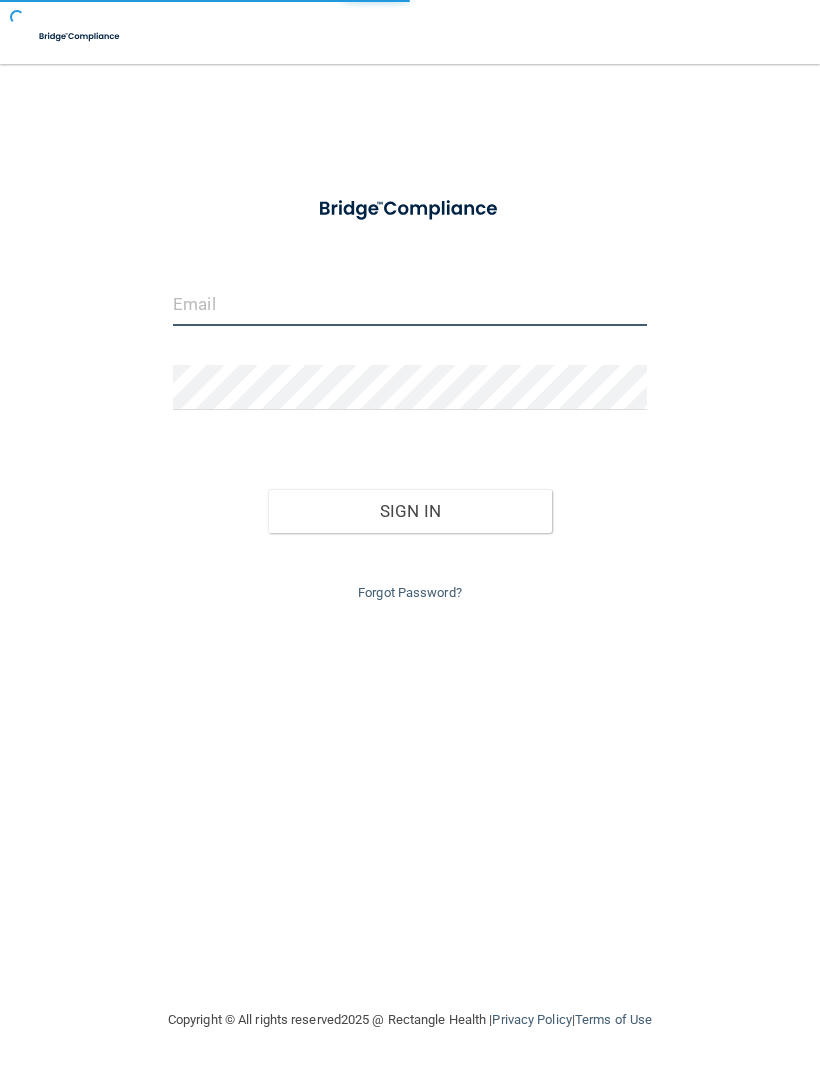 scroll, scrollTop: 0, scrollLeft: 0, axis: both 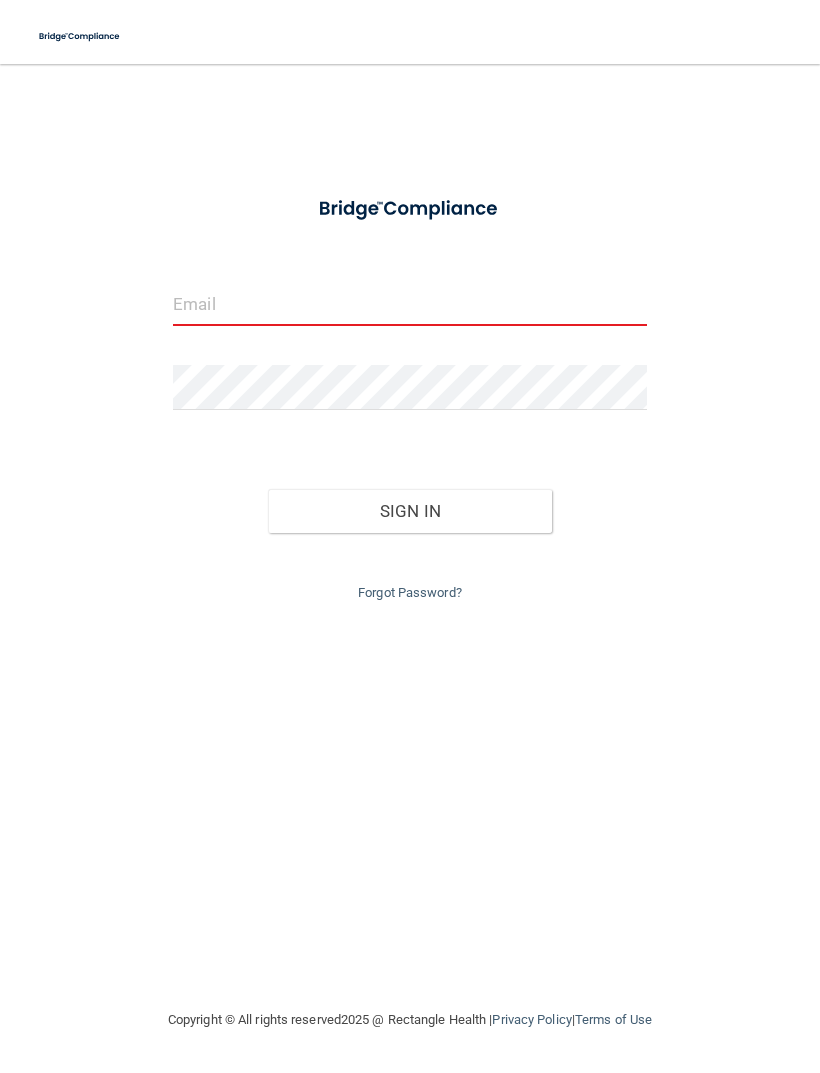 click at bounding box center [410, 303] 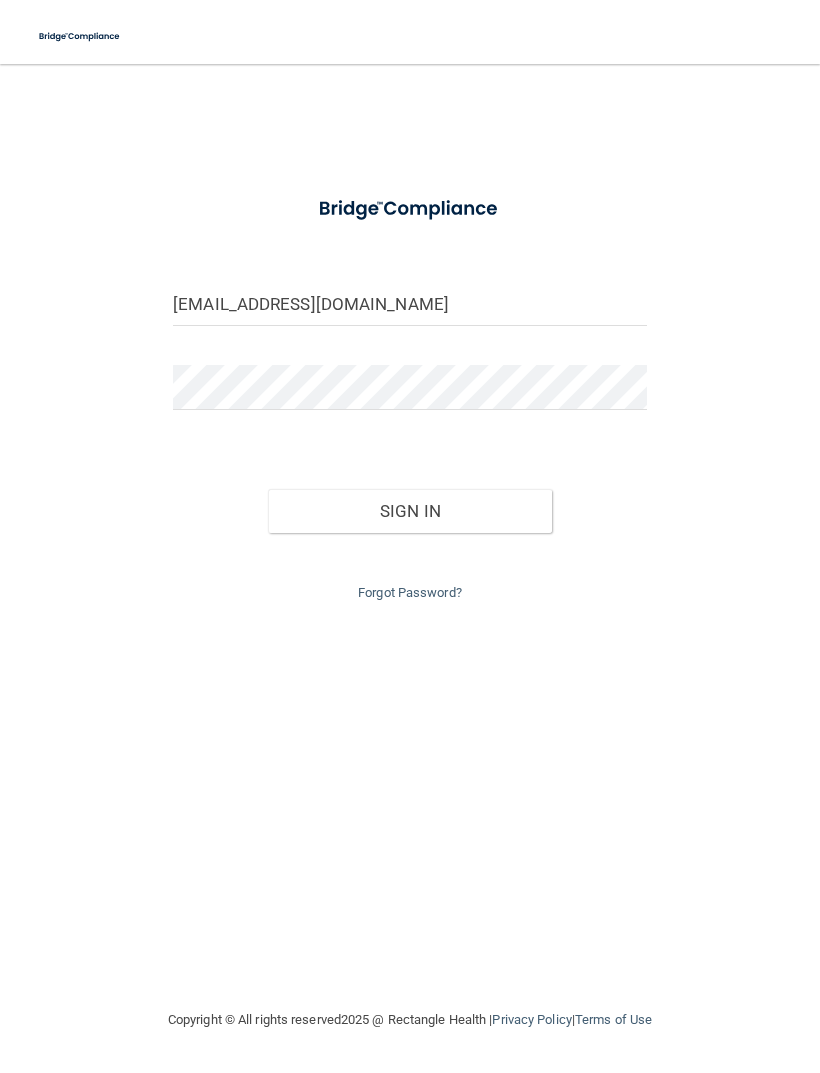 click on "Sign In" at bounding box center (410, 511) 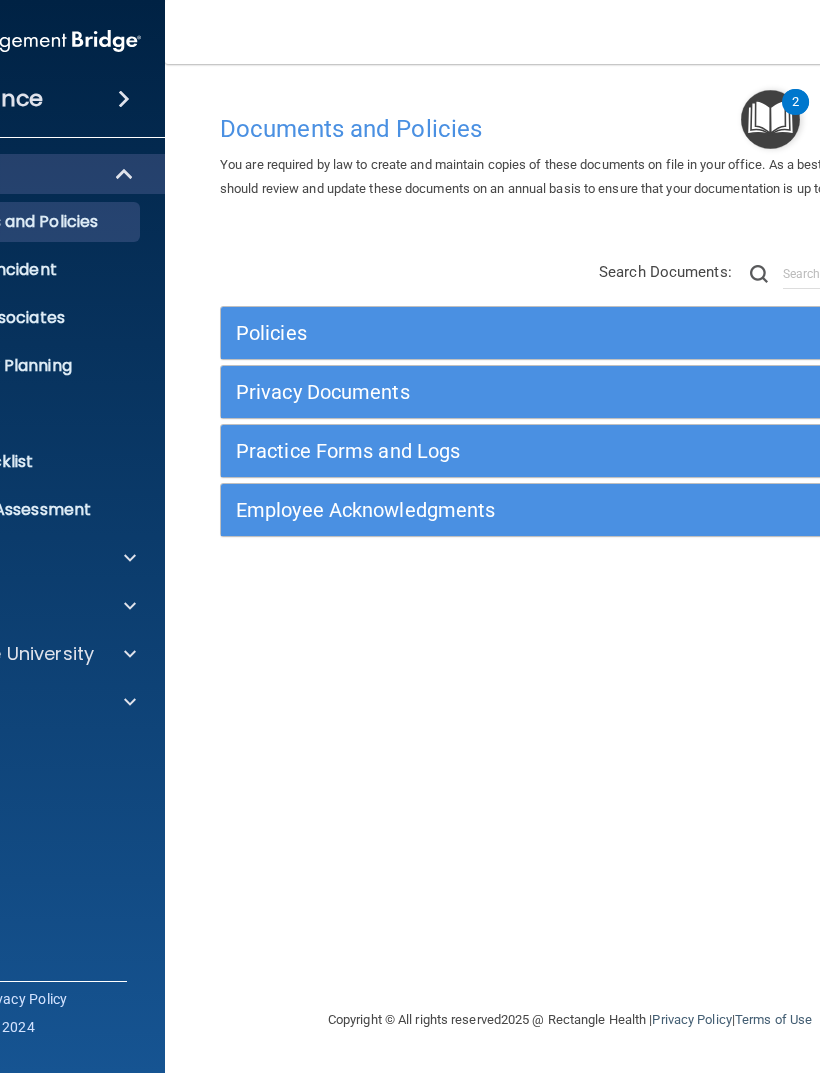 click at bounding box center (130, 654) 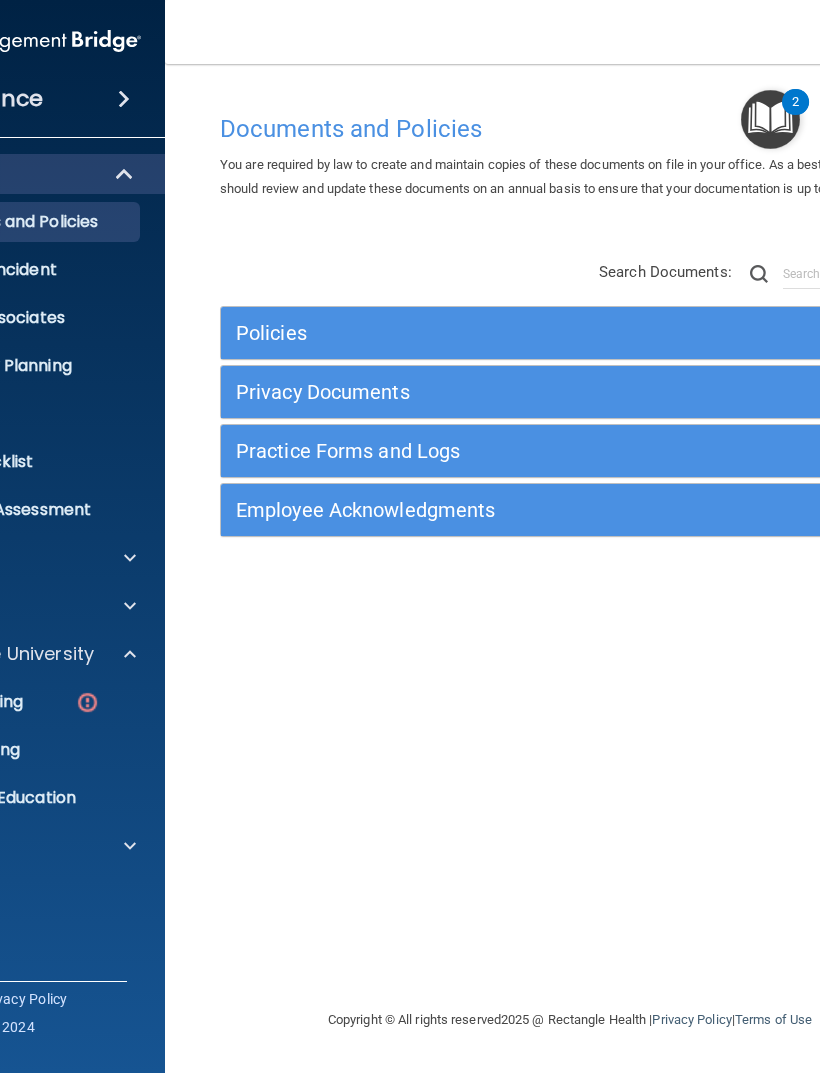 click at bounding box center (87, 702) 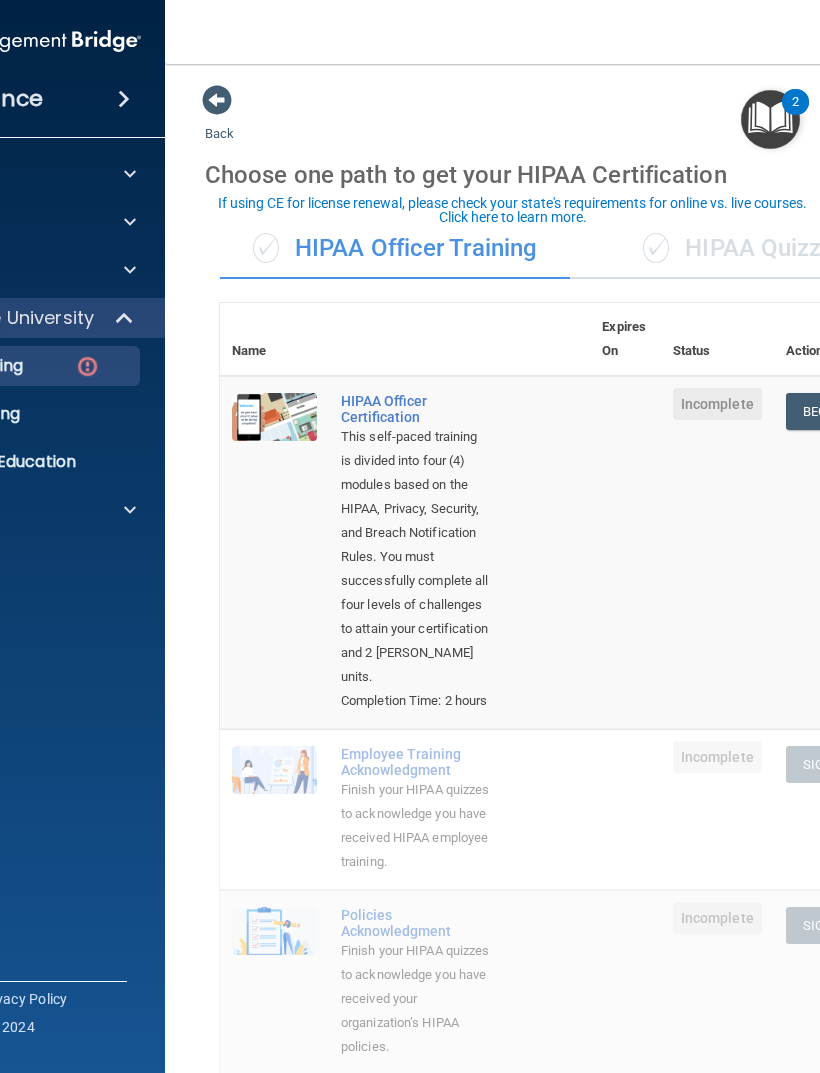 scroll, scrollTop: 0, scrollLeft: 0, axis: both 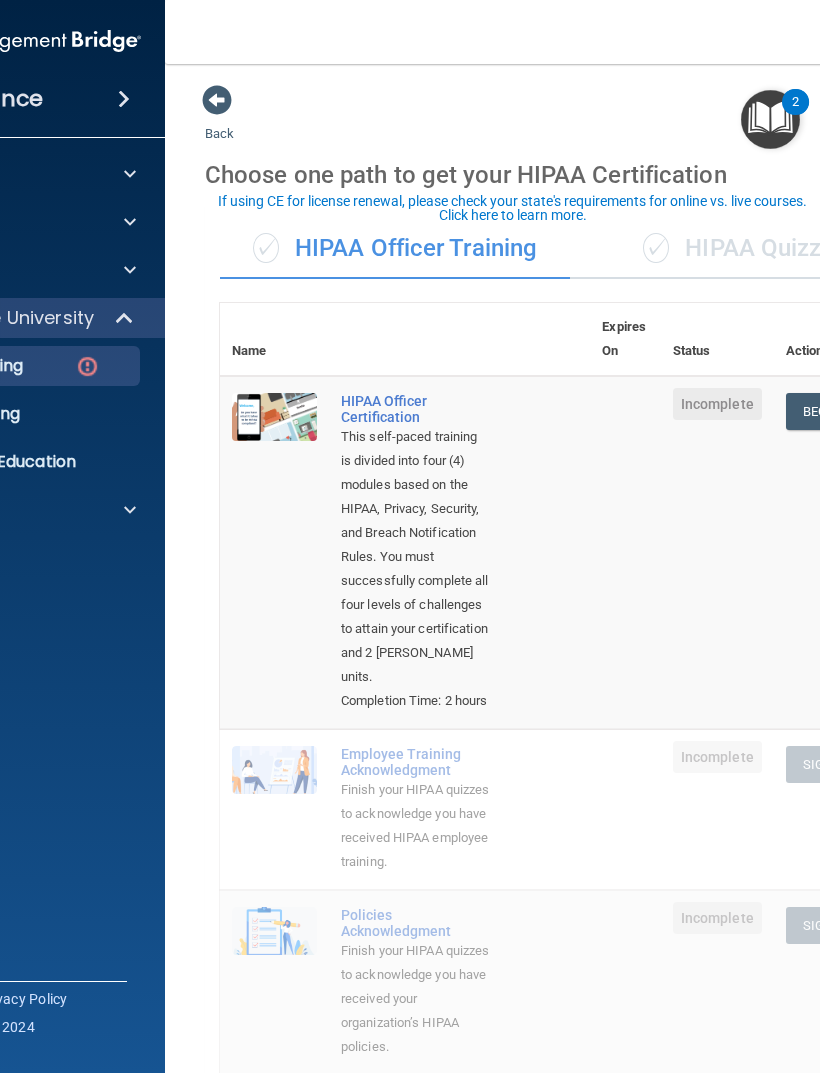 click on "✓   HIPAA Quizzes" at bounding box center (745, 249) 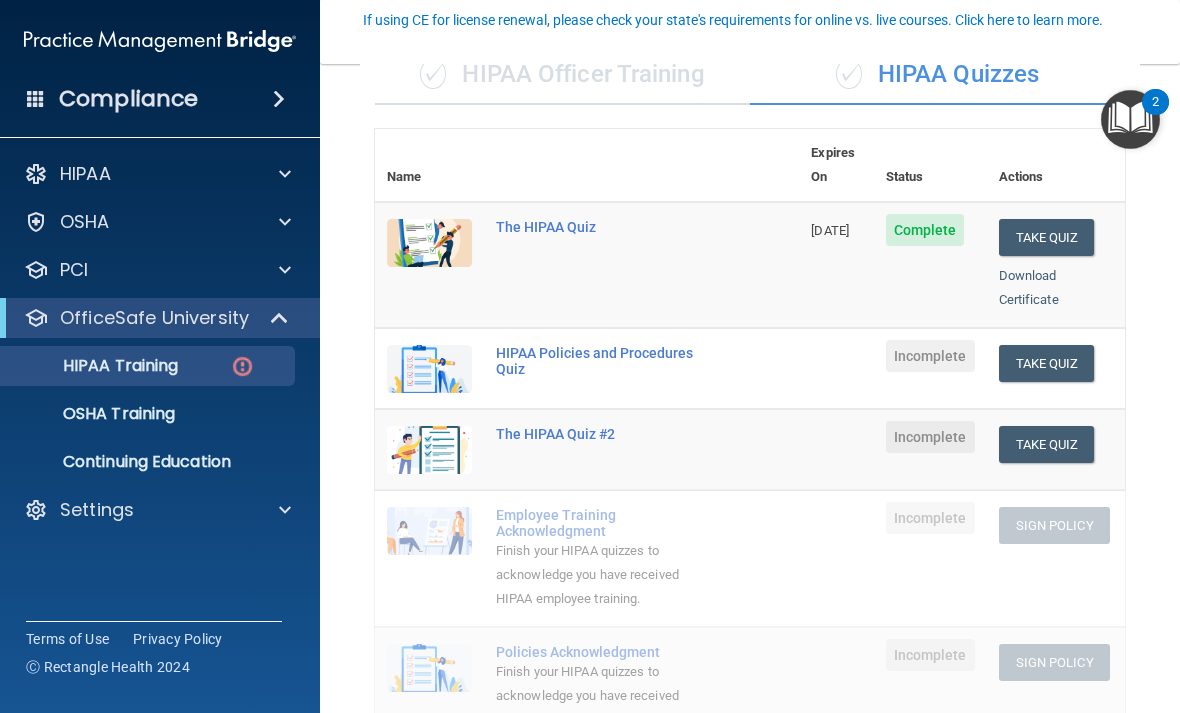 scroll, scrollTop: 179, scrollLeft: 0, axis: vertical 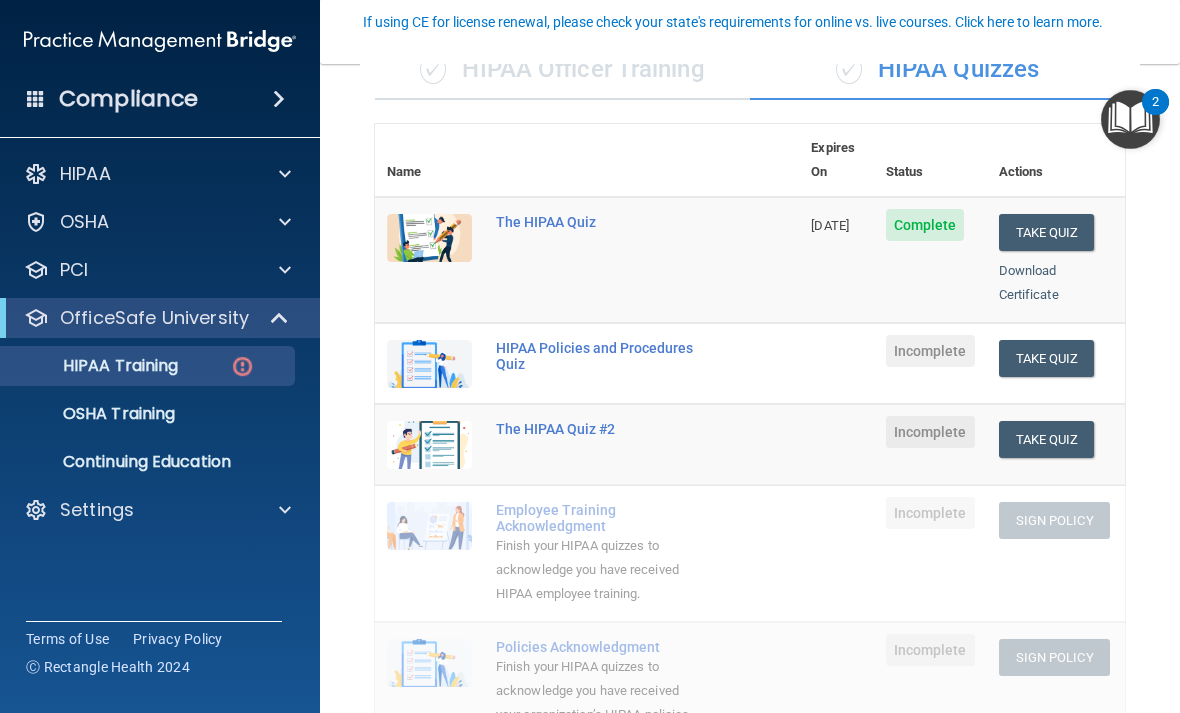 click on "Take Quiz" at bounding box center (1047, 439) 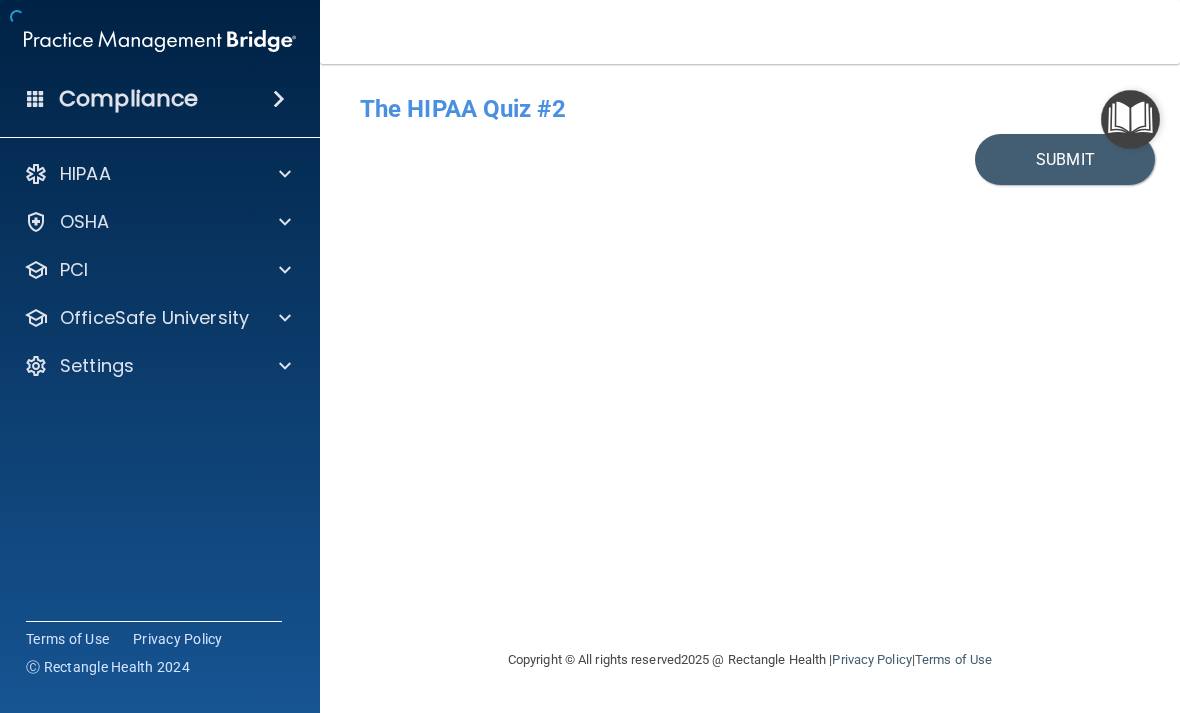 scroll, scrollTop: 0, scrollLeft: 0, axis: both 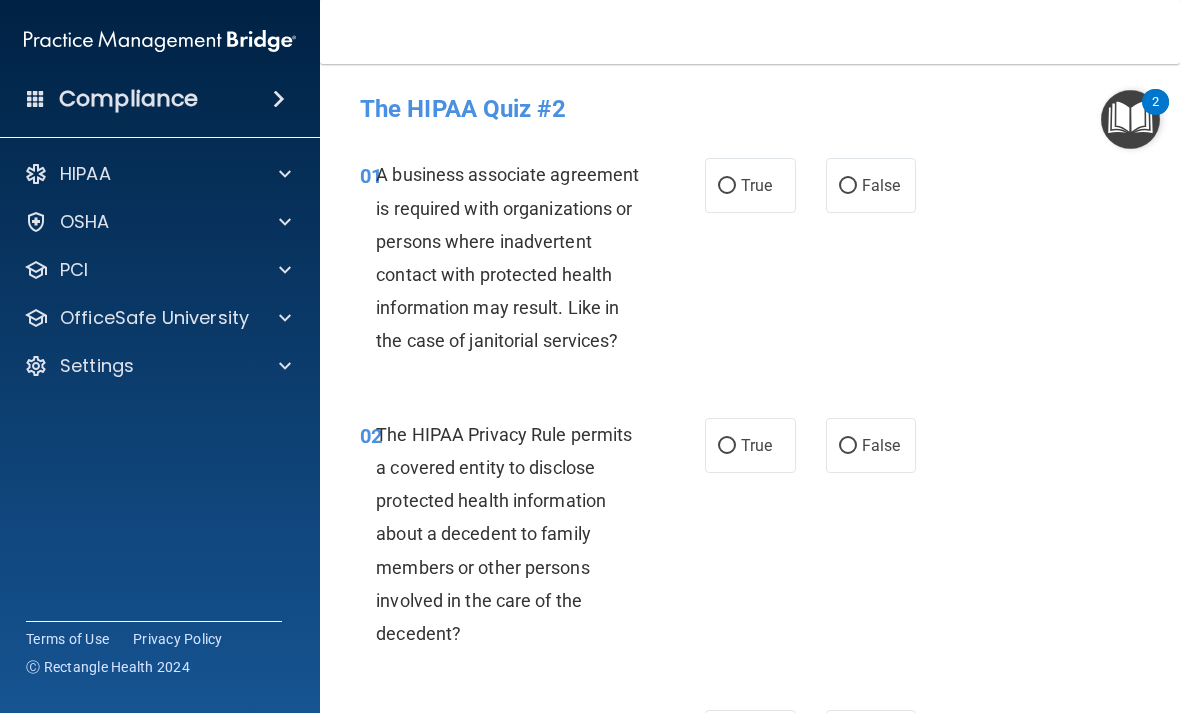 click at bounding box center (285, 318) 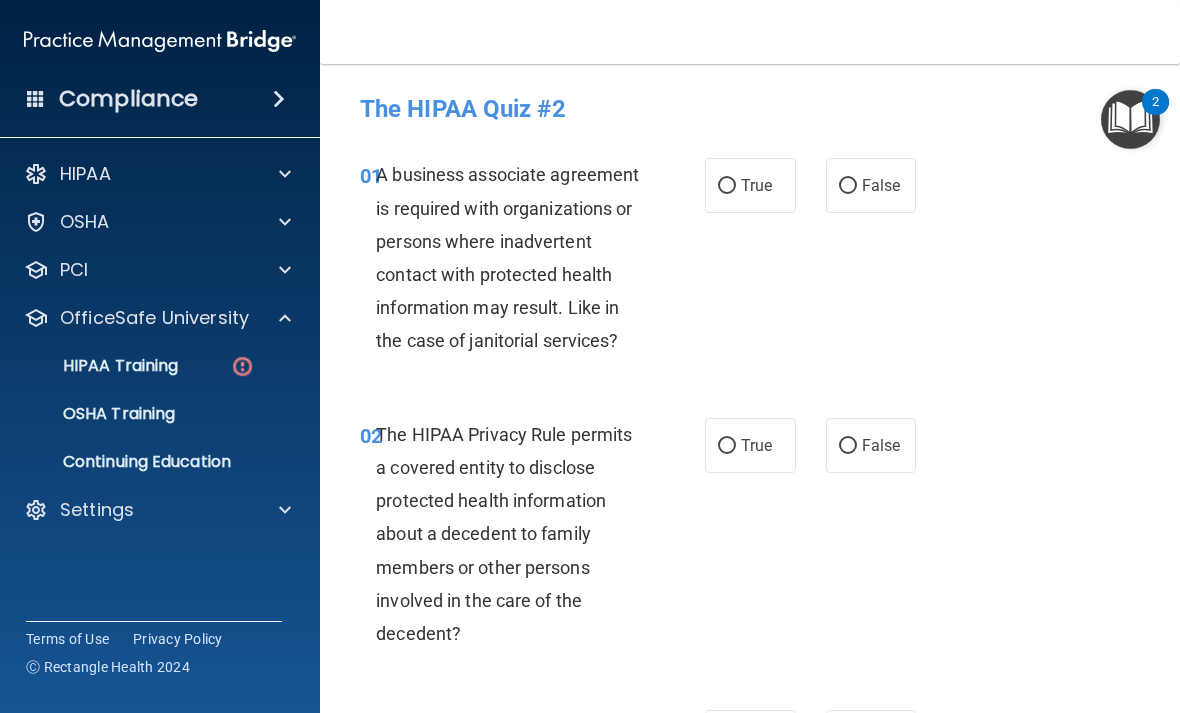 click on "HIPAA Training" at bounding box center [95, 366] 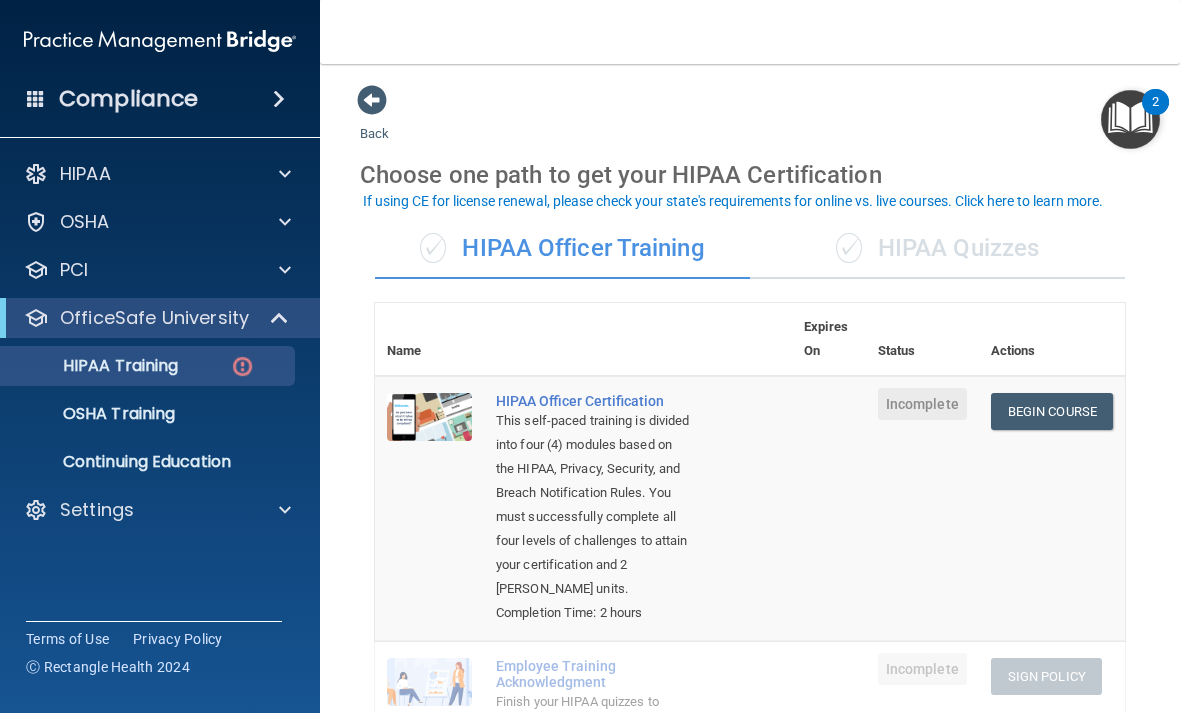 click on "✓   HIPAA Quizzes" at bounding box center [937, 249] 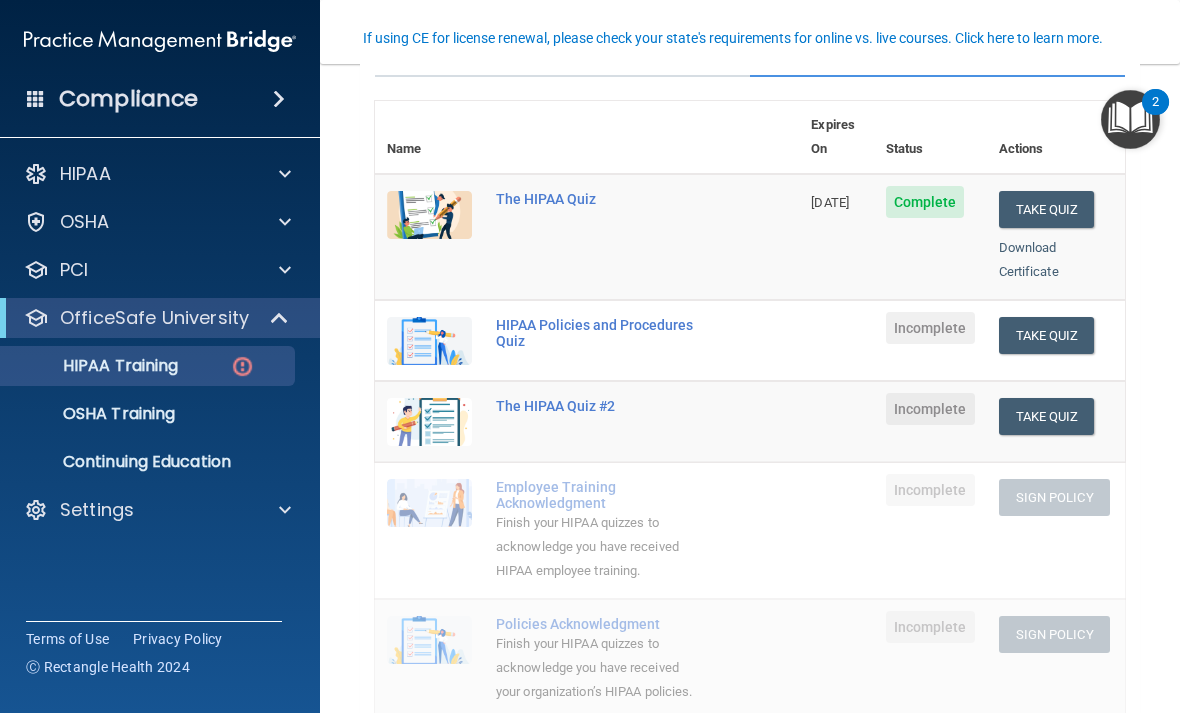 scroll, scrollTop: 142, scrollLeft: 0, axis: vertical 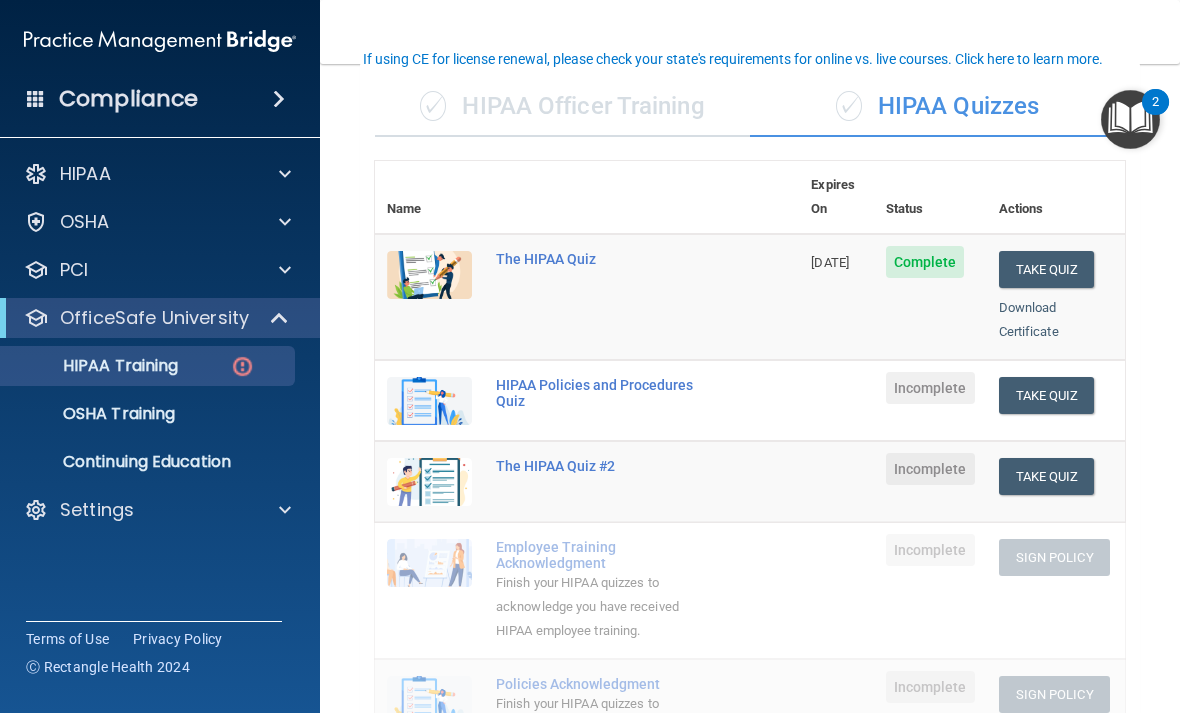 click on "Take Quiz" at bounding box center (1047, 395) 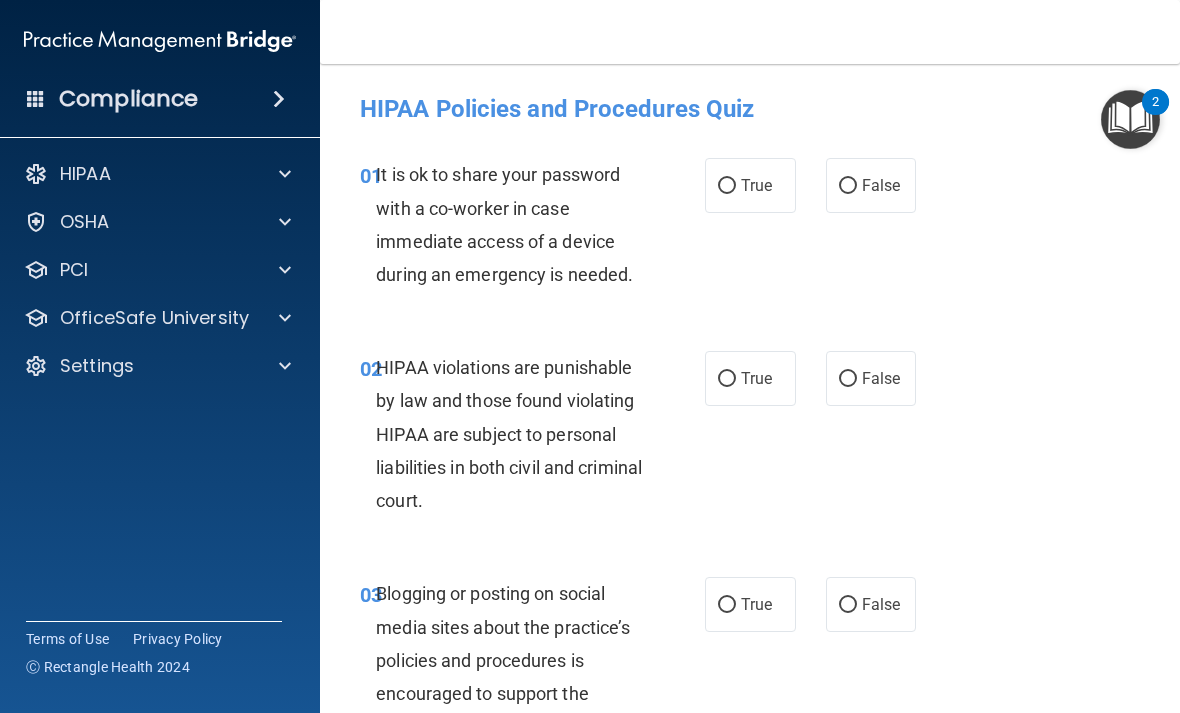 scroll, scrollTop: 0, scrollLeft: 0, axis: both 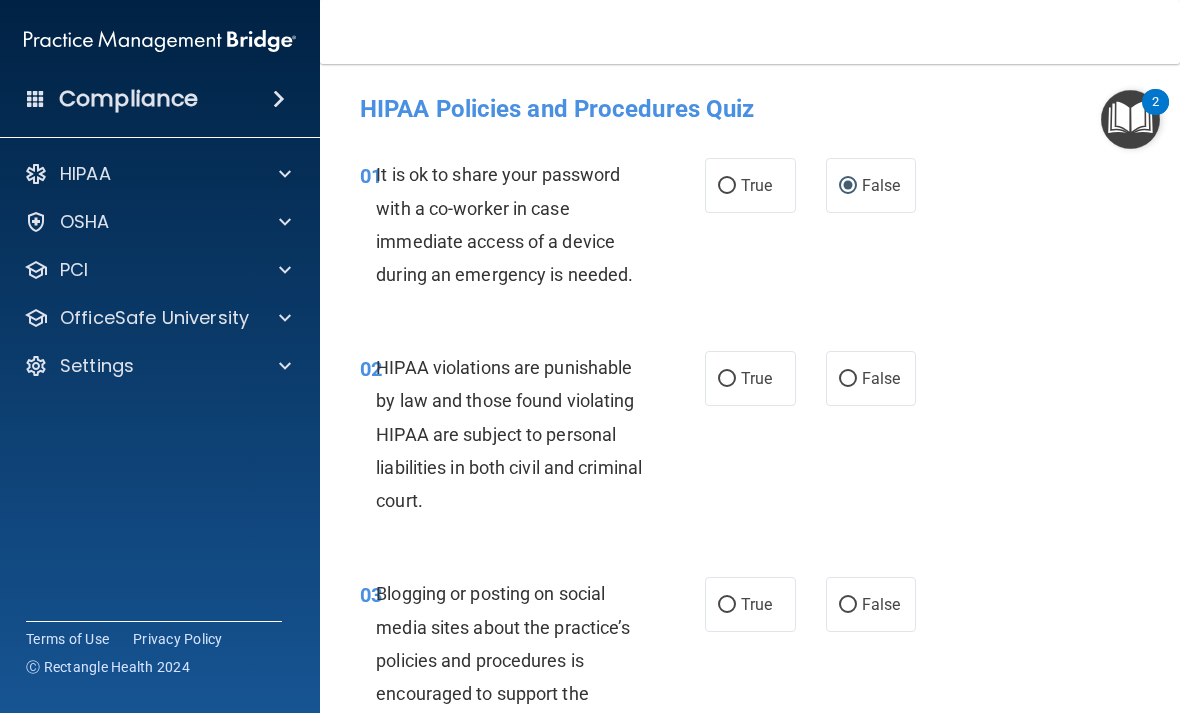 click on "True" at bounding box center (750, 378) 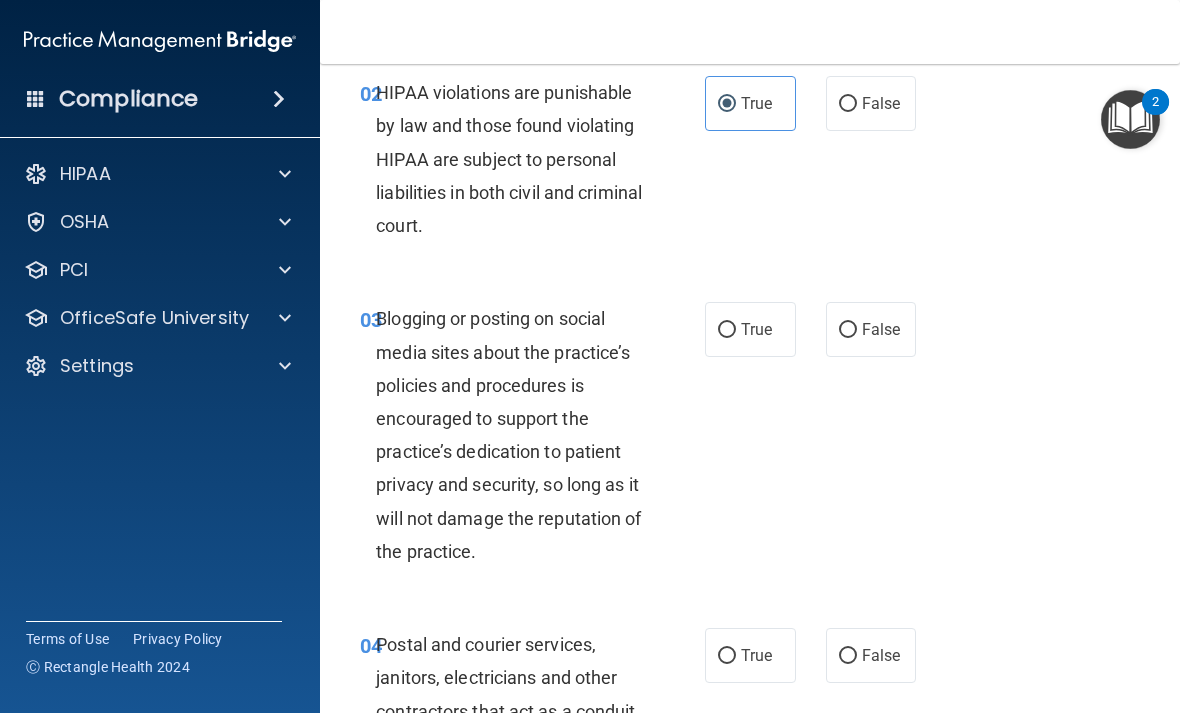 scroll, scrollTop: 277, scrollLeft: 0, axis: vertical 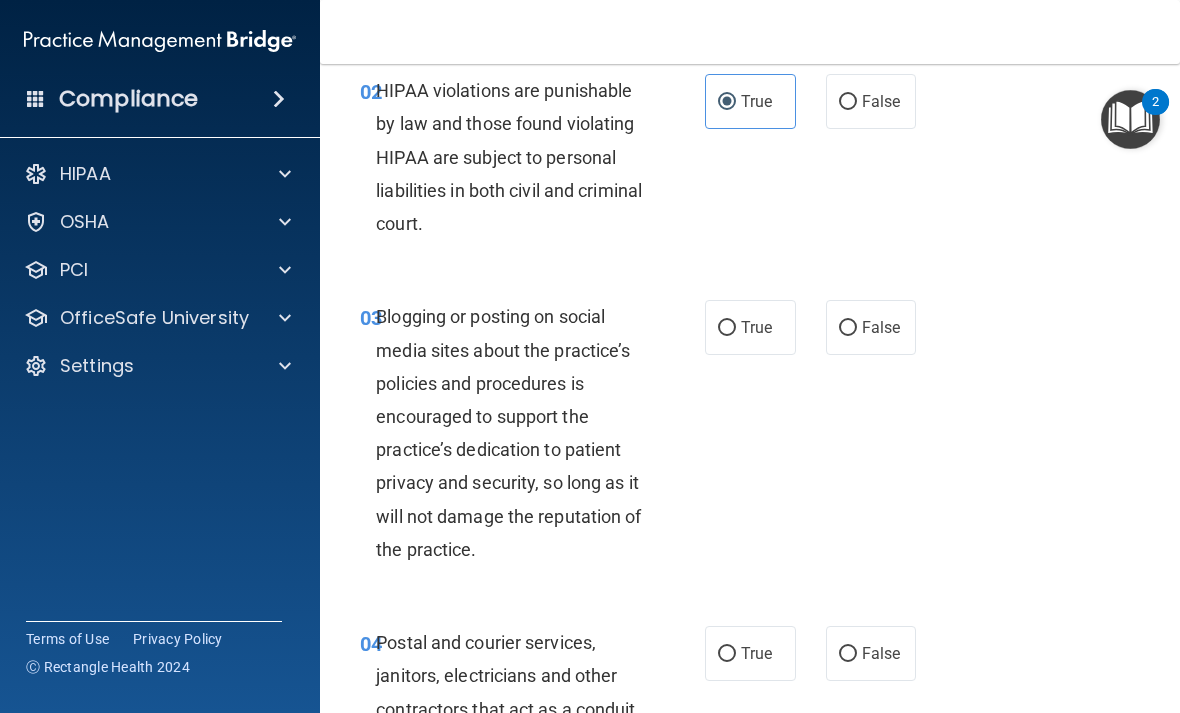 click on "False" at bounding box center [848, 328] 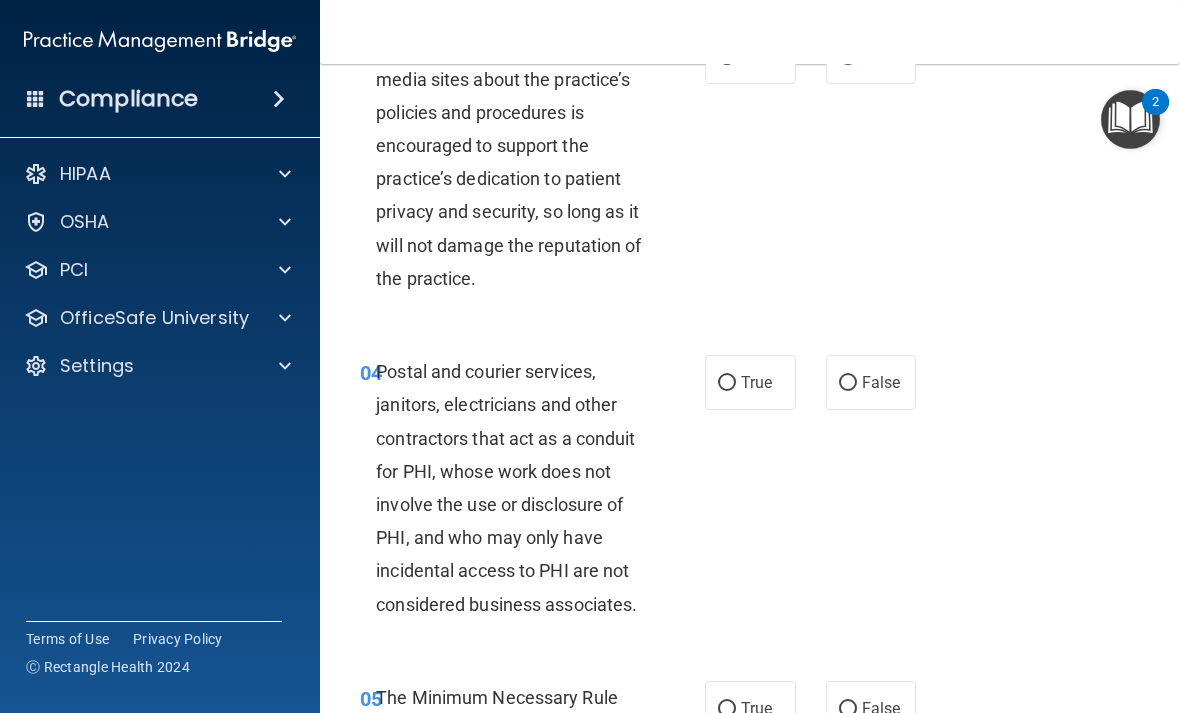 scroll, scrollTop: 562, scrollLeft: 0, axis: vertical 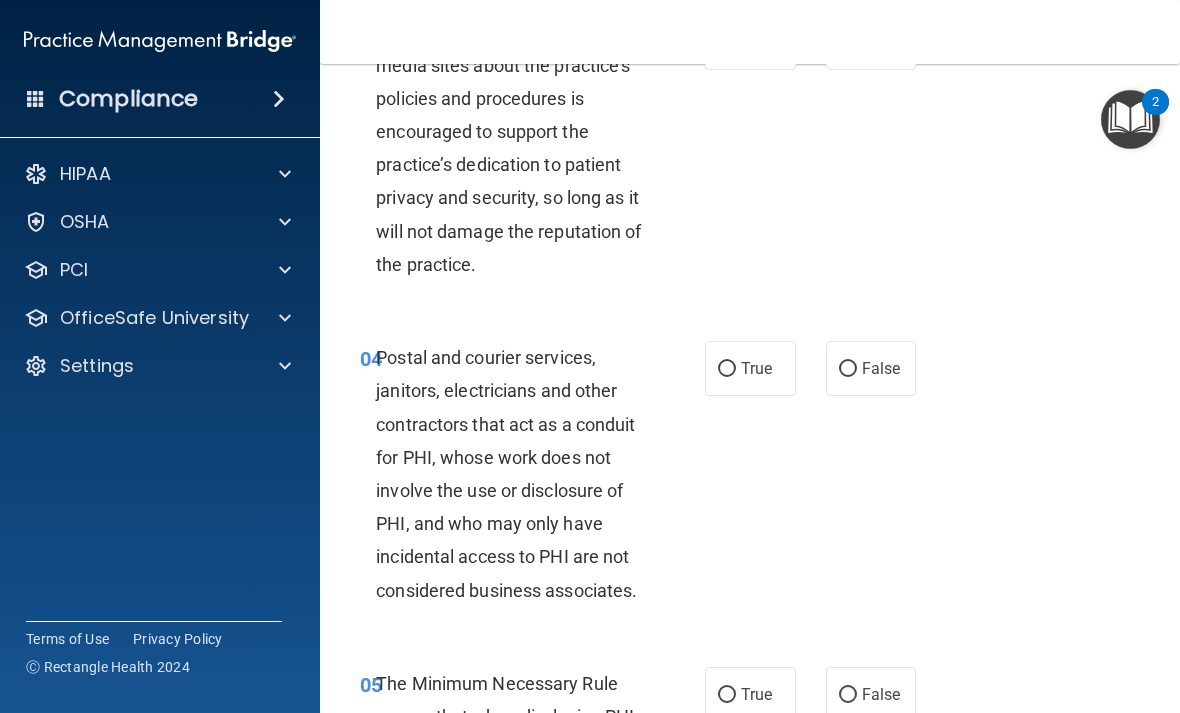 click on "False" at bounding box center [881, 368] 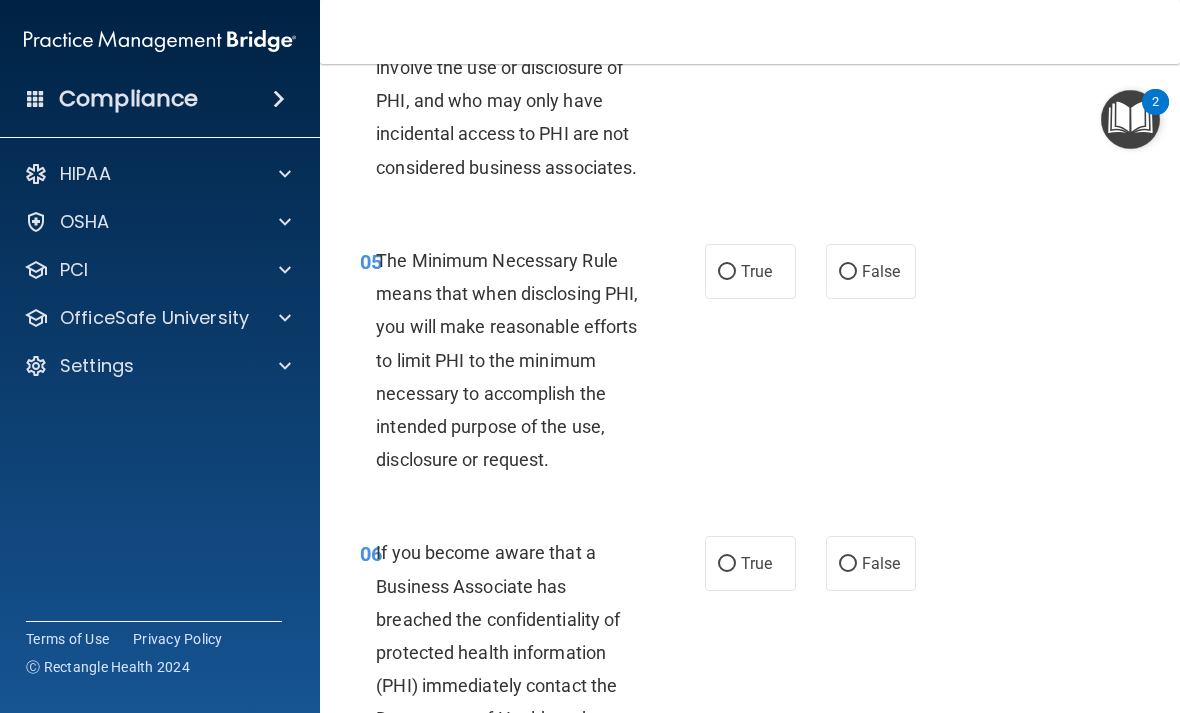 scroll, scrollTop: 989, scrollLeft: 0, axis: vertical 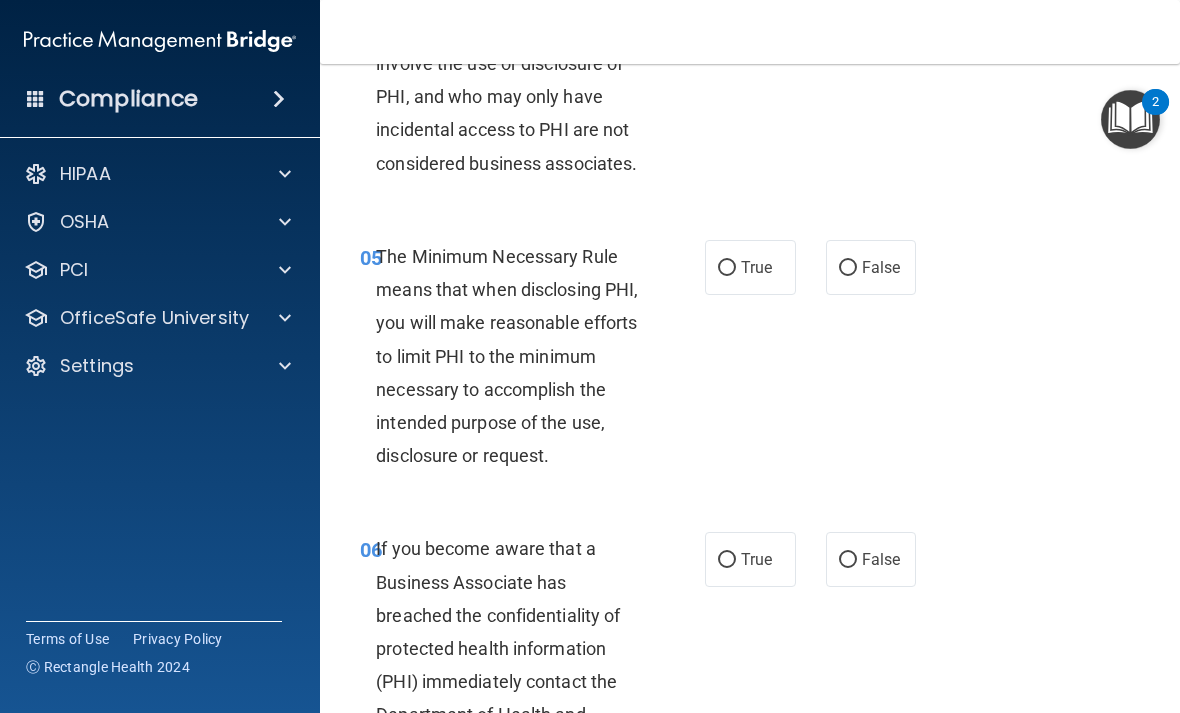 click on "True" at bounding box center (727, 268) 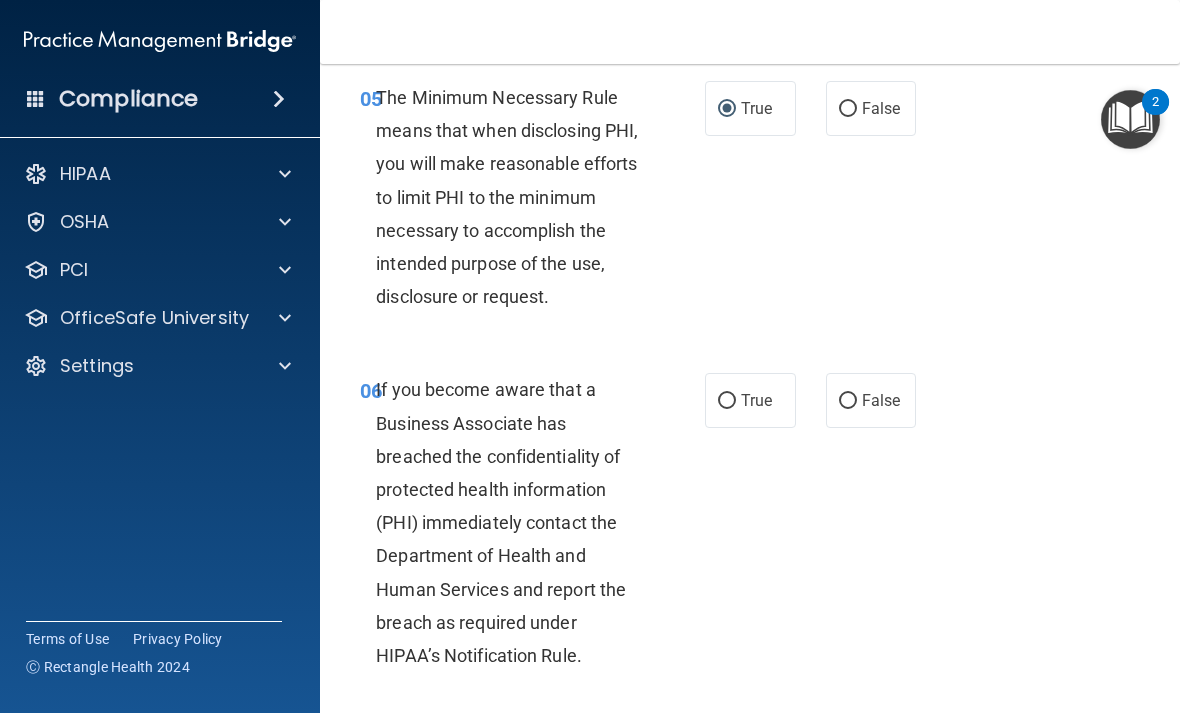 scroll, scrollTop: 1152, scrollLeft: 0, axis: vertical 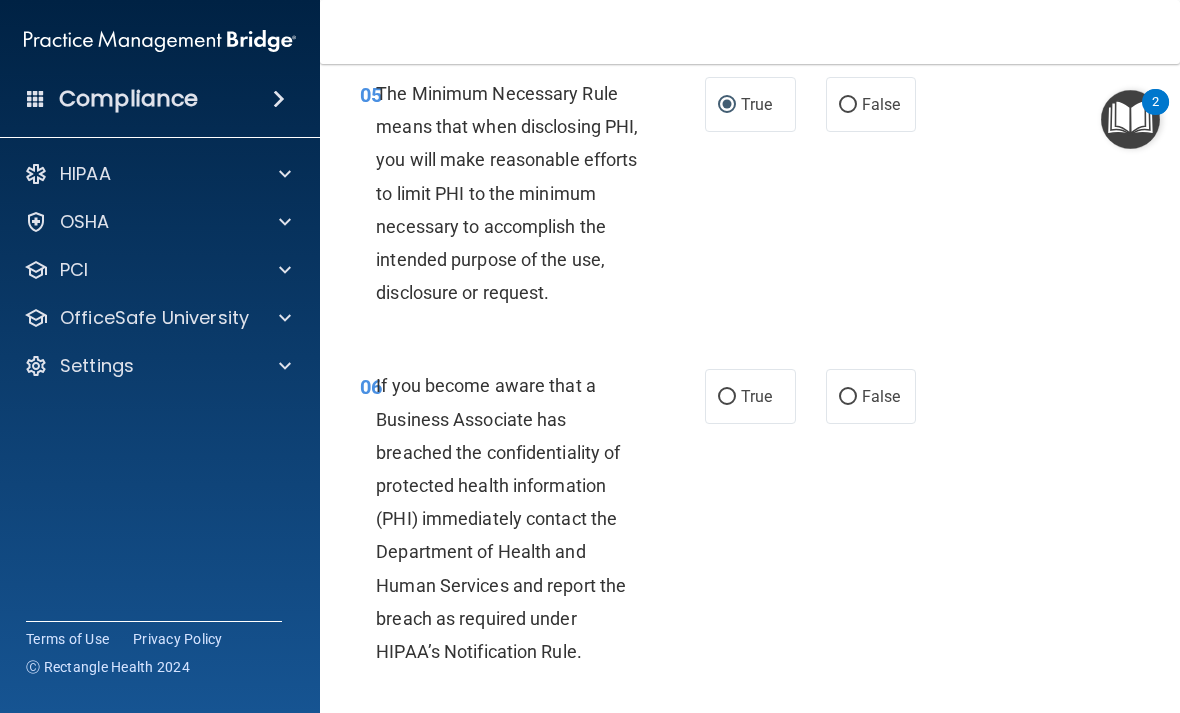 click on "True" at bounding box center (727, 397) 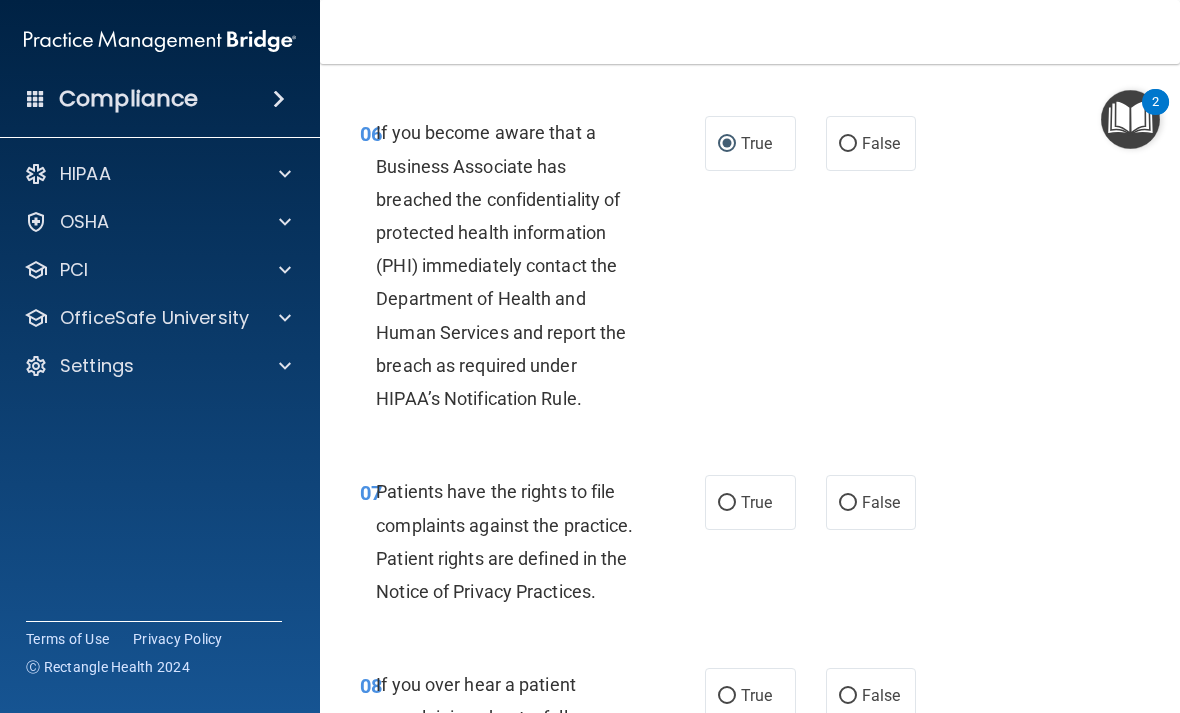 scroll, scrollTop: 1417, scrollLeft: 0, axis: vertical 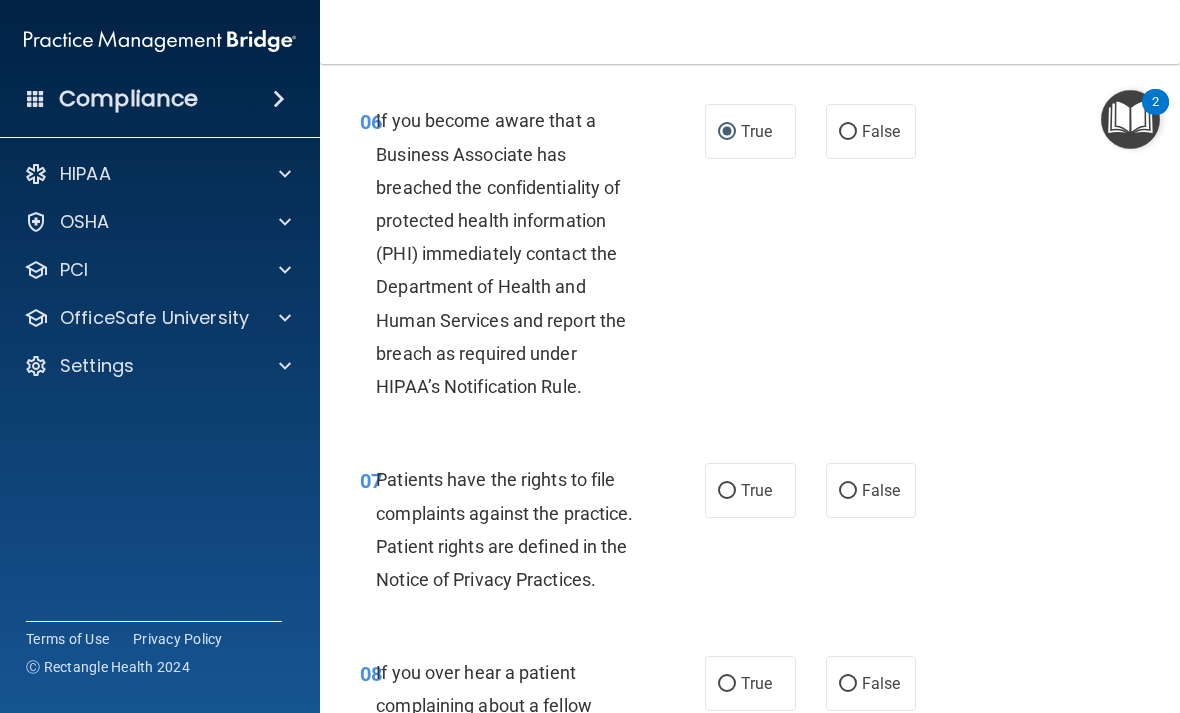 click on "True" at bounding box center [727, 491] 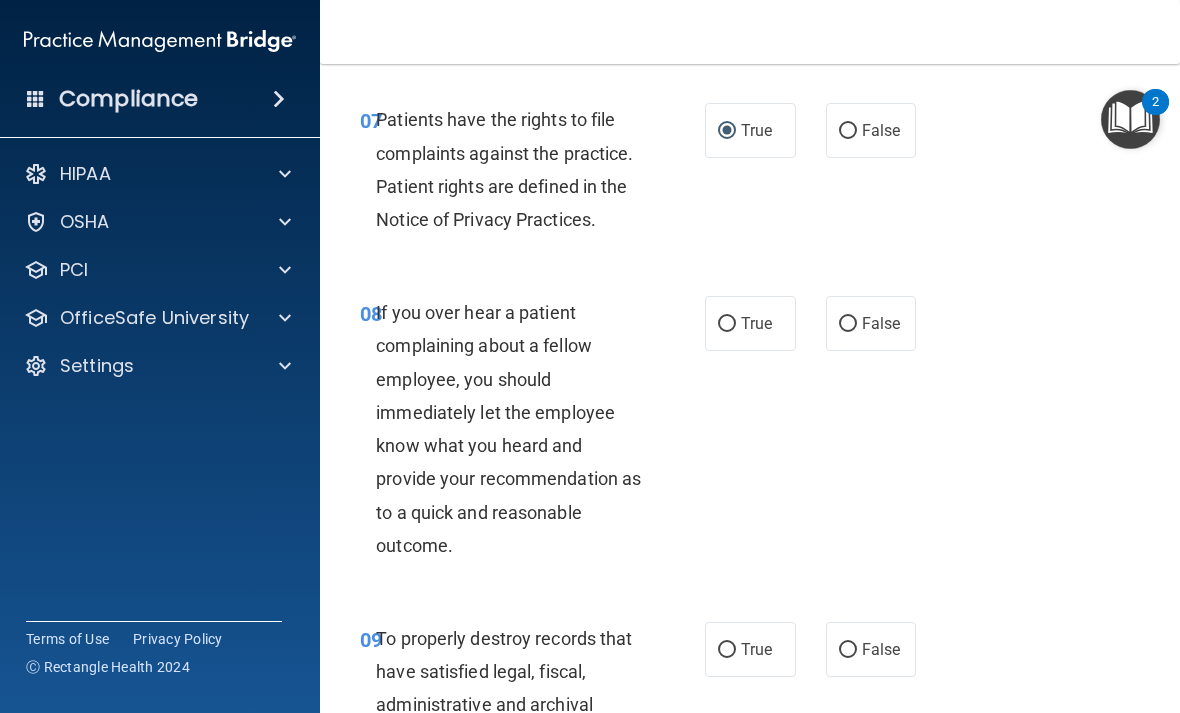 scroll, scrollTop: 1778, scrollLeft: 0, axis: vertical 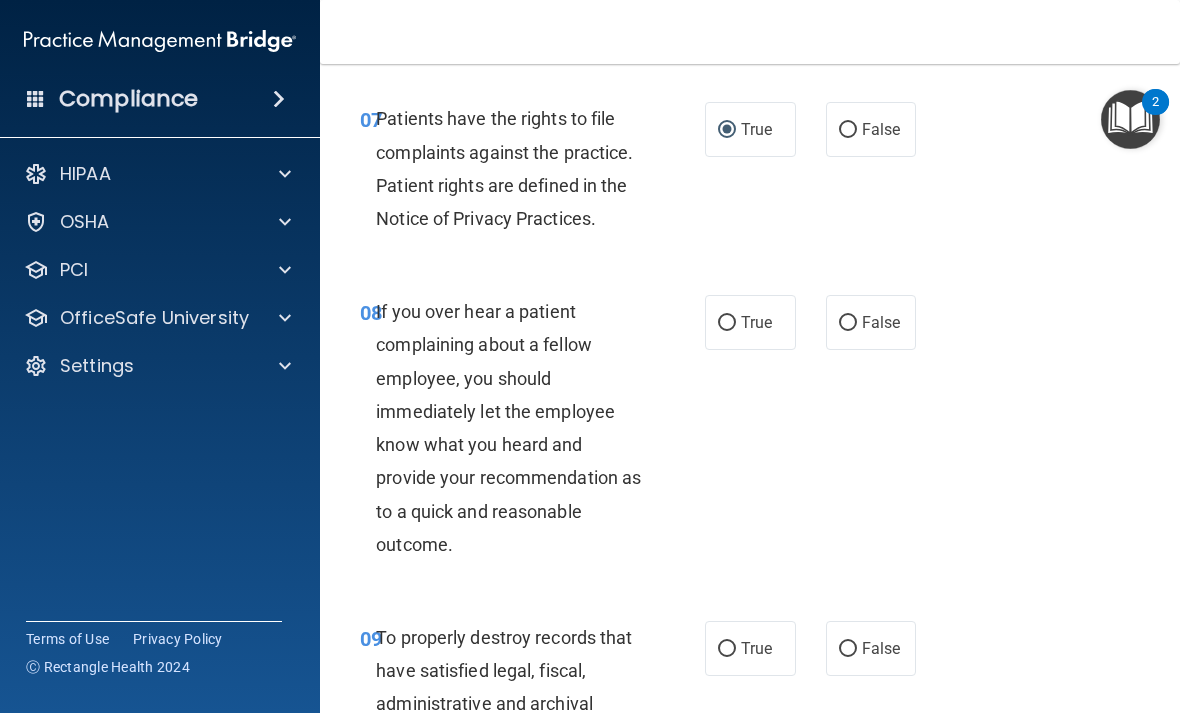 click on "False" at bounding box center [871, 322] 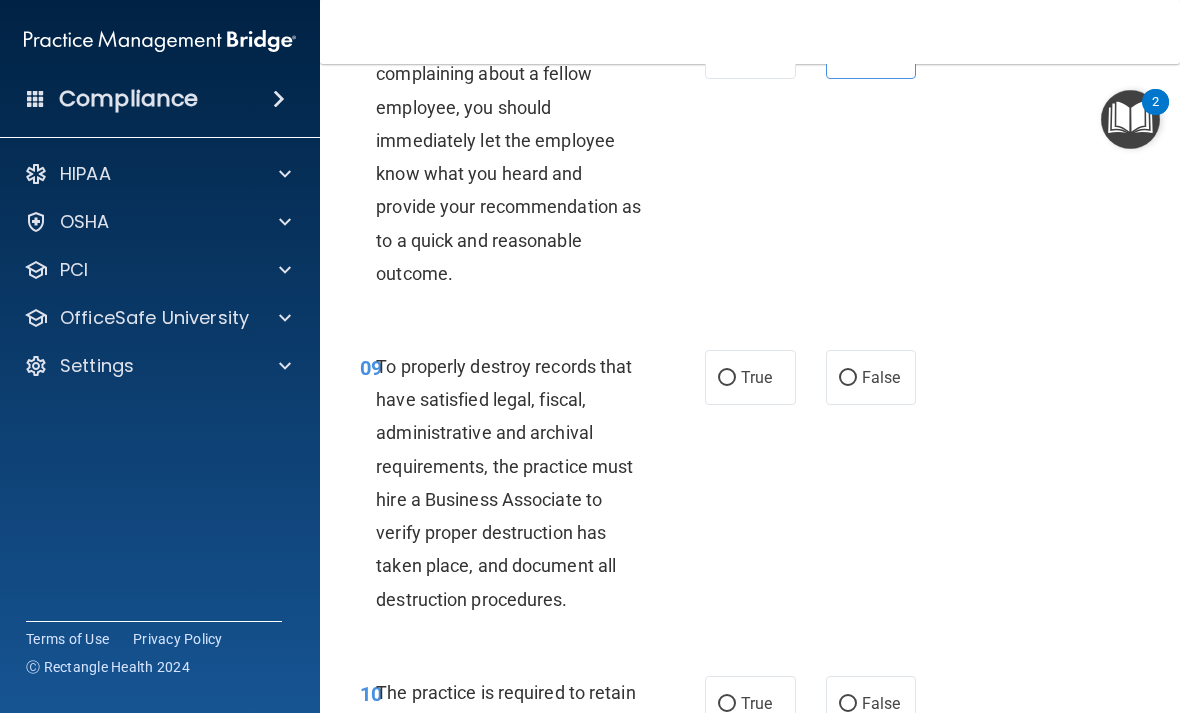 scroll, scrollTop: 2060, scrollLeft: 0, axis: vertical 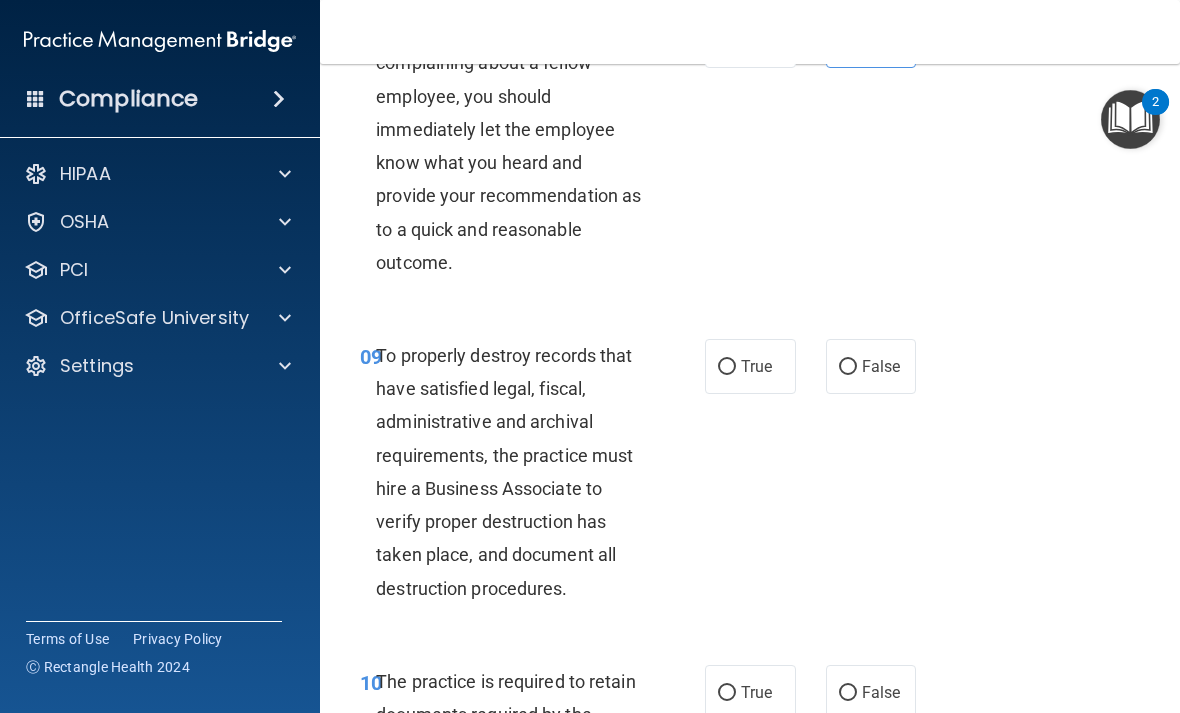 click on "False" at bounding box center [871, 366] 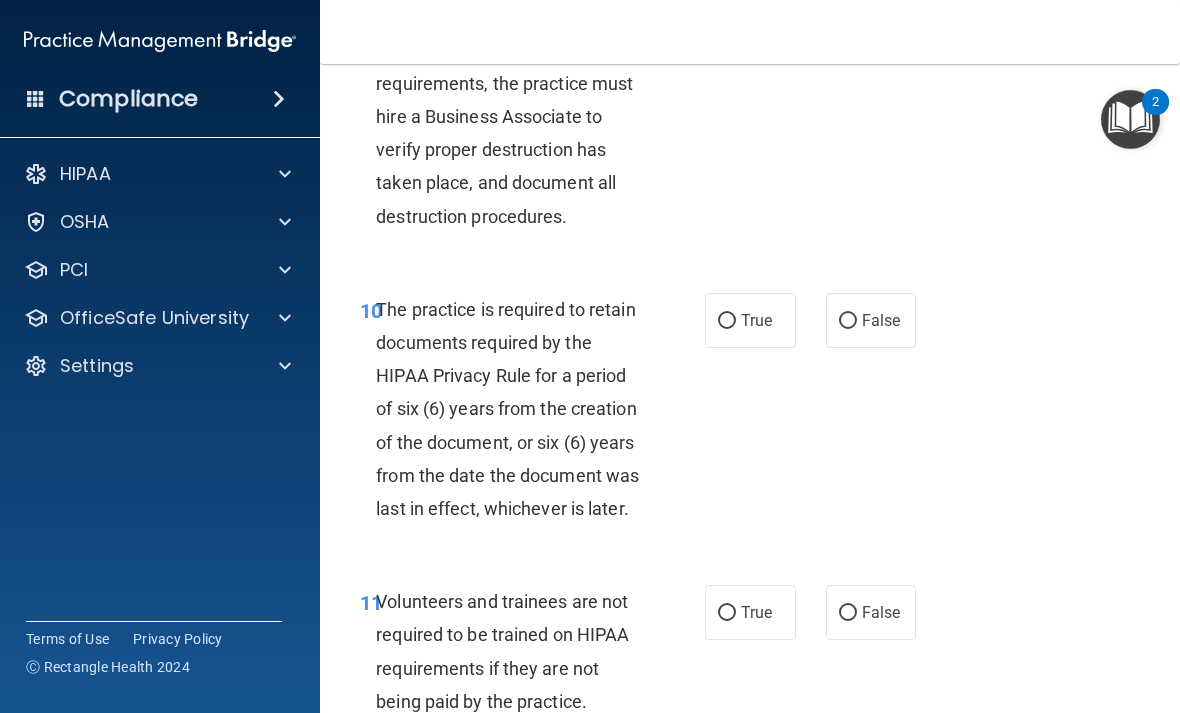 scroll, scrollTop: 2433, scrollLeft: 0, axis: vertical 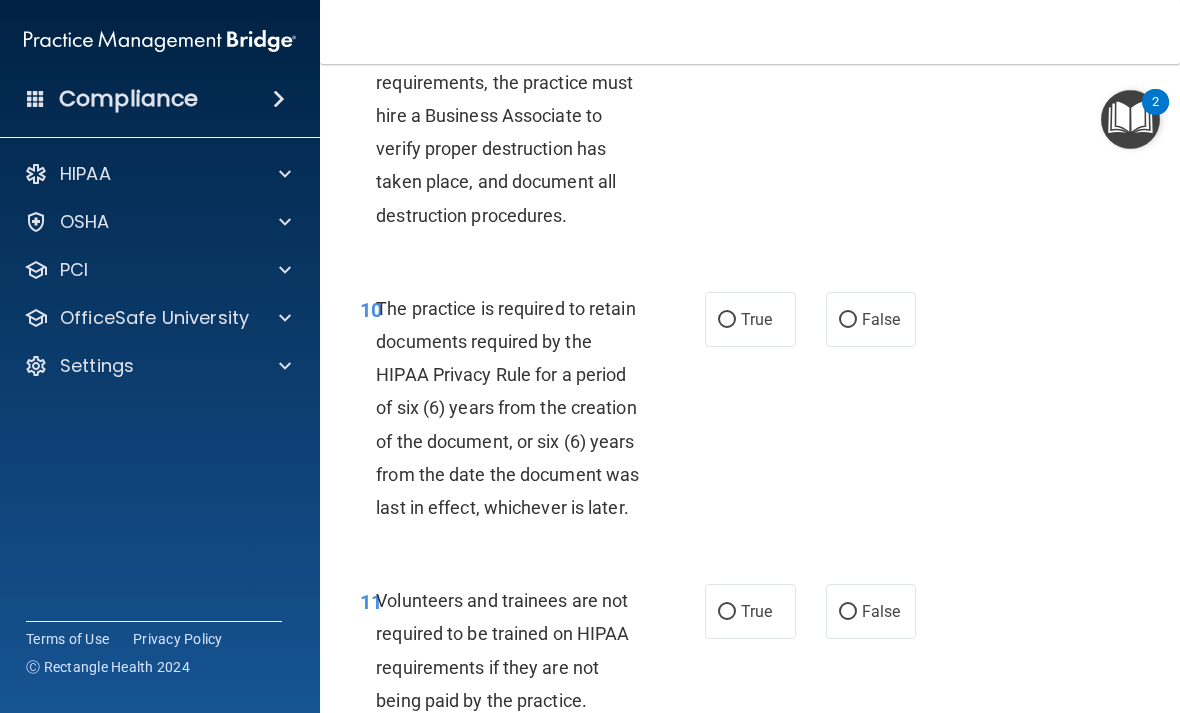 click on "True" at bounding box center (727, 320) 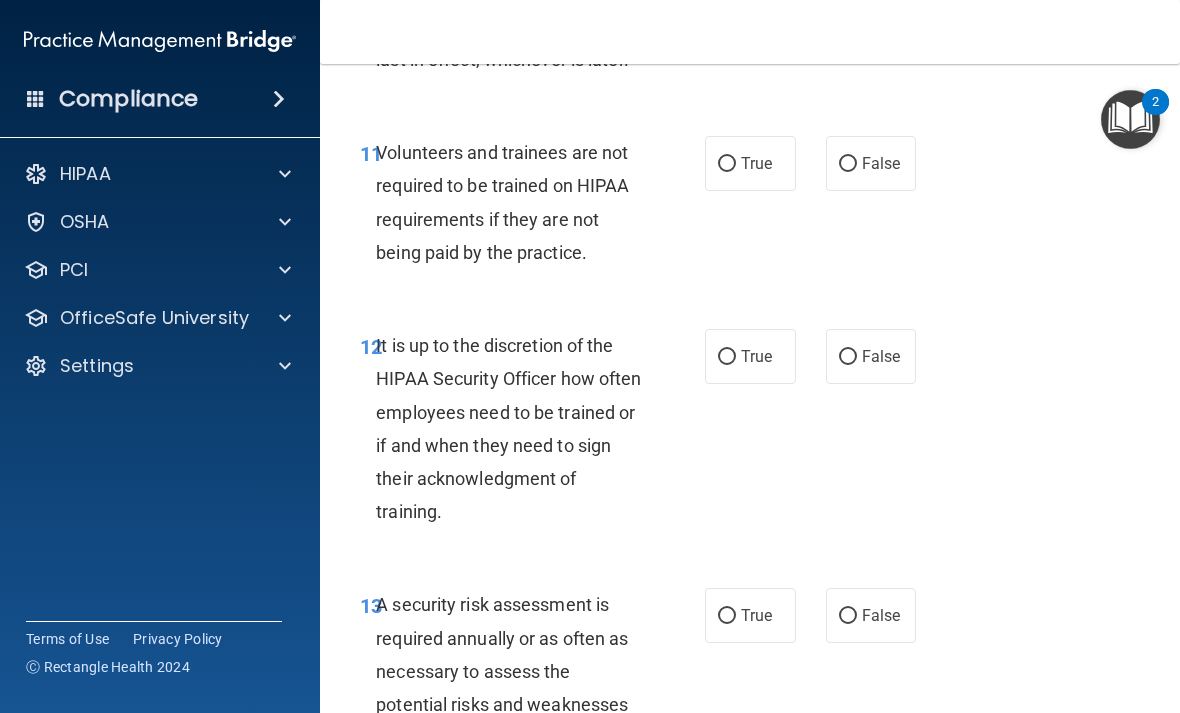 scroll, scrollTop: 2820, scrollLeft: 0, axis: vertical 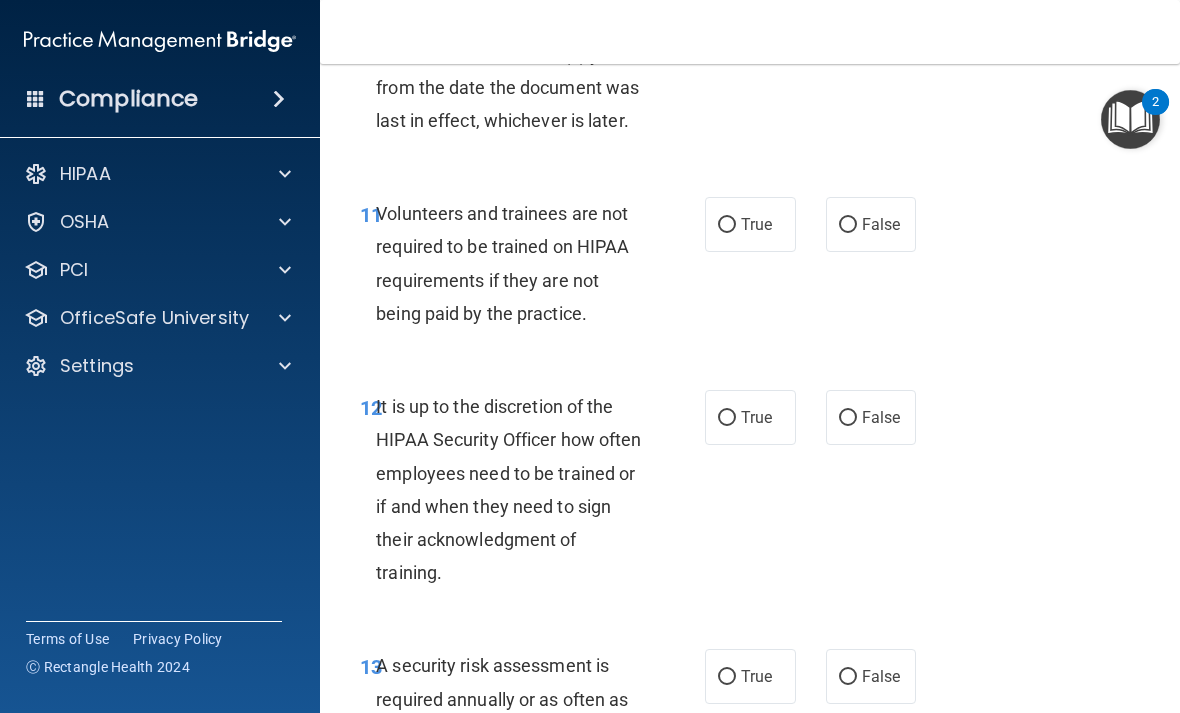 click on "True" at bounding box center (727, 225) 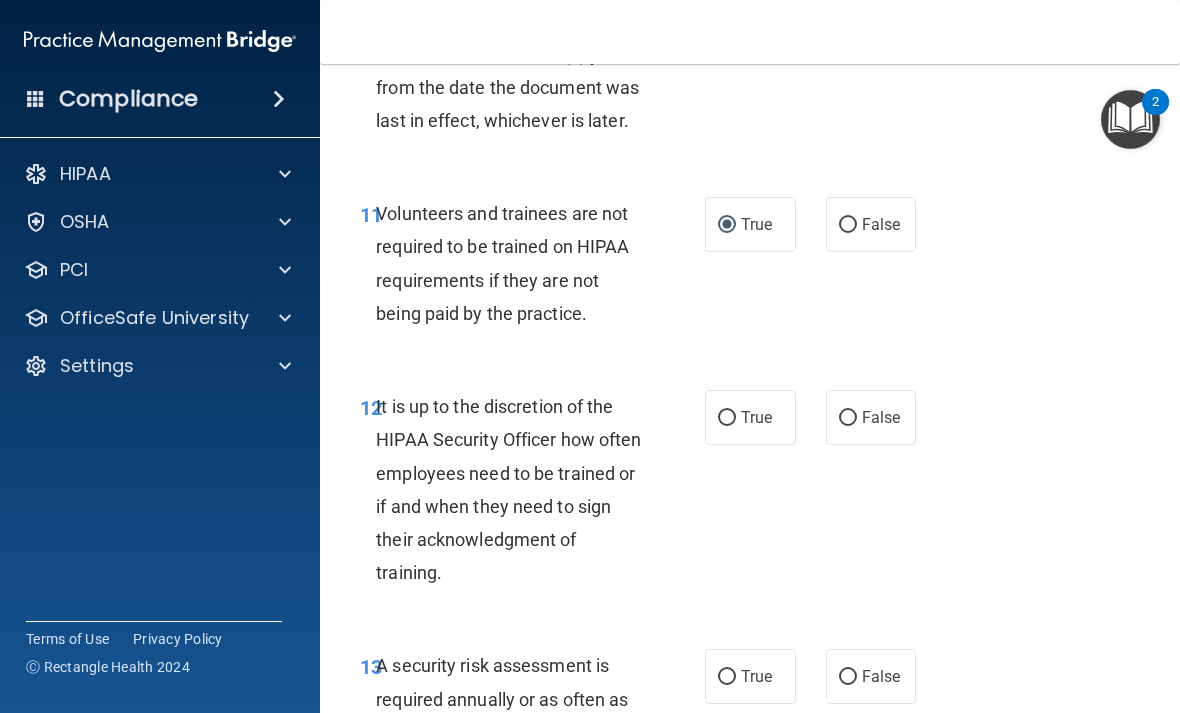 click on "False" at bounding box center (871, 224) 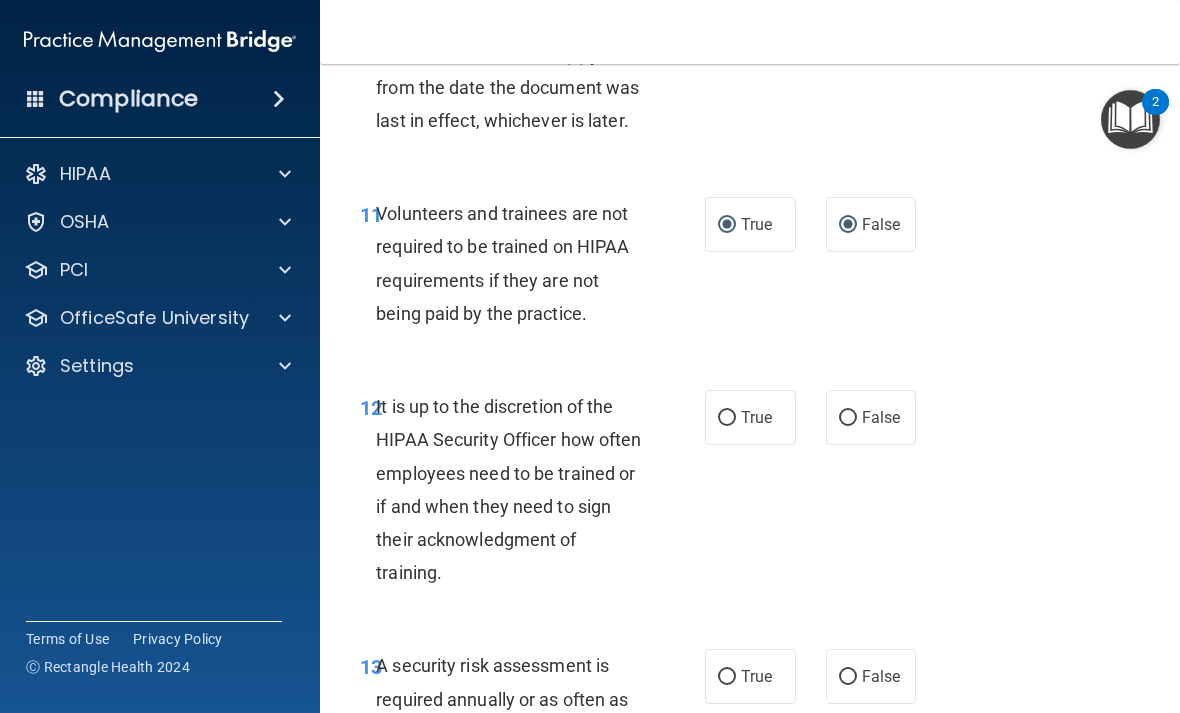 radio on "false" 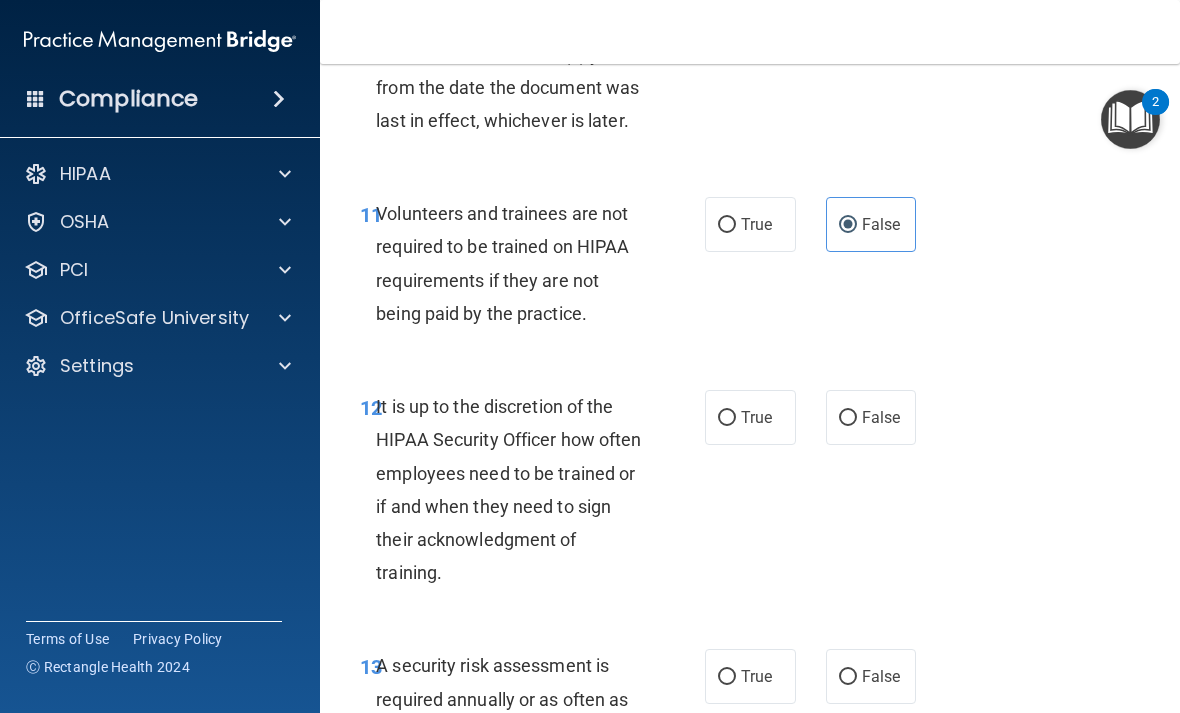 click on "False" at bounding box center (848, 418) 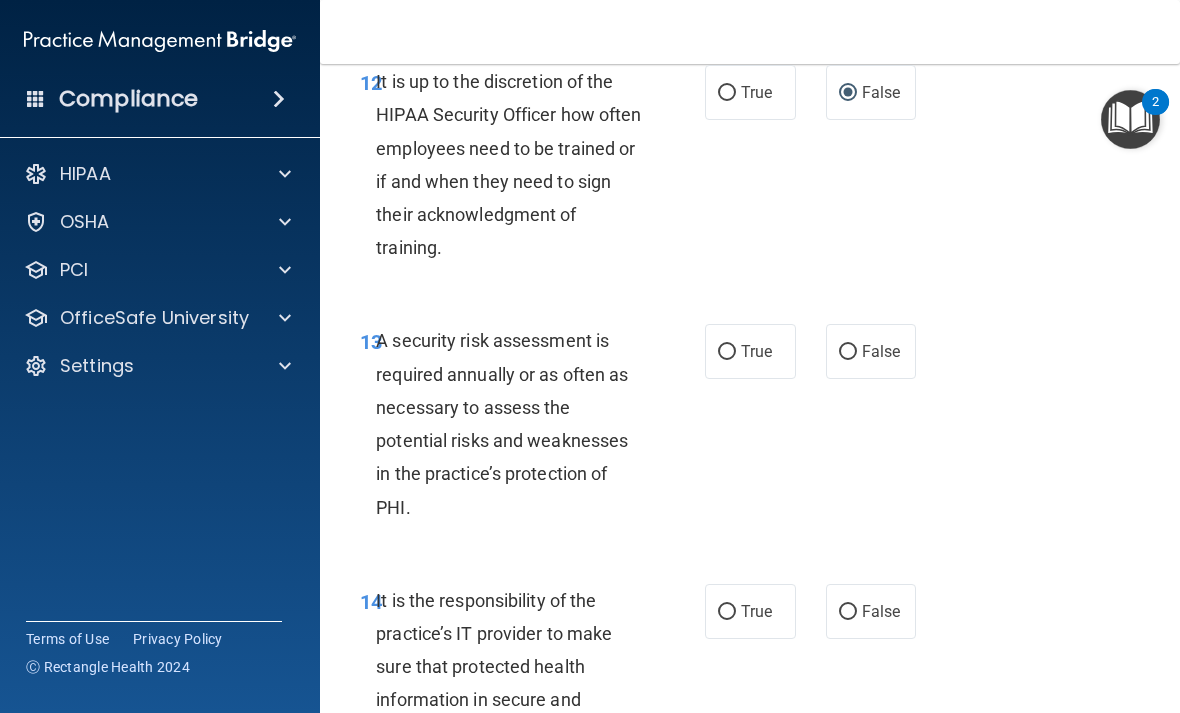 scroll, scrollTop: 3144, scrollLeft: 0, axis: vertical 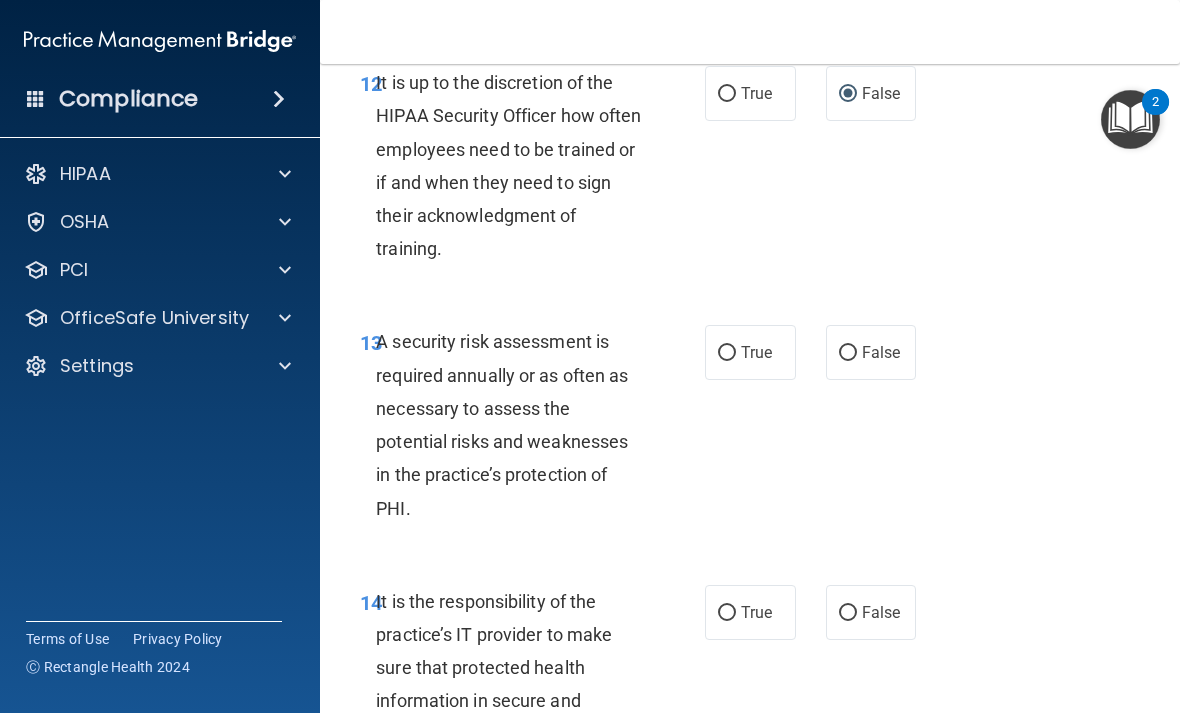 click on "True" at bounding box center [750, 352] 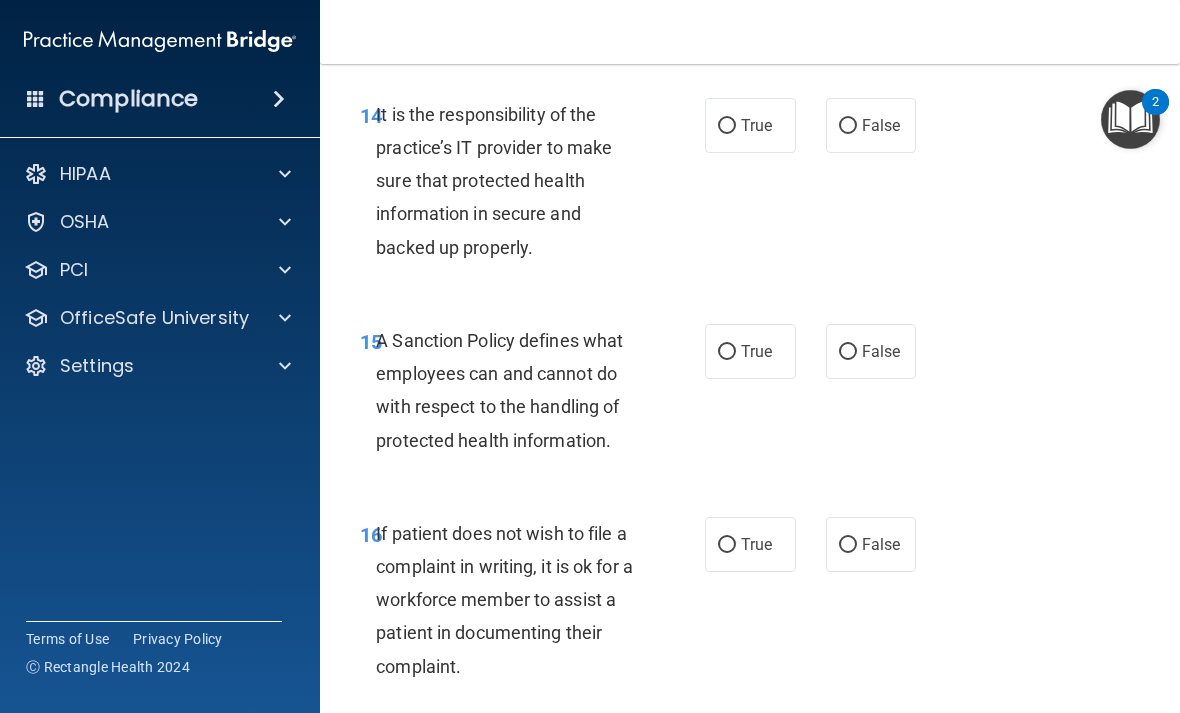 scroll, scrollTop: 3581, scrollLeft: 0, axis: vertical 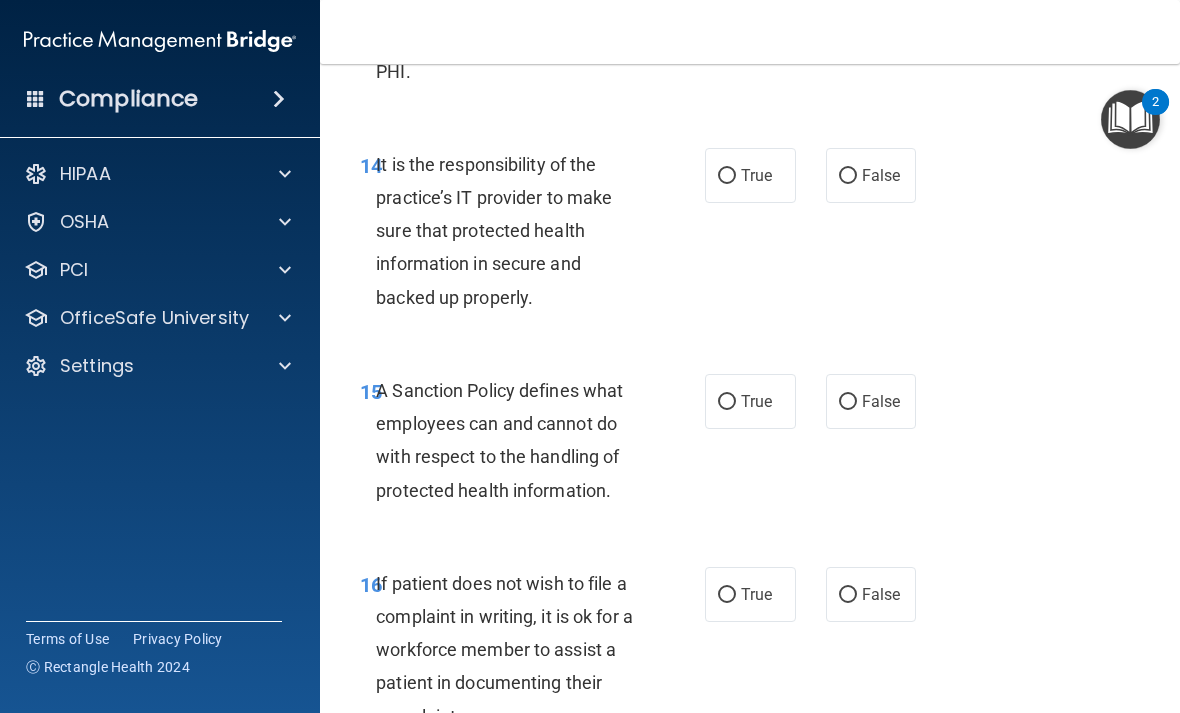 click on "True" at bounding box center [727, 176] 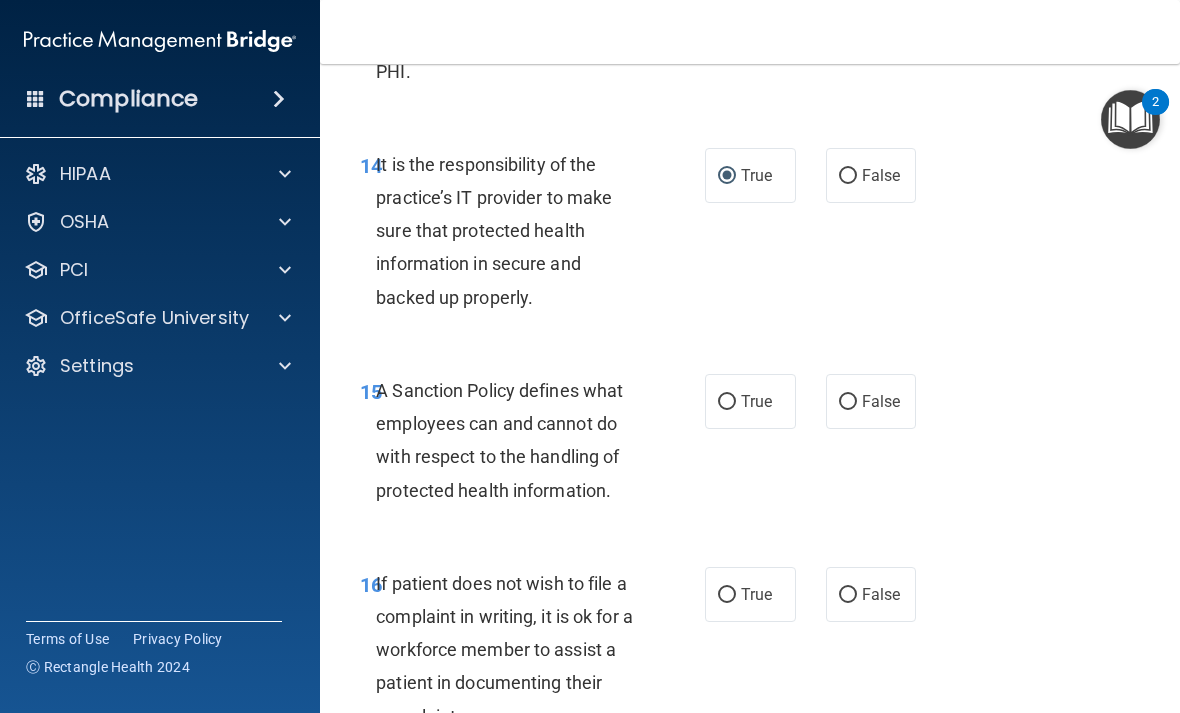 click on "True" at bounding box center (727, 402) 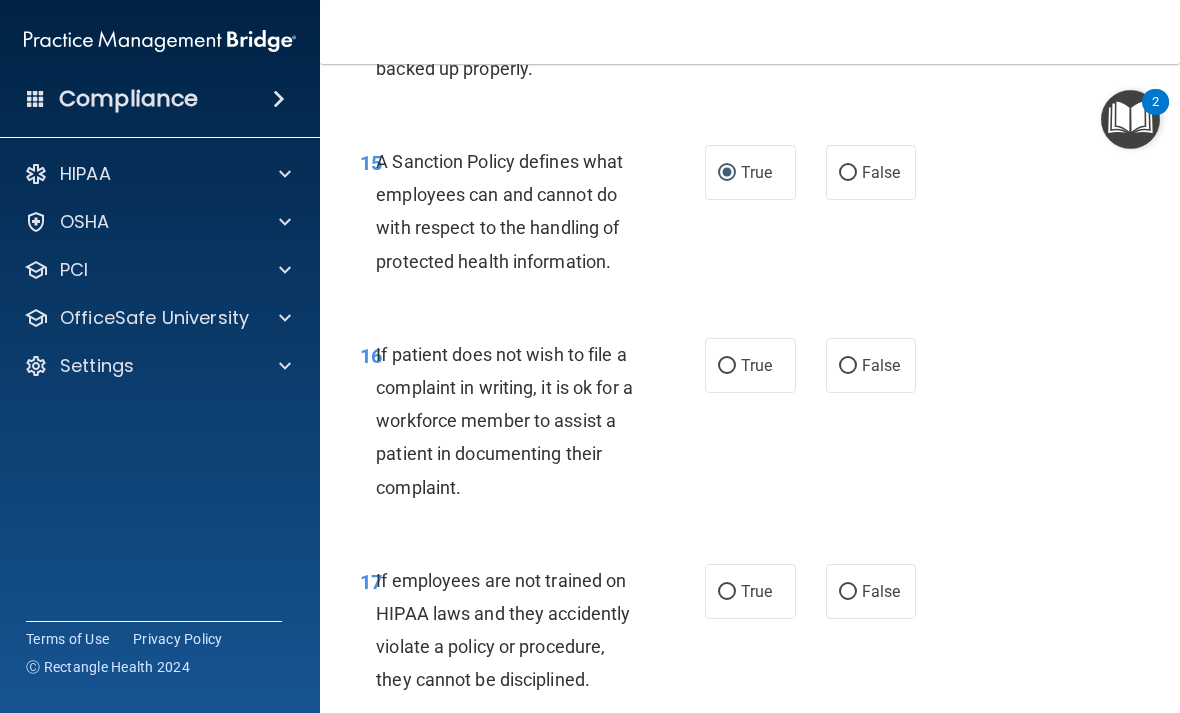 scroll, scrollTop: 3806, scrollLeft: 0, axis: vertical 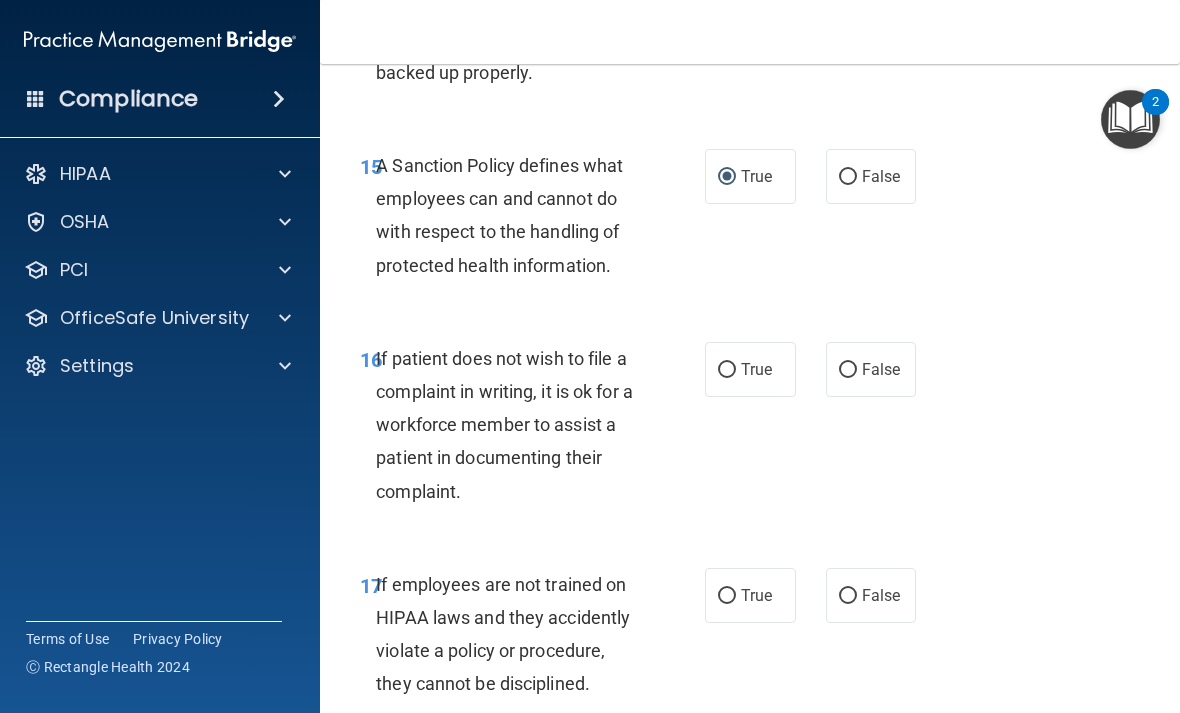 click on "False" at bounding box center [848, 370] 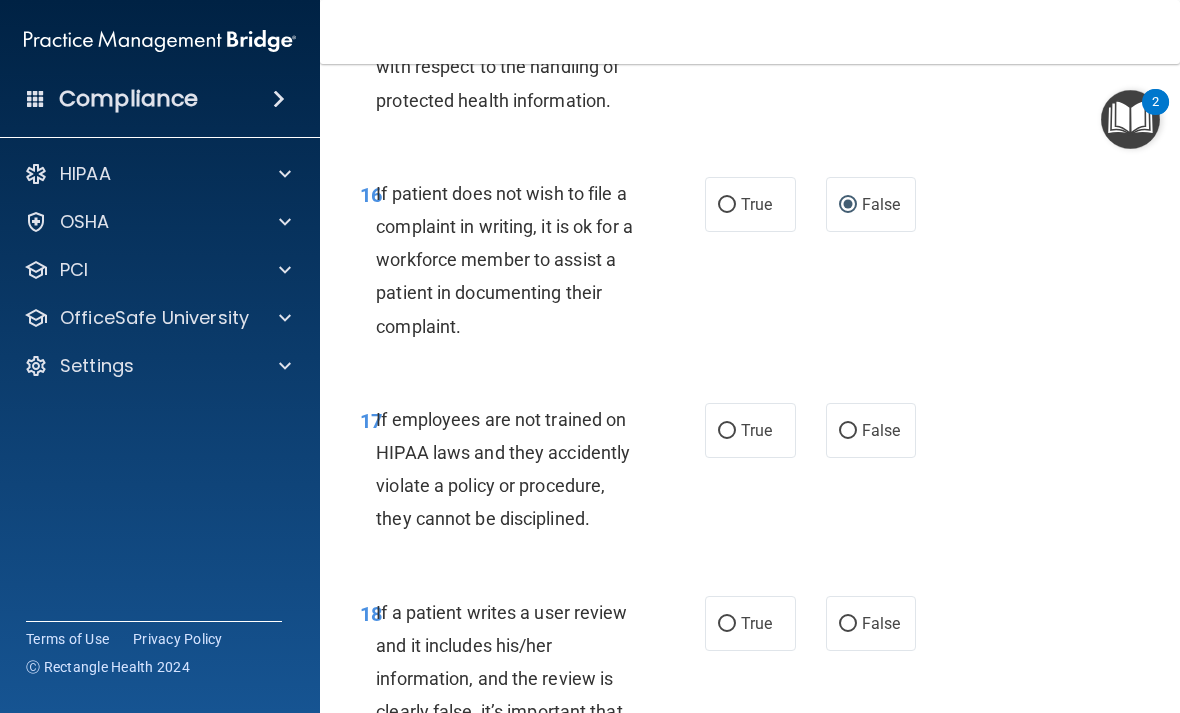 scroll, scrollTop: 3979, scrollLeft: 0, axis: vertical 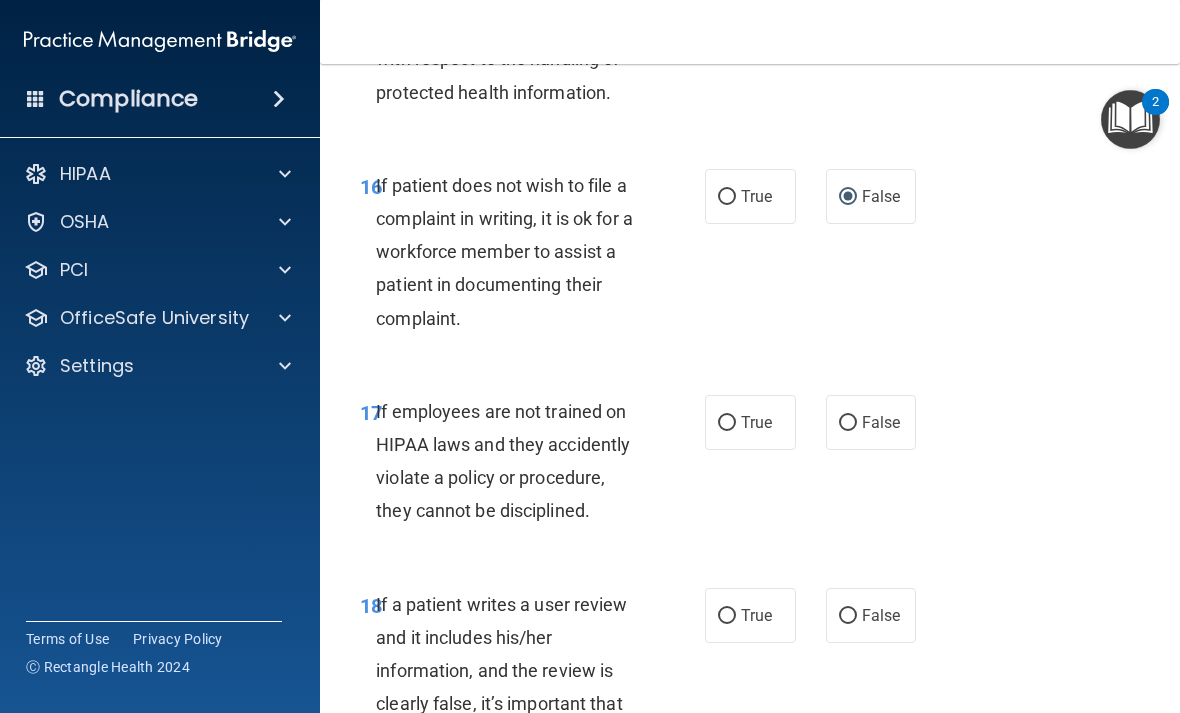 click on "False" at bounding box center (848, 423) 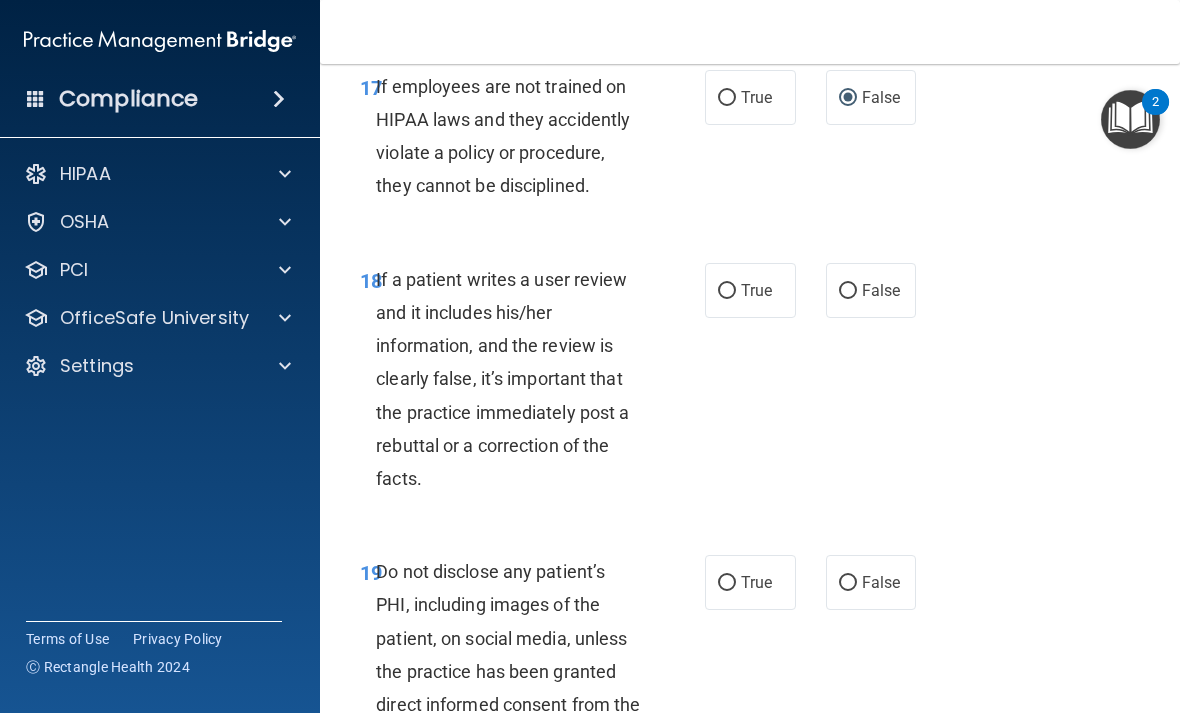 scroll, scrollTop: 4305, scrollLeft: 0, axis: vertical 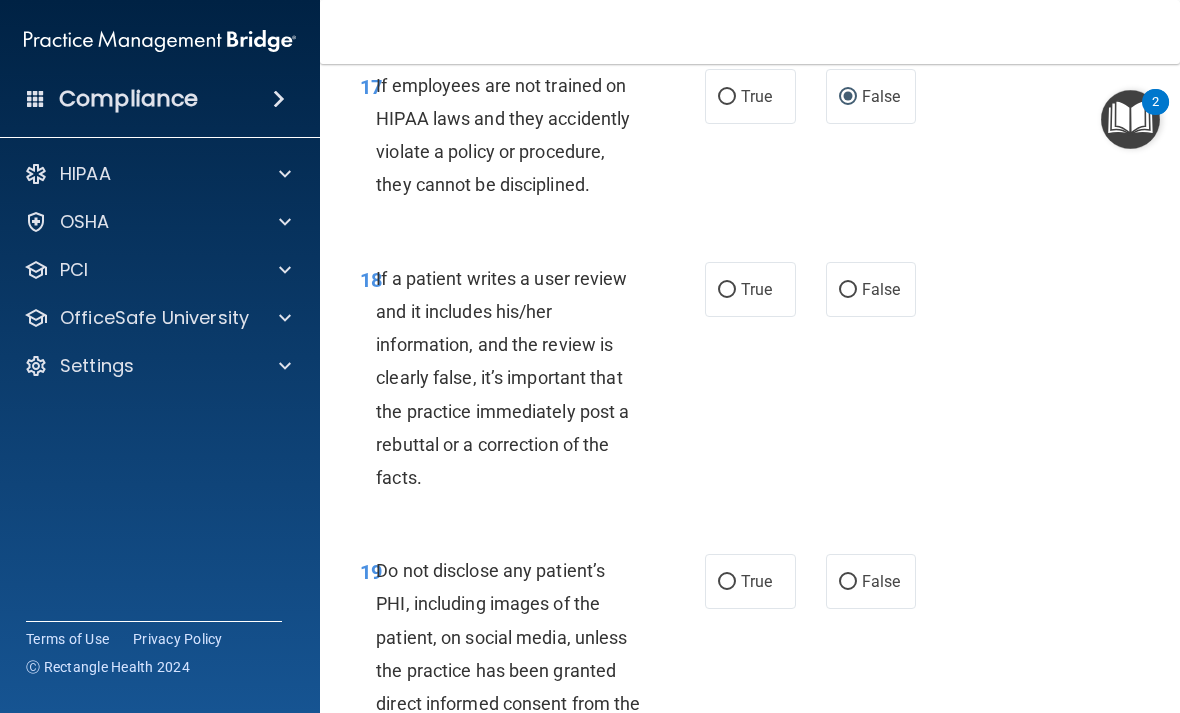 click on "False" at bounding box center (871, 289) 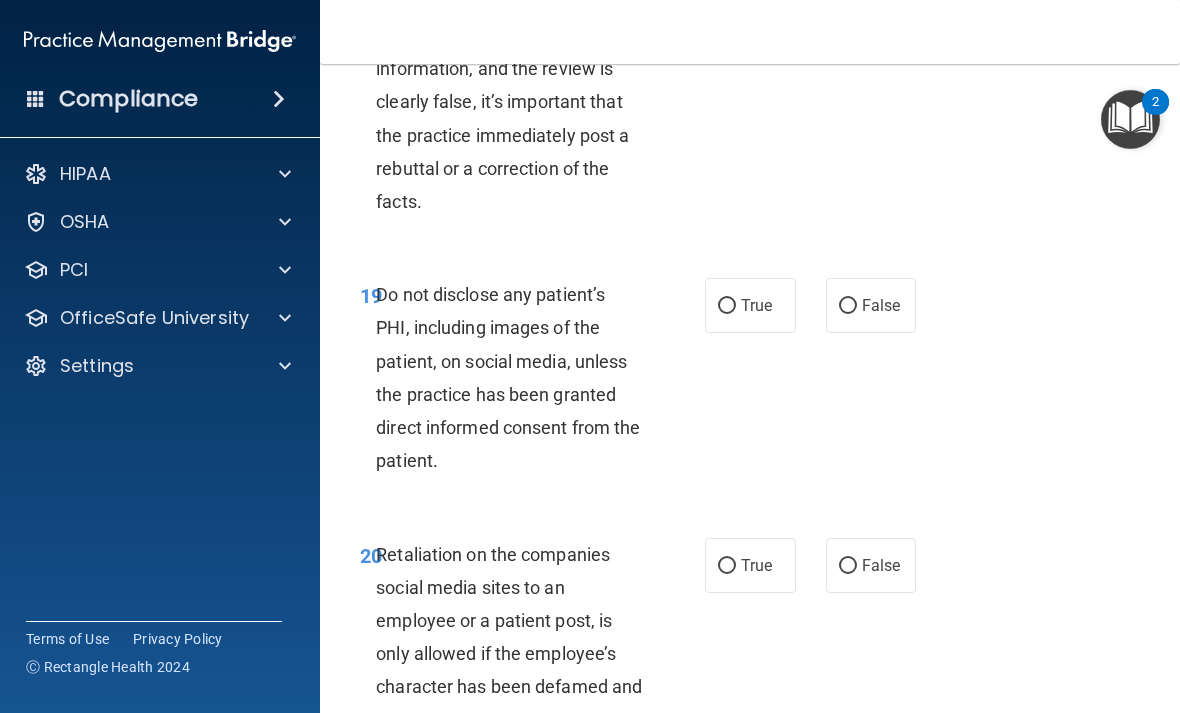 scroll, scrollTop: 4582, scrollLeft: 0, axis: vertical 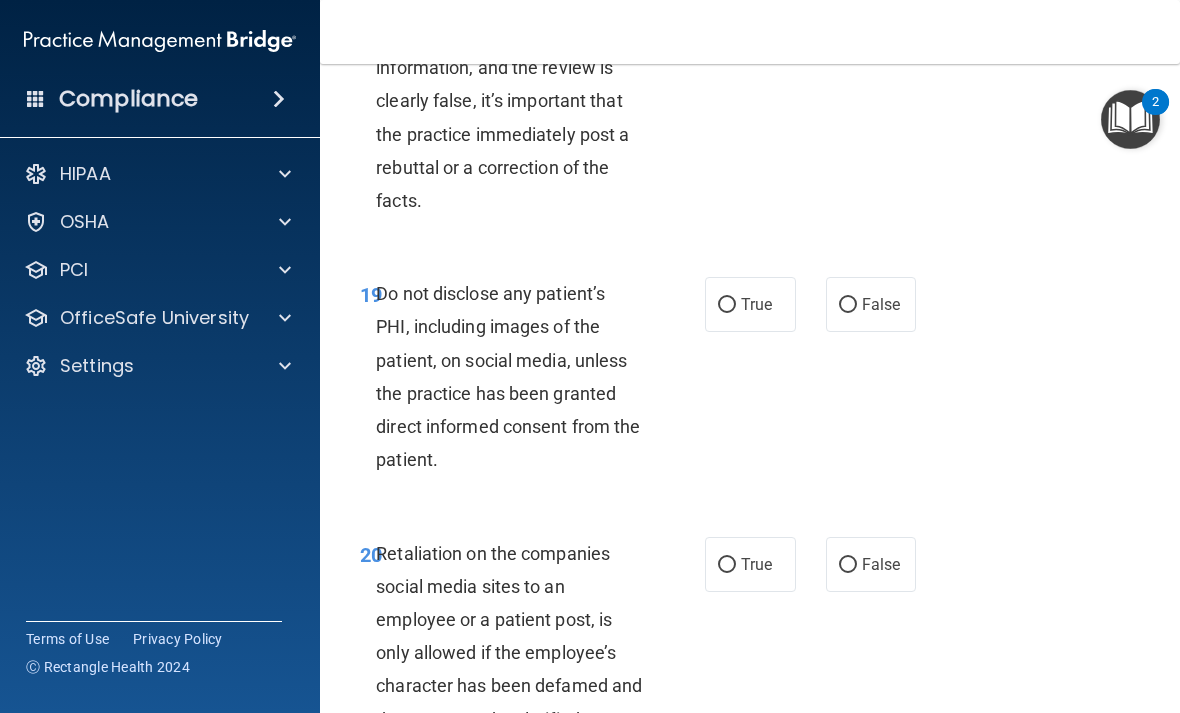 click on "True" at bounding box center [727, 305] 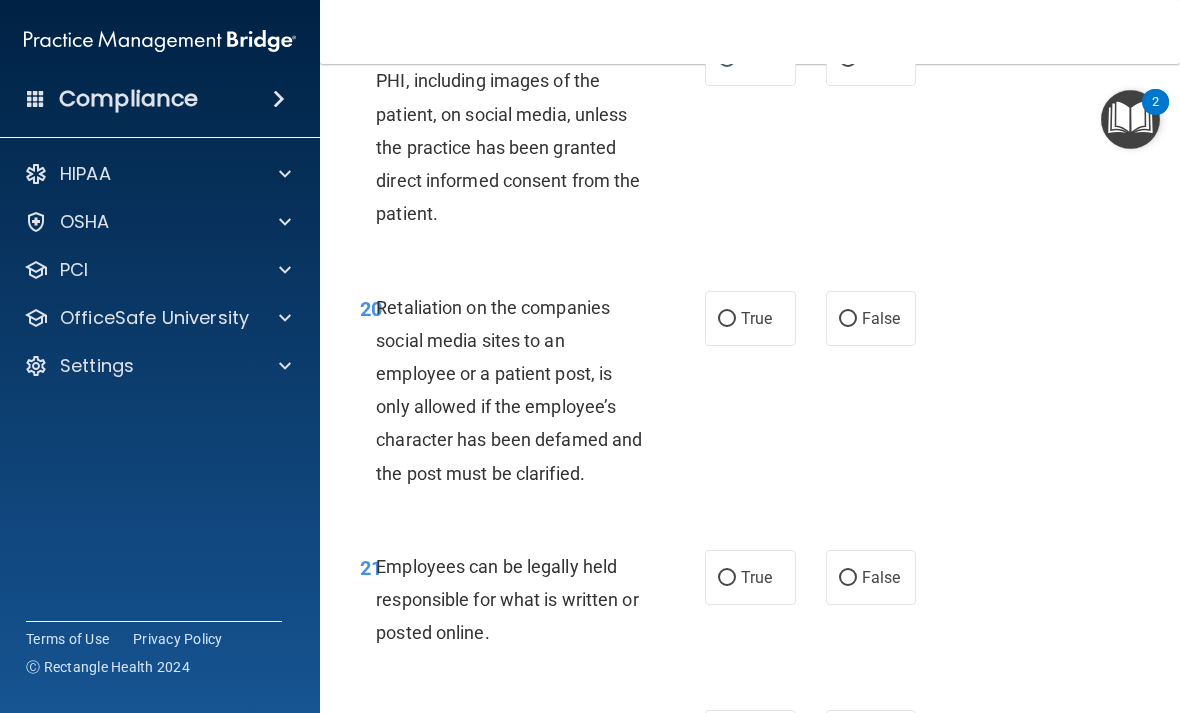 scroll, scrollTop: 4829, scrollLeft: 0, axis: vertical 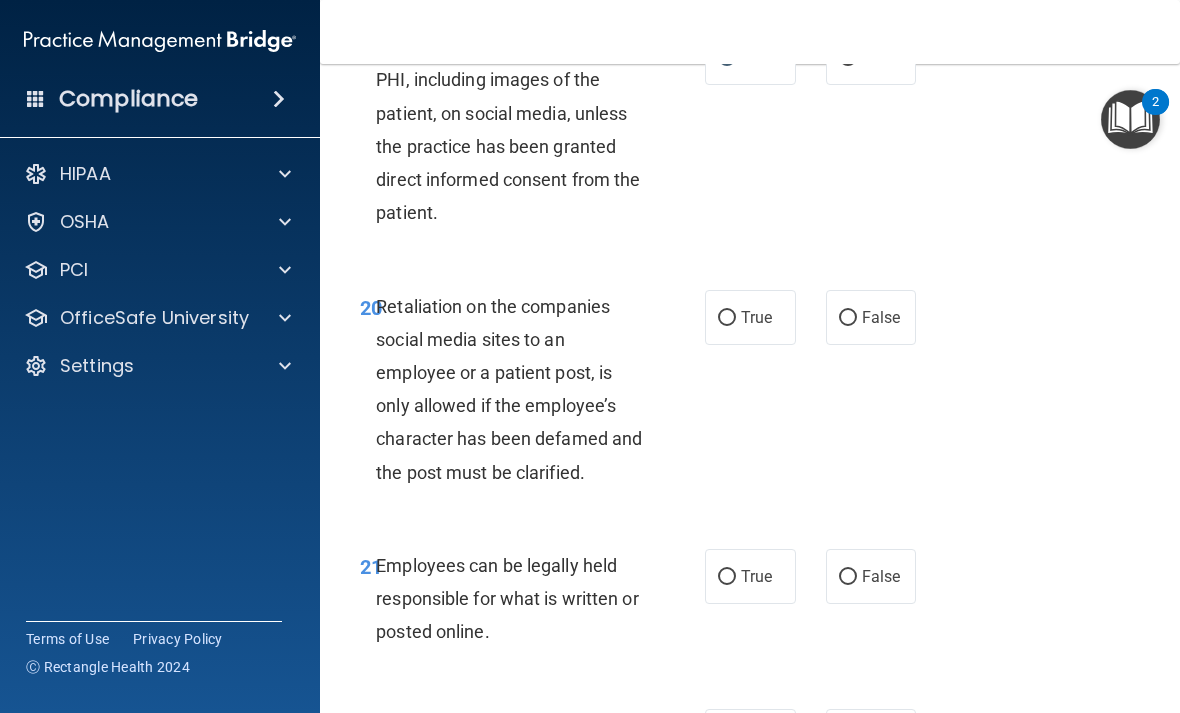 click on "False" at bounding box center [848, 318] 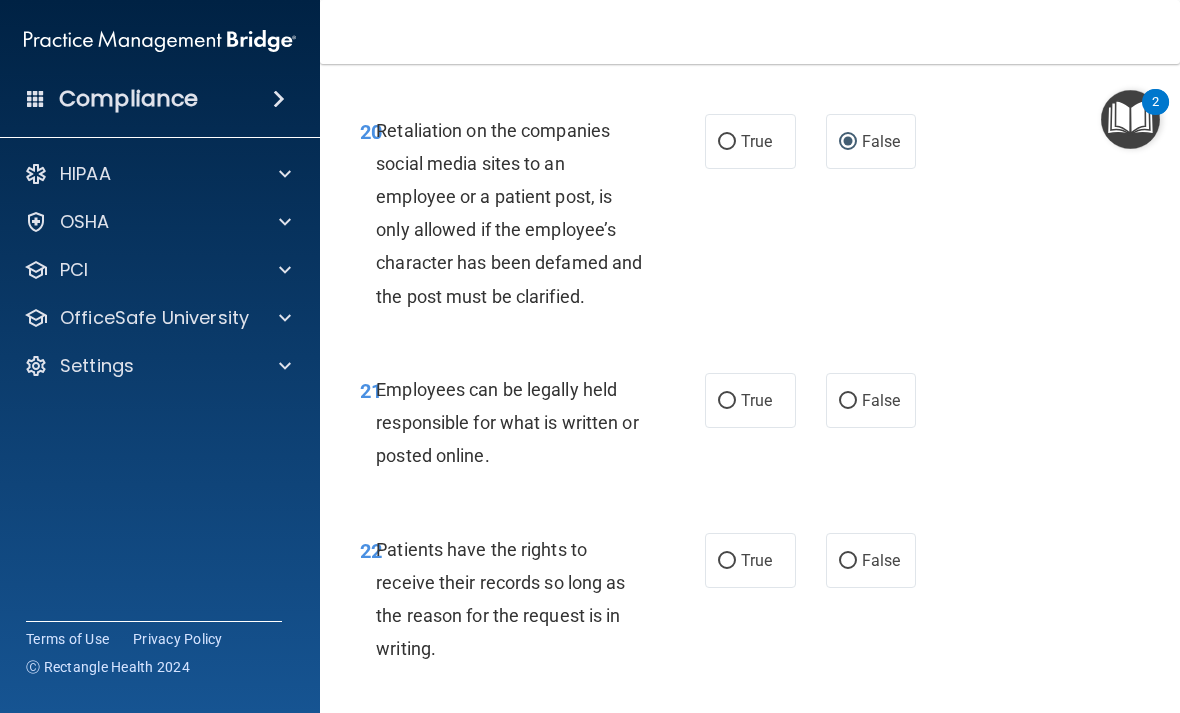 scroll, scrollTop: 5027, scrollLeft: 0, axis: vertical 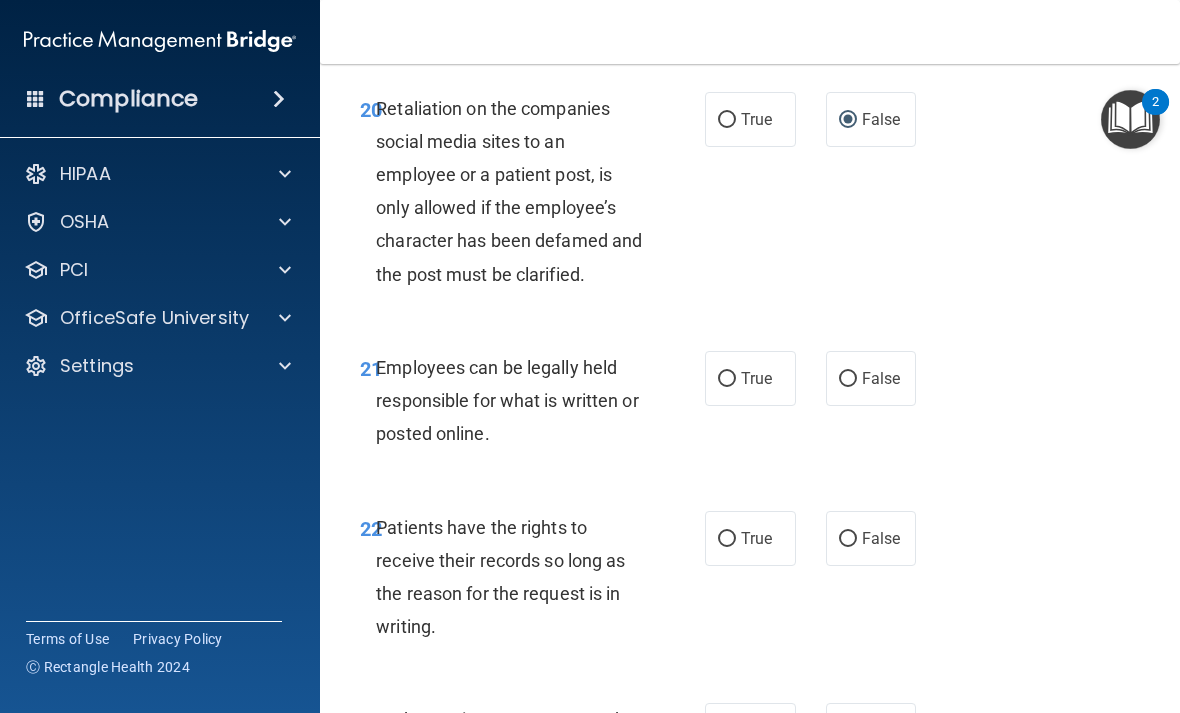 click on "True" at bounding box center (727, 379) 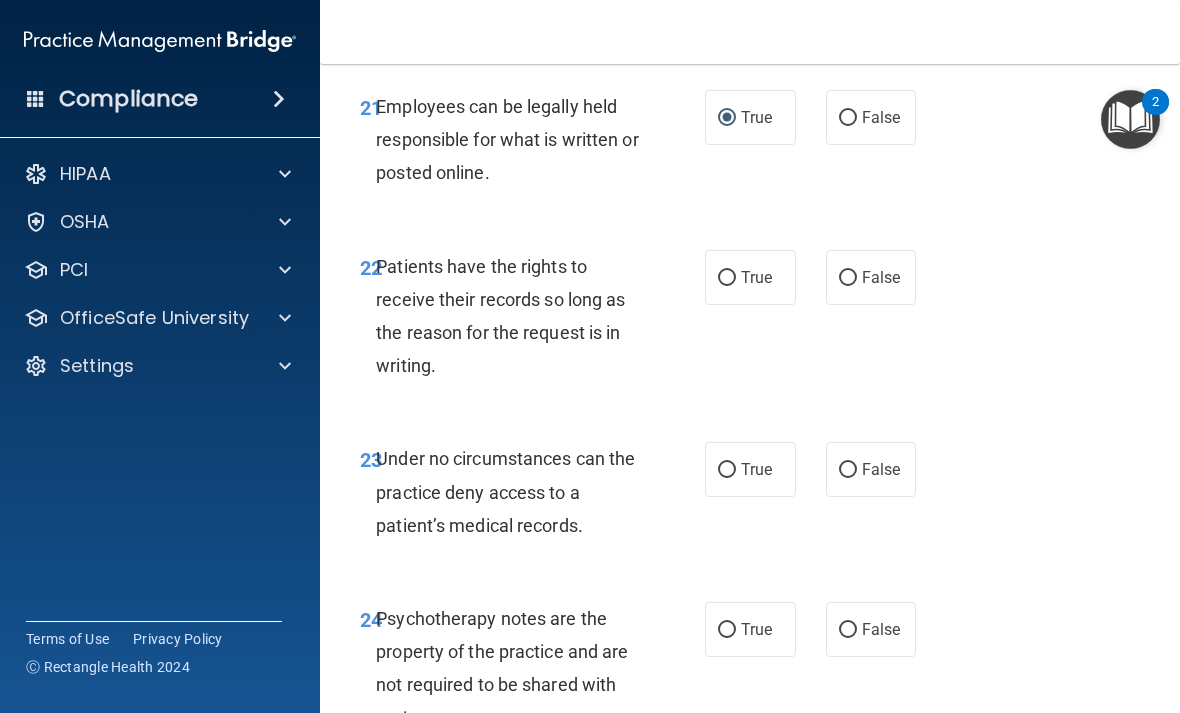 scroll, scrollTop: 5285, scrollLeft: 0, axis: vertical 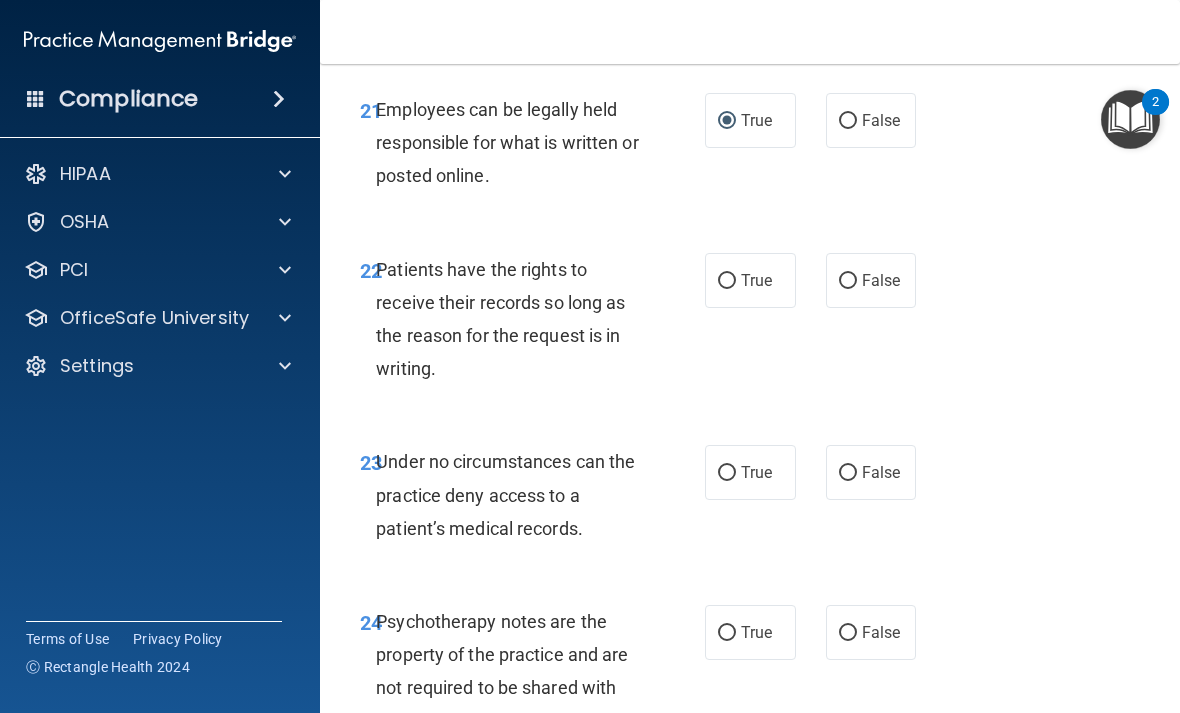 click on "True" at bounding box center (727, 281) 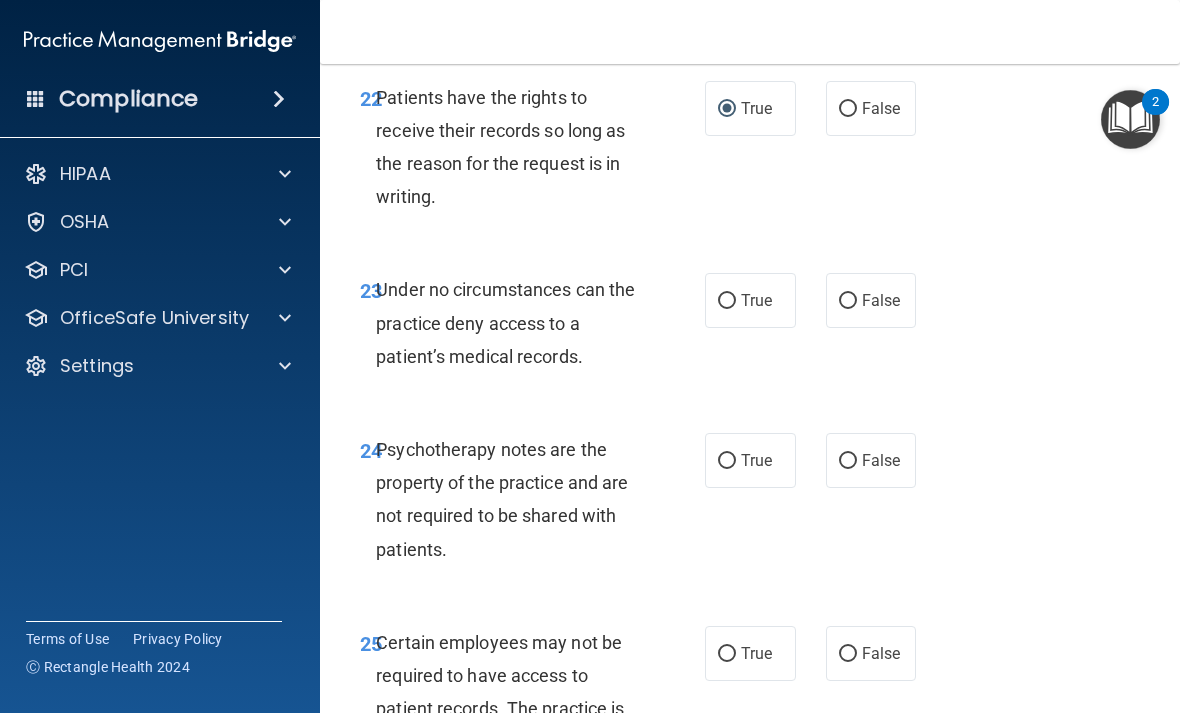 scroll, scrollTop: 5467, scrollLeft: 0, axis: vertical 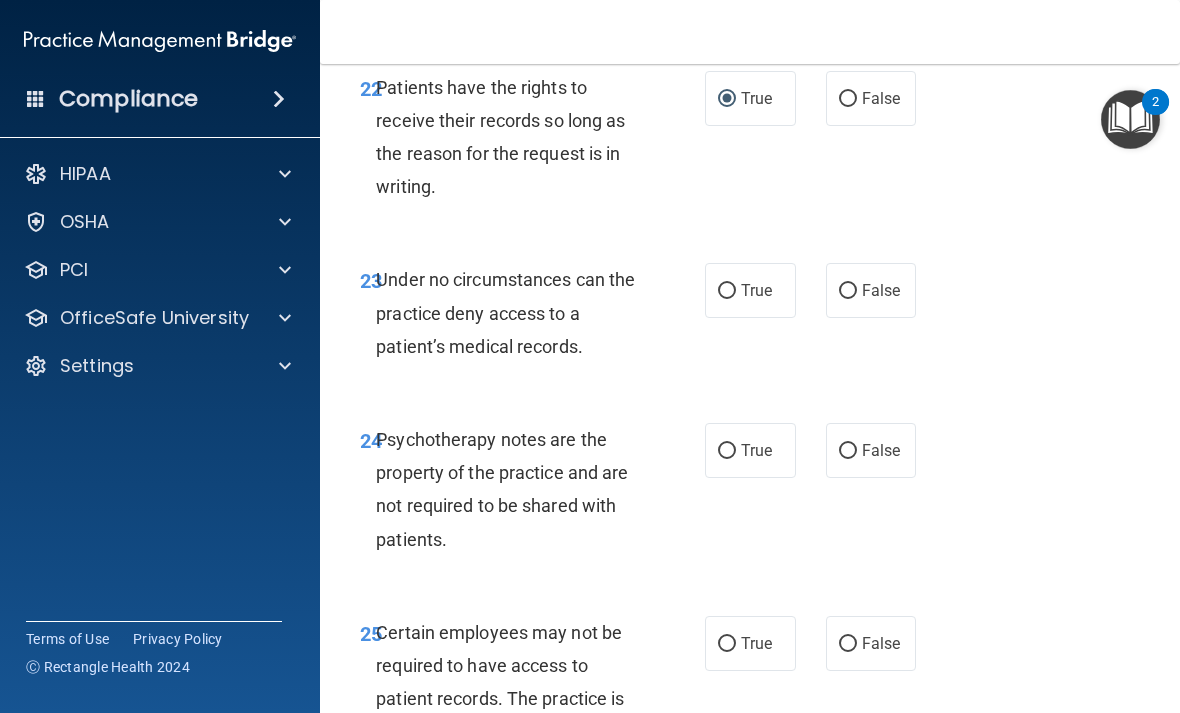click on "True" at bounding box center [727, 291] 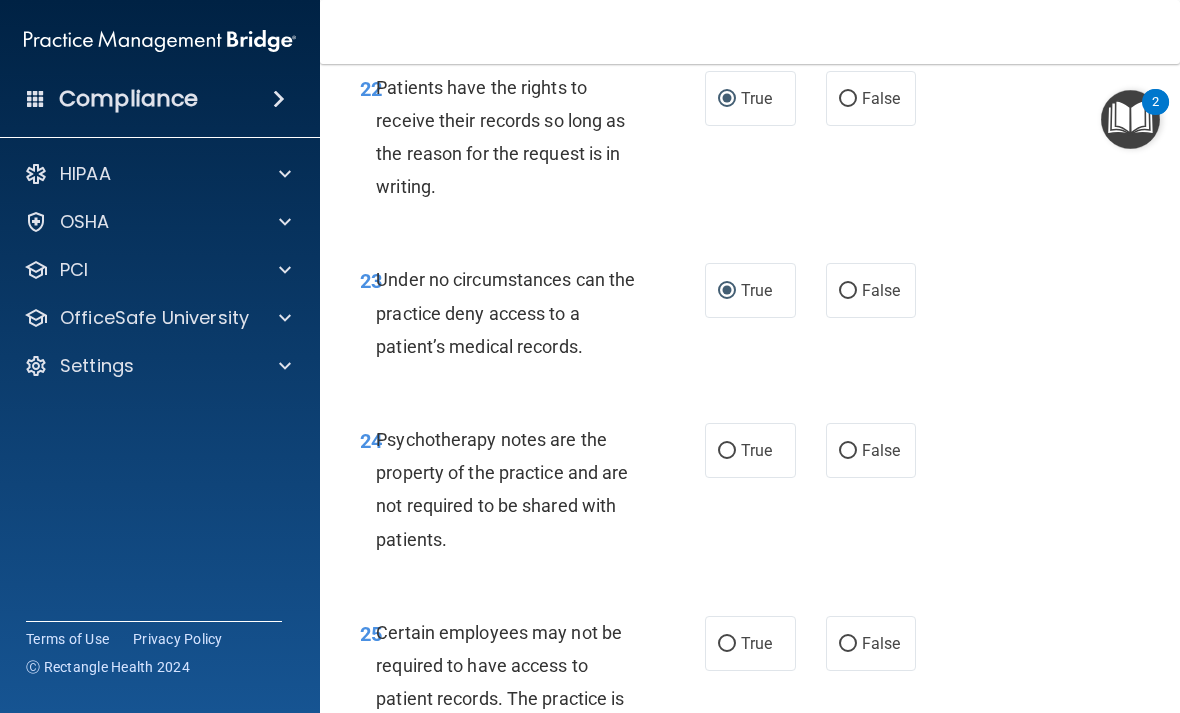 click on "False" at bounding box center (848, 451) 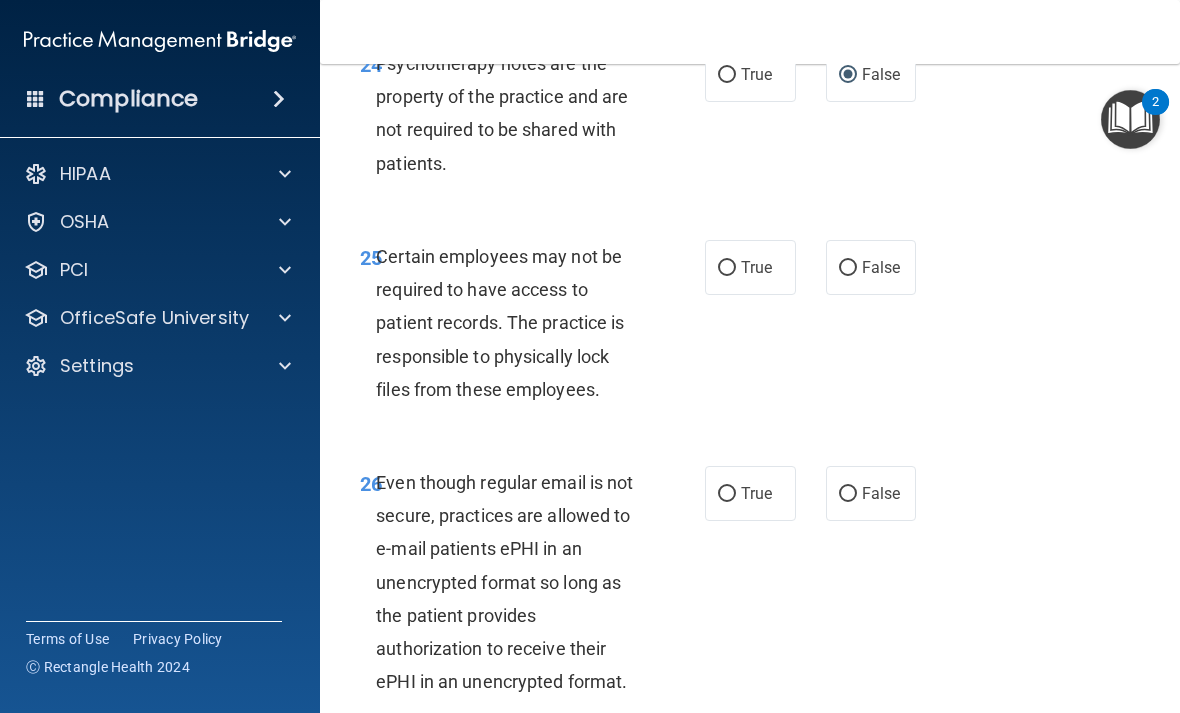 scroll, scrollTop: 5844, scrollLeft: 0, axis: vertical 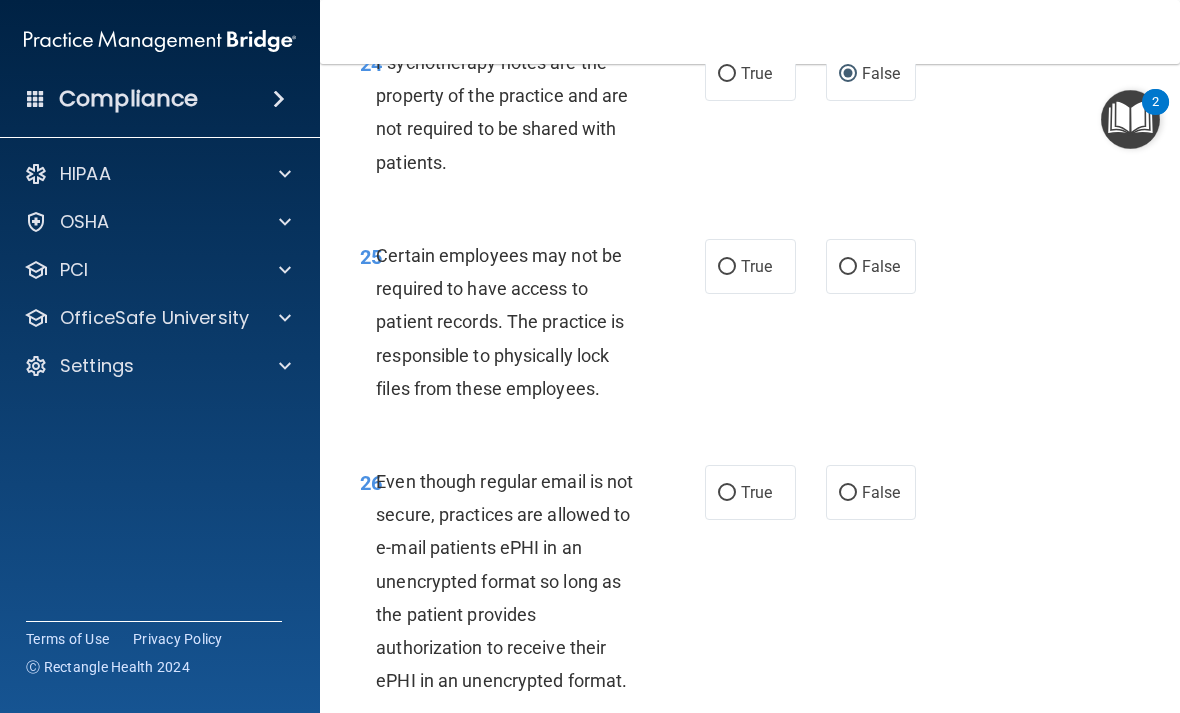 click on "True" at bounding box center (727, 493) 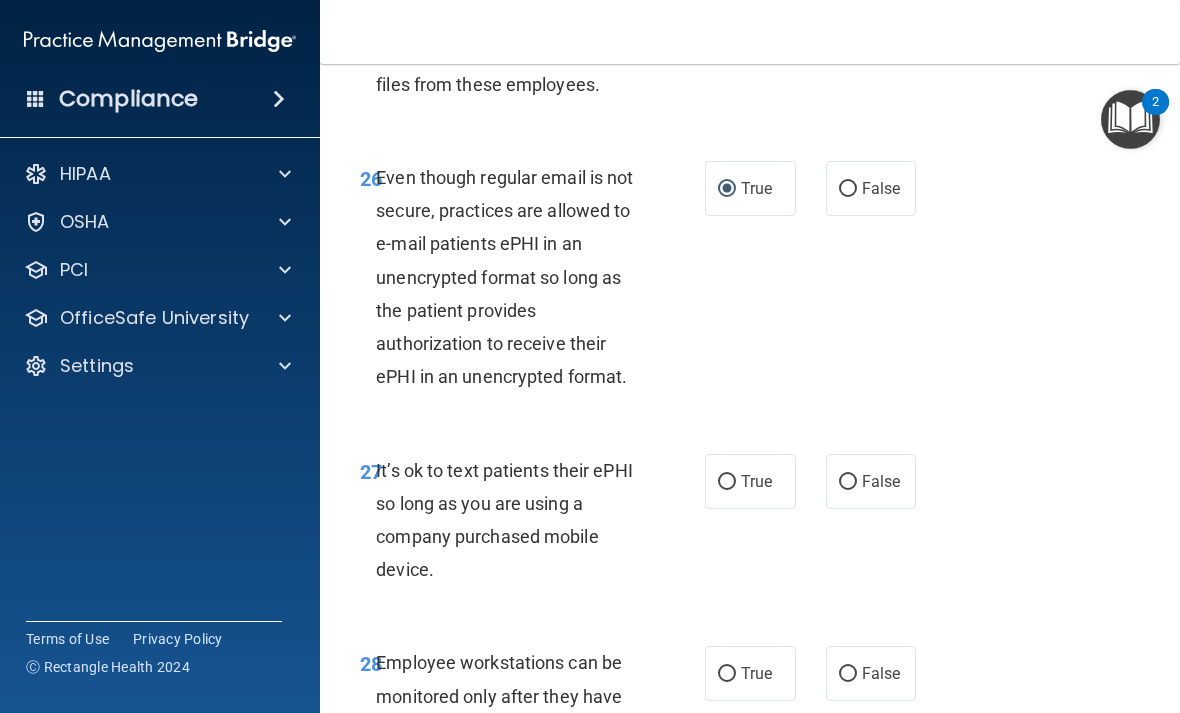 scroll, scrollTop: 6147, scrollLeft: 0, axis: vertical 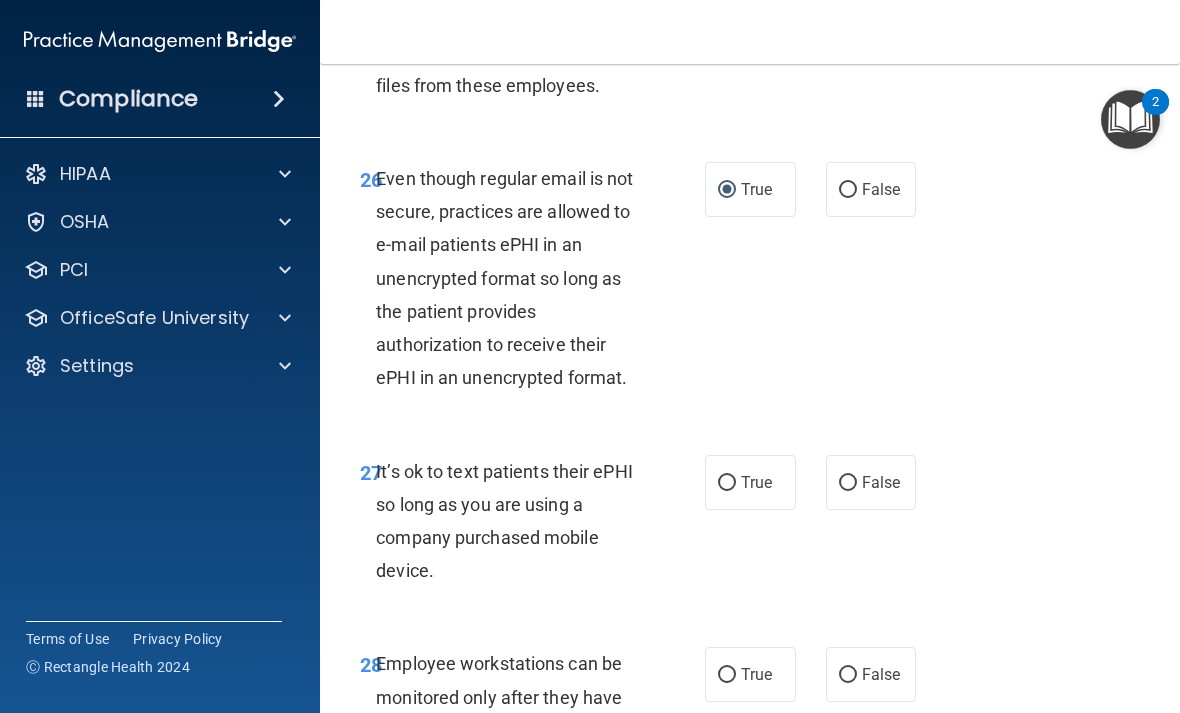click on "False" at bounding box center (848, 483) 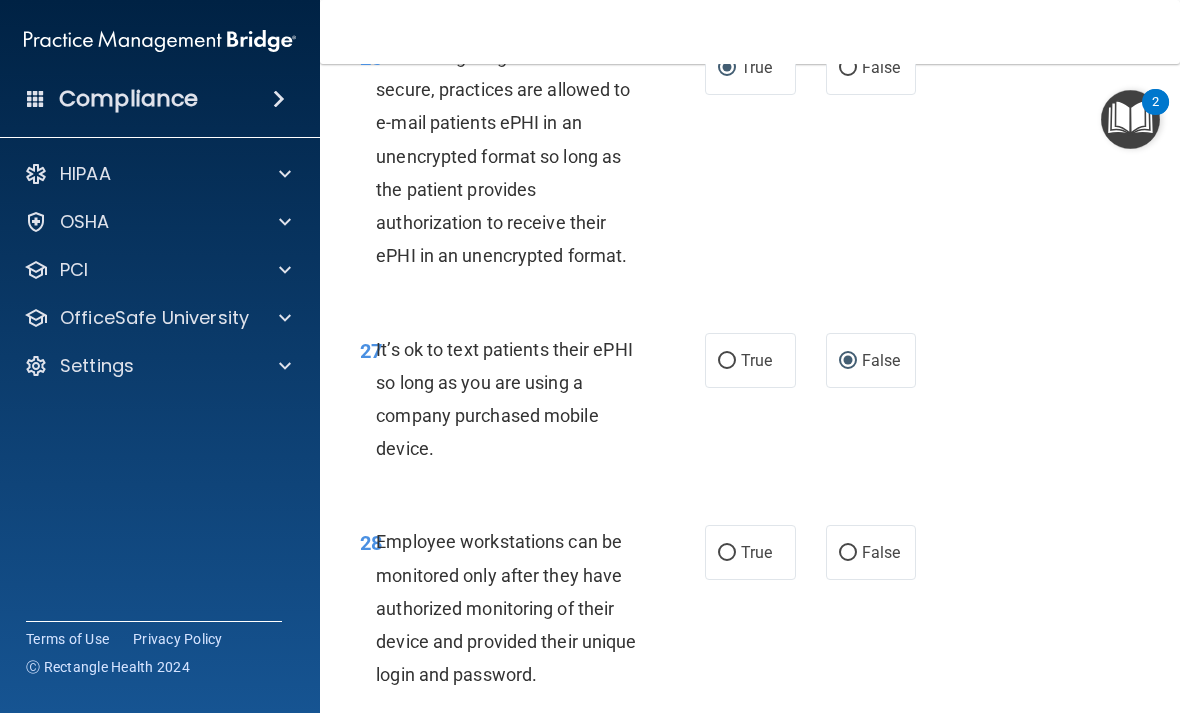 scroll, scrollTop: 6265, scrollLeft: 0, axis: vertical 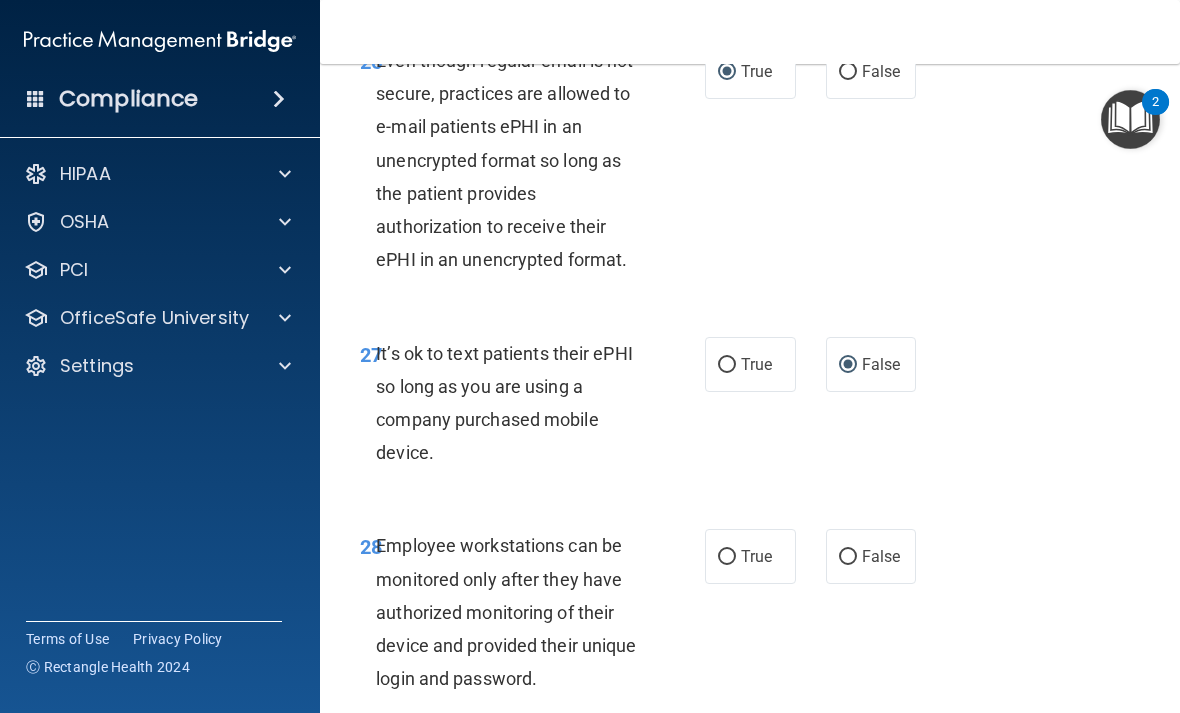 click on "False" at bounding box center (848, 557) 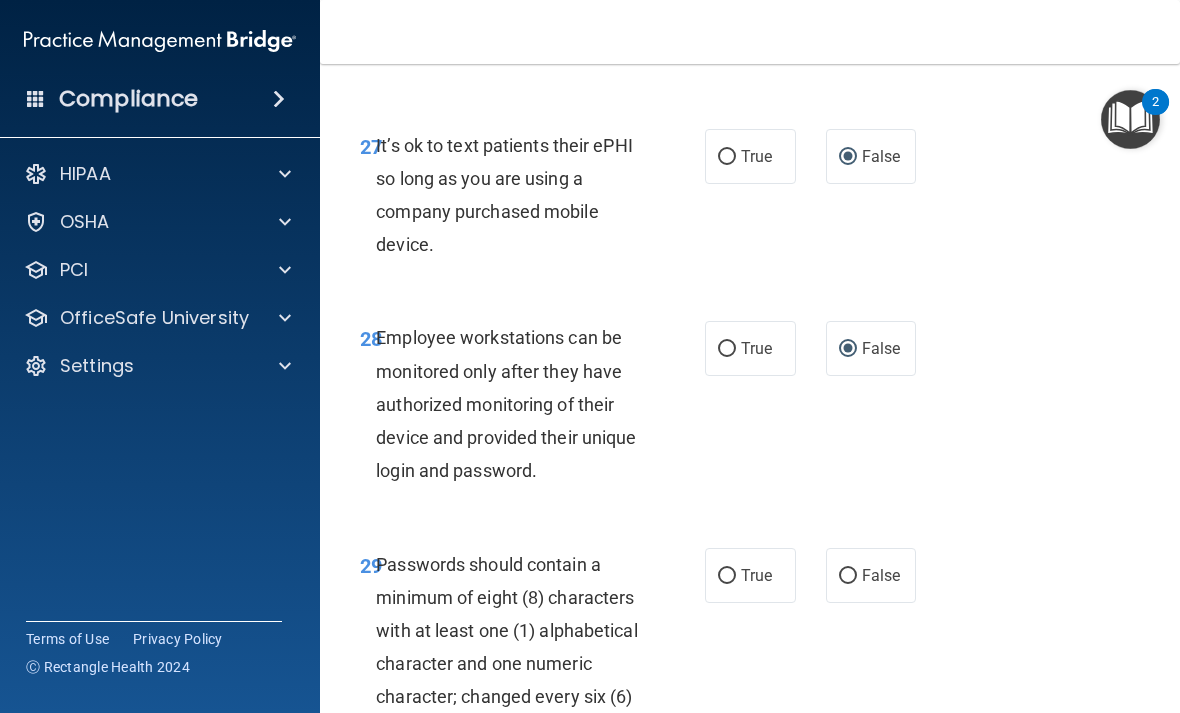scroll, scrollTop: 6520, scrollLeft: 0, axis: vertical 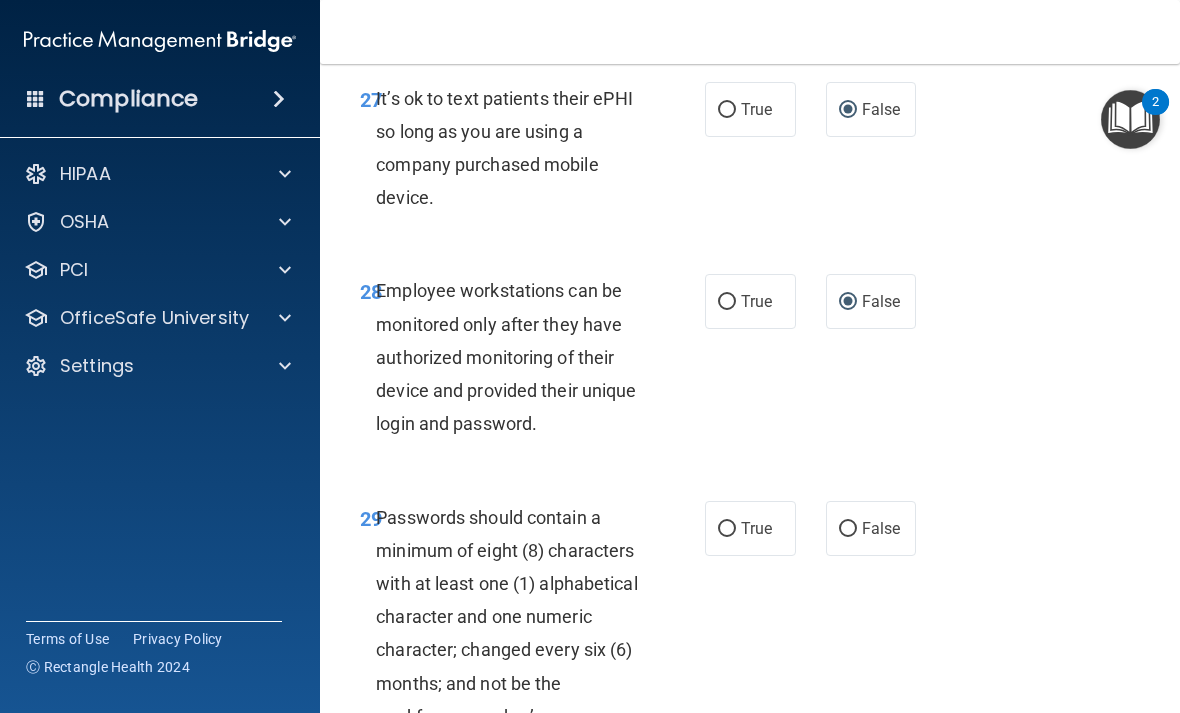 click on "True" at bounding box center (750, 528) 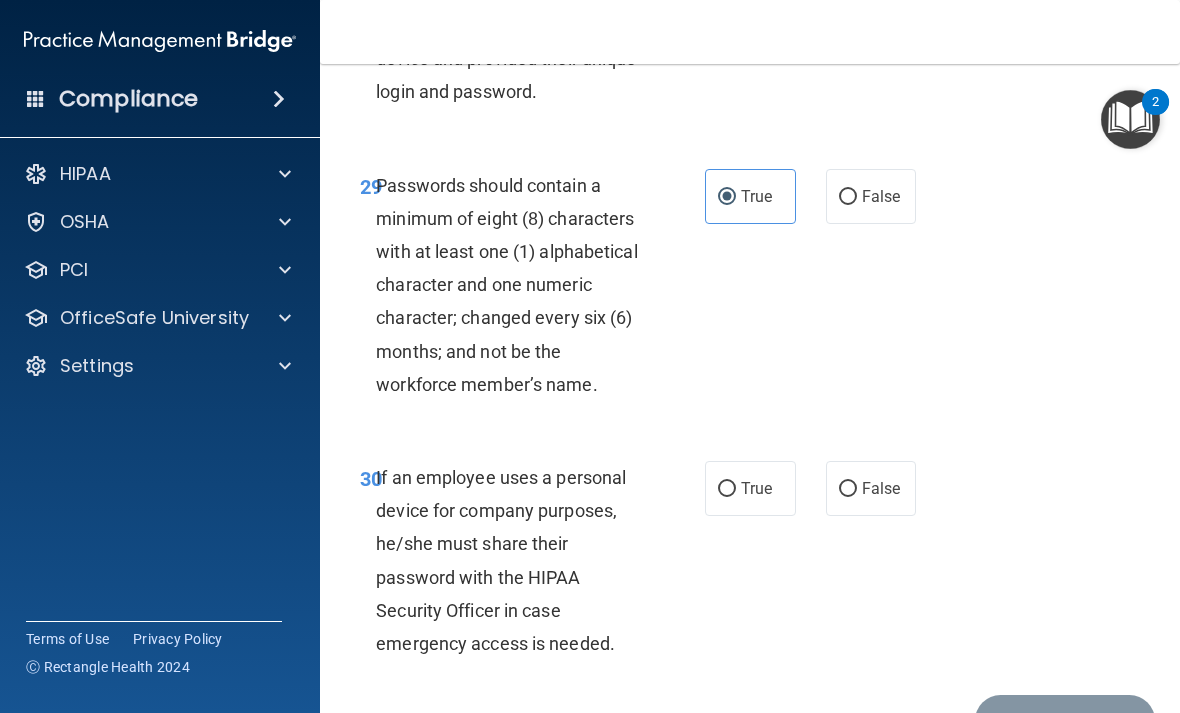 scroll, scrollTop: 6854, scrollLeft: 0, axis: vertical 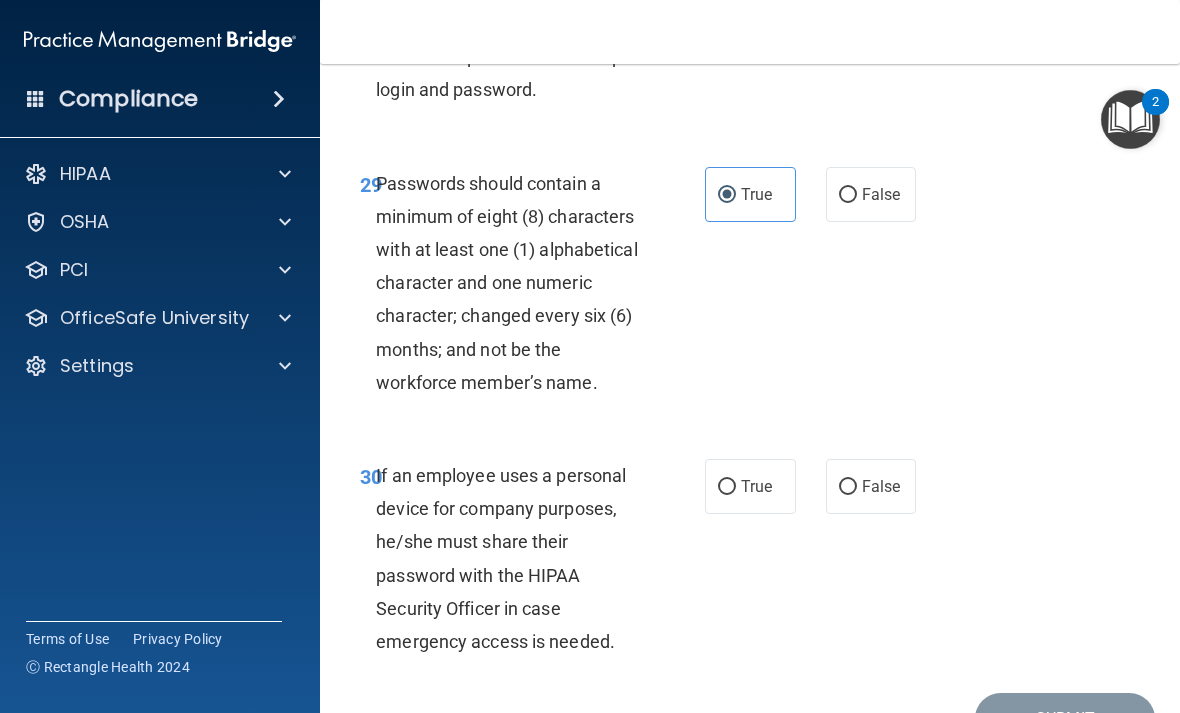 click on "False" at bounding box center [881, 486] 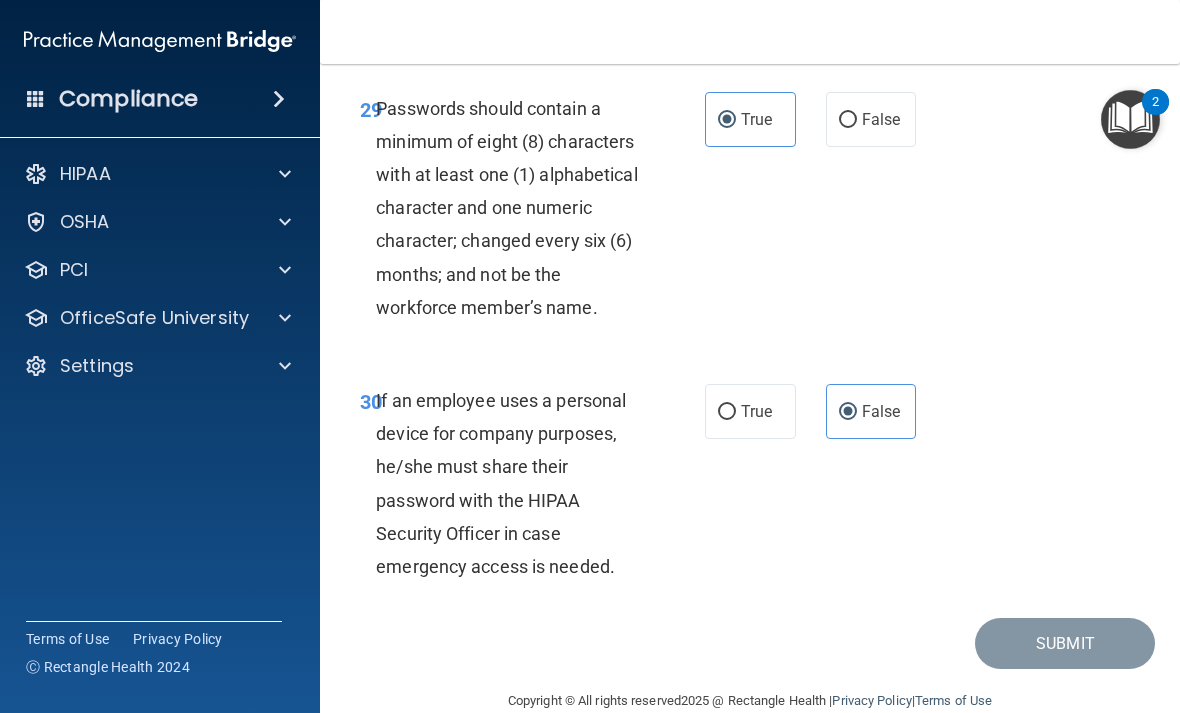 scroll, scrollTop: 6927, scrollLeft: 0, axis: vertical 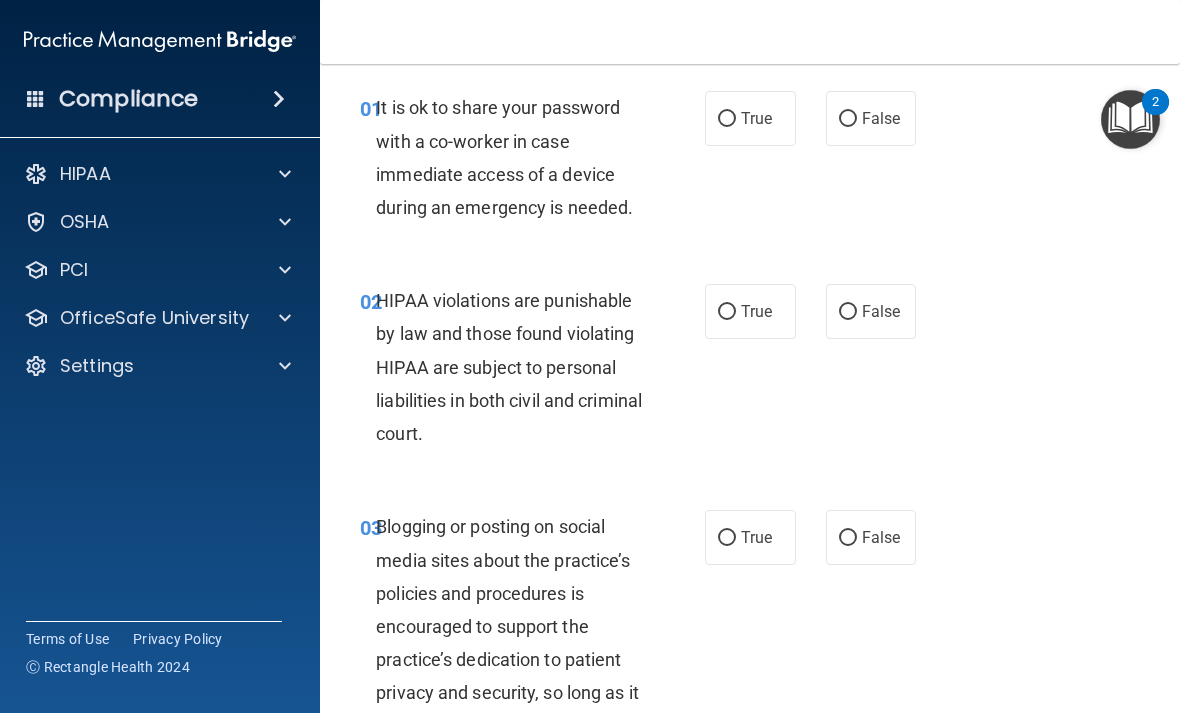 click on "False" at bounding box center [848, 119] 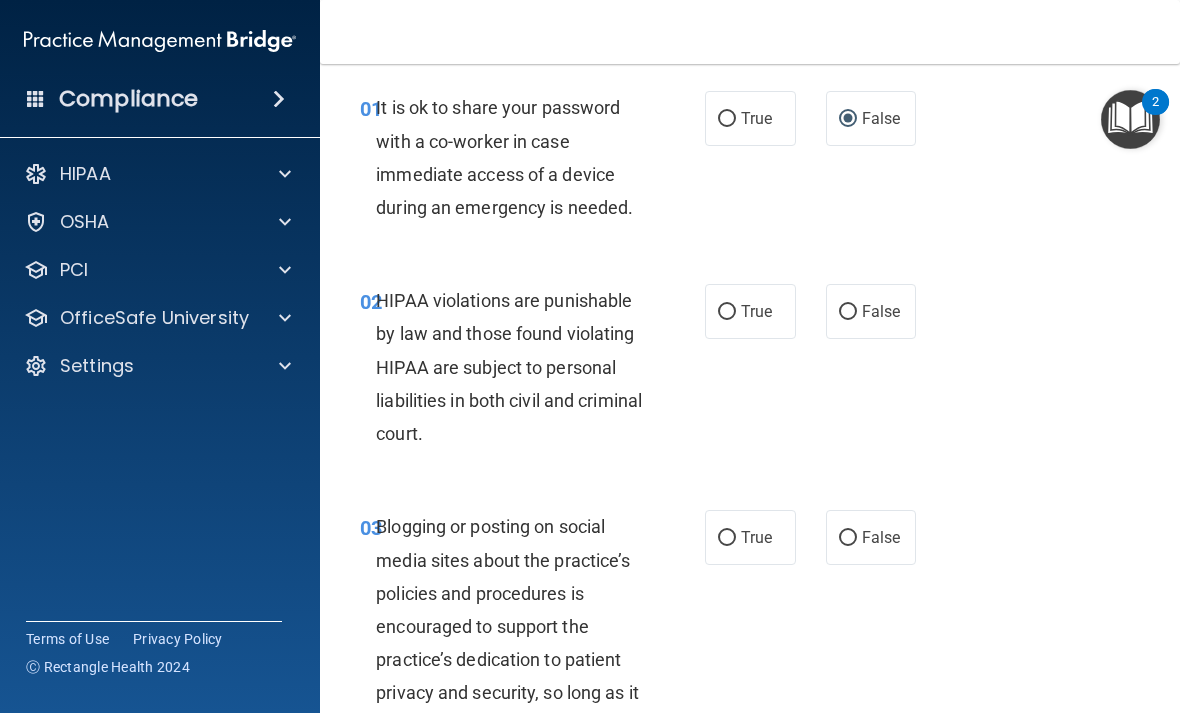 click on "True" at bounding box center (727, 312) 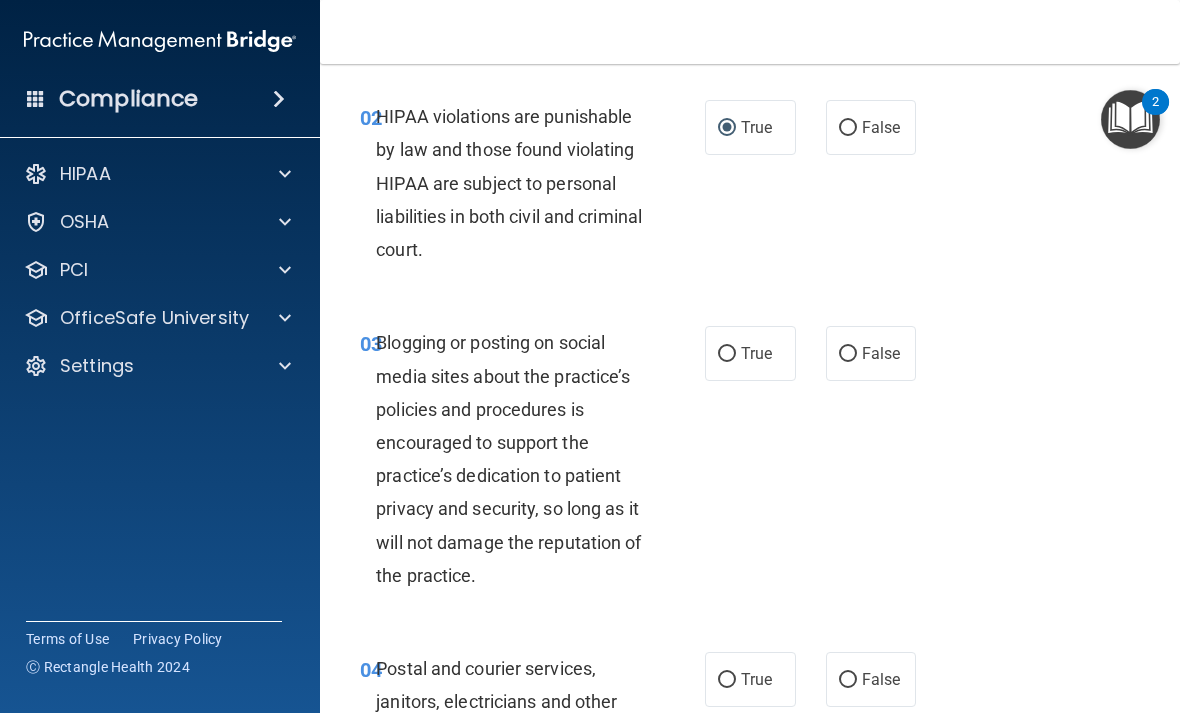 scroll, scrollTop: 250, scrollLeft: 0, axis: vertical 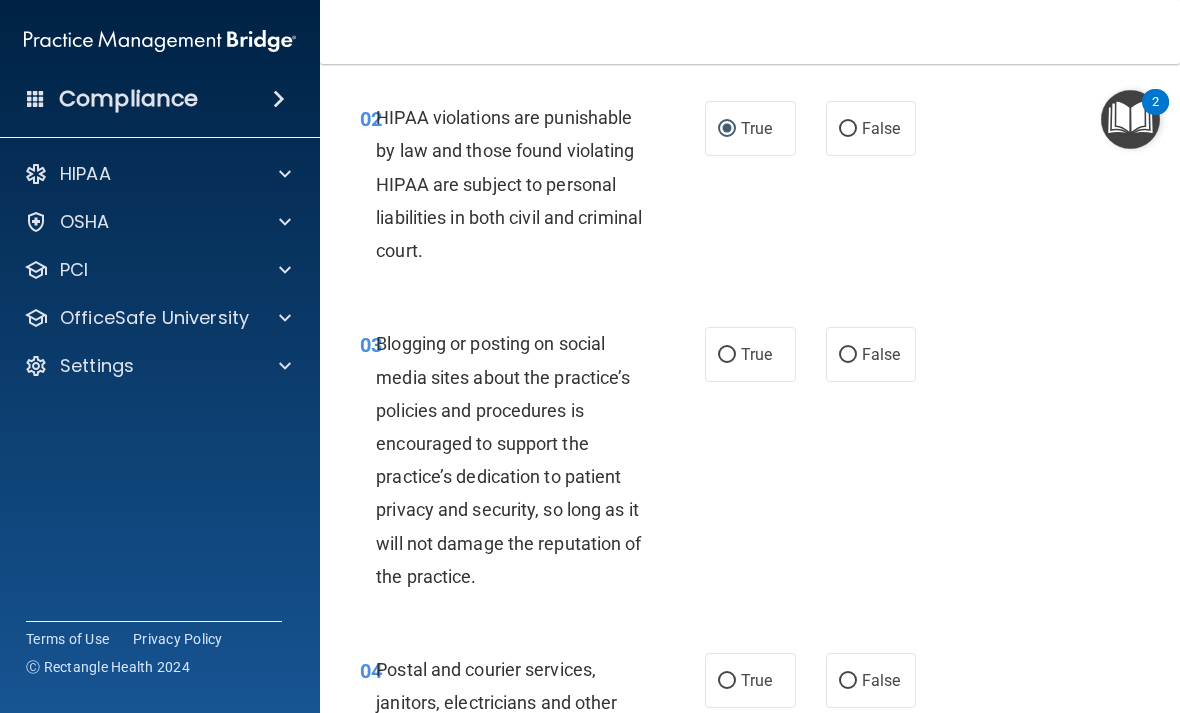 click on "False" at bounding box center (848, 355) 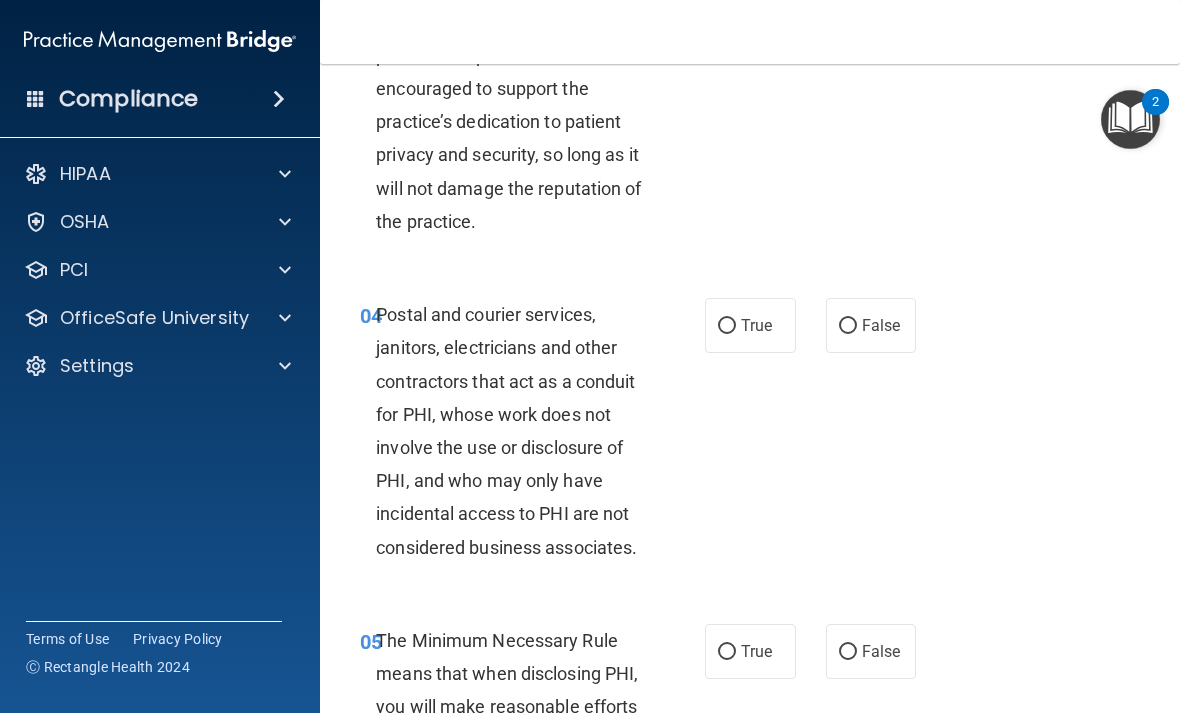 scroll, scrollTop: 633, scrollLeft: 0, axis: vertical 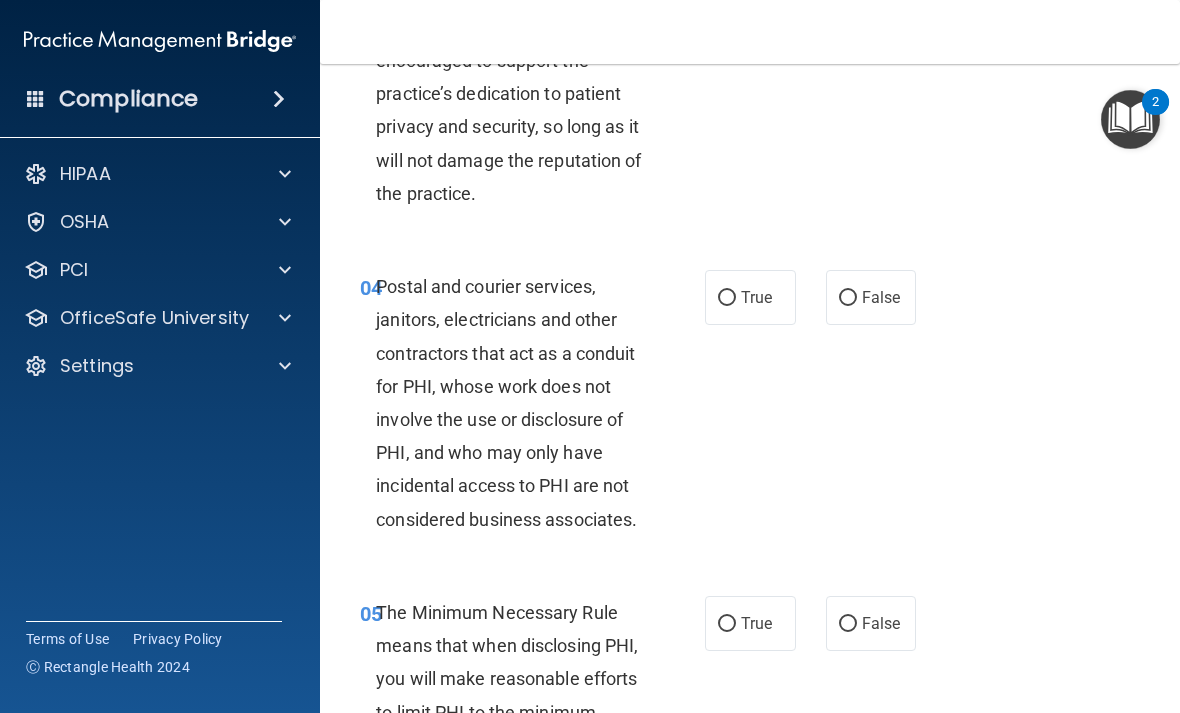 click on "True" at bounding box center (727, 298) 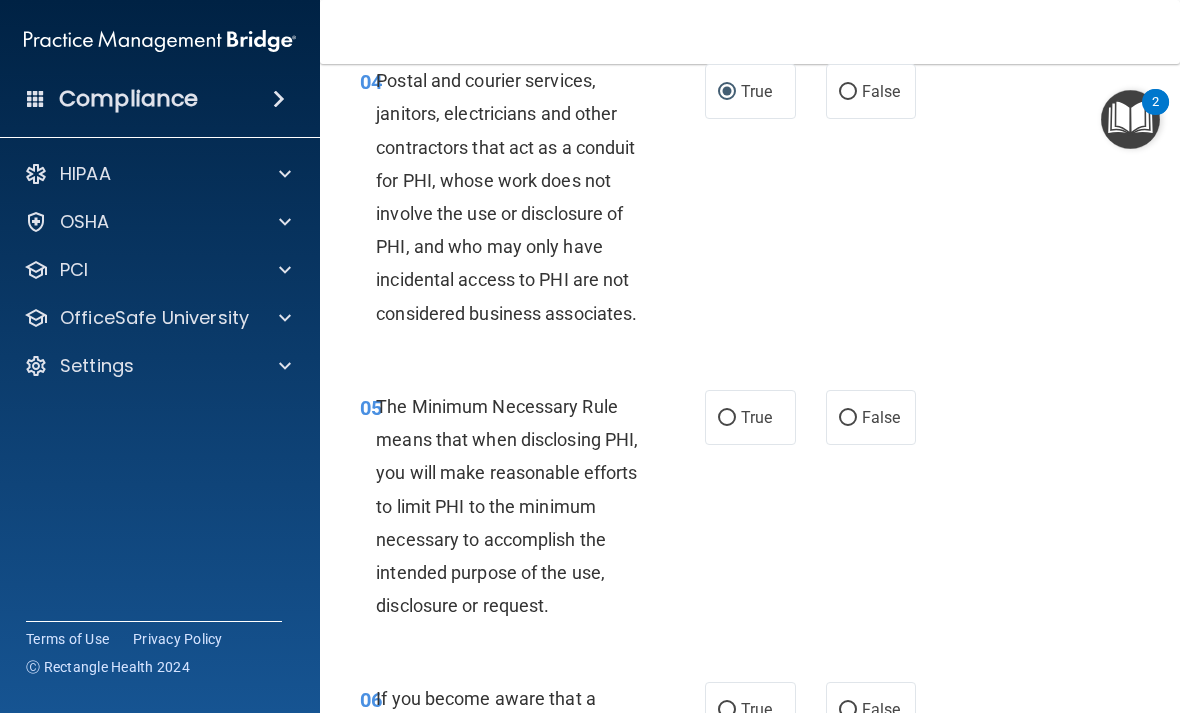 scroll, scrollTop: 890, scrollLeft: 0, axis: vertical 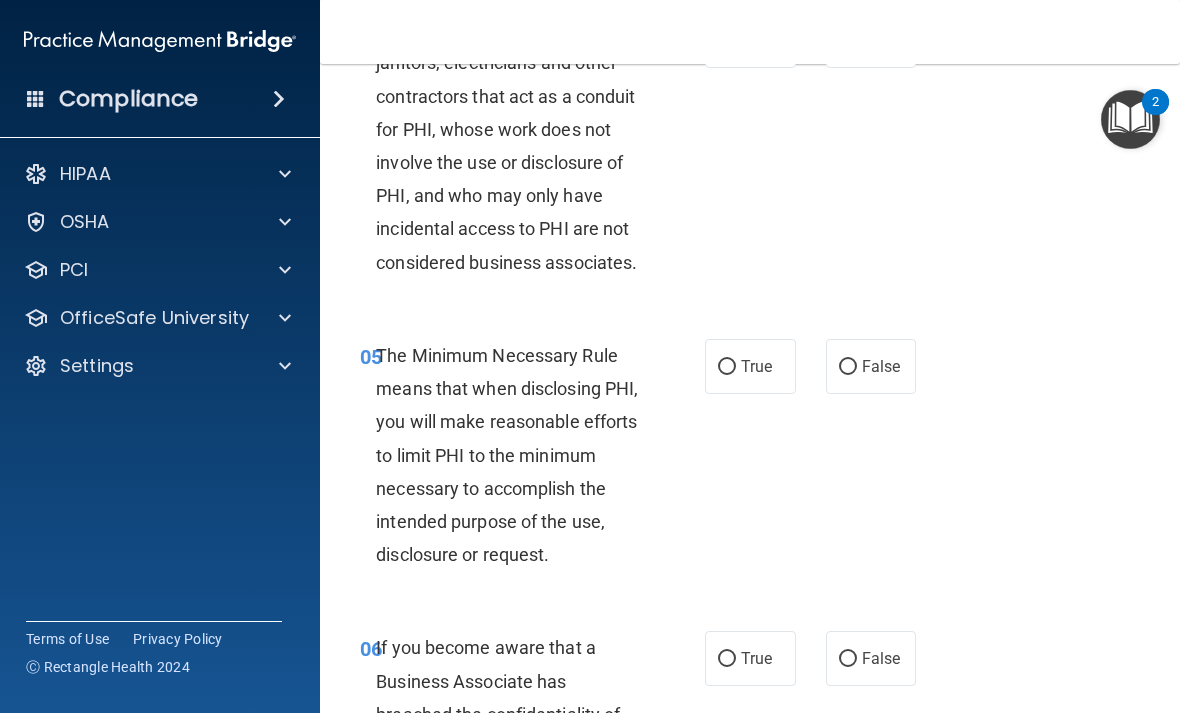 click on "True" at bounding box center (727, 367) 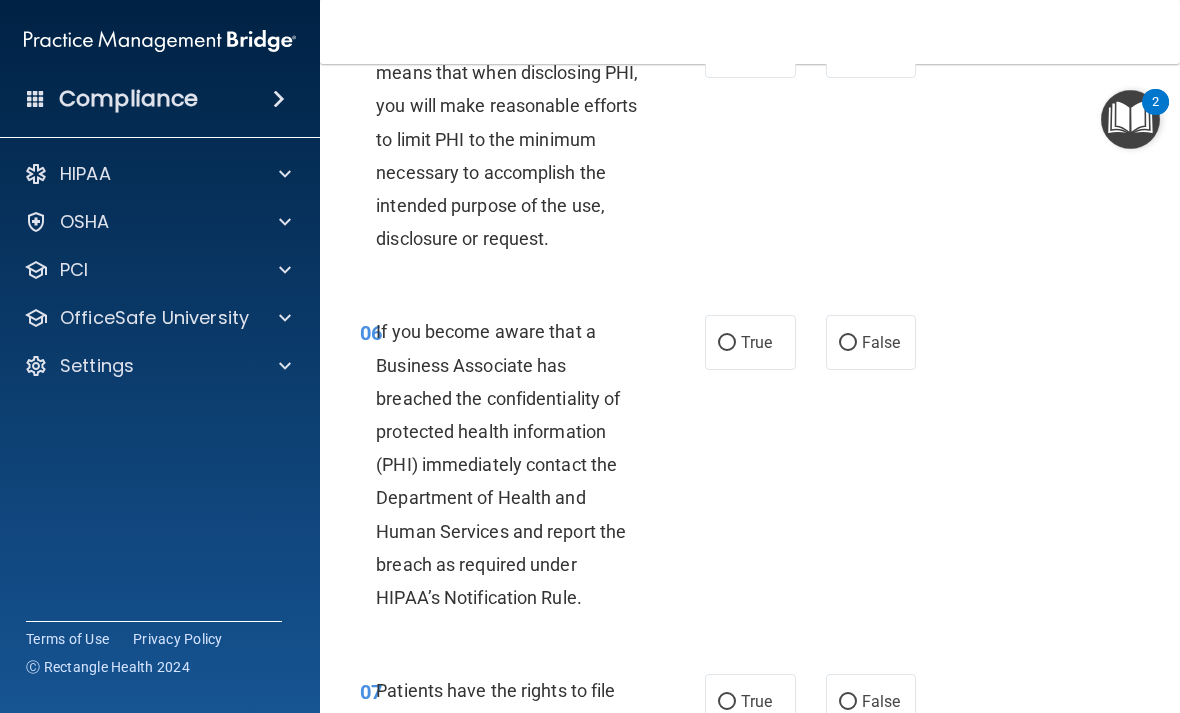 scroll, scrollTop: 1207, scrollLeft: 0, axis: vertical 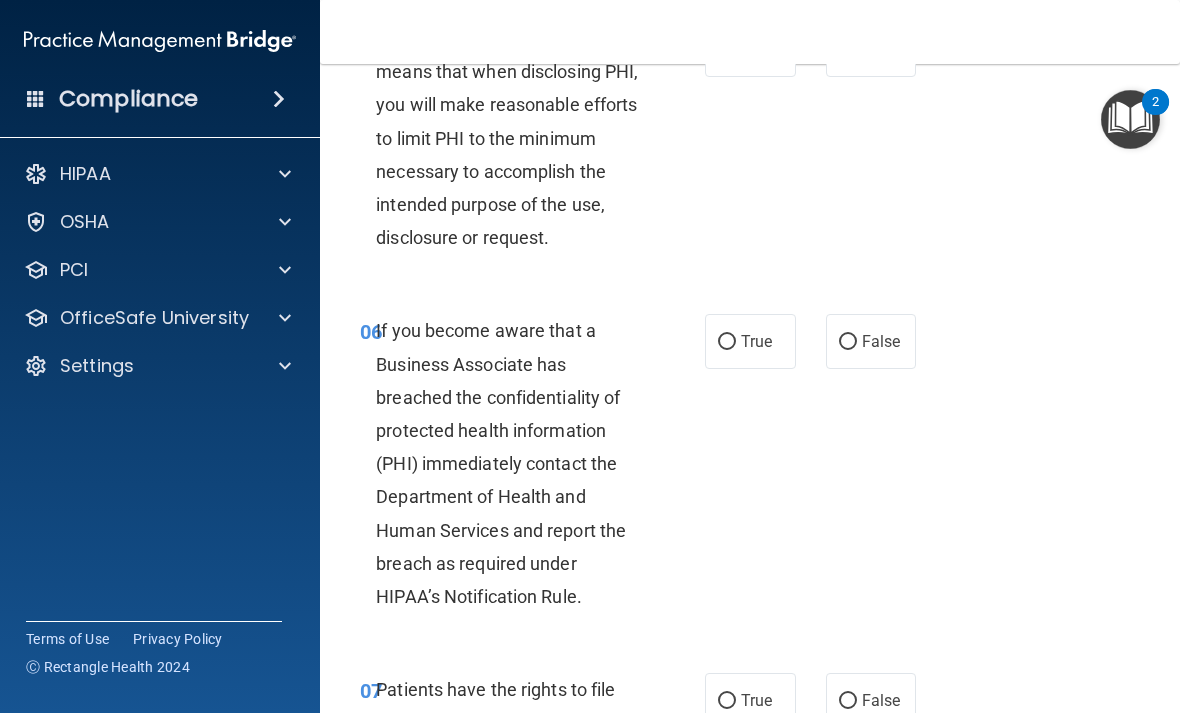 click on "True" at bounding box center (727, 342) 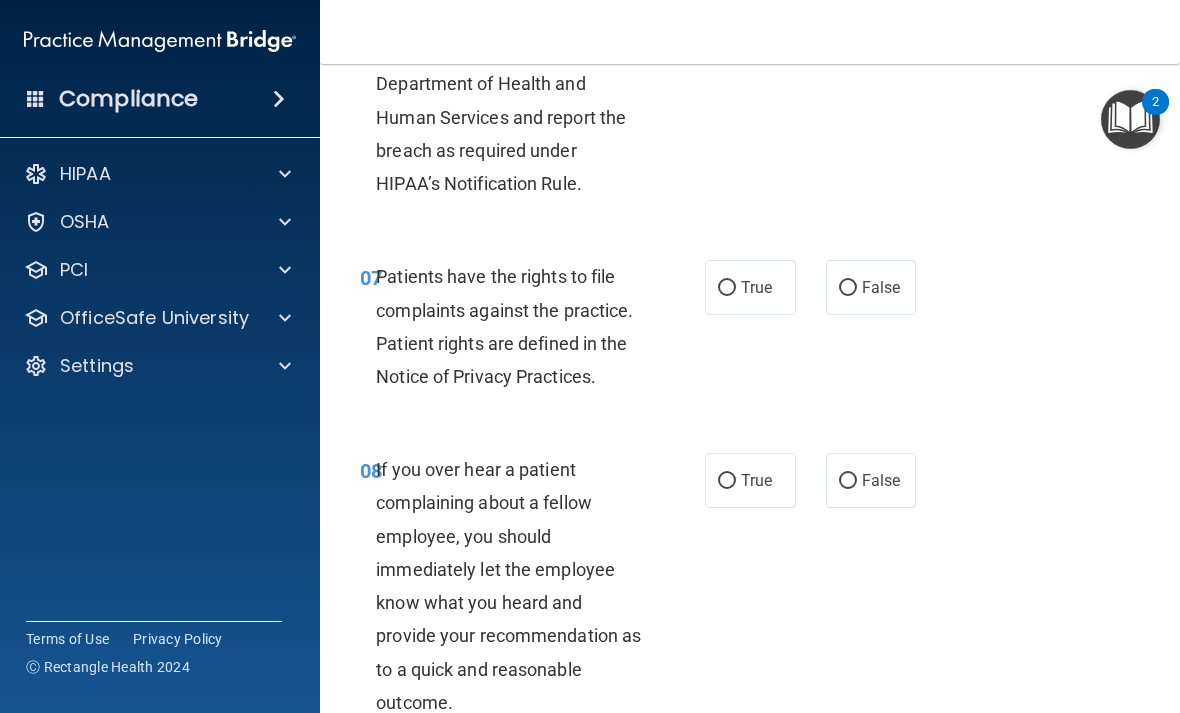 scroll, scrollTop: 1636, scrollLeft: 0, axis: vertical 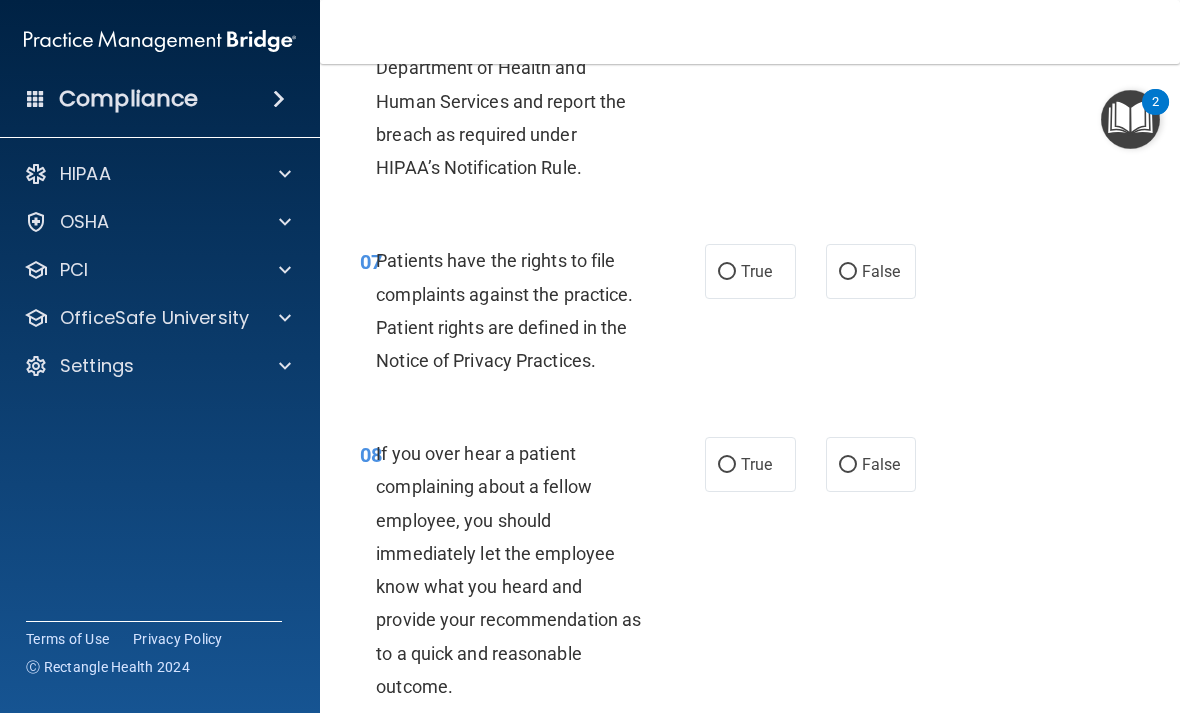 click on "True" at bounding box center [756, 271] 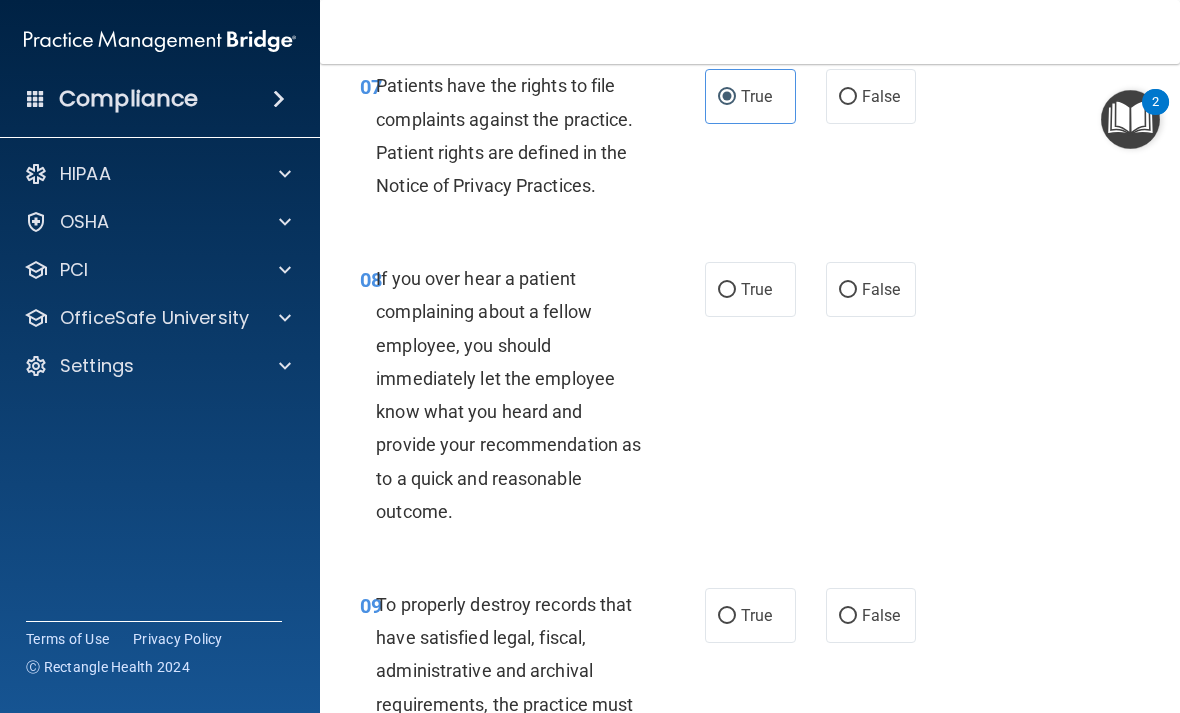 scroll, scrollTop: 1813, scrollLeft: 0, axis: vertical 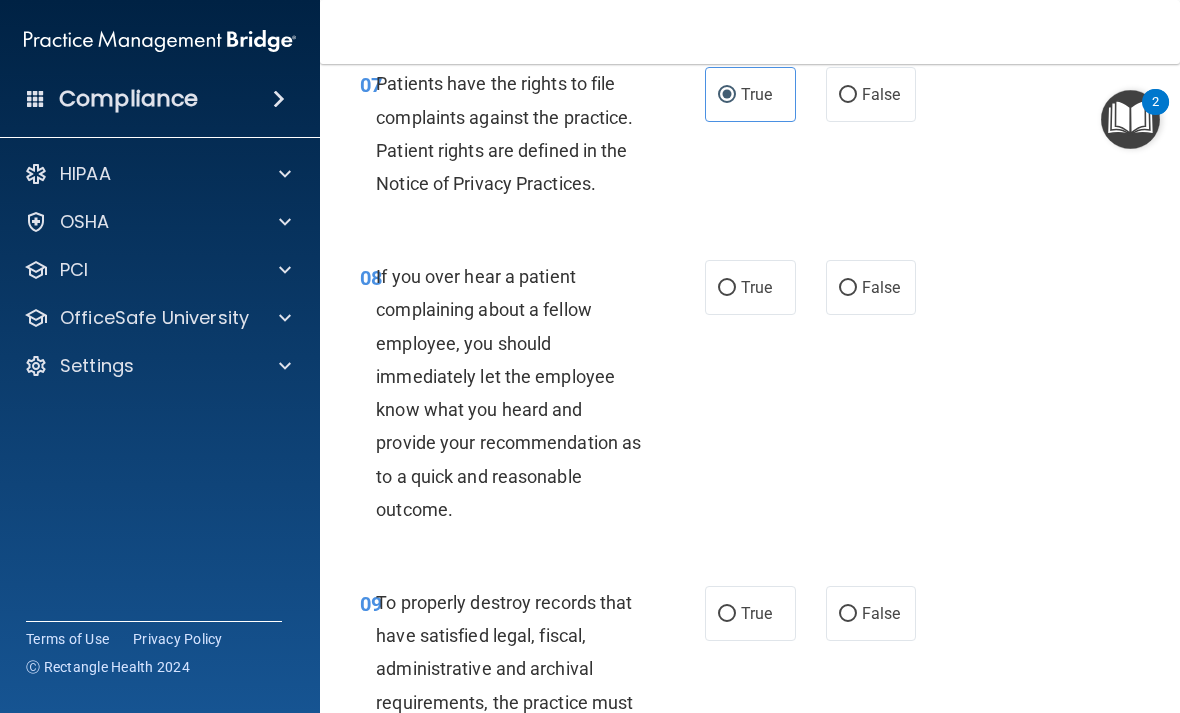 click on "False" at bounding box center [881, 287] 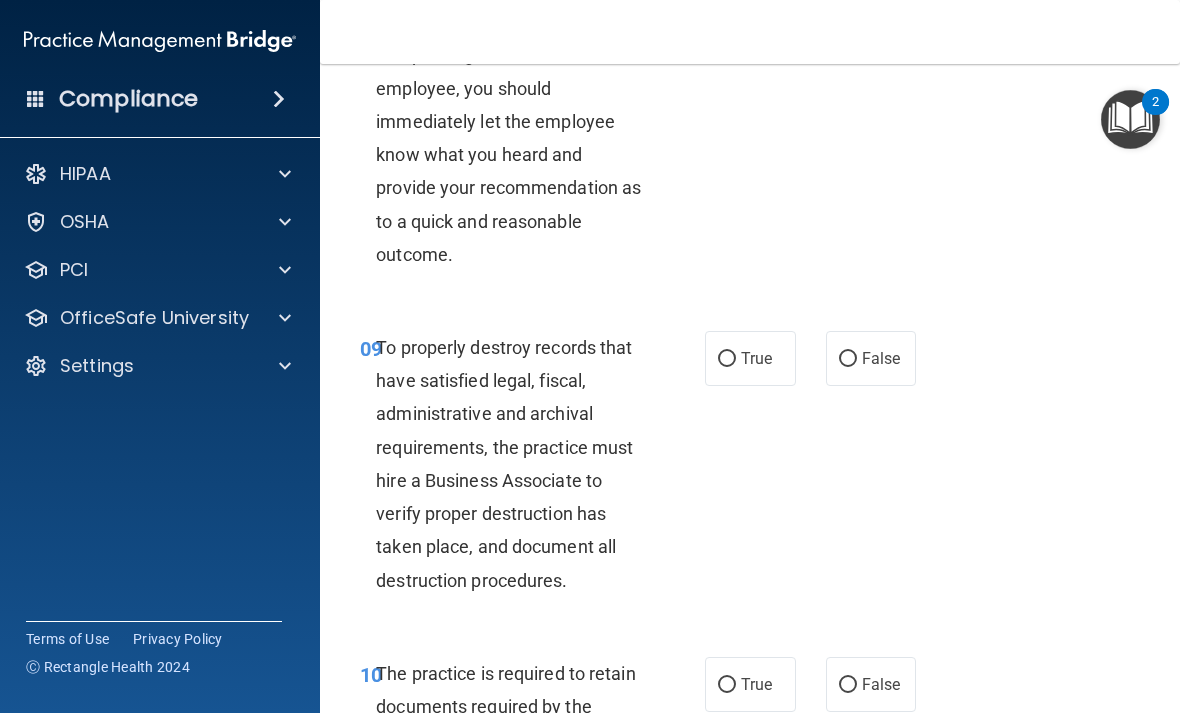 scroll, scrollTop: 2070, scrollLeft: 0, axis: vertical 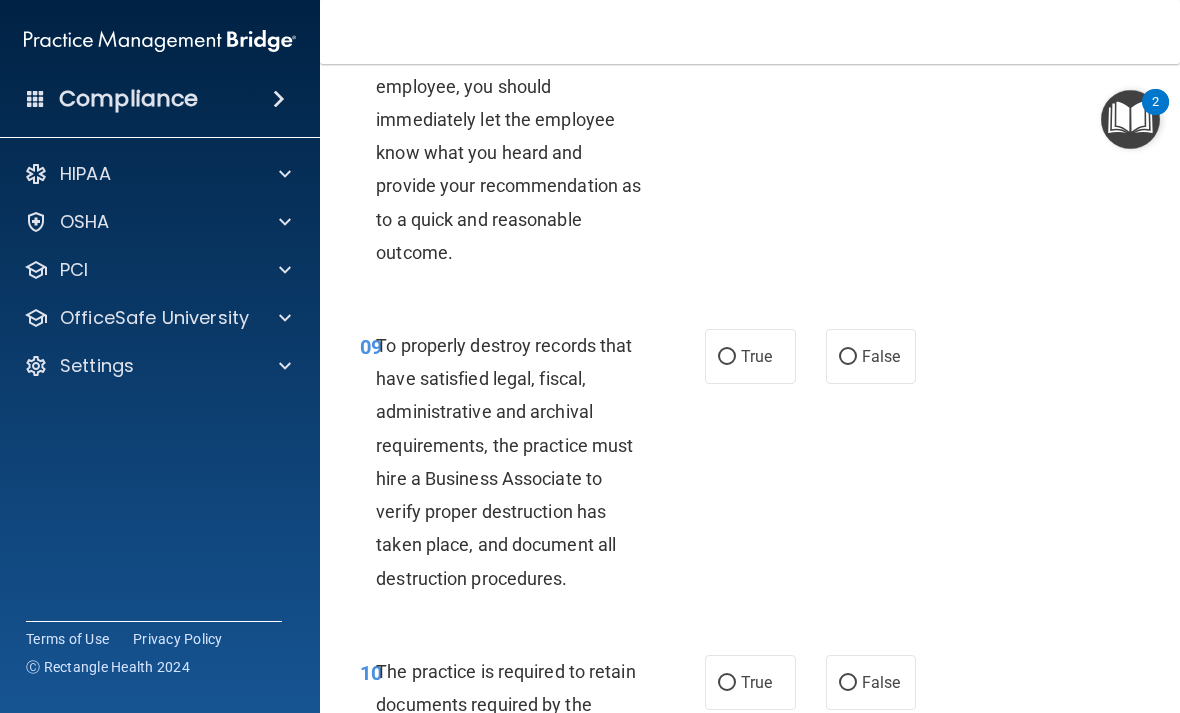 click on "True" at bounding box center (756, 356) 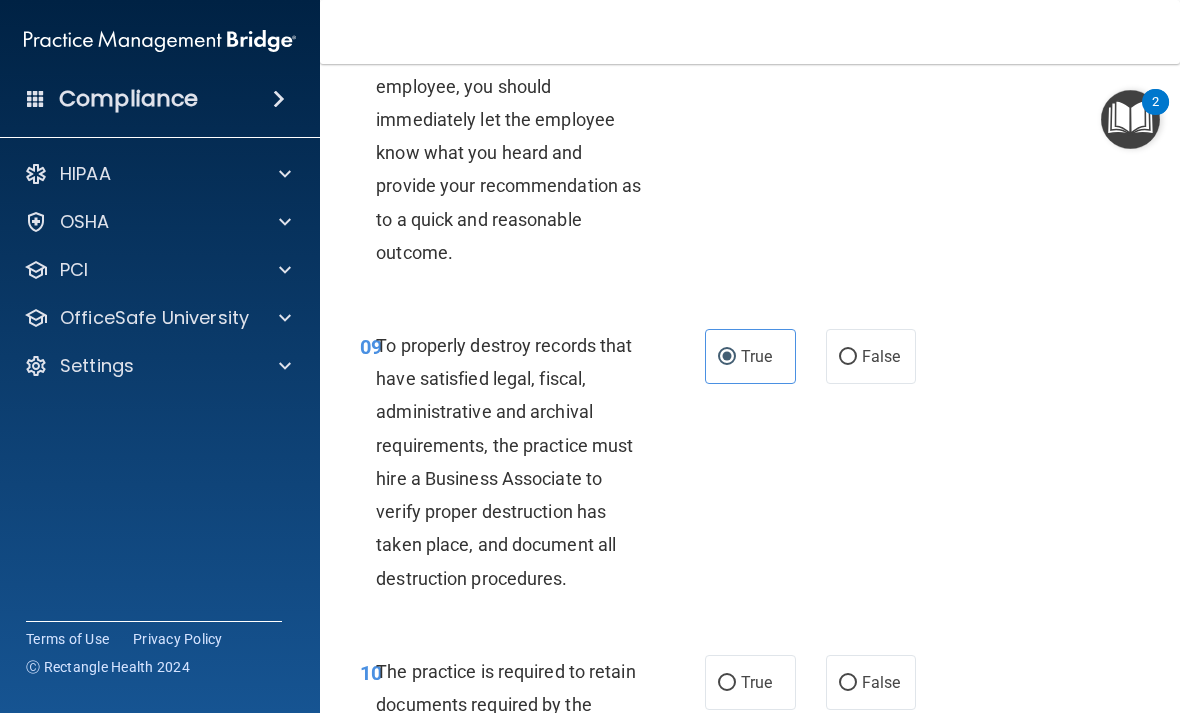 click on "False" at bounding box center (871, 356) 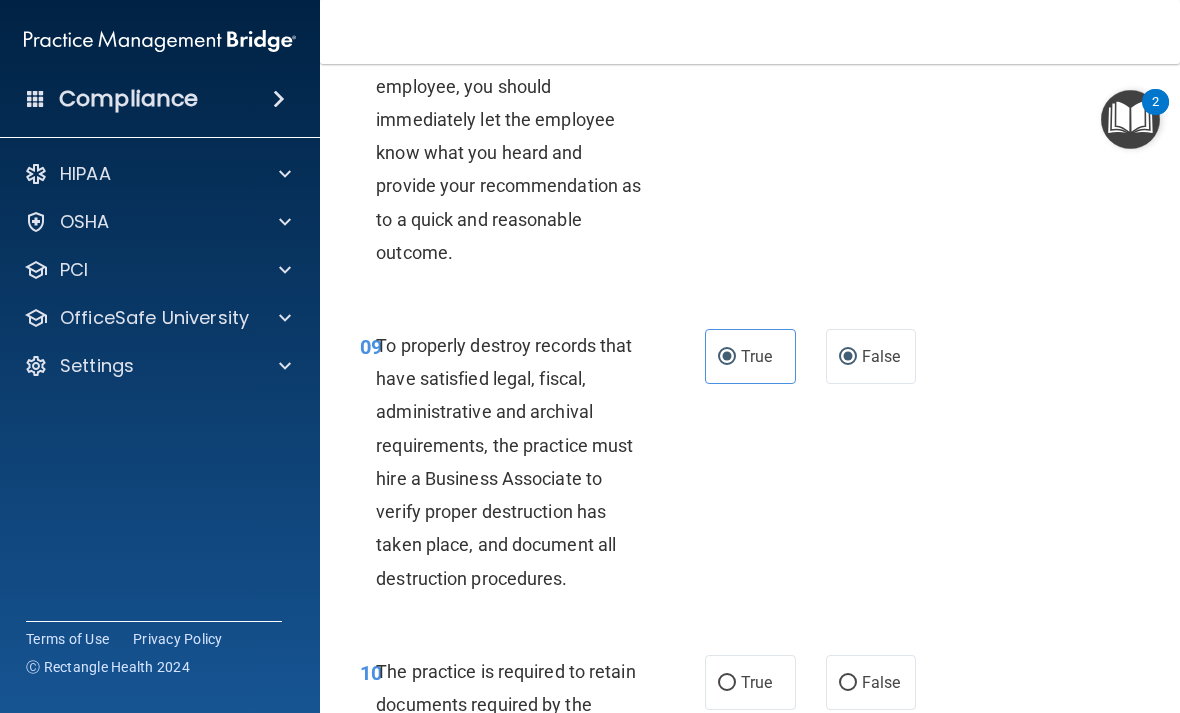 radio on "false" 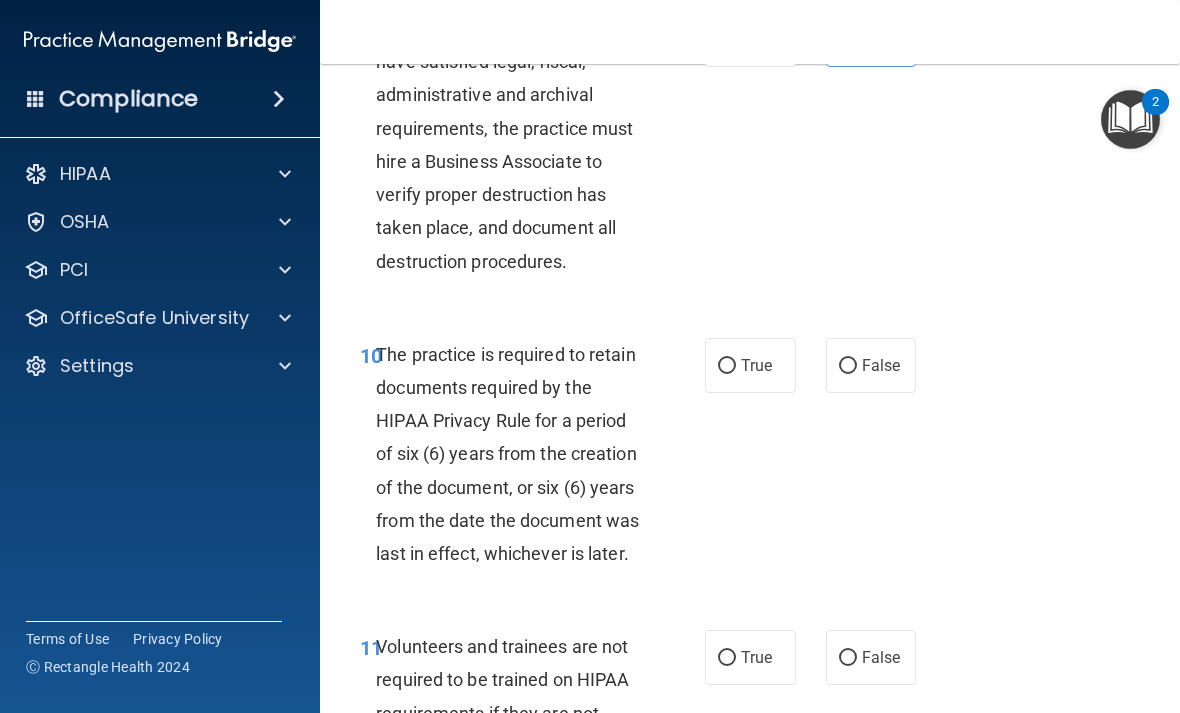 scroll, scrollTop: 2450, scrollLeft: 0, axis: vertical 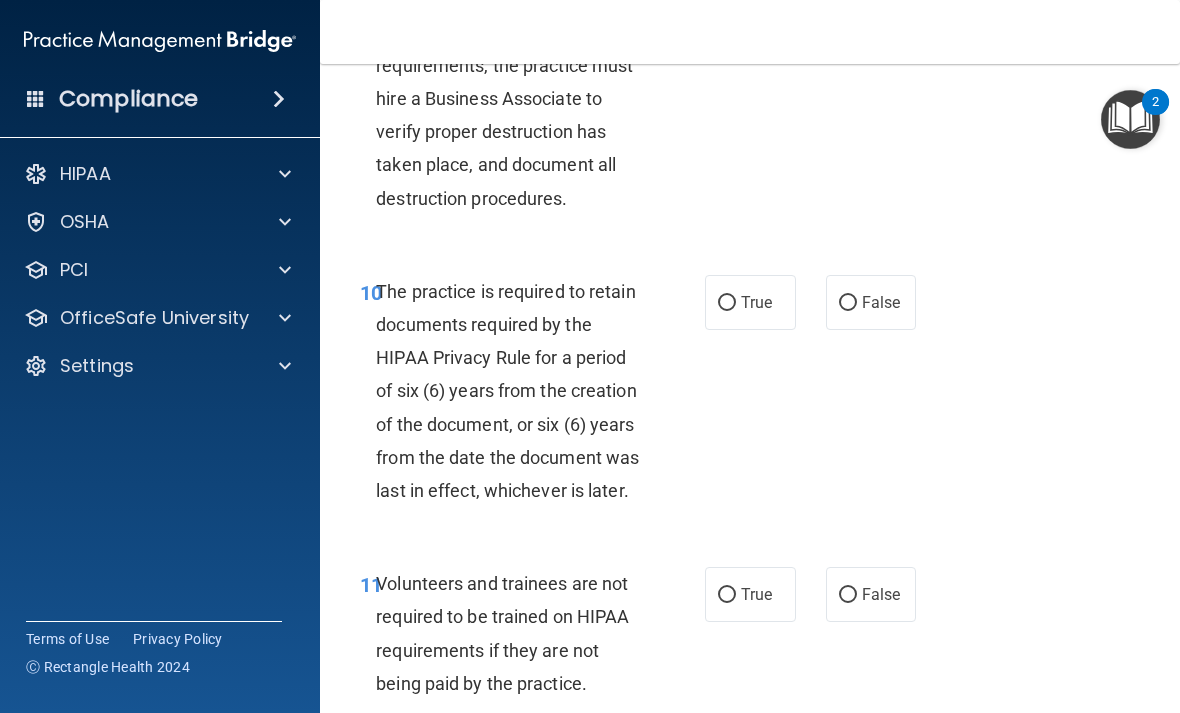 click on "True" at bounding box center [727, 303] 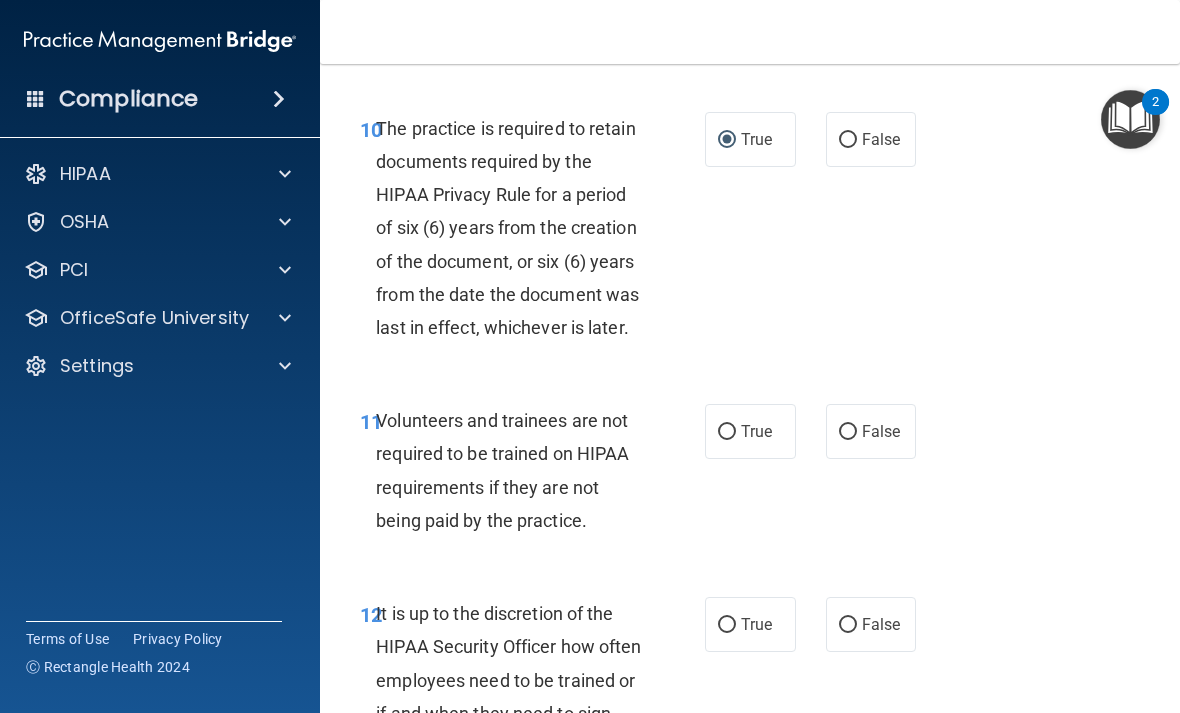 scroll, scrollTop: 2622, scrollLeft: 0, axis: vertical 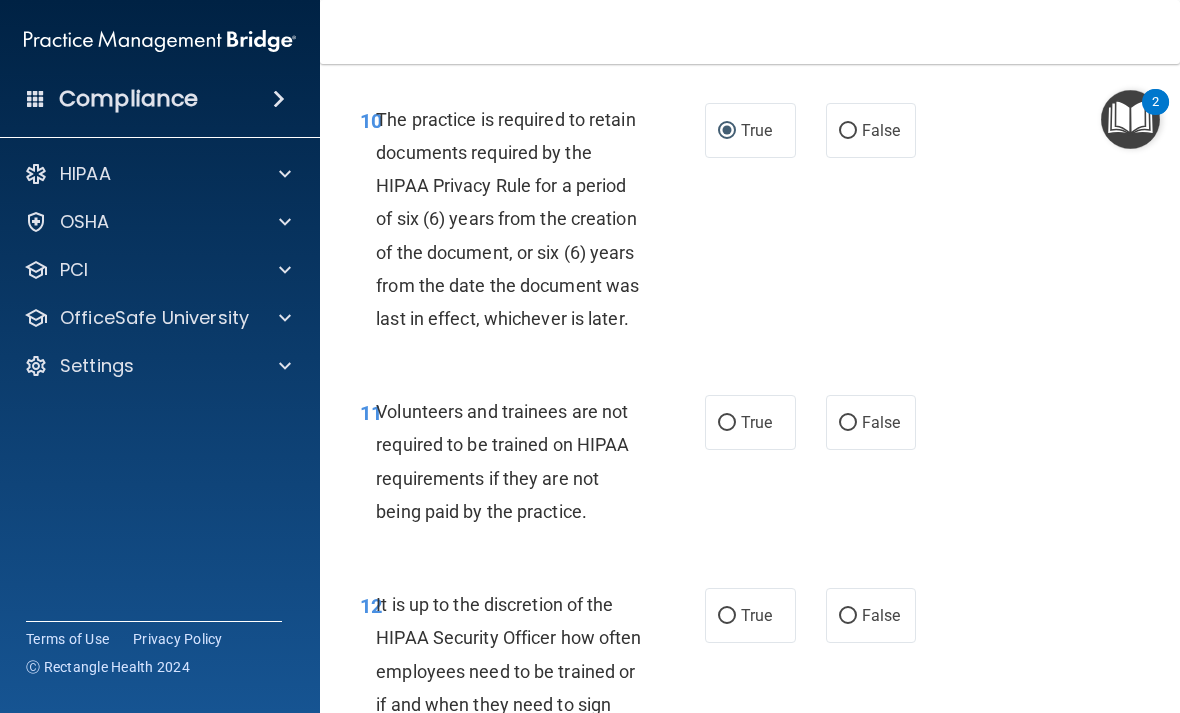 click on "False" at bounding box center [848, 423] 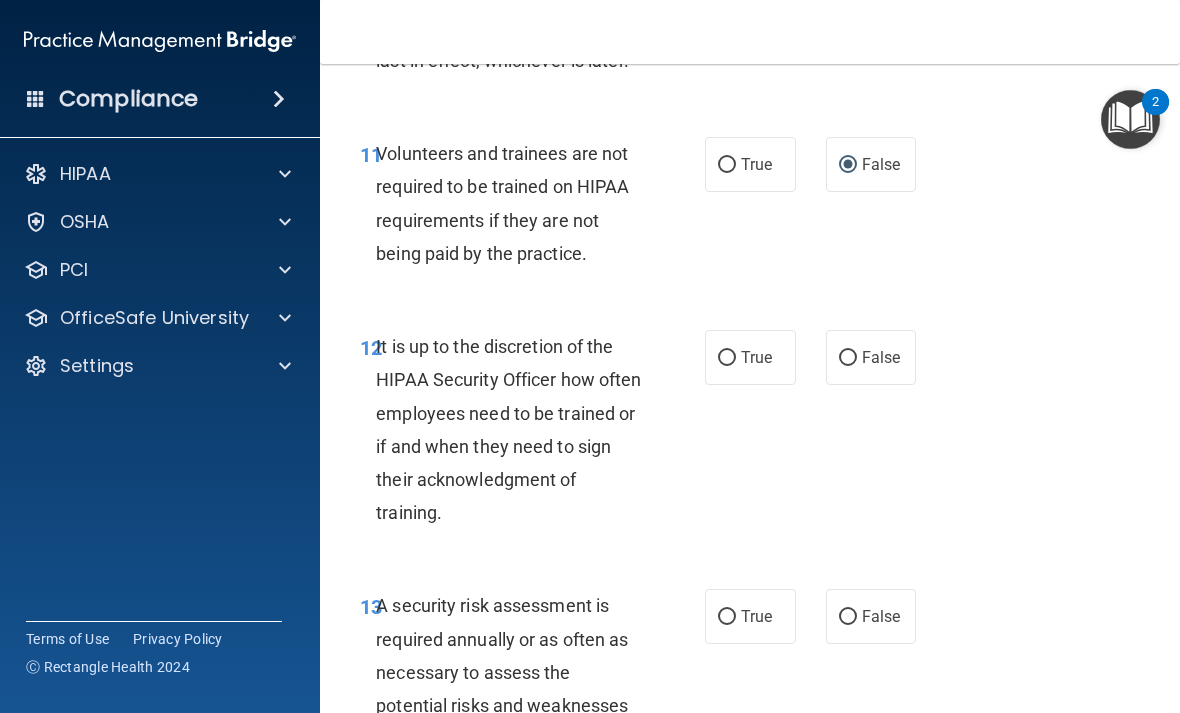 scroll, scrollTop: 2887, scrollLeft: 0, axis: vertical 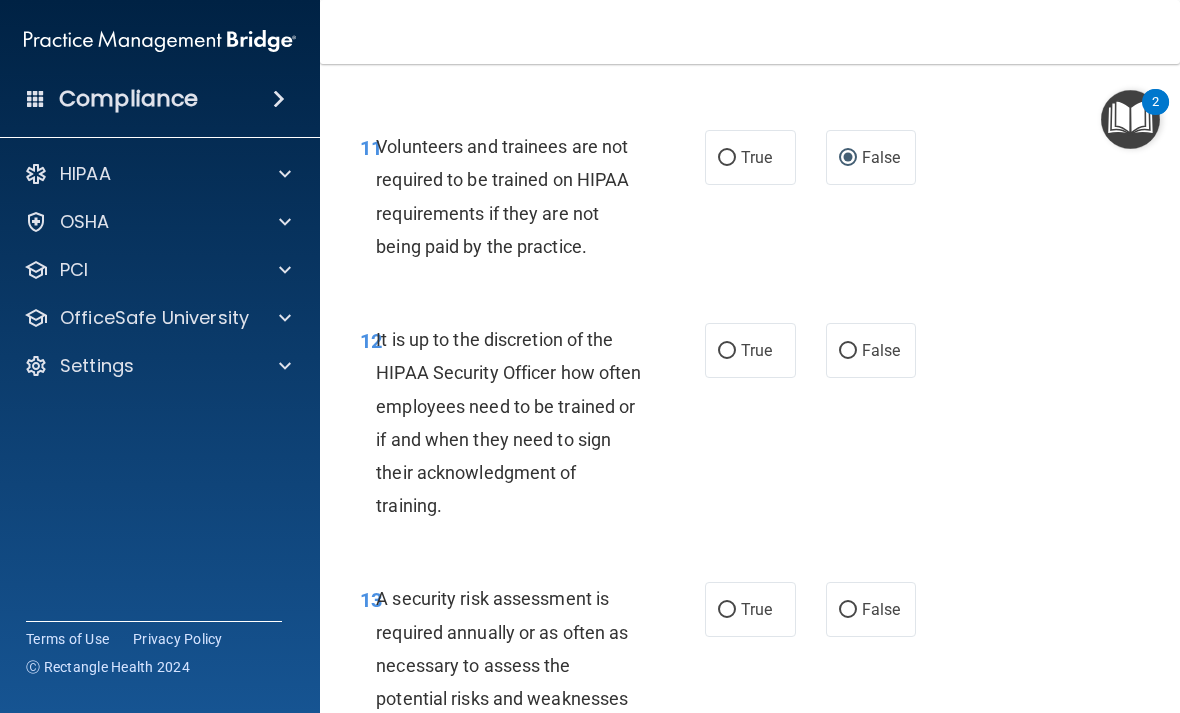 click on "False" at bounding box center [848, 351] 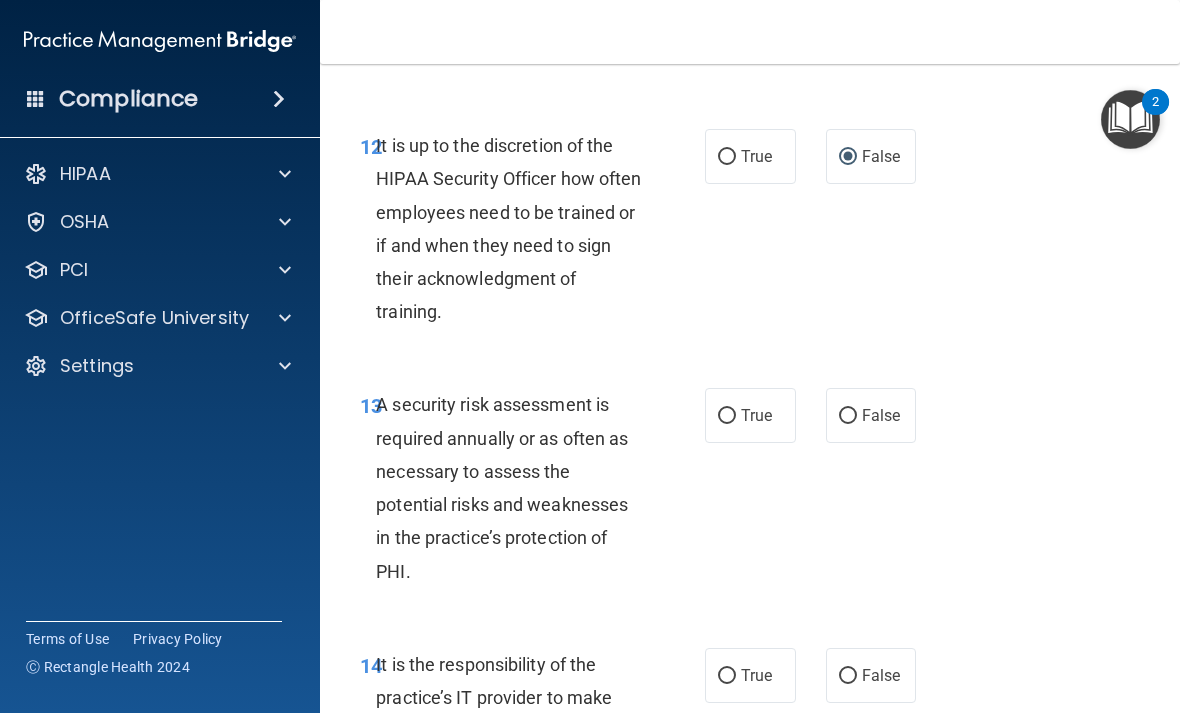 scroll, scrollTop: 3088, scrollLeft: 0, axis: vertical 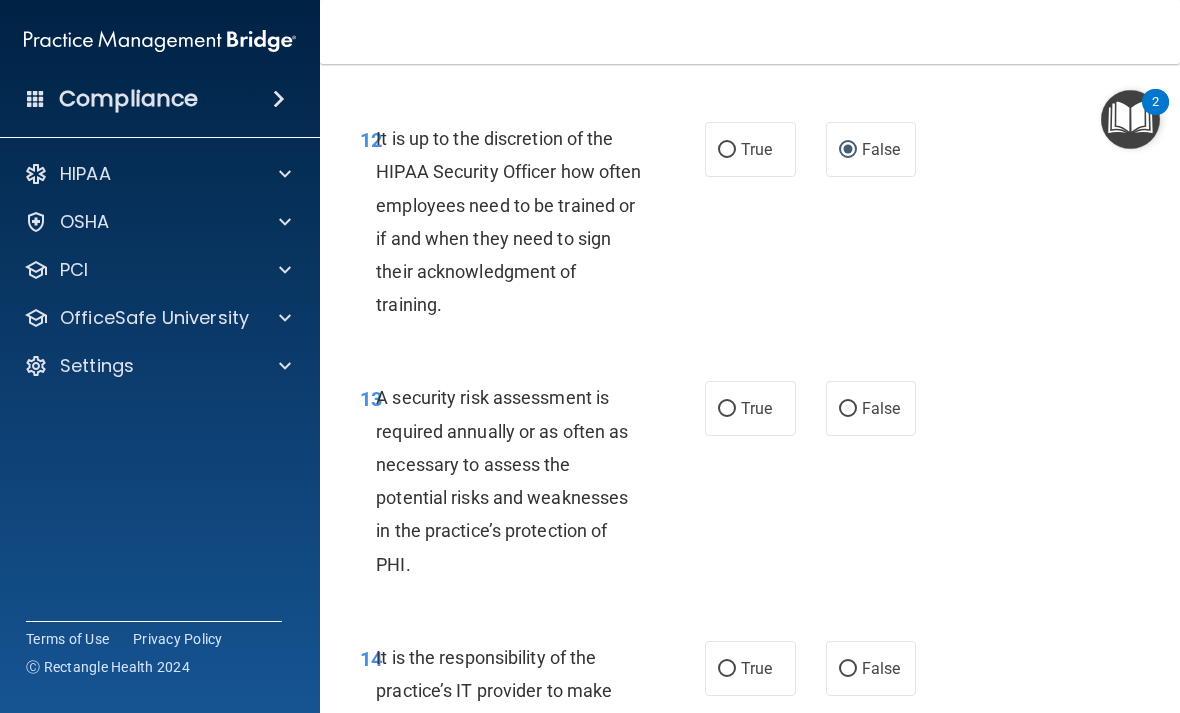 click on "True" at bounding box center [750, 408] 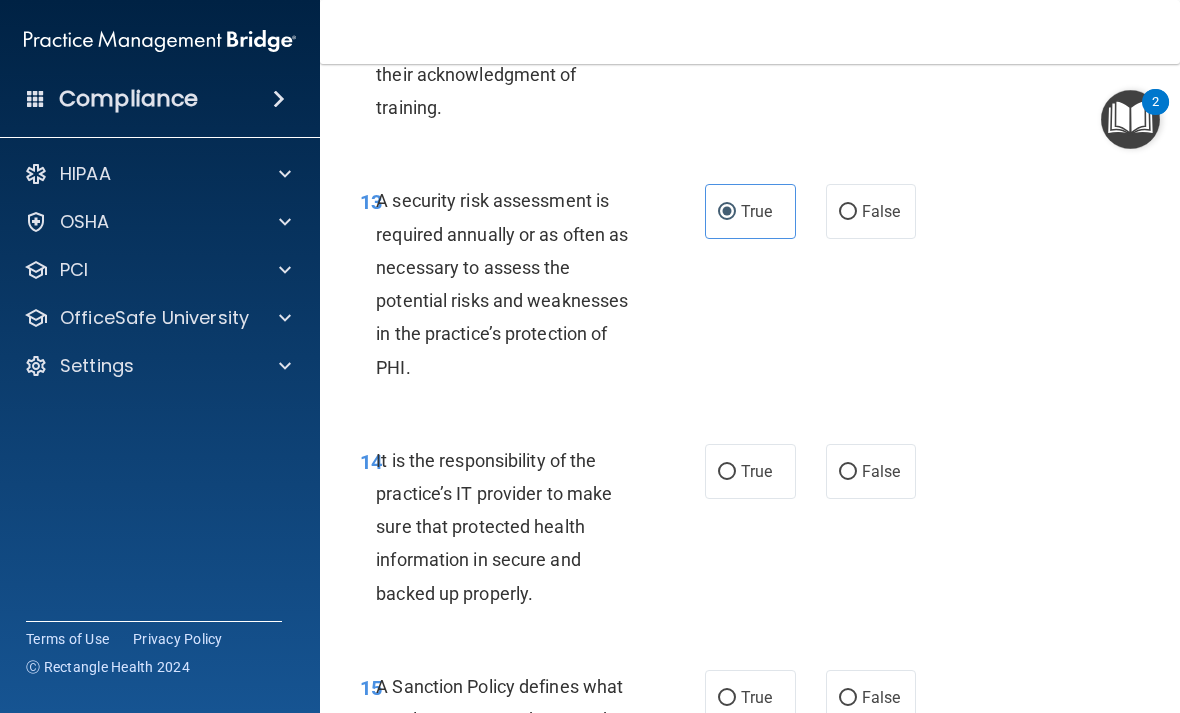 scroll, scrollTop: 3322, scrollLeft: 0, axis: vertical 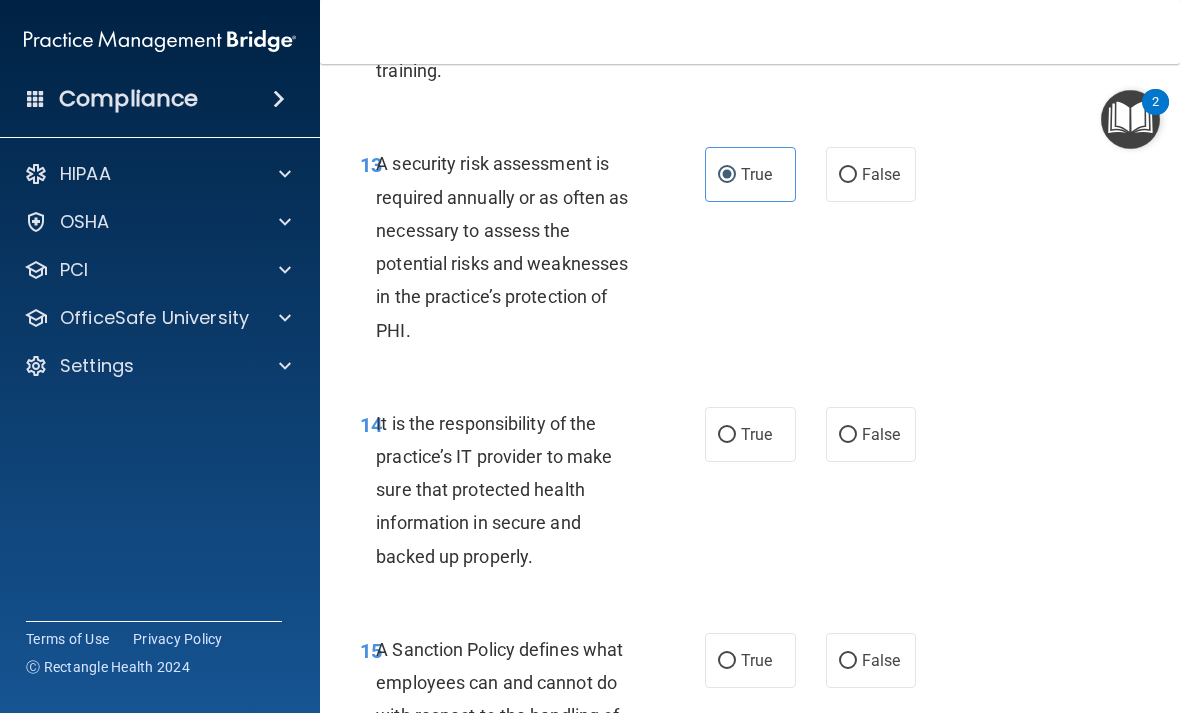 click on "True" at bounding box center [727, 435] 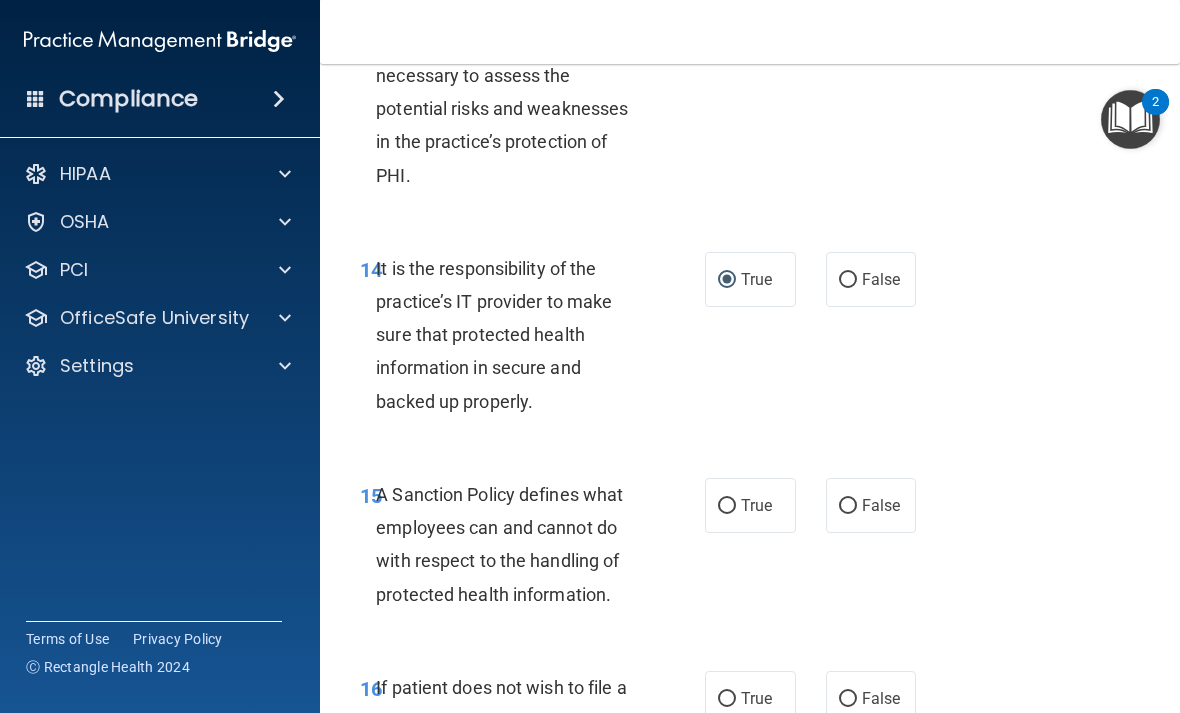 scroll, scrollTop: 3479, scrollLeft: 0, axis: vertical 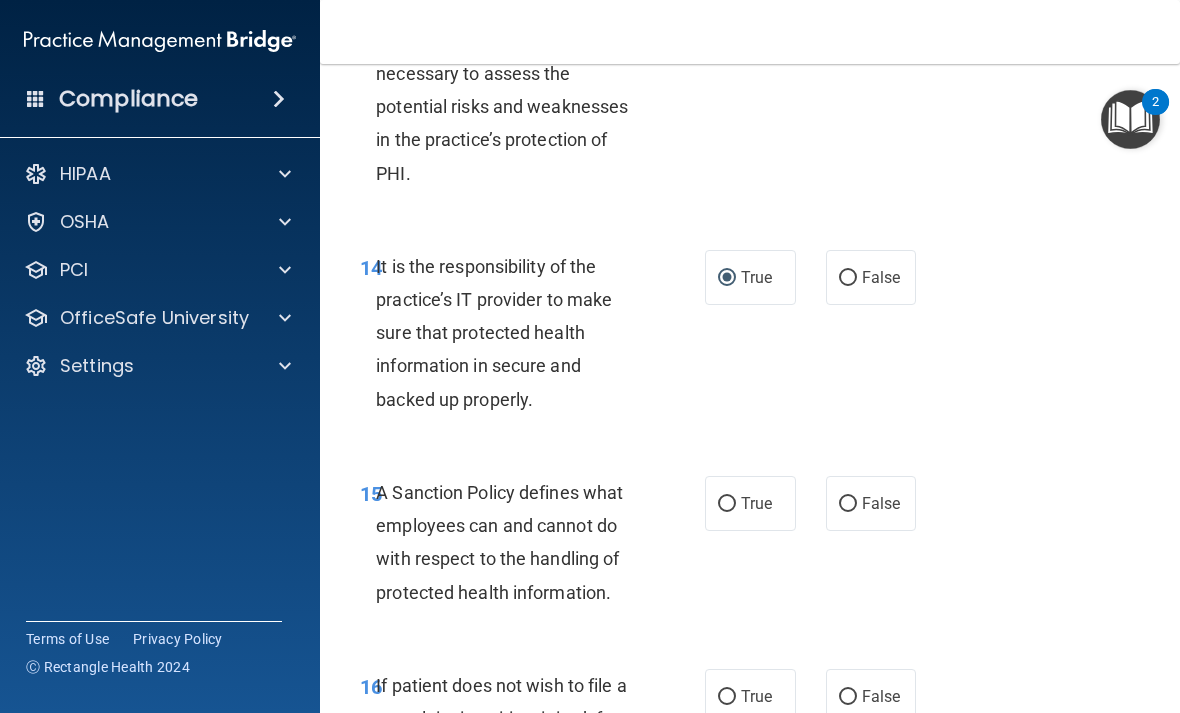 click on "True" at bounding box center (750, 503) 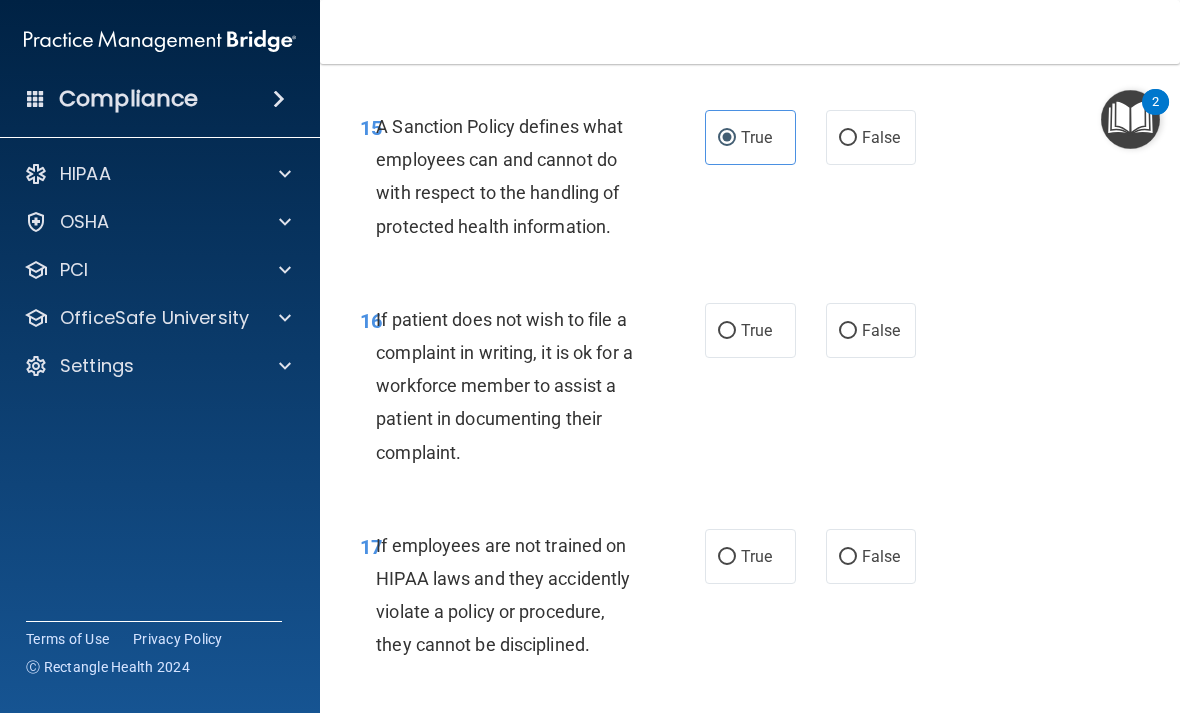 scroll, scrollTop: 3844, scrollLeft: 0, axis: vertical 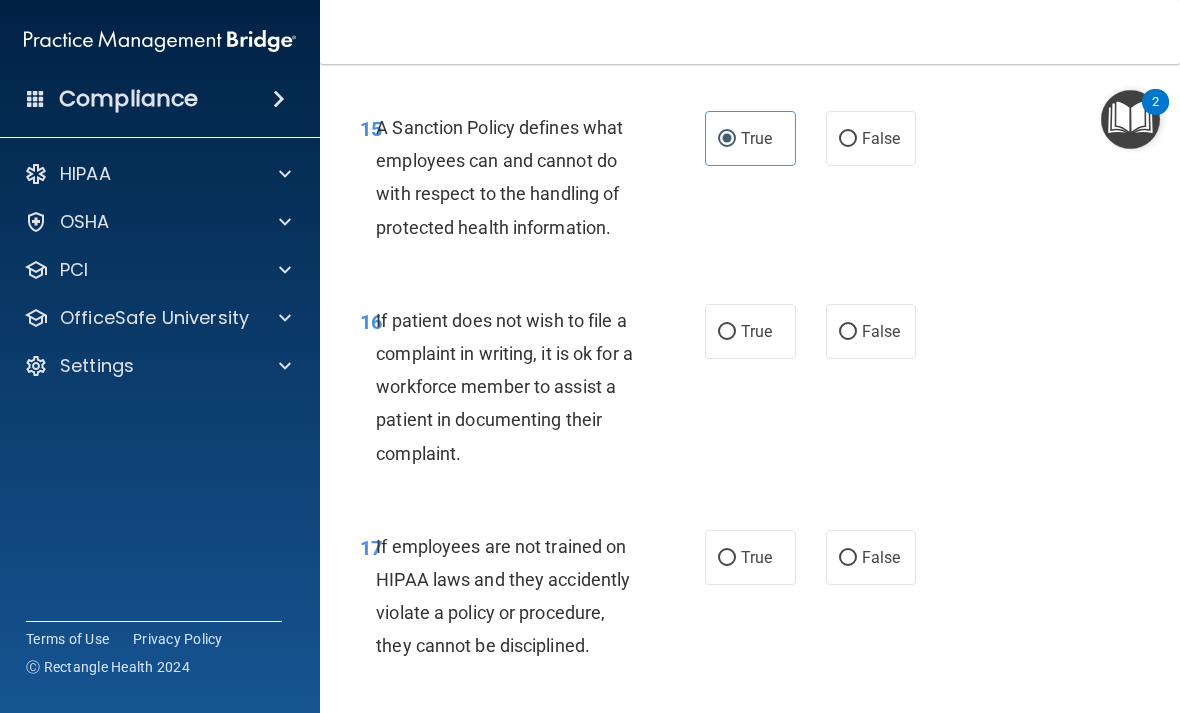 click on "False" at bounding box center [848, 332] 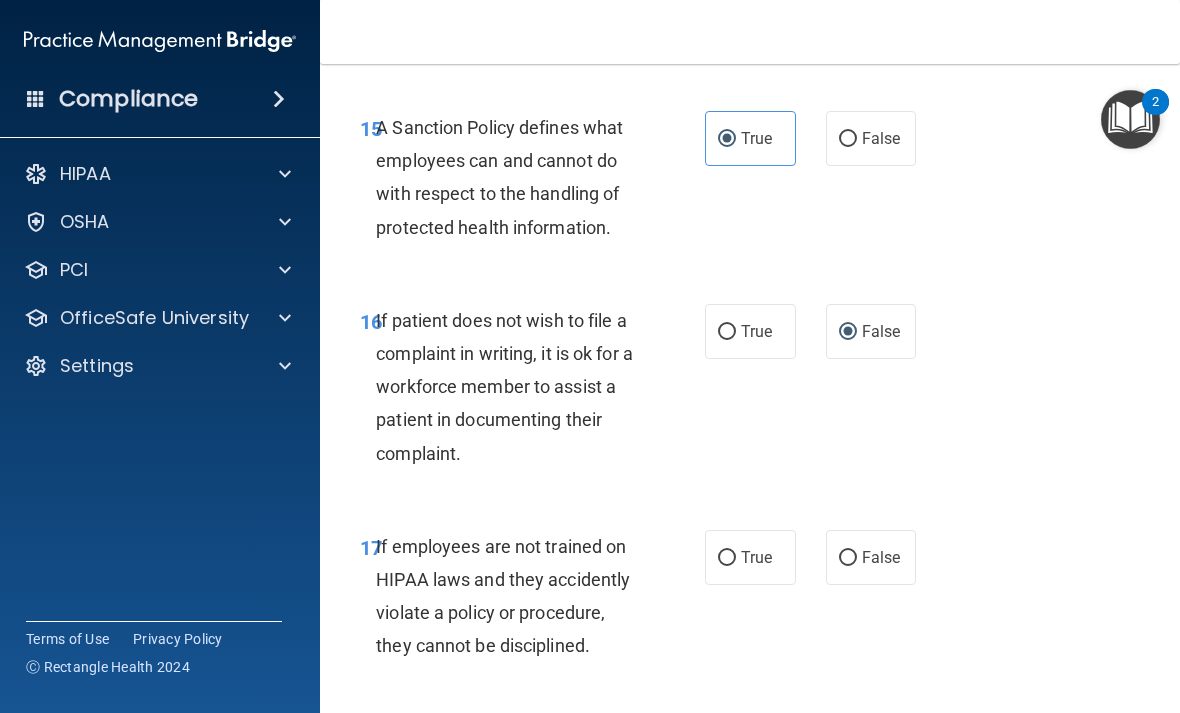 click on "False" at bounding box center [848, 558] 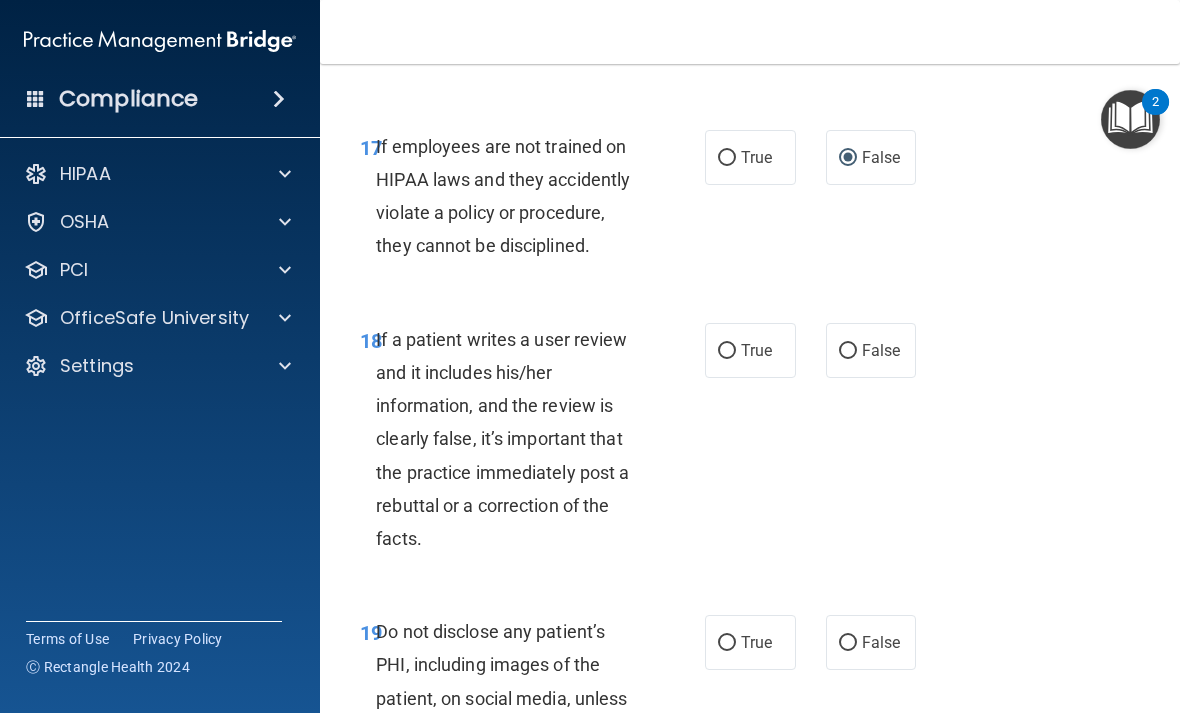 scroll, scrollTop: 4245, scrollLeft: 0, axis: vertical 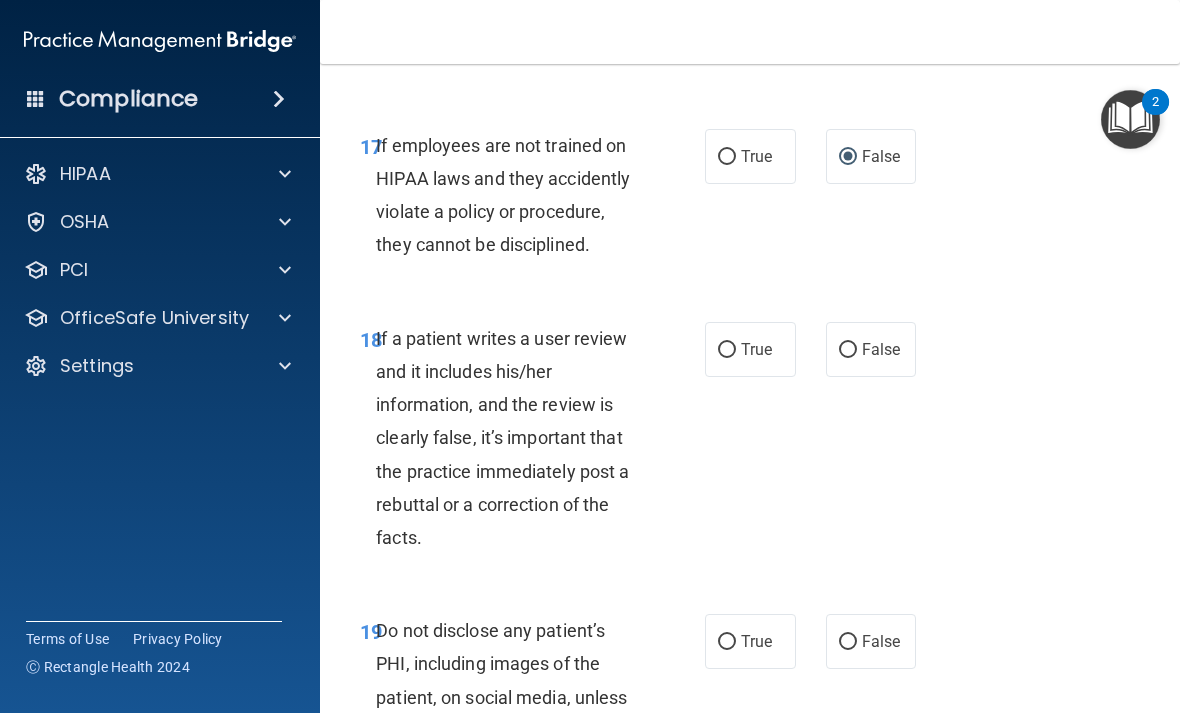 click on "False" at bounding box center [848, 350] 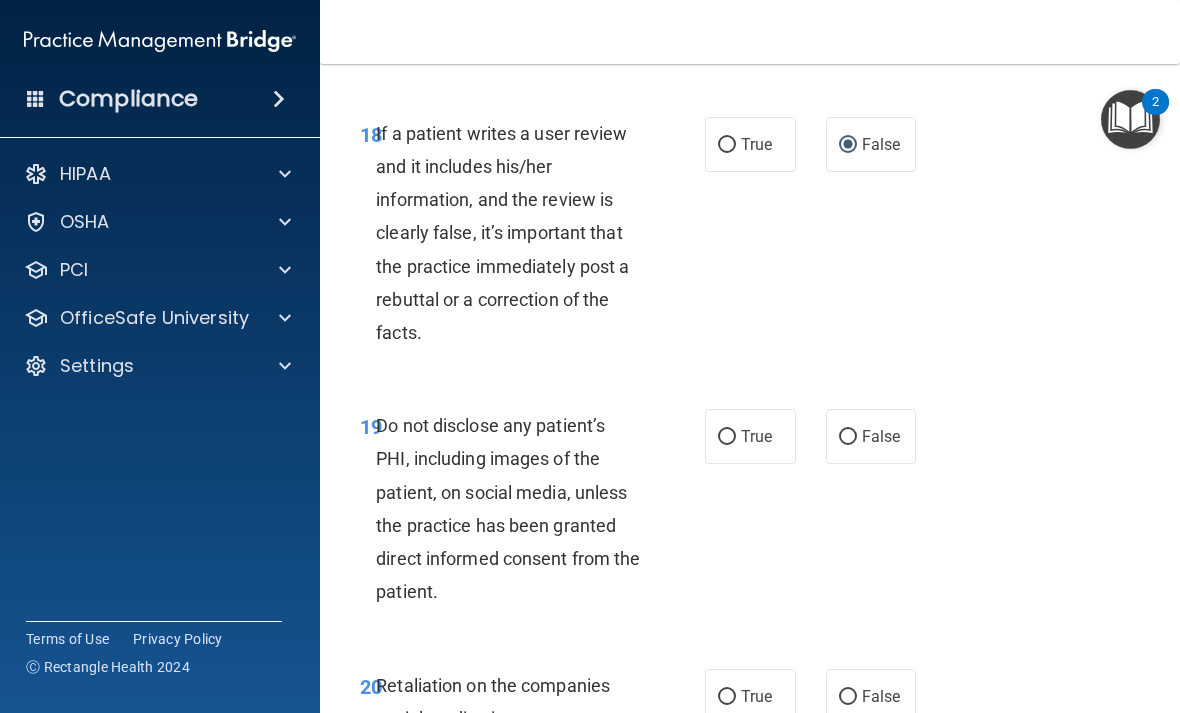 scroll, scrollTop: 4502, scrollLeft: 0, axis: vertical 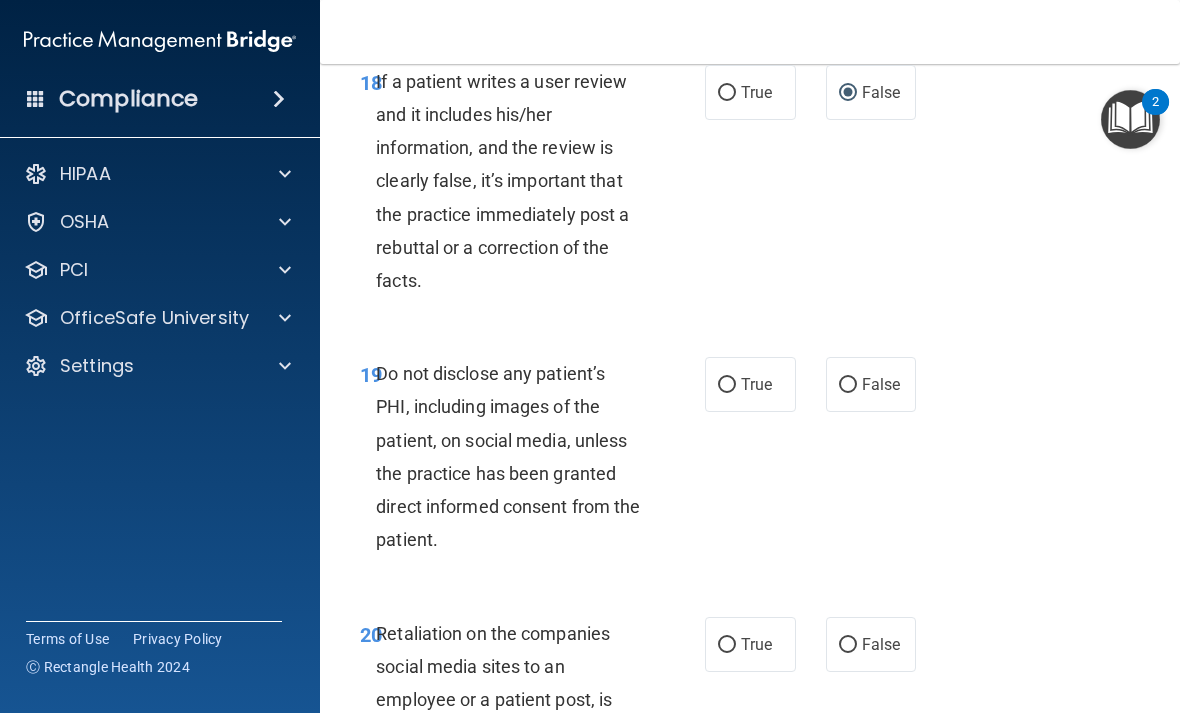 click on "True" at bounding box center [750, 384] 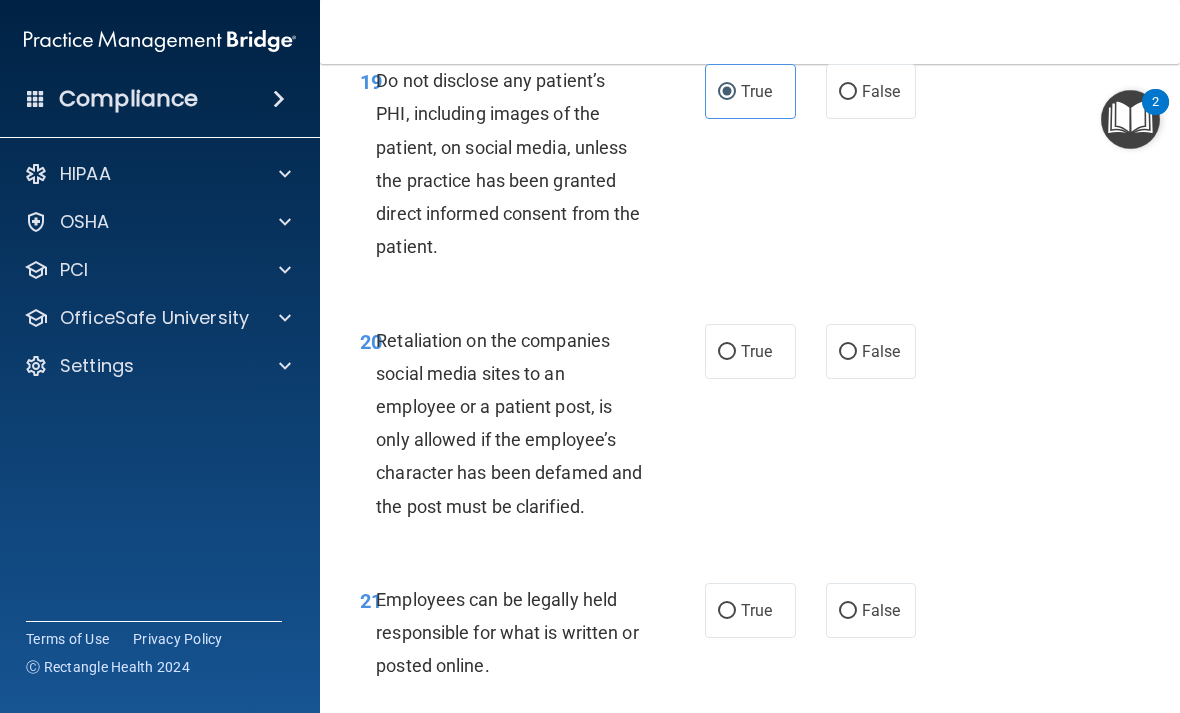 scroll, scrollTop: 4799, scrollLeft: 0, axis: vertical 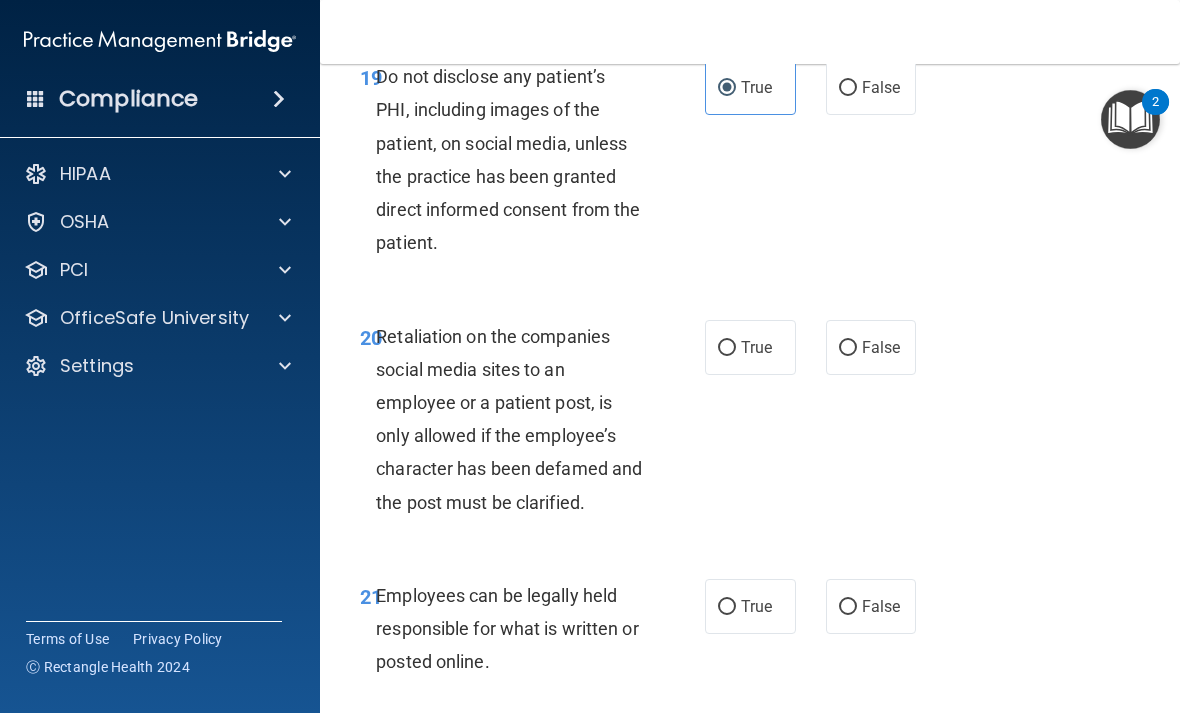click on "False" at bounding box center [848, 348] 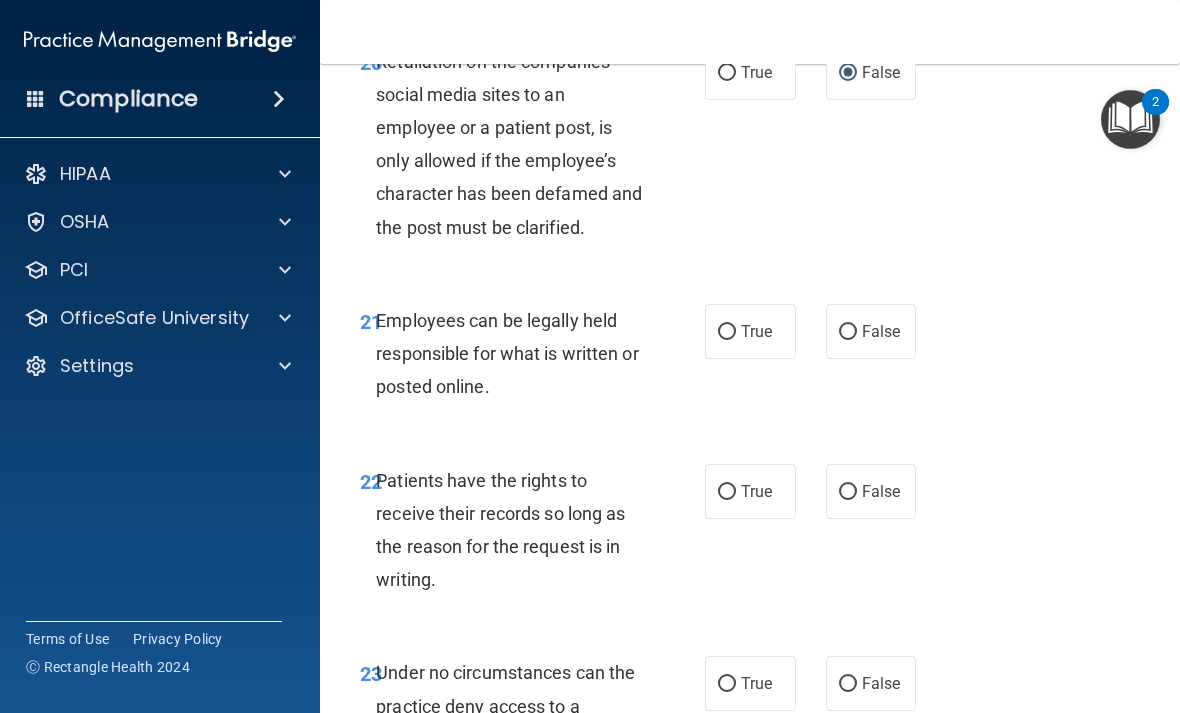 scroll, scrollTop: 5079, scrollLeft: 0, axis: vertical 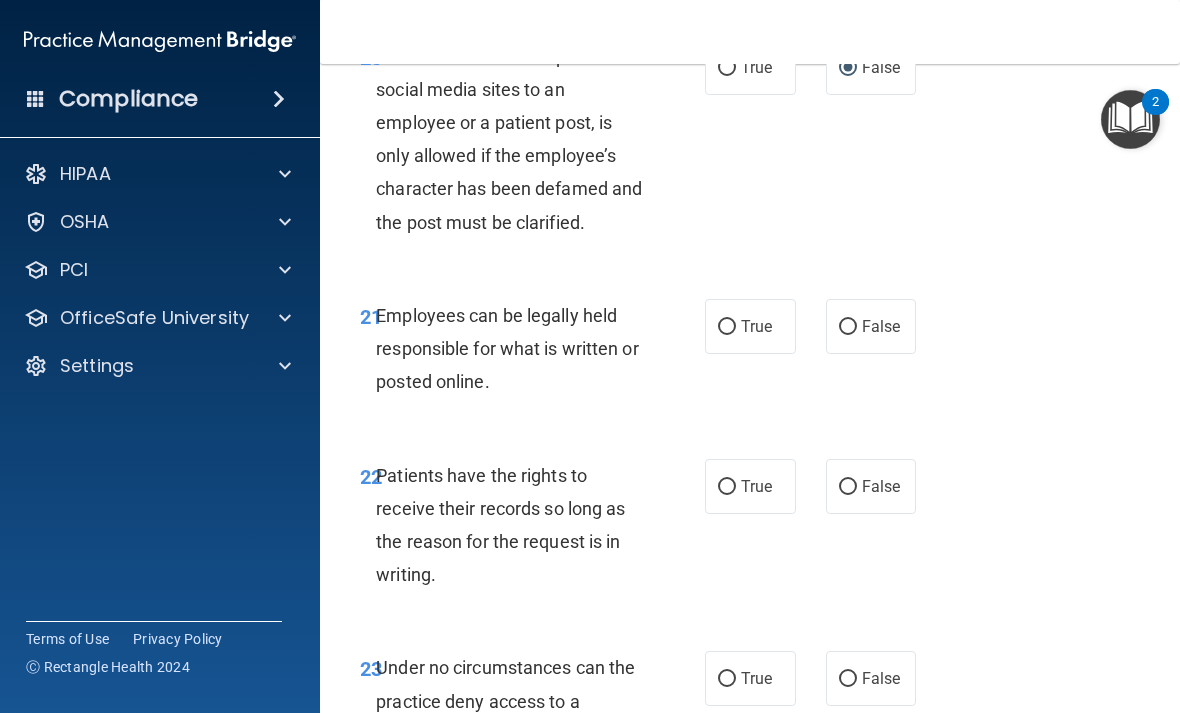 click on "True" at bounding box center (750, 326) 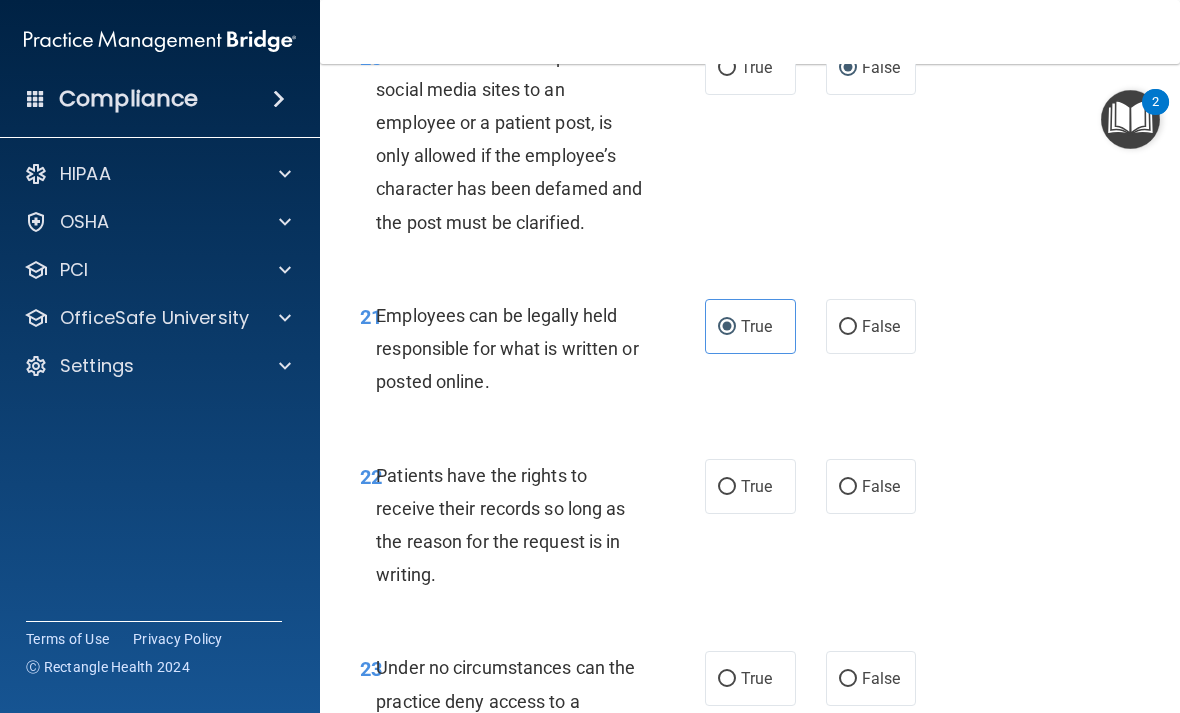 click on "True" at bounding box center [727, 487] 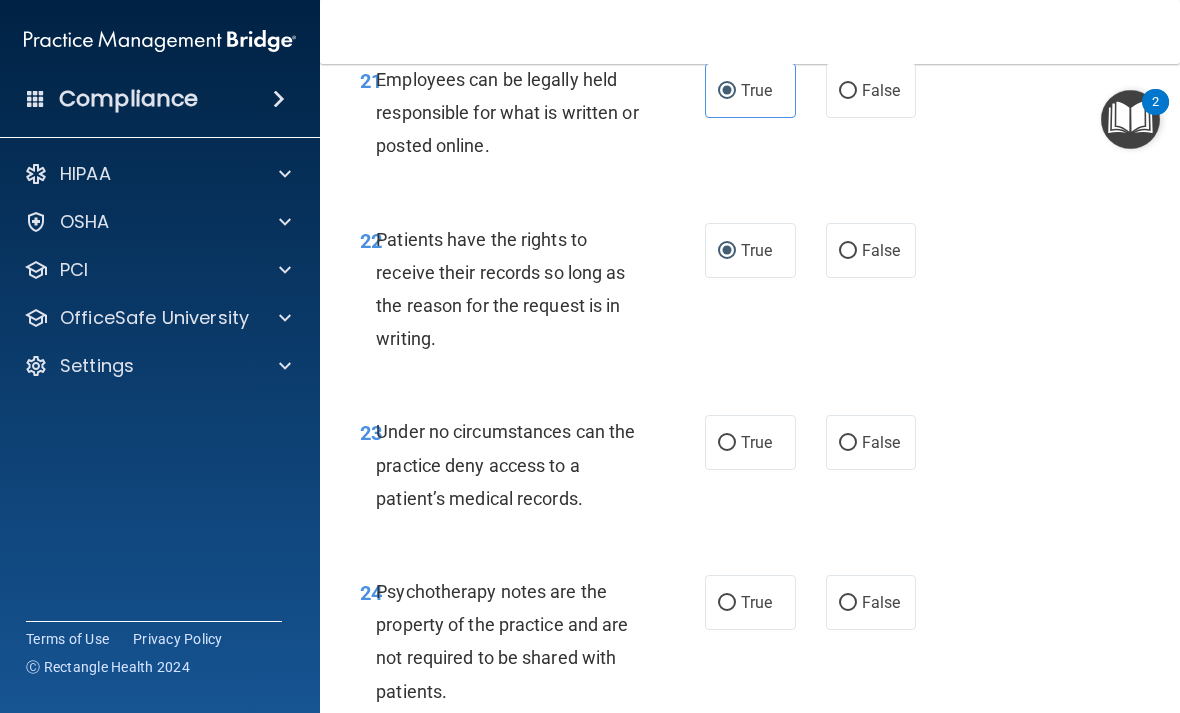 scroll, scrollTop: 5299, scrollLeft: 0, axis: vertical 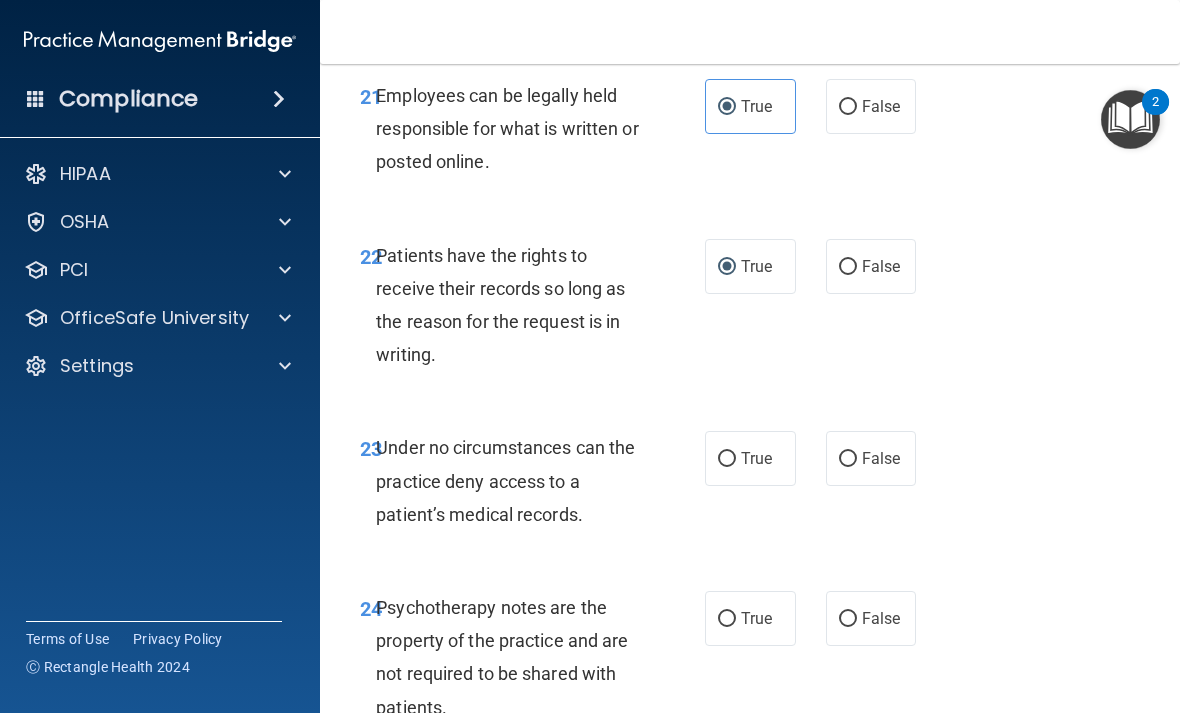 click on "True" at bounding box center (756, 458) 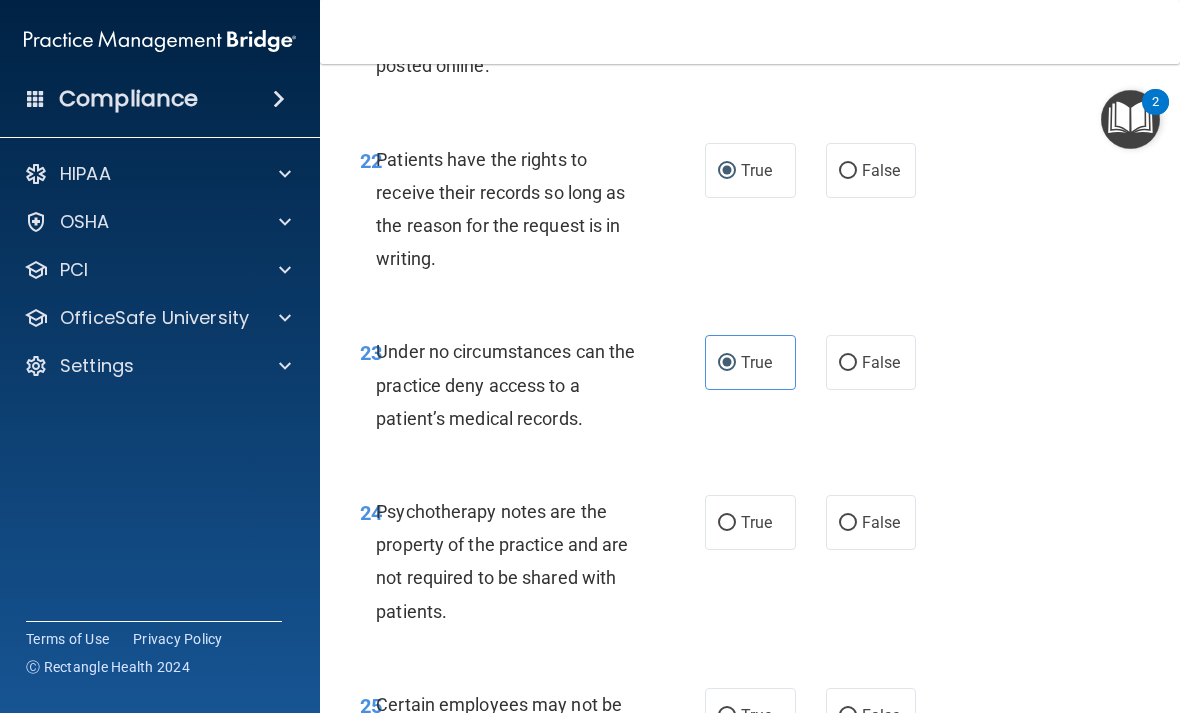 scroll, scrollTop: 5401, scrollLeft: 0, axis: vertical 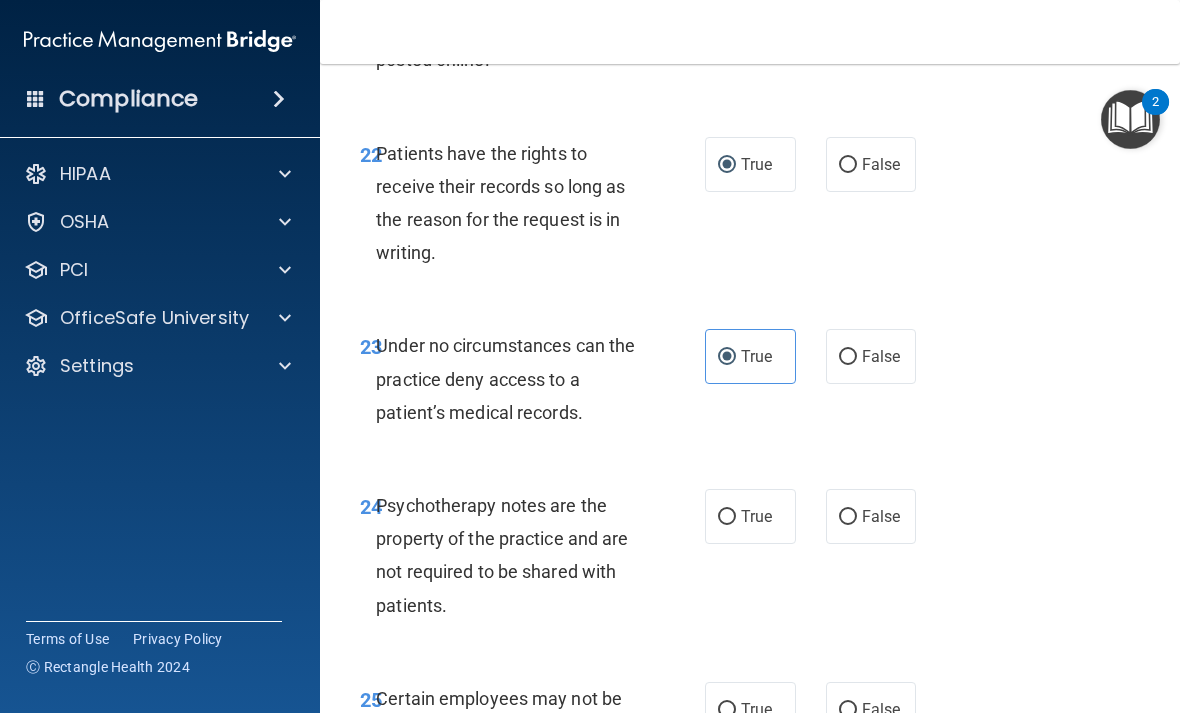 click on "False" at bounding box center (848, 517) 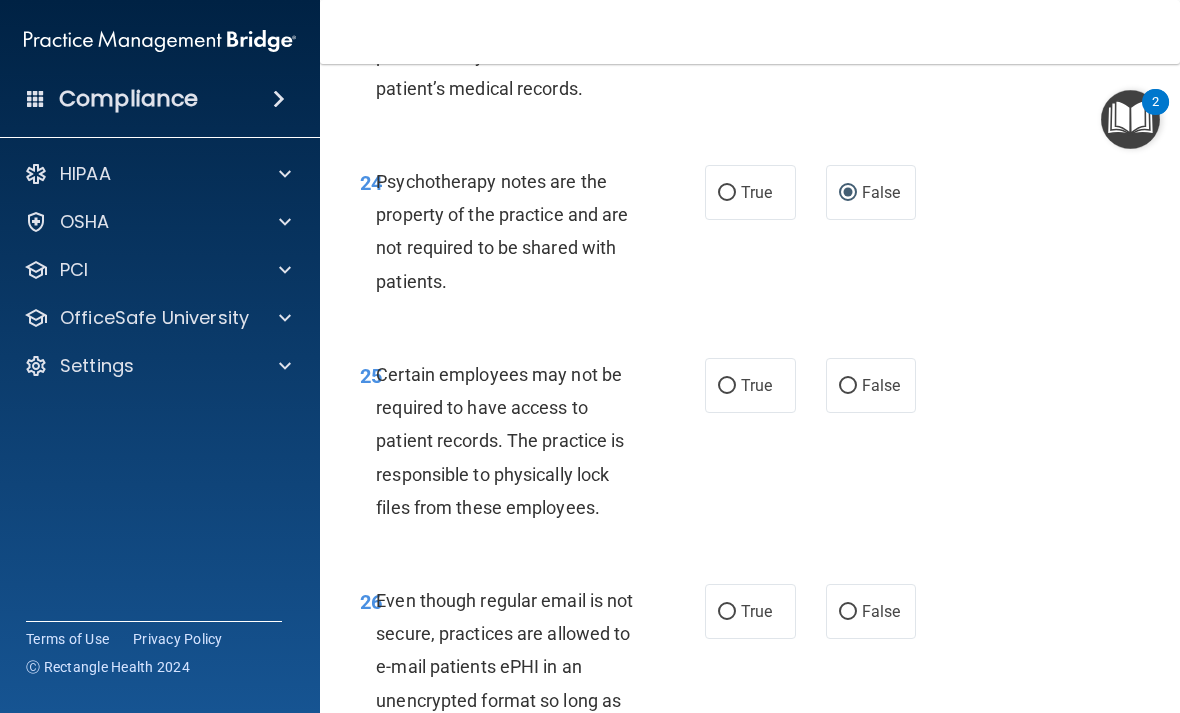 scroll, scrollTop: 5747, scrollLeft: 0, axis: vertical 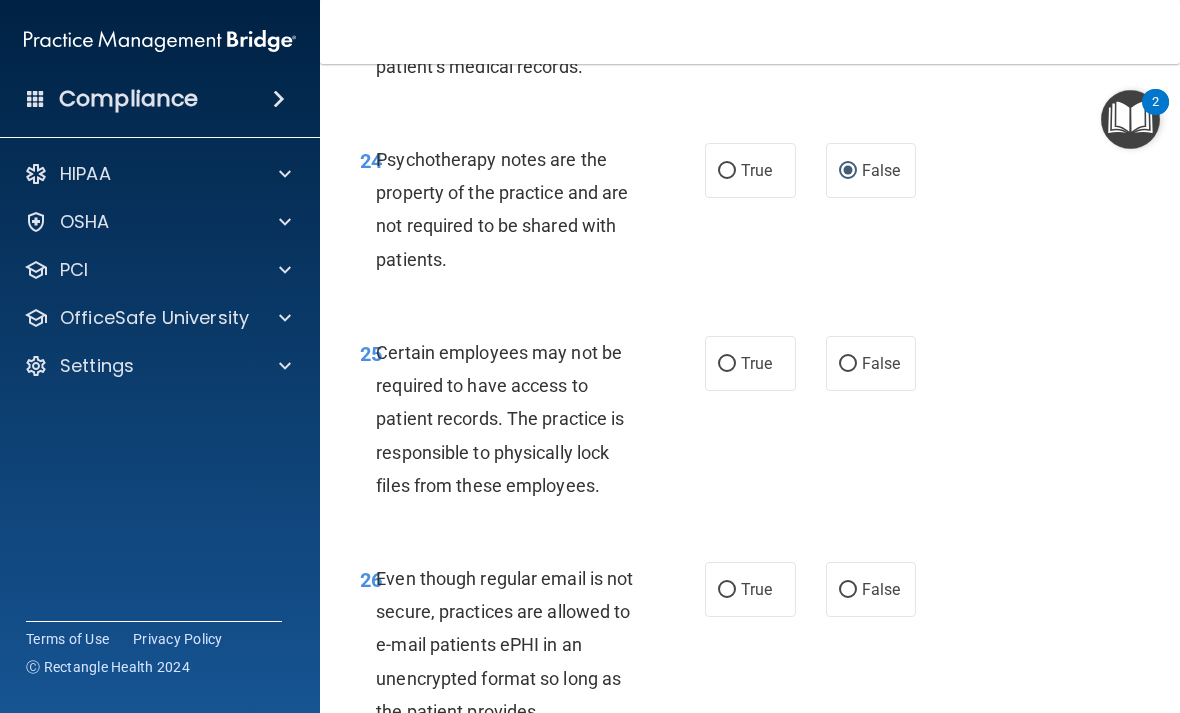 click on "True" at bounding box center (750, 363) 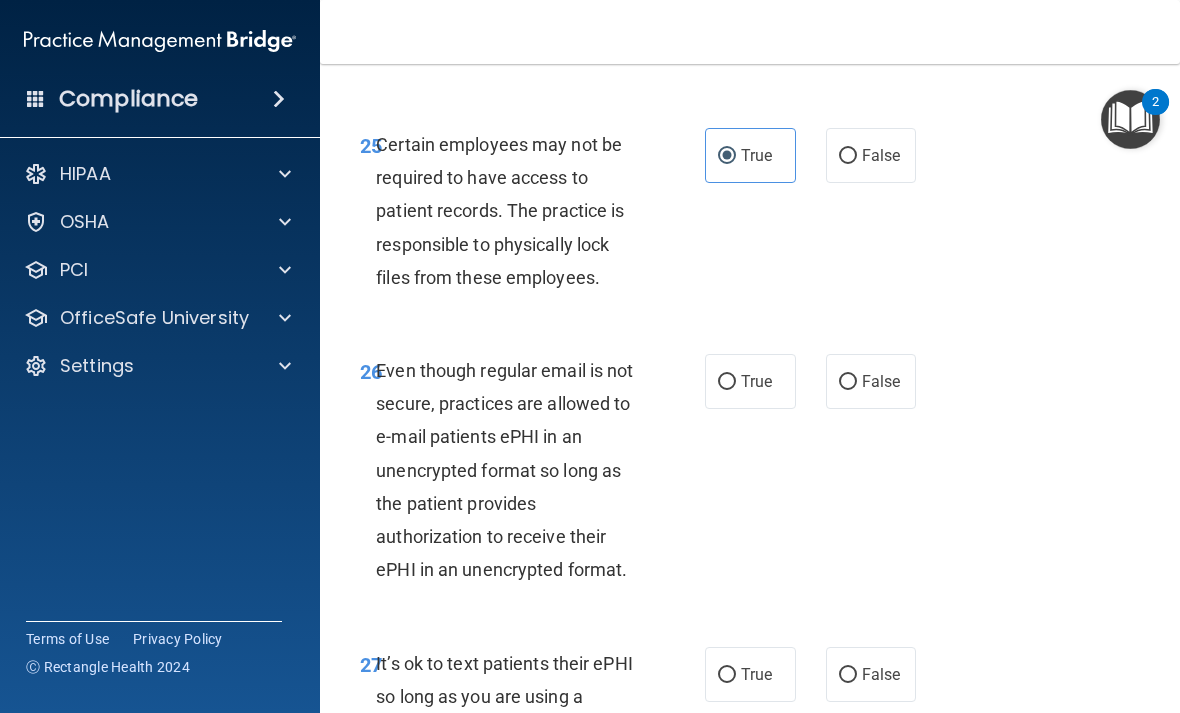 scroll, scrollTop: 5959, scrollLeft: 0, axis: vertical 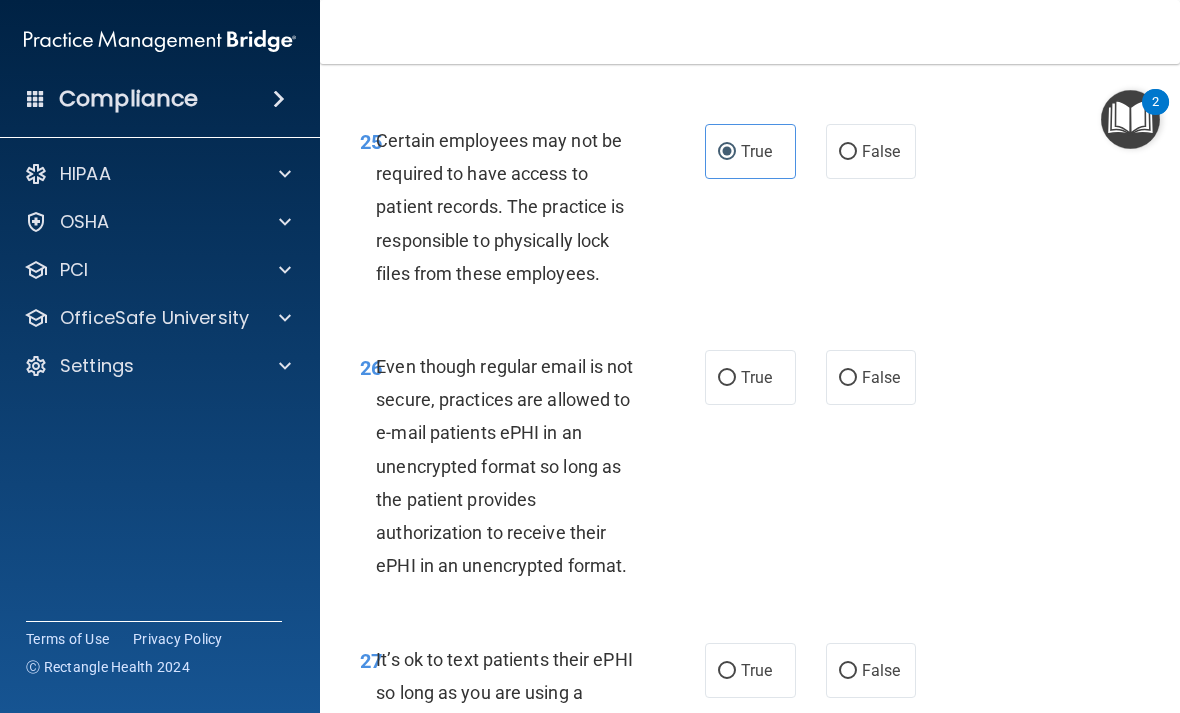 click on "True" at bounding box center [756, 377] 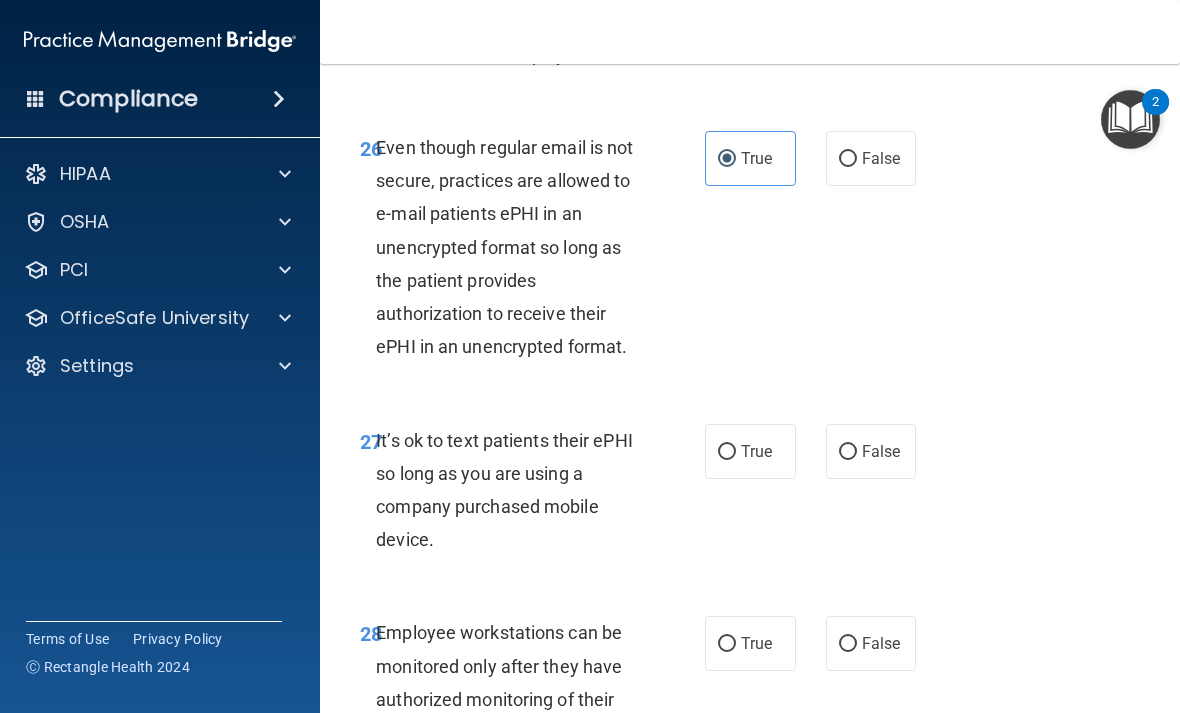 scroll, scrollTop: 6179, scrollLeft: 0, axis: vertical 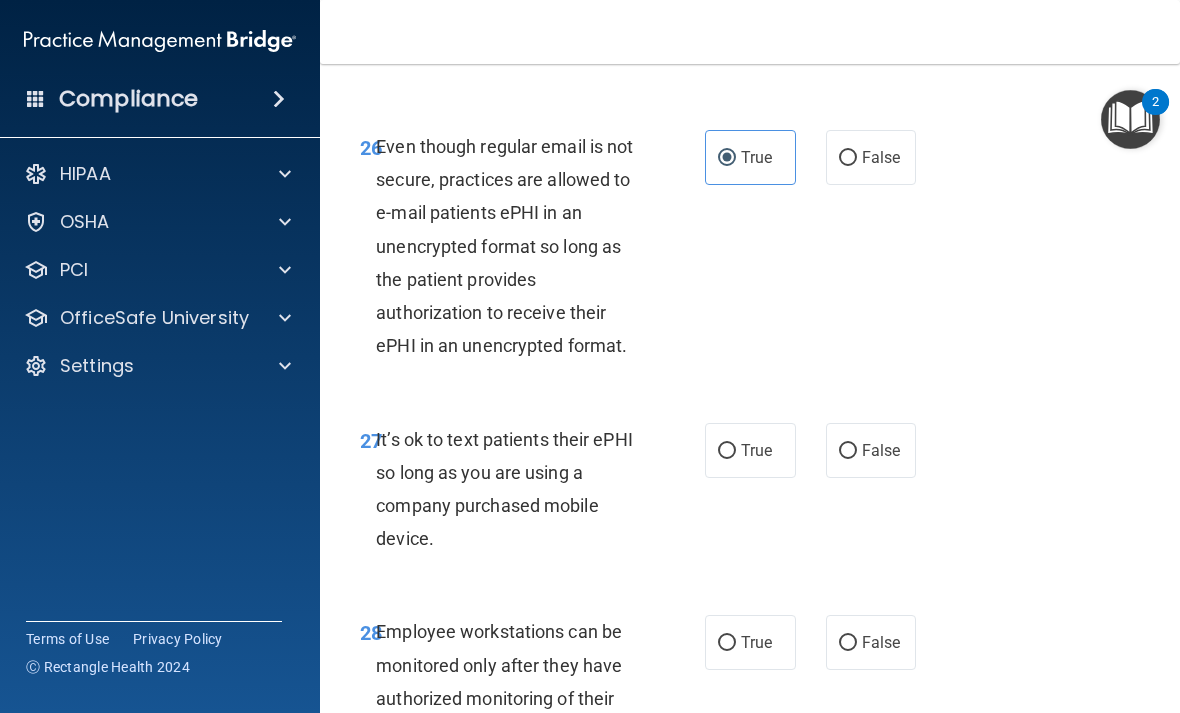 click on "False" at bounding box center (848, 451) 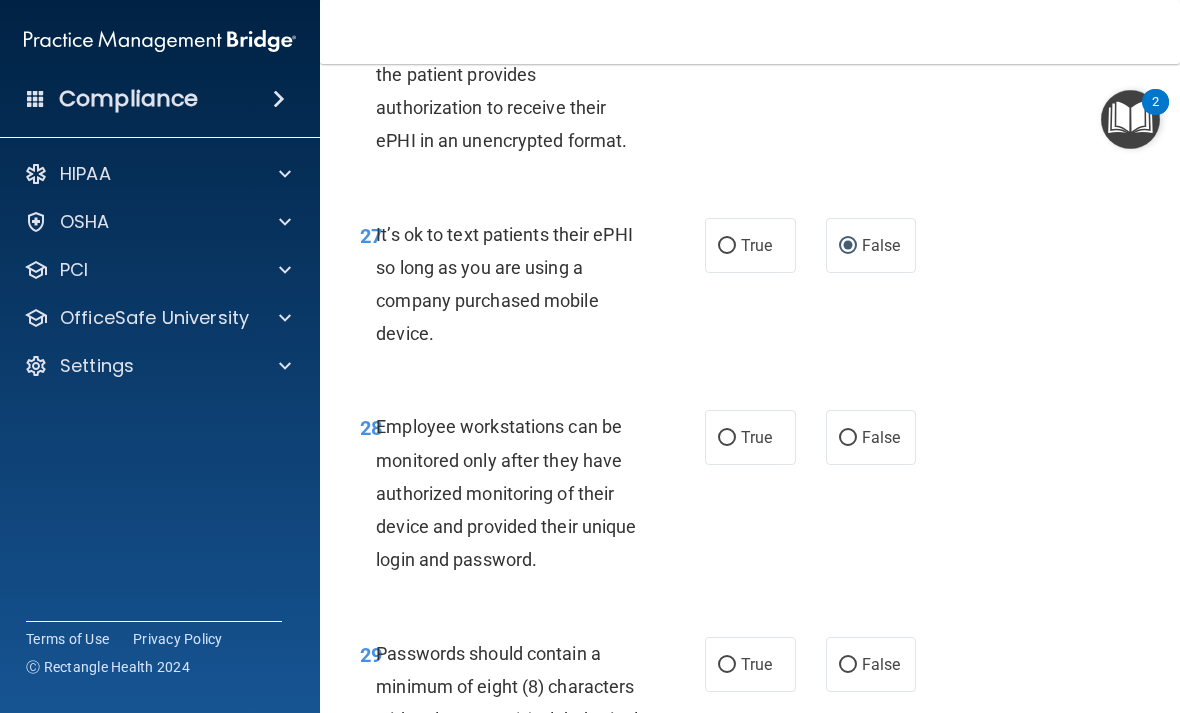 scroll, scrollTop: 6383, scrollLeft: 0, axis: vertical 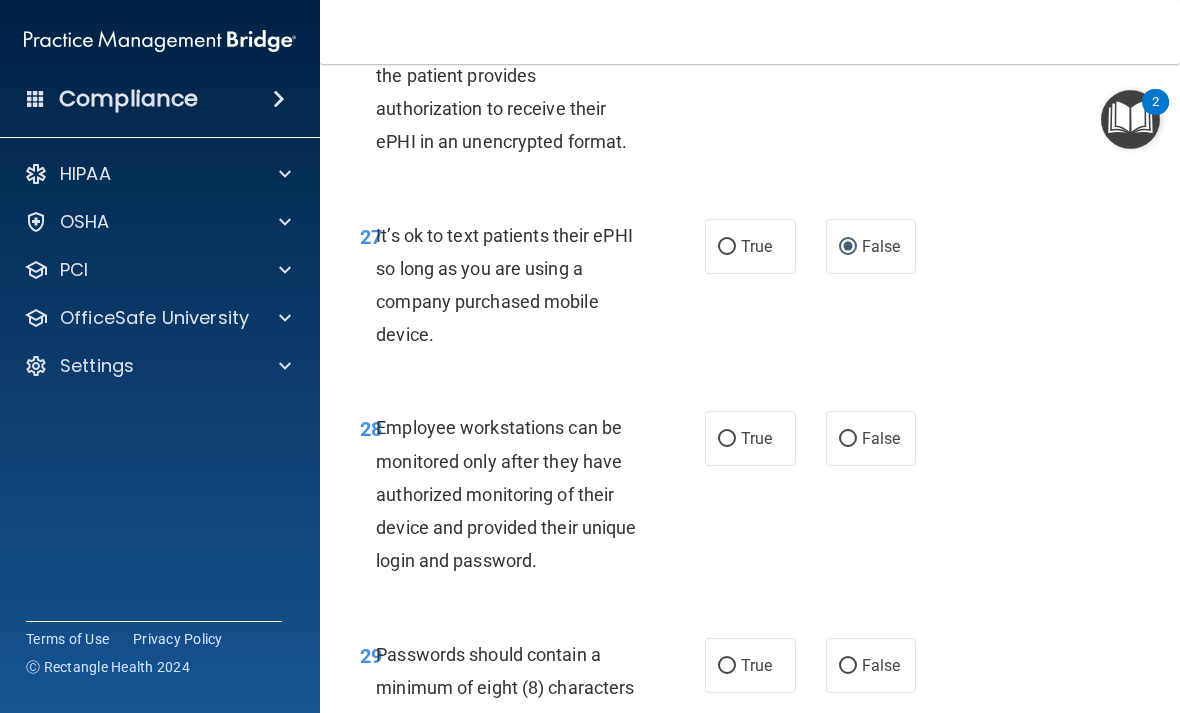 click on "False" at bounding box center (848, 439) 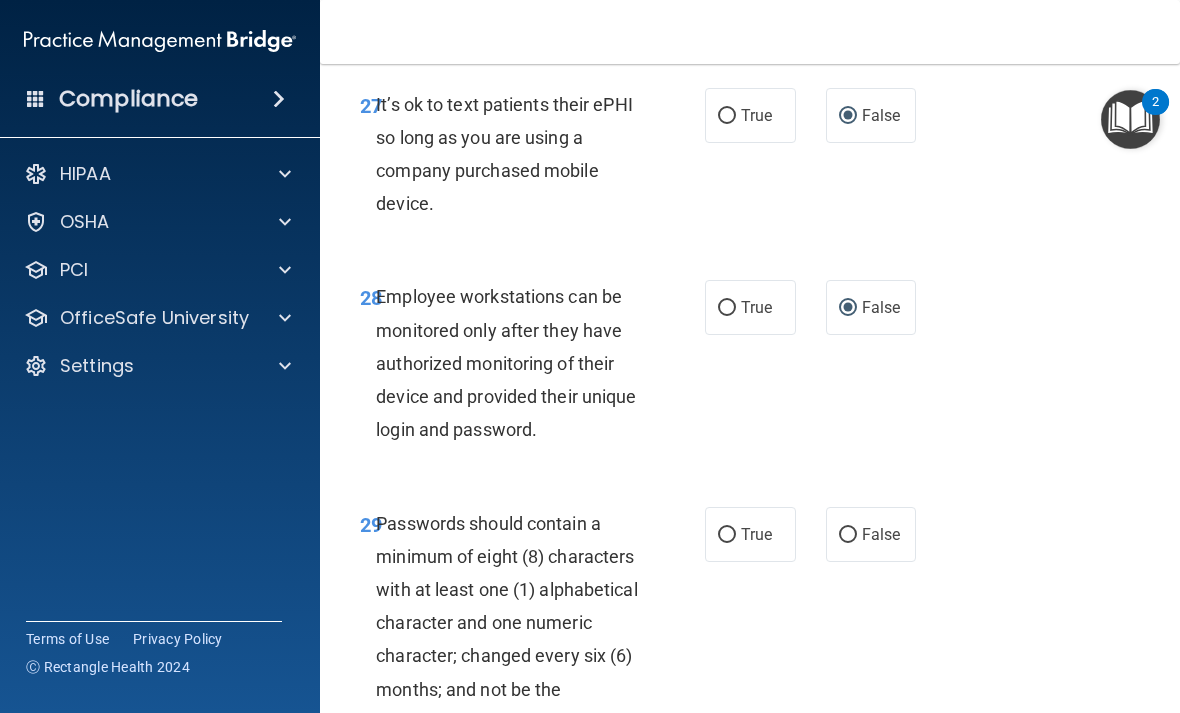 scroll, scrollTop: 6518, scrollLeft: 0, axis: vertical 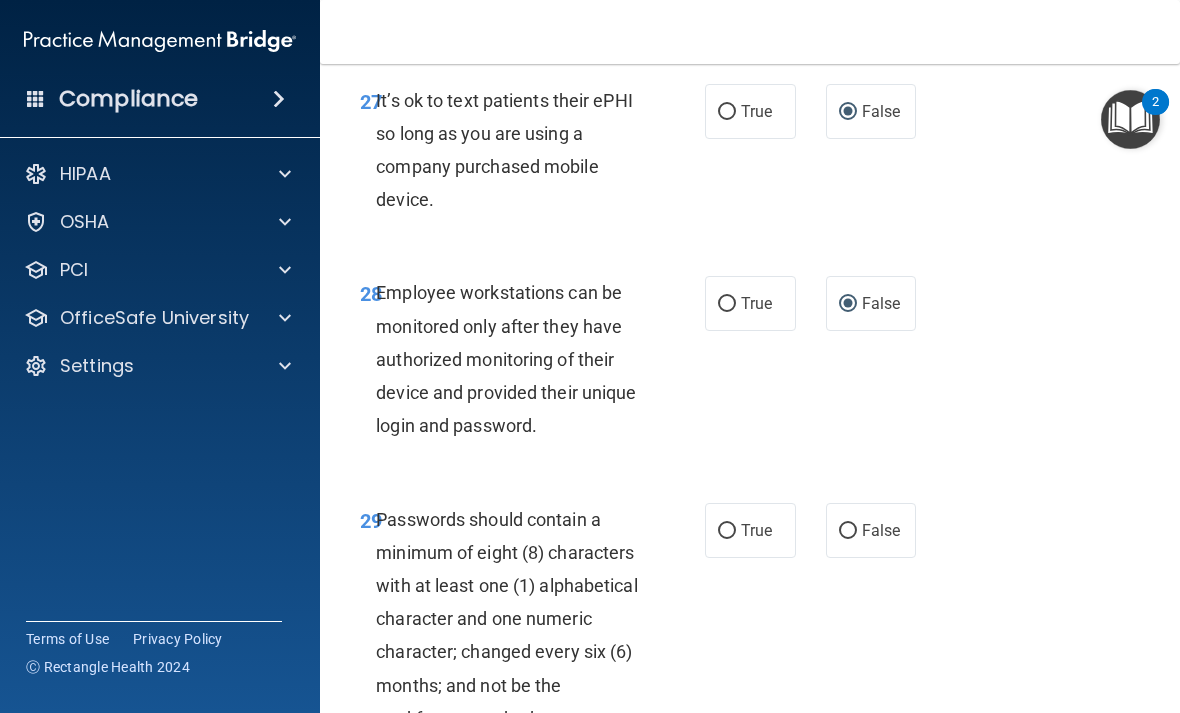 click on "True" at bounding box center (727, 531) 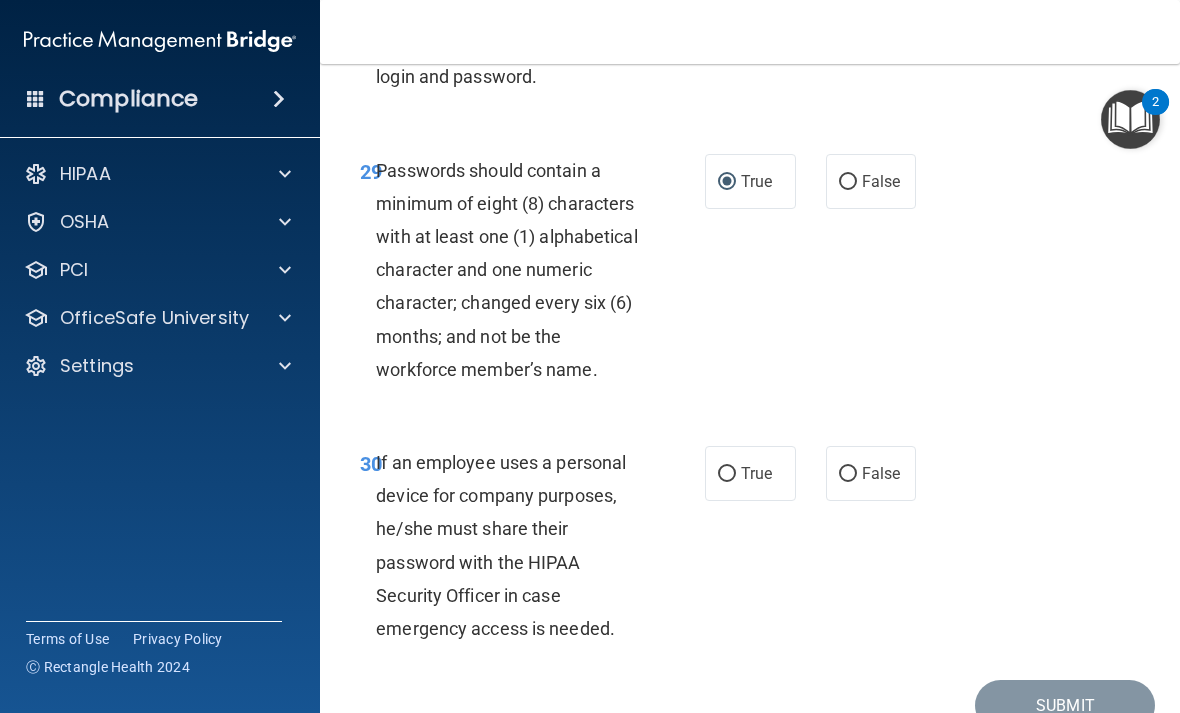 scroll, scrollTop: 6865, scrollLeft: 0, axis: vertical 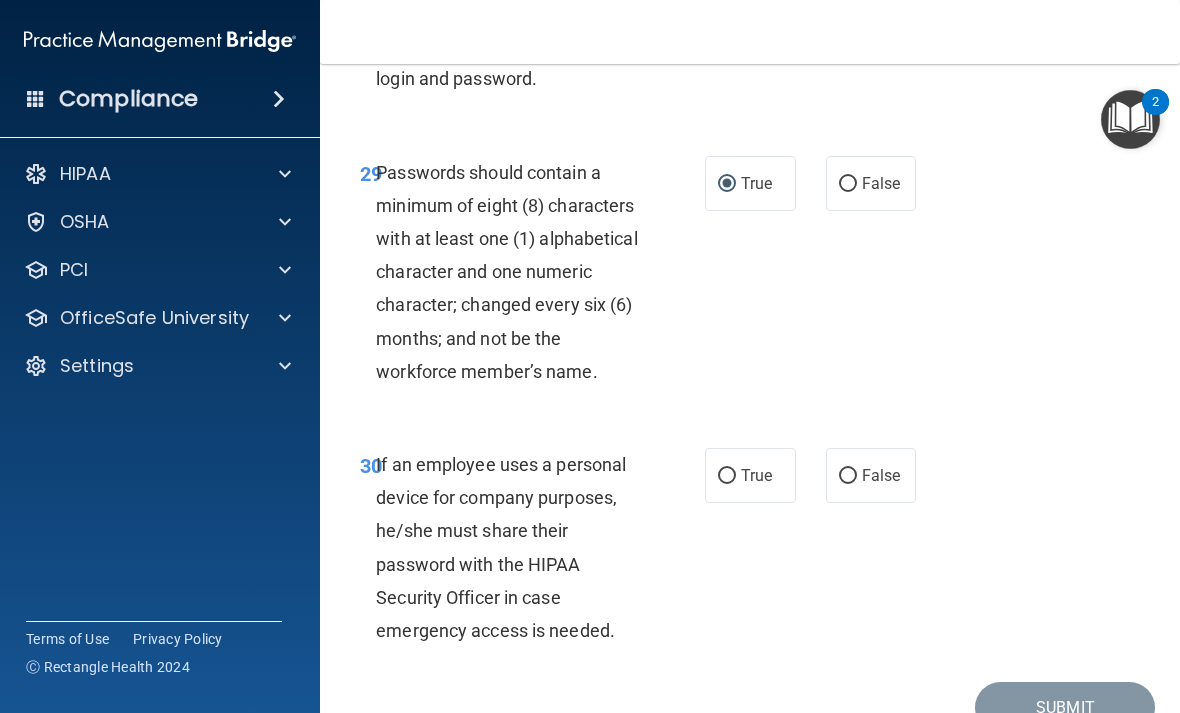 click on "False" at bounding box center (871, 475) 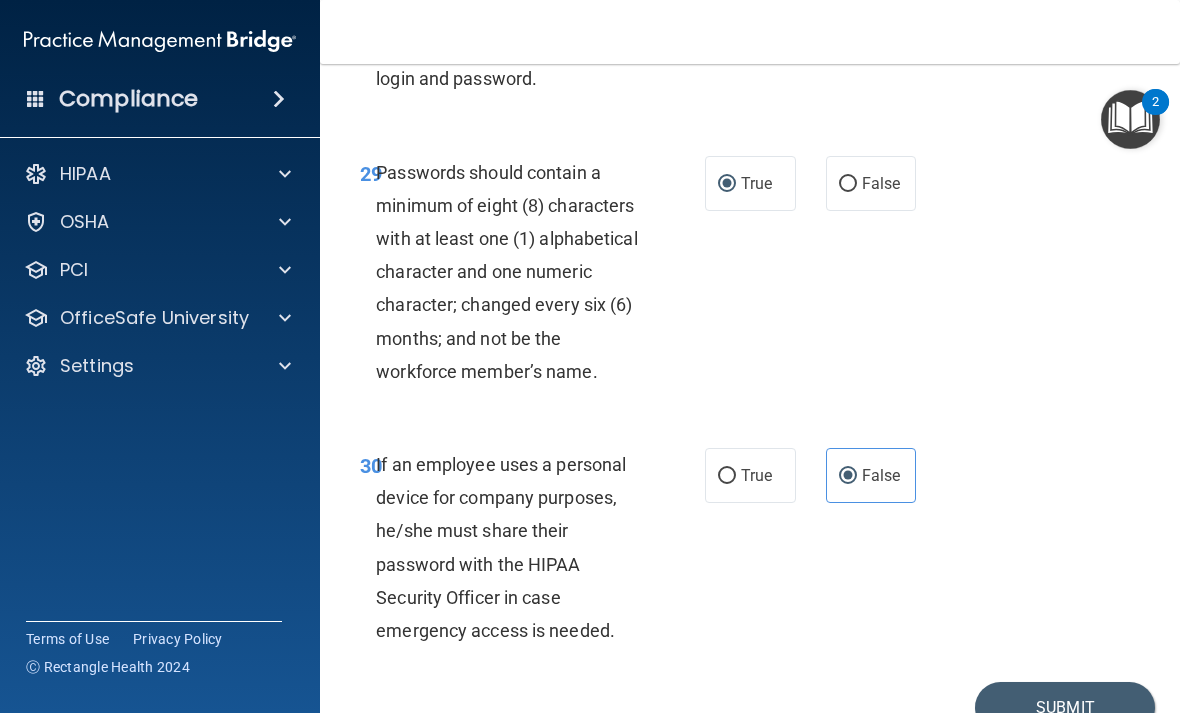 click on "Submit" at bounding box center [1065, 707] 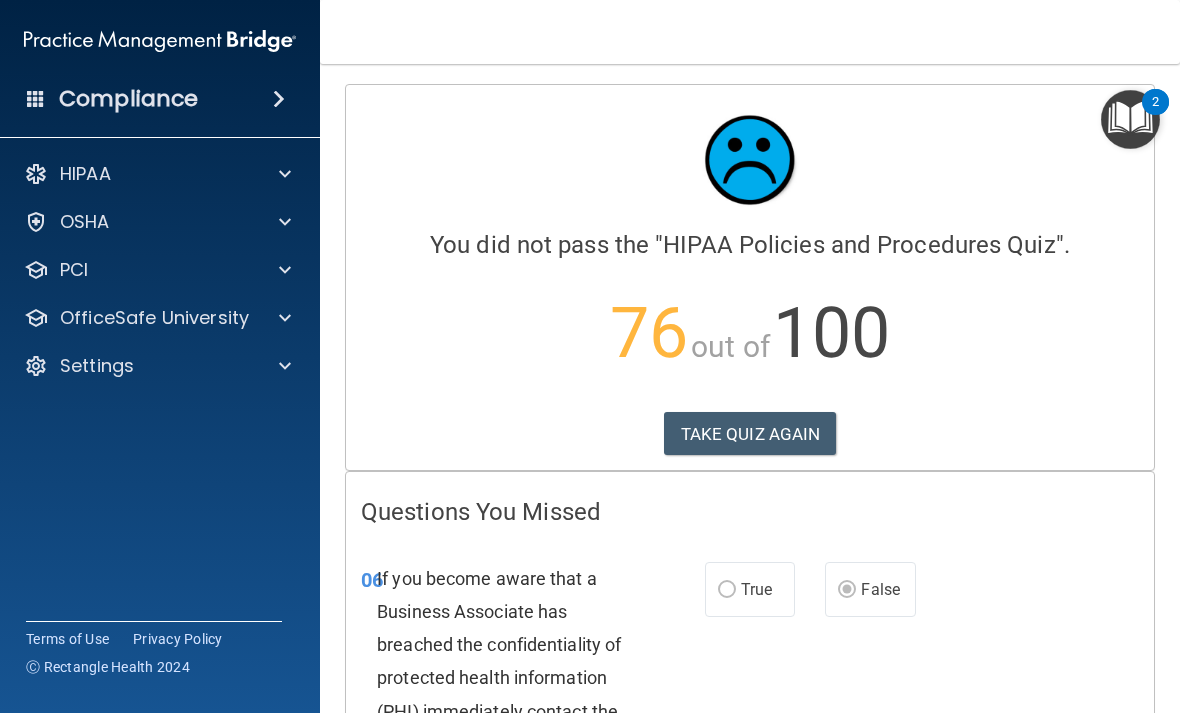 scroll, scrollTop: 0, scrollLeft: 0, axis: both 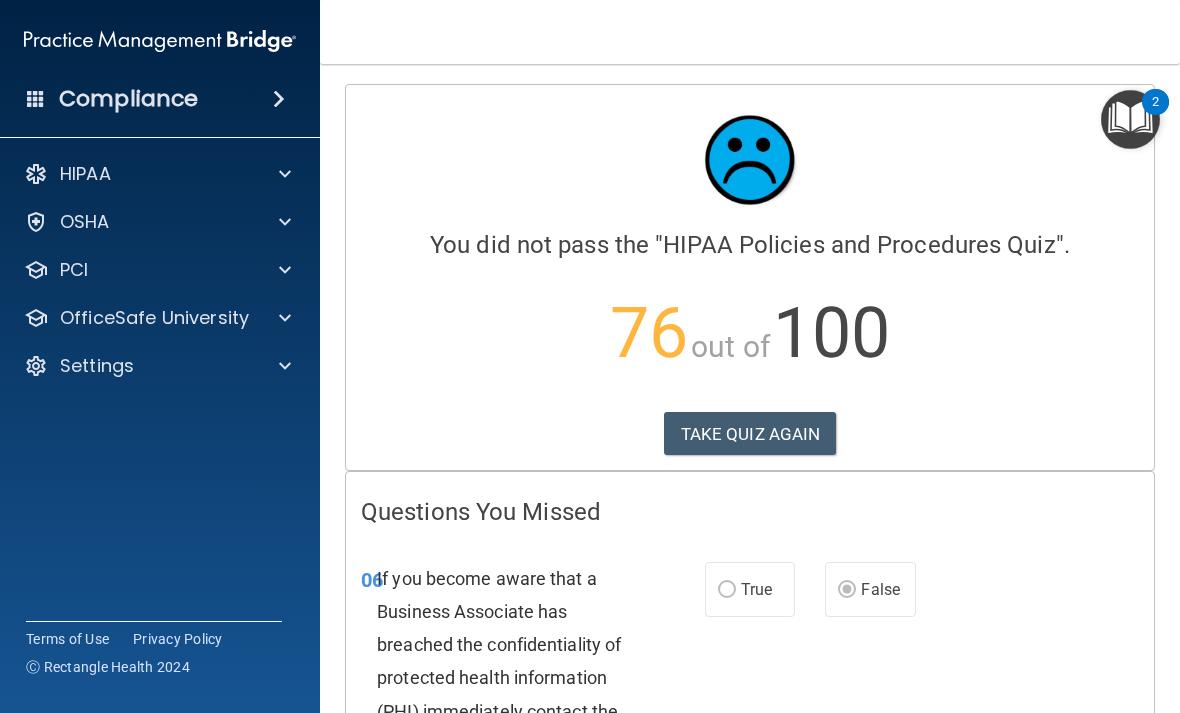click on "TAKE QUIZ AGAIN" at bounding box center [750, 434] 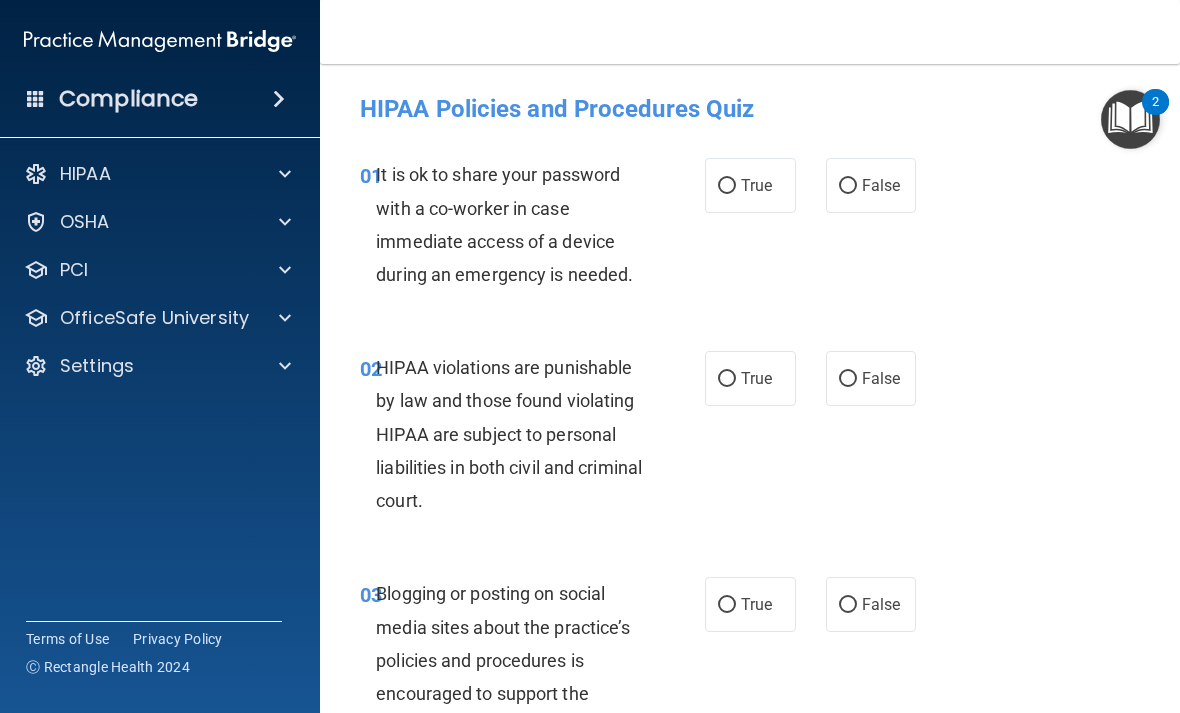 click on "False" at bounding box center (848, 186) 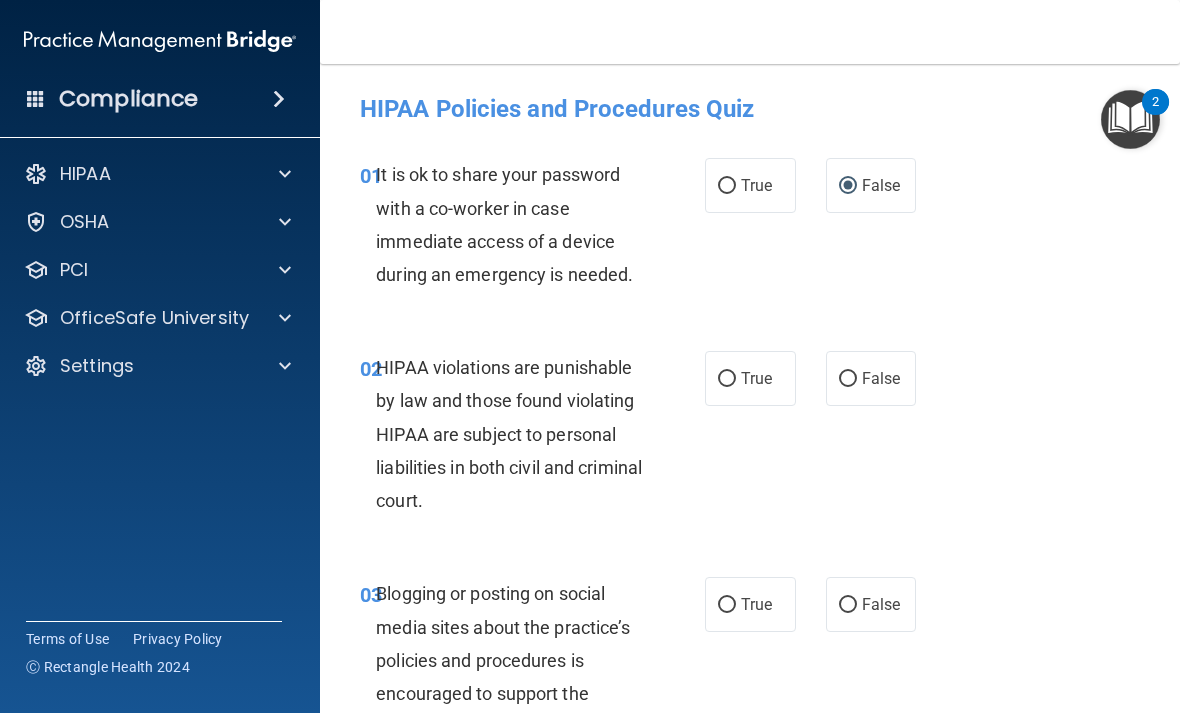 click on "True" at bounding box center [750, 378] 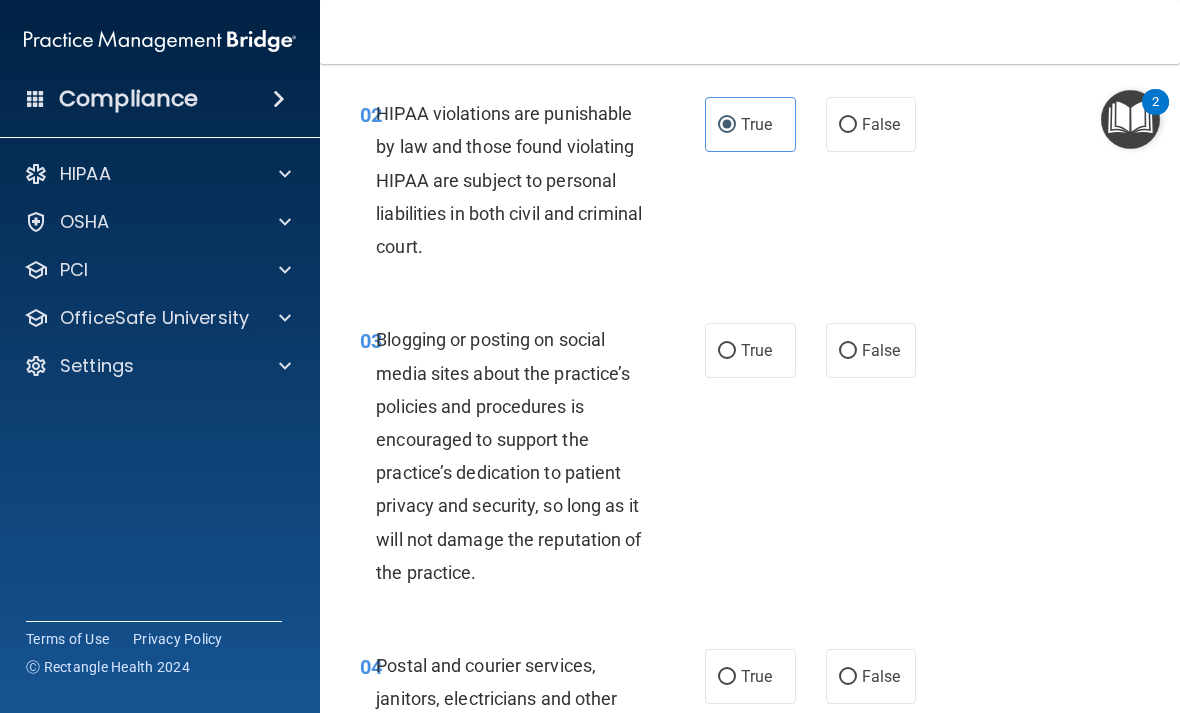 scroll, scrollTop: 266, scrollLeft: 0, axis: vertical 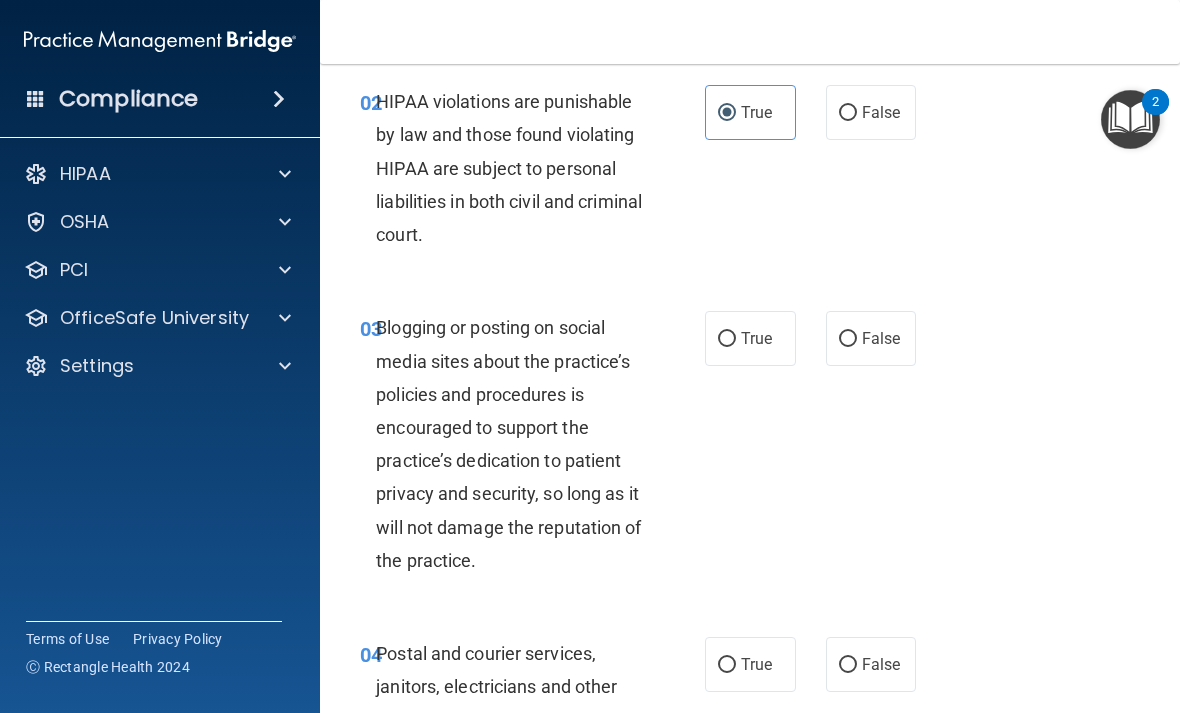 click on "False" at bounding box center (848, 339) 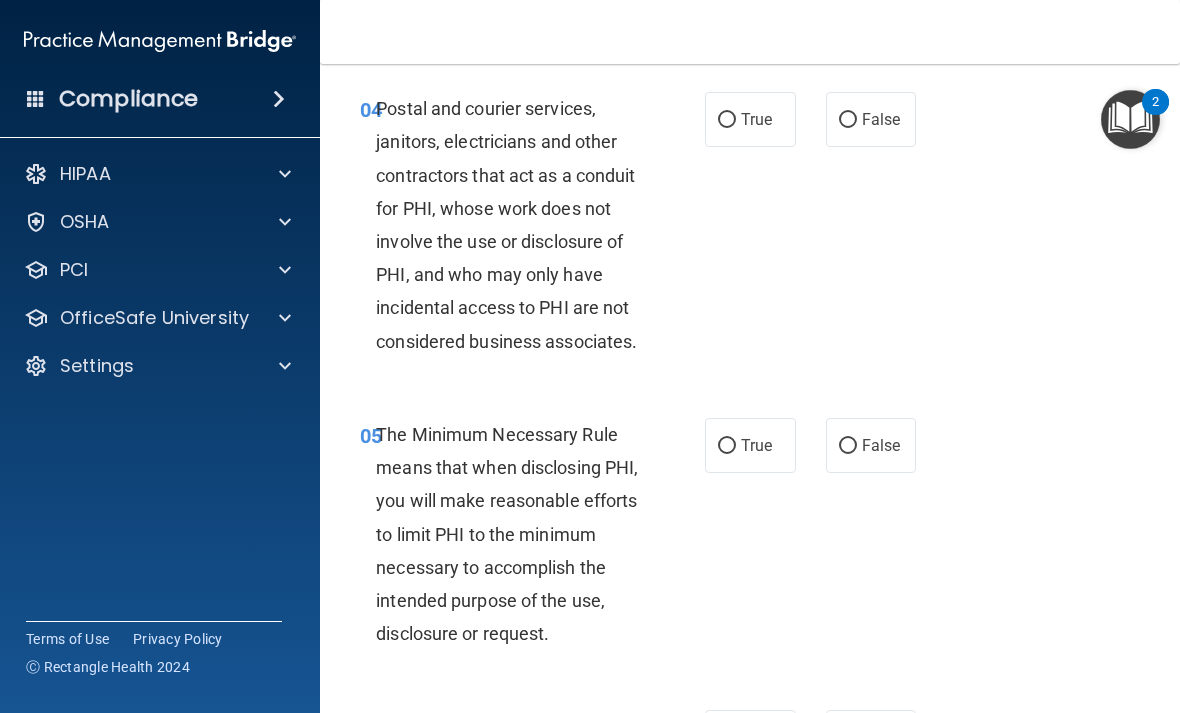 scroll, scrollTop: 811, scrollLeft: 0, axis: vertical 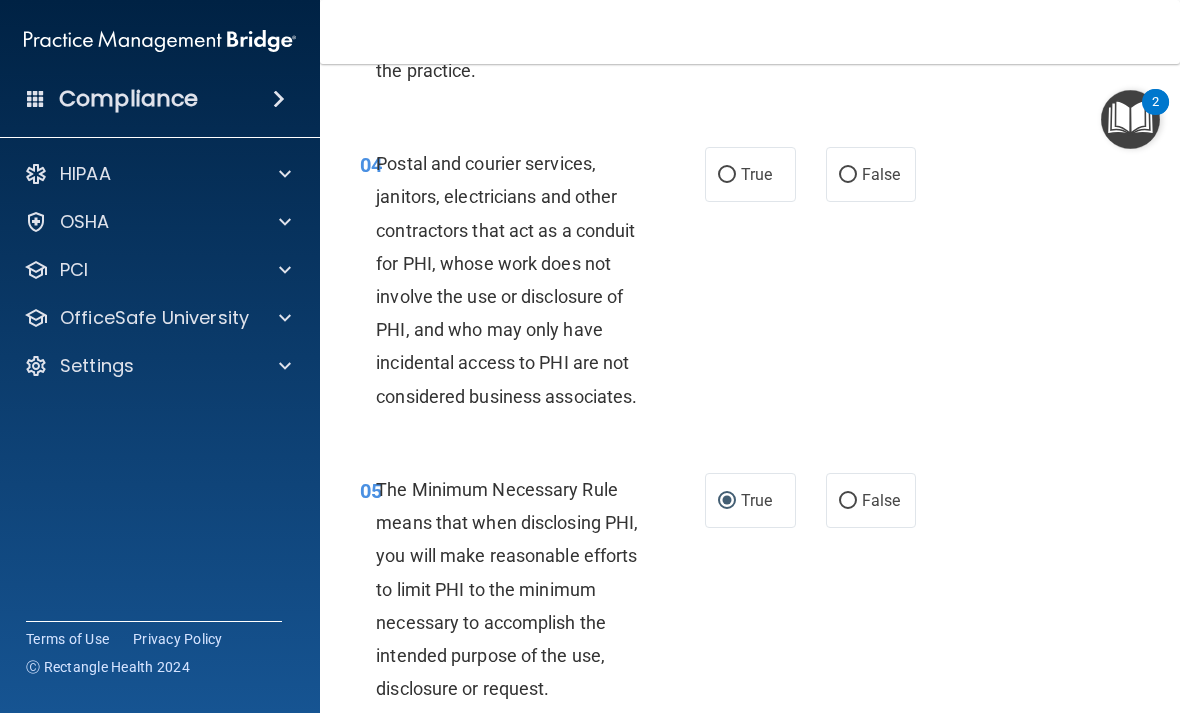click on "True" at bounding box center [727, 175] 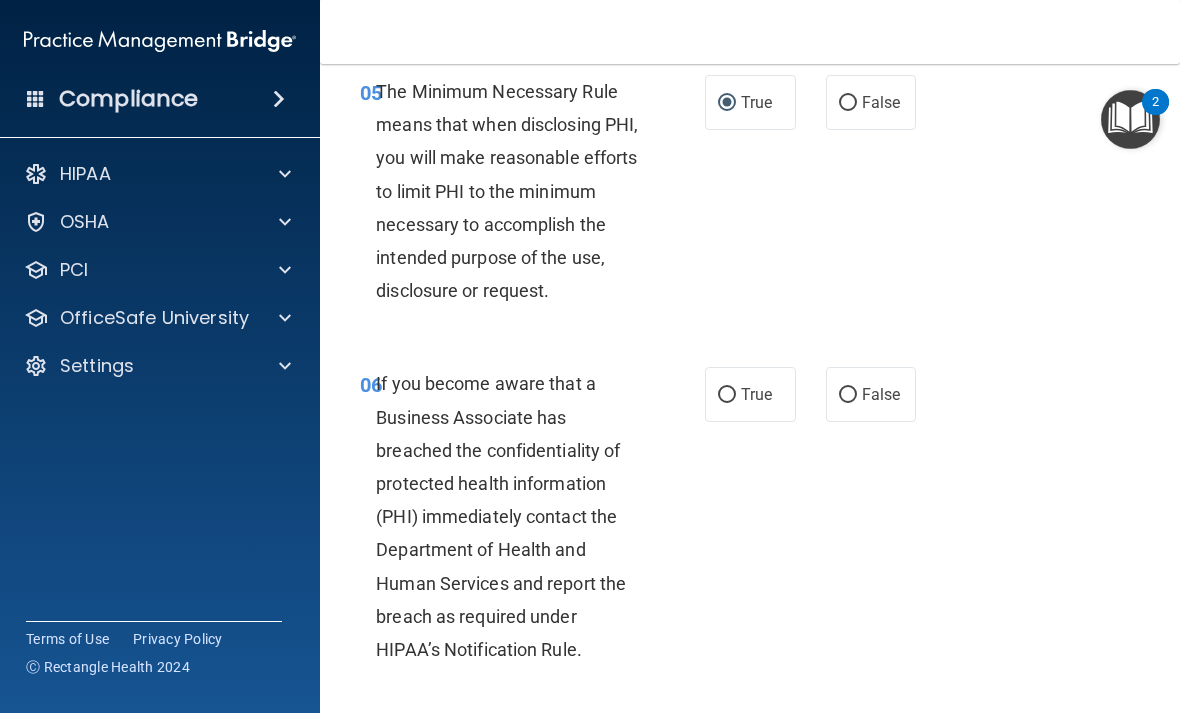scroll, scrollTop: 1156, scrollLeft: 0, axis: vertical 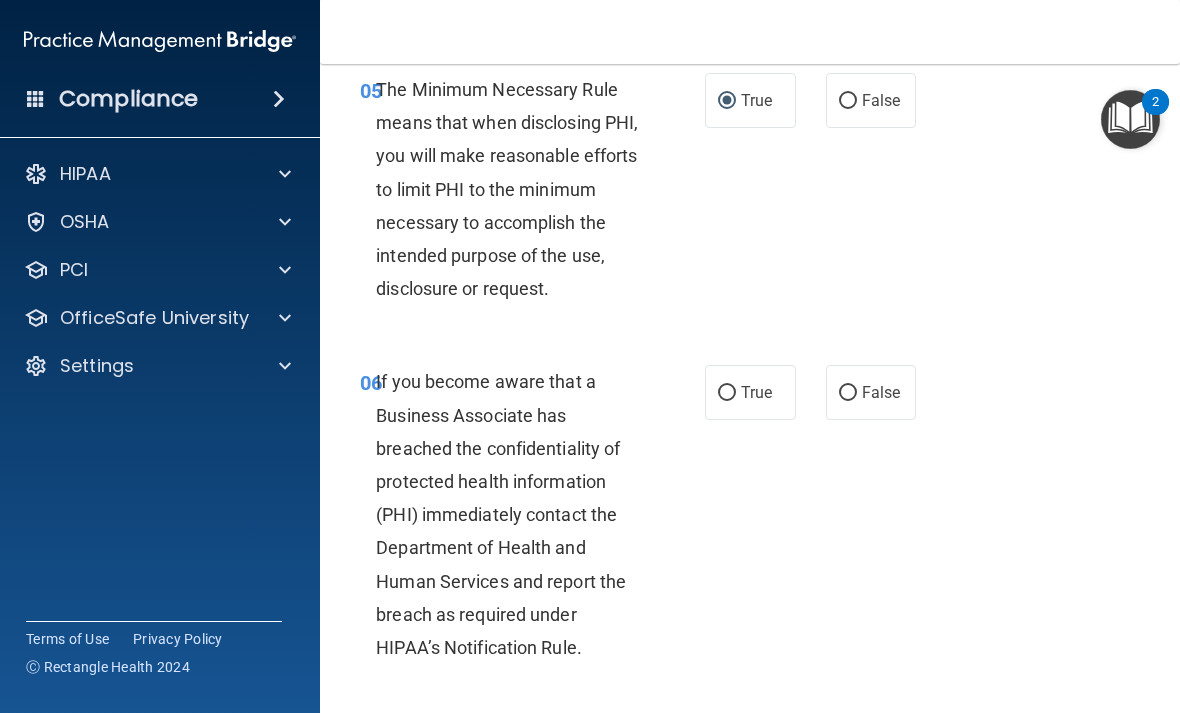 click on "True" at bounding box center (750, 392) 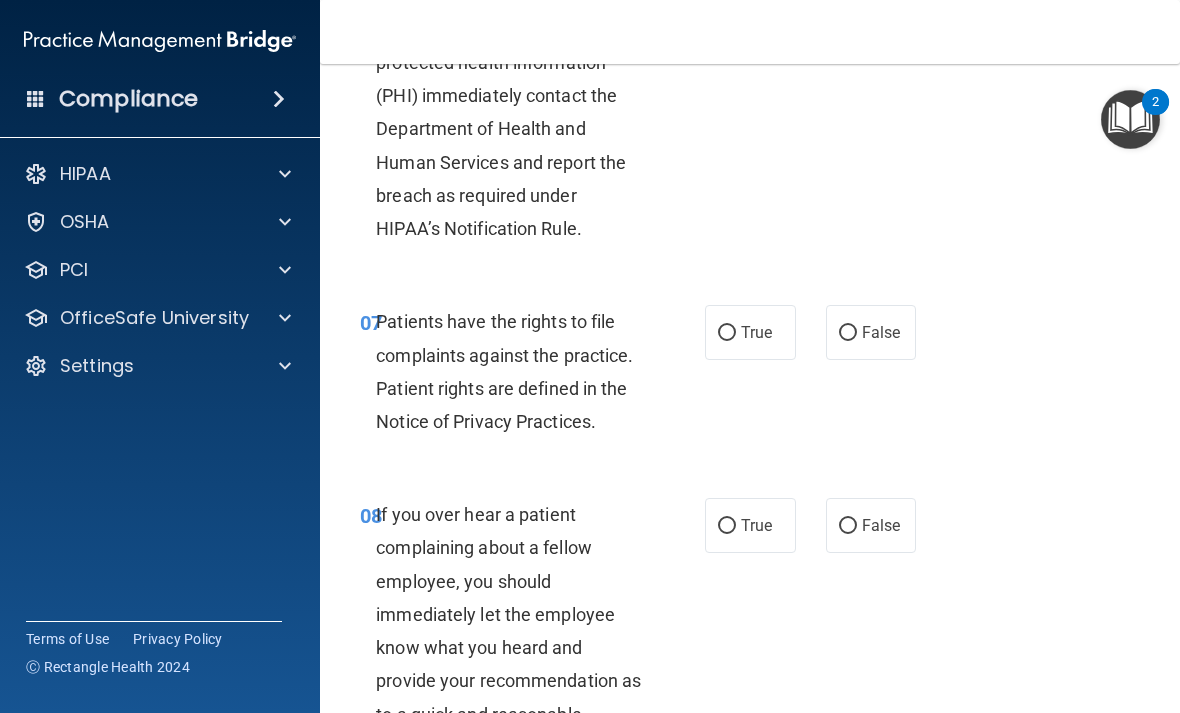 scroll, scrollTop: 1603, scrollLeft: 0, axis: vertical 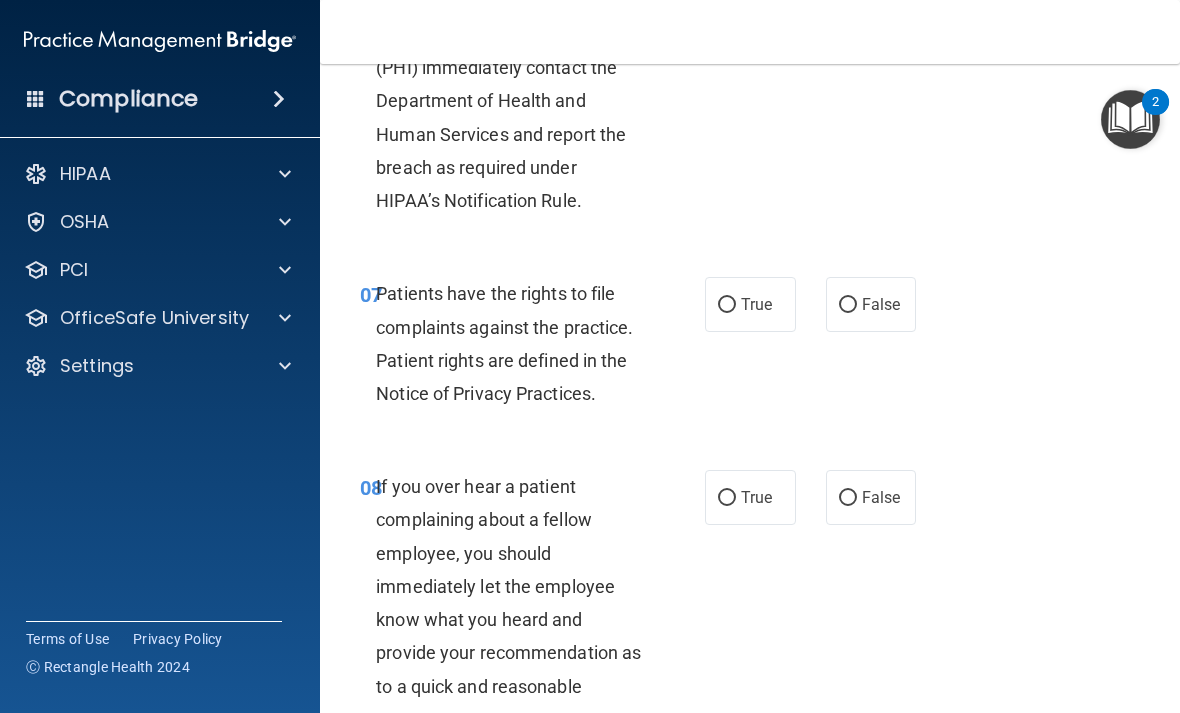 click on "True" at bounding box center [756, 304] 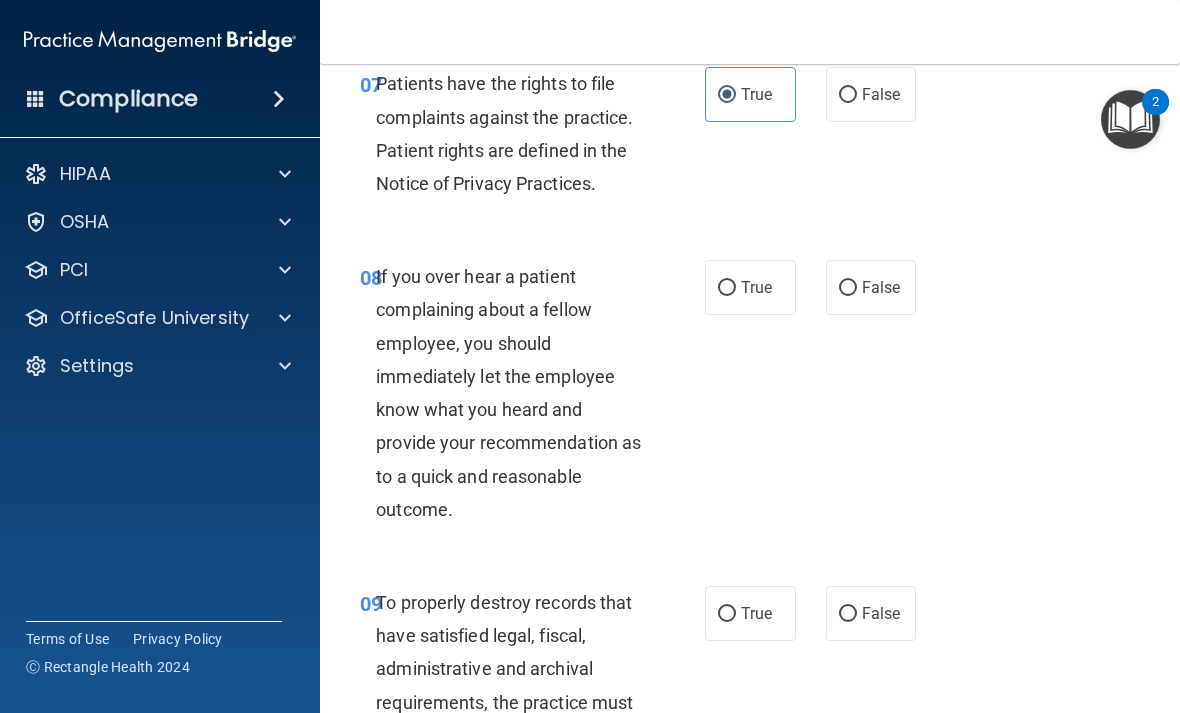 scroll, scrollTop: 1828, scrollLeft: 0, axis: vertical 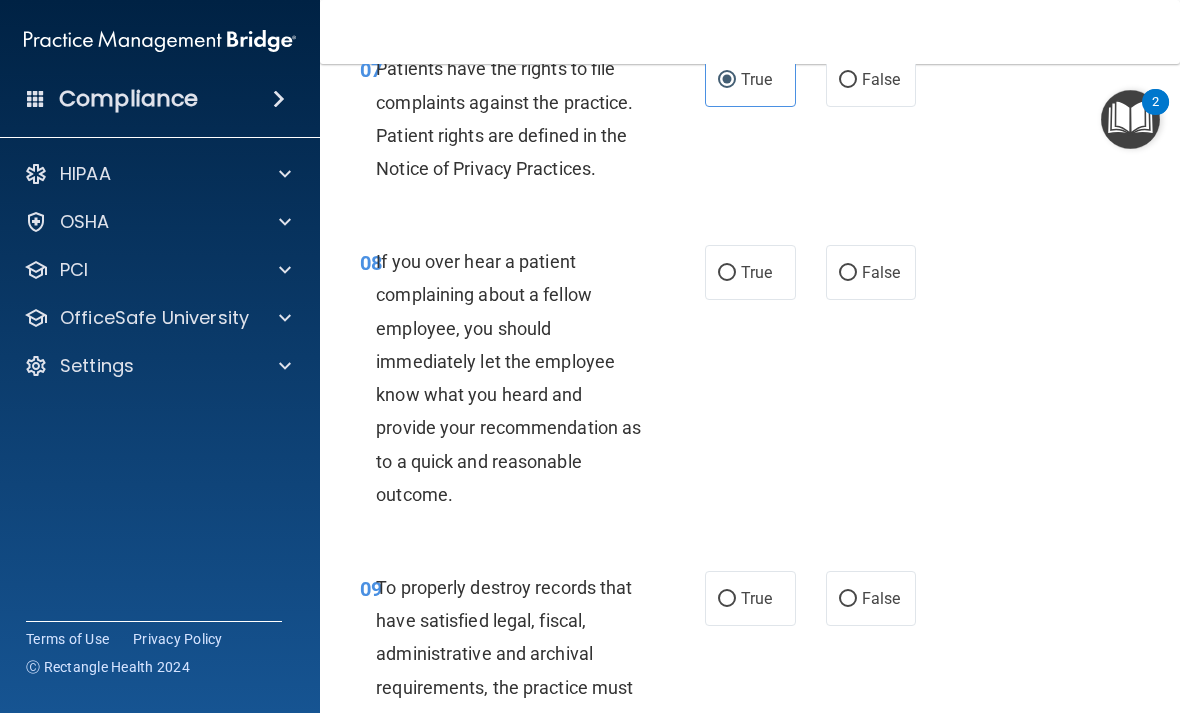 click on "False" at bounding box center [871, 272] 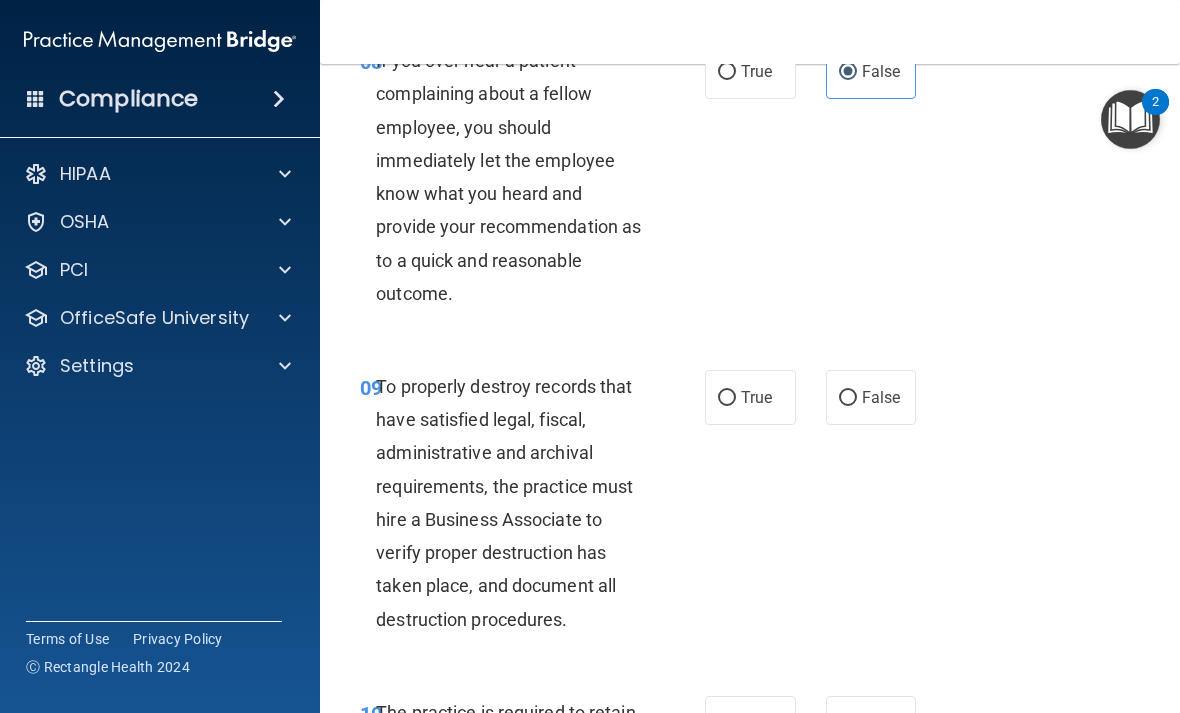 scroll, scrollTop: 2033, scrollLeft: 0, axis: vertical 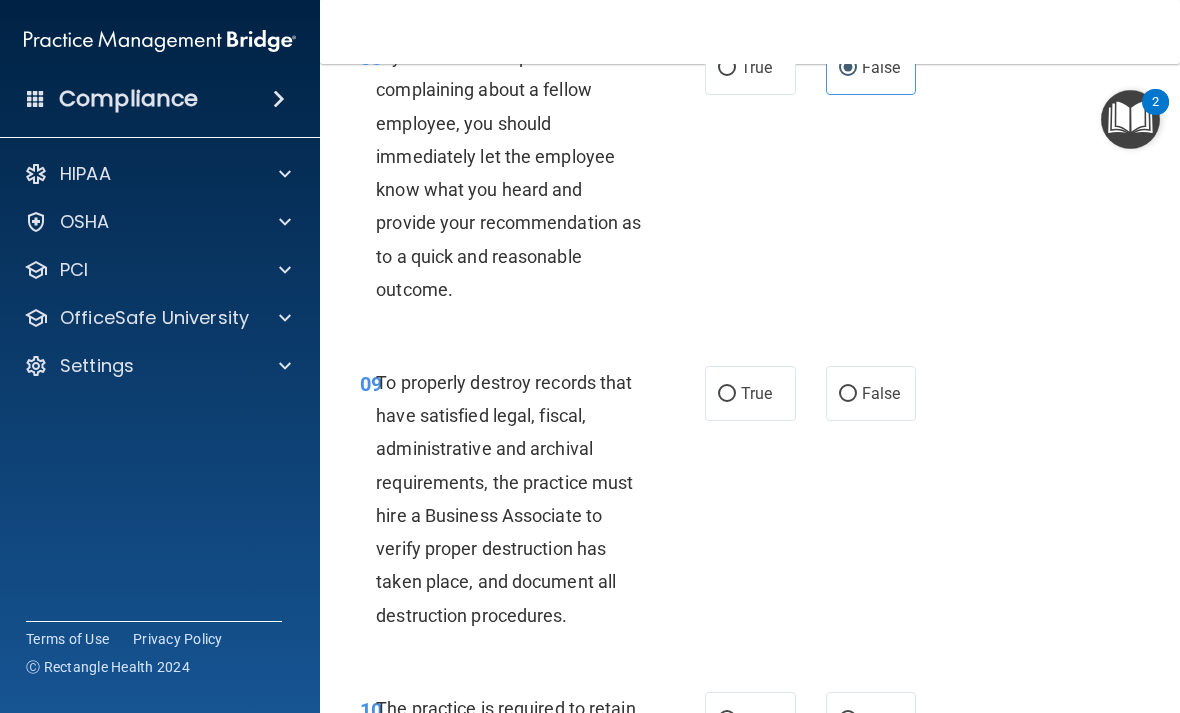 click on "False" at bounding box center (848, 394) 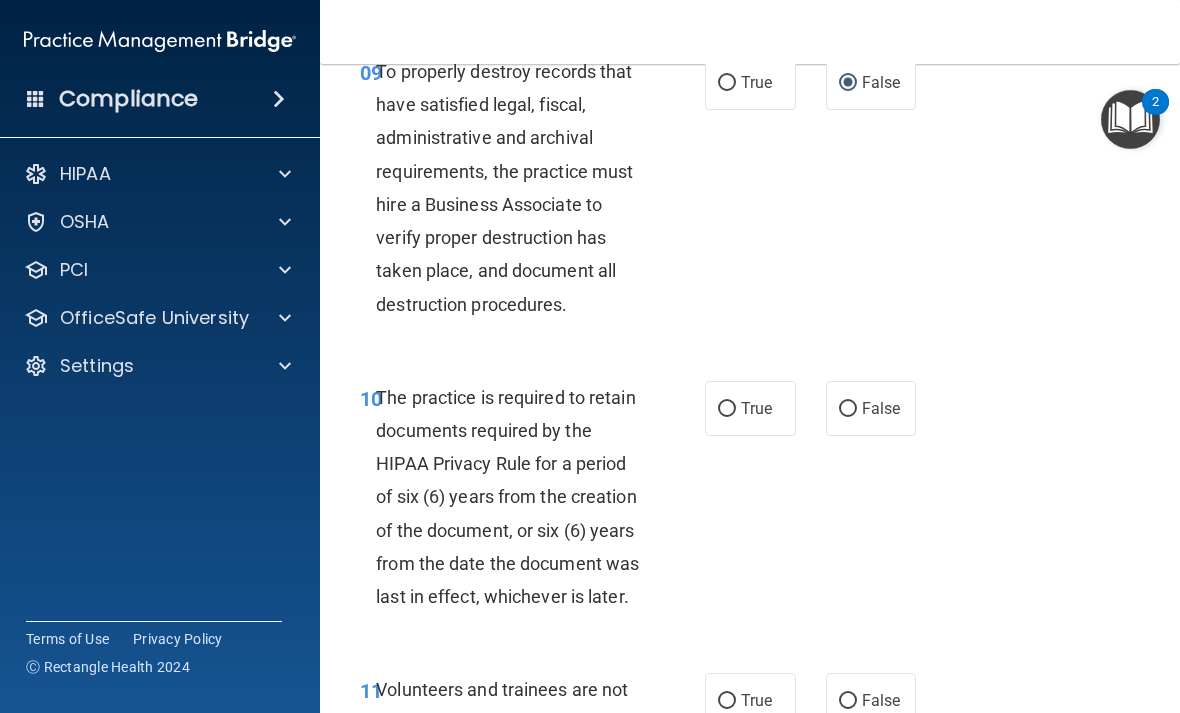 scroll, scrollTop: 2343, scrollLeft: 0, axis: vertical 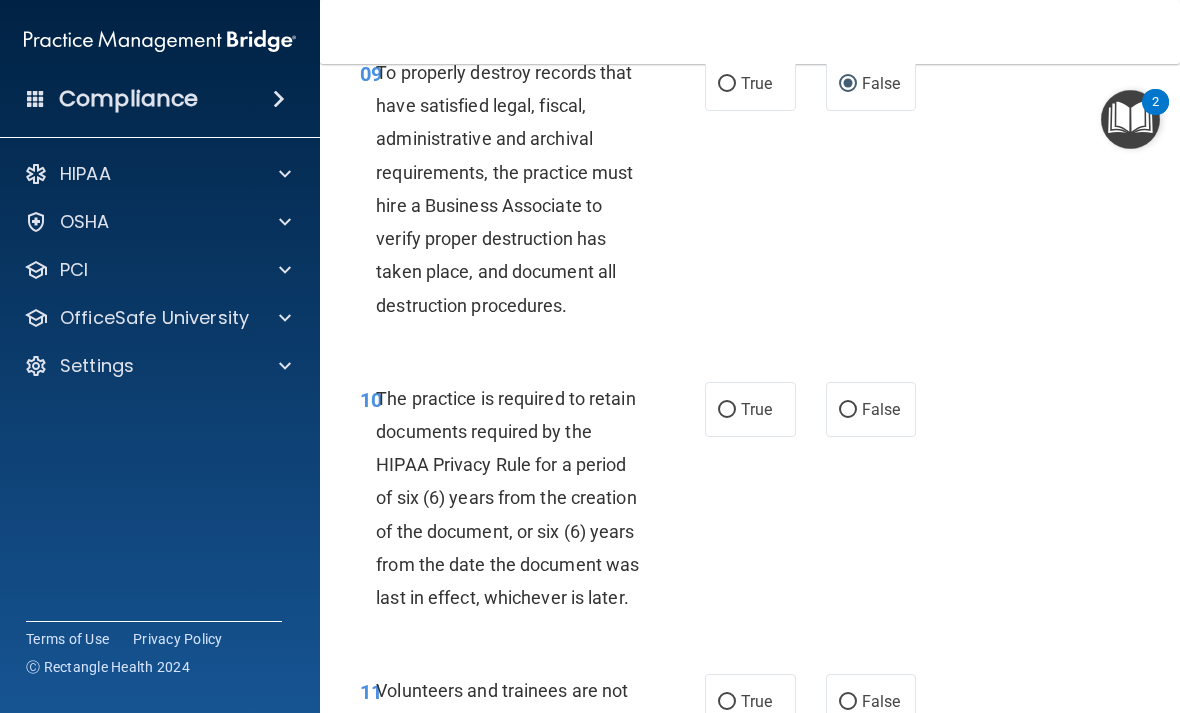 click on "True" at bounding box center (756, 409) 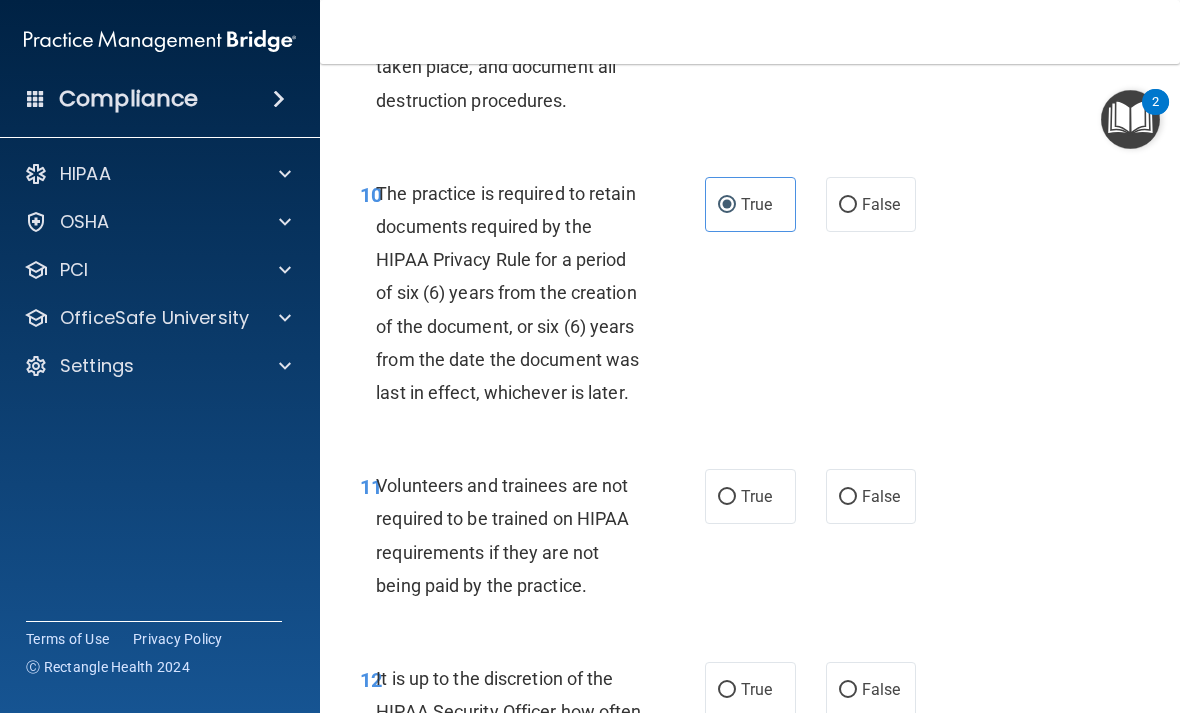 scroll, scrollTop: 2548, scrollLeft: 0, axis: vertical 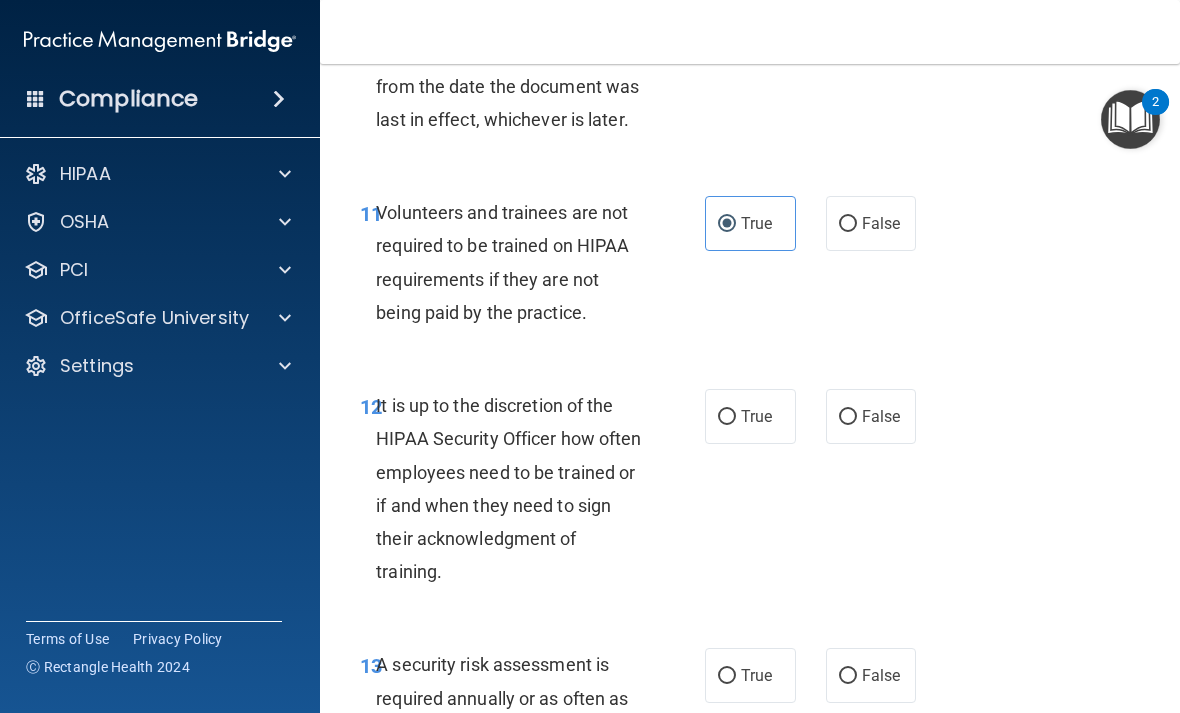 click on "False" at bounding box center [871, 416] 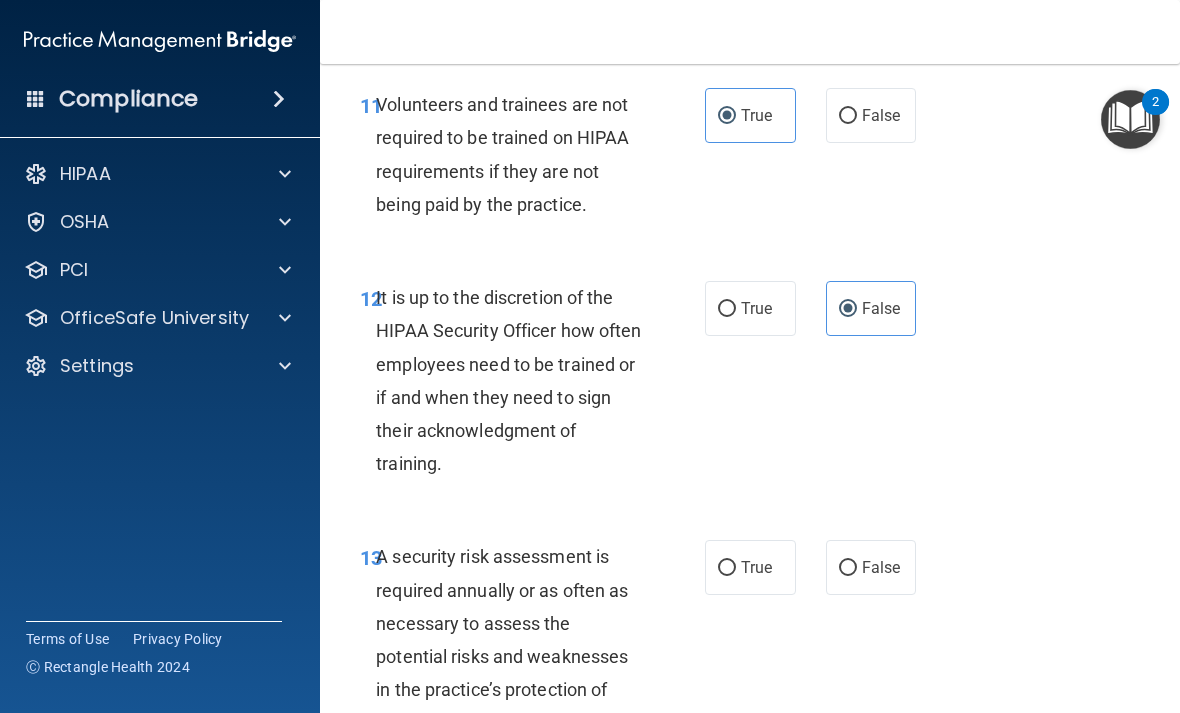 scroll, scrollTop: 2944, scrollLeft: 0, axis: vertical 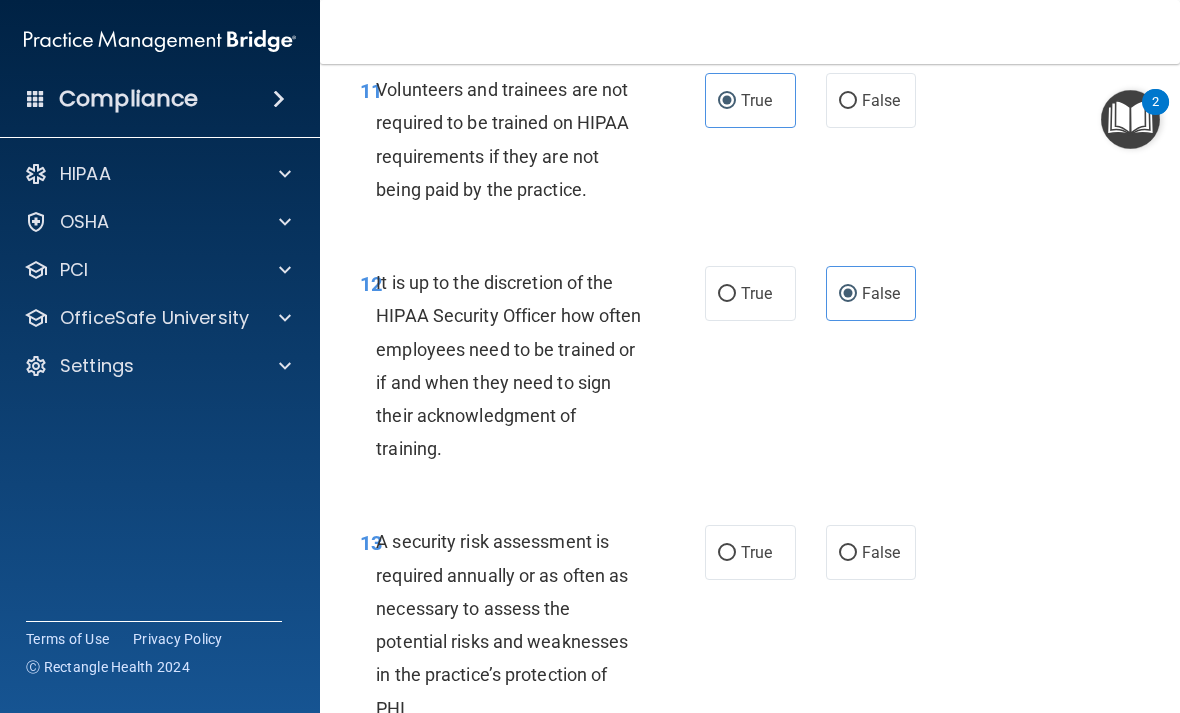 click on "True" at bounding box center (750, 552) 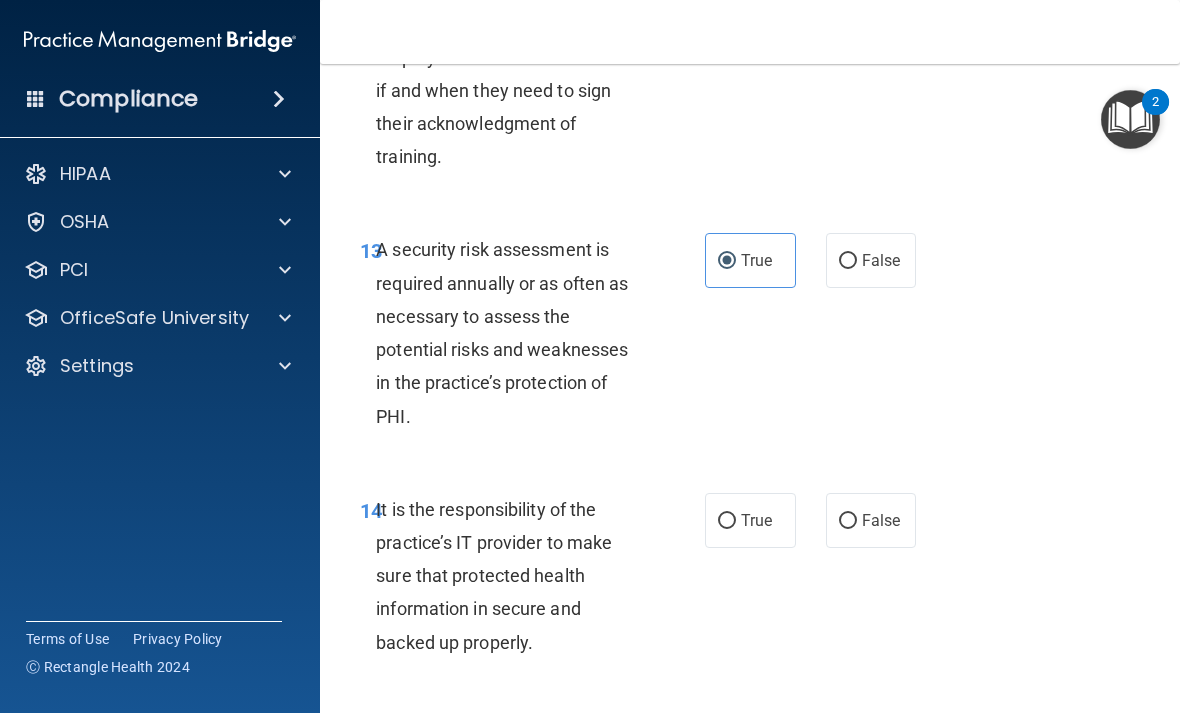 scroll, scrollTop: 3240, scrollLeft: 0, axis: vertical 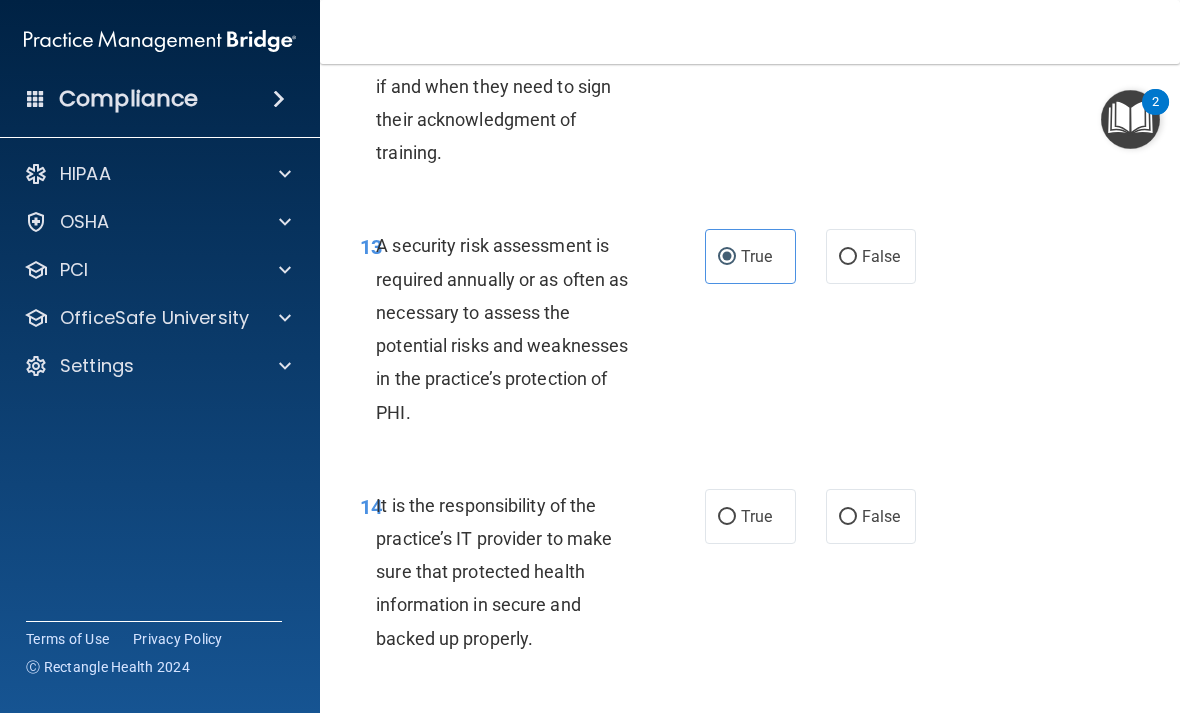 click on "True" at bounding box center [750, 516] 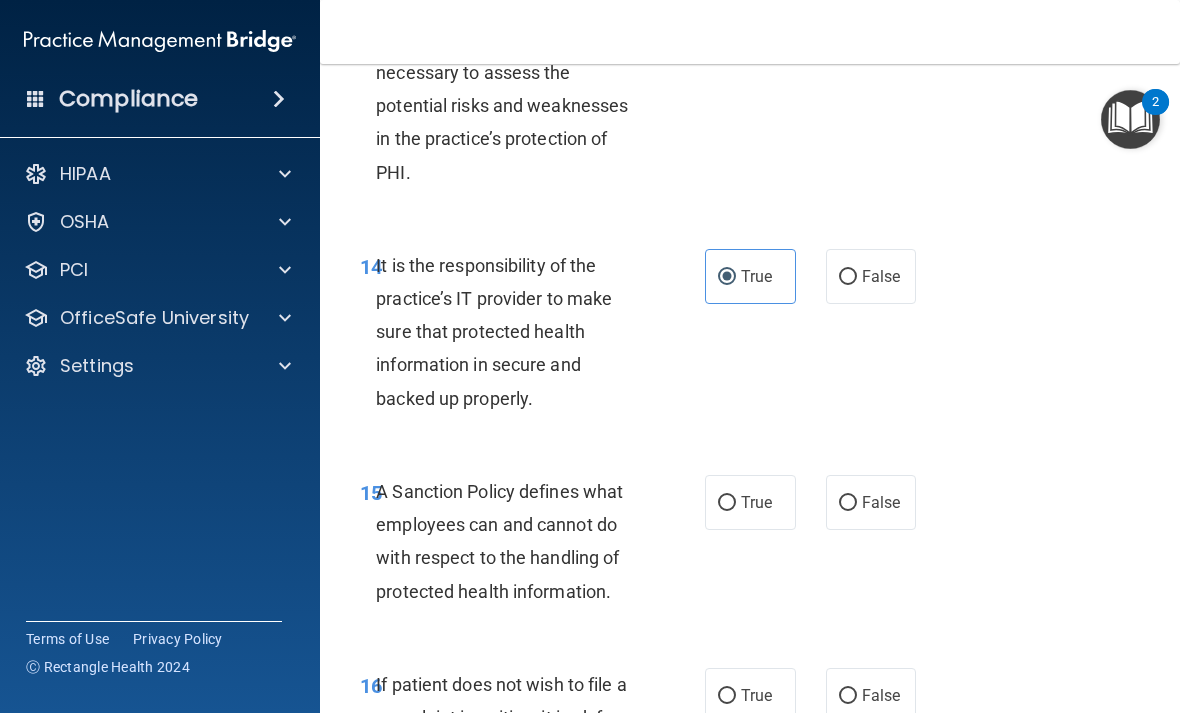 scroll, scrollTop: 3479, scrollLeft: 0, axis: vertical 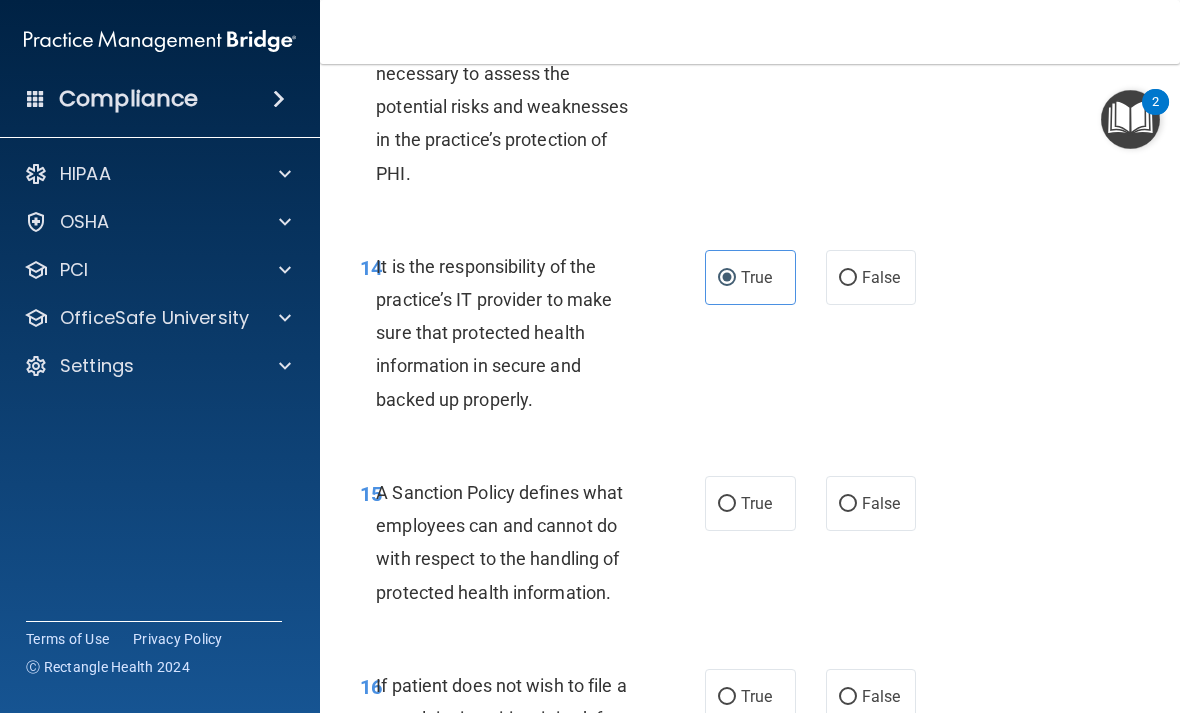 click on "True" at bounding box center [727, 504] 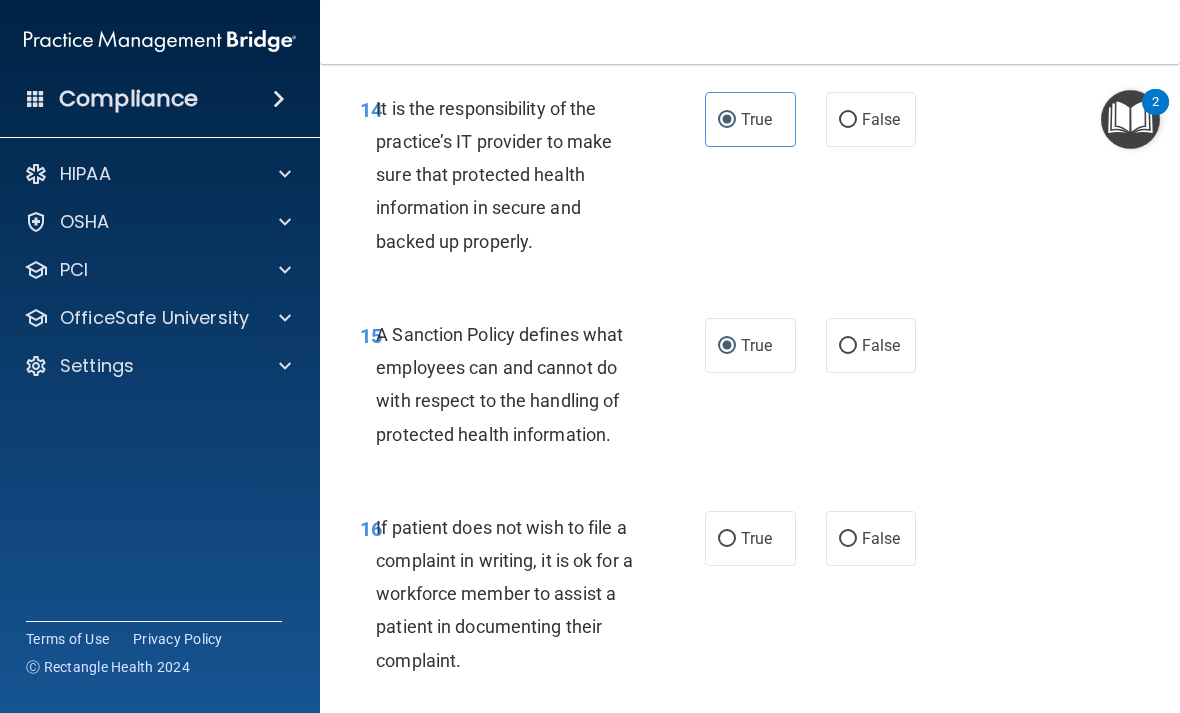 scroll, scrollTop: 3644, scrollLeft: 0, axis: vertical 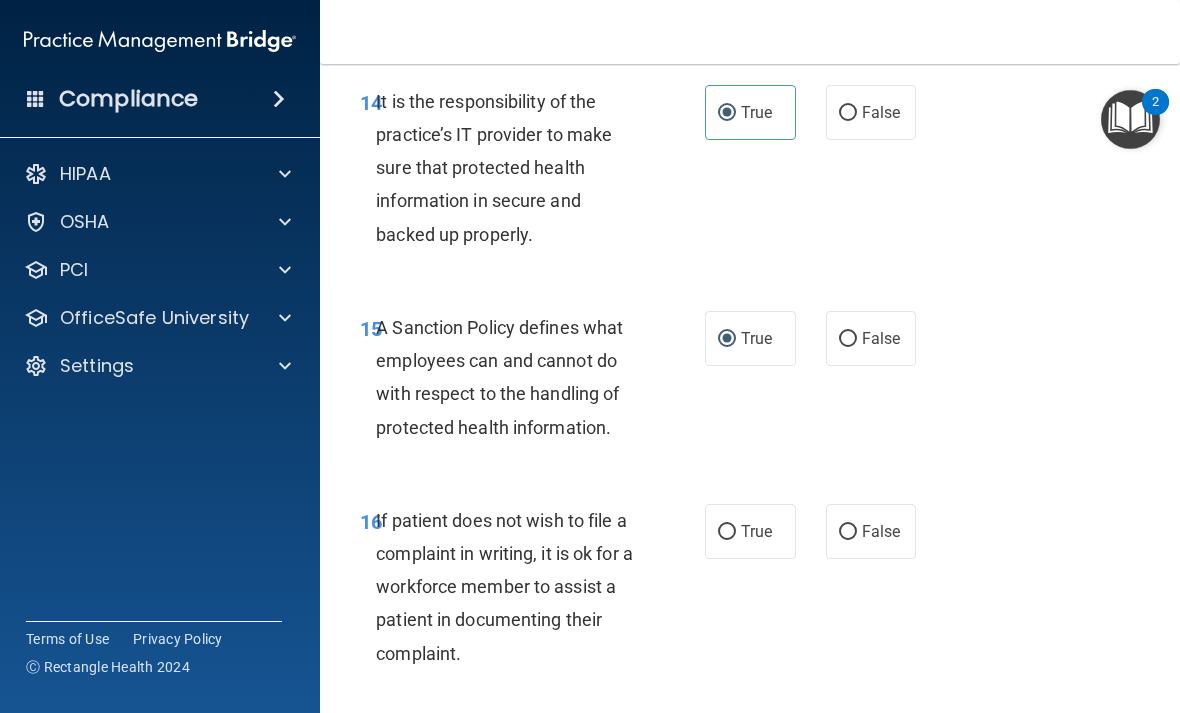 click on "False" at bounding box center [871, 531] 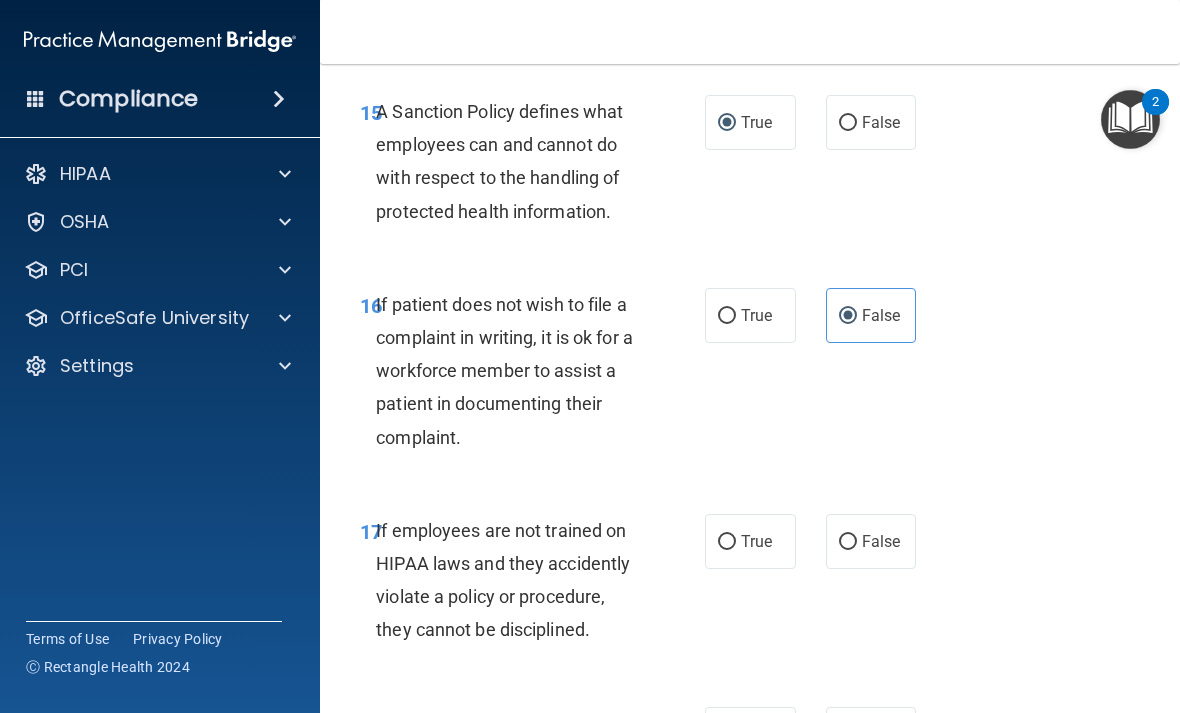 scroll, scrollTop: 3896, scrollLeft: 0, axis: vertical 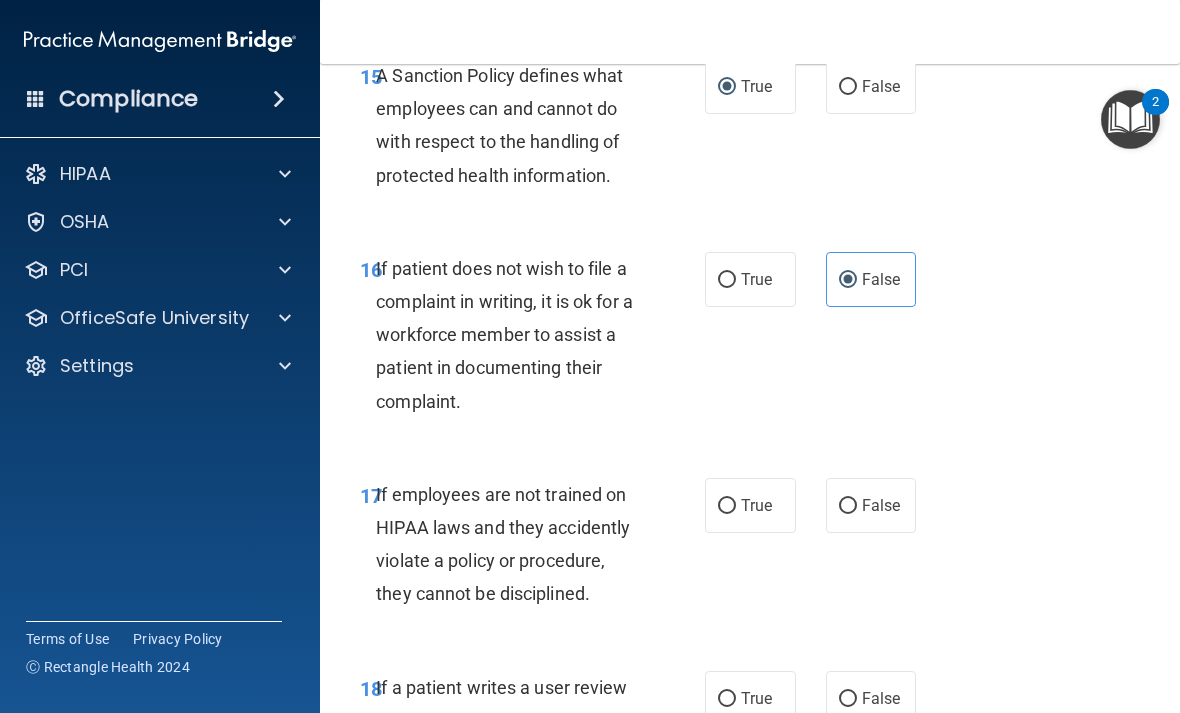 click on "False" at bounding box center [848, 506] 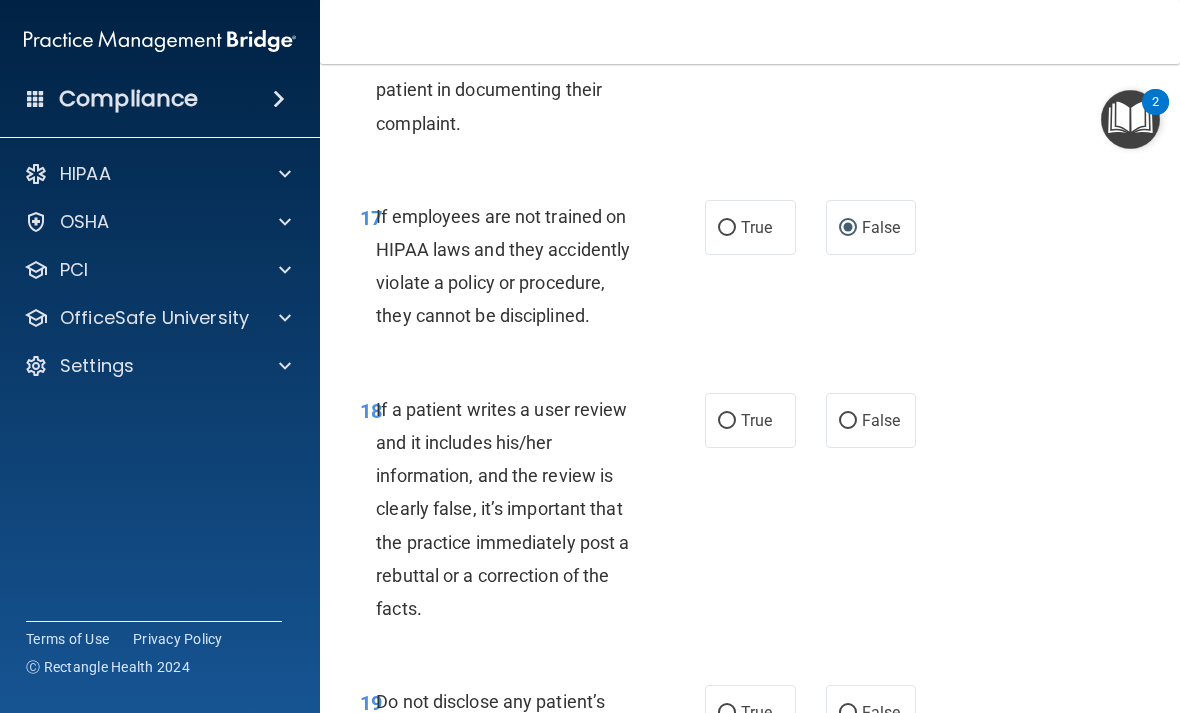 scroll, scrollTop: 4176, scrollLeft: 0, axis: vertical 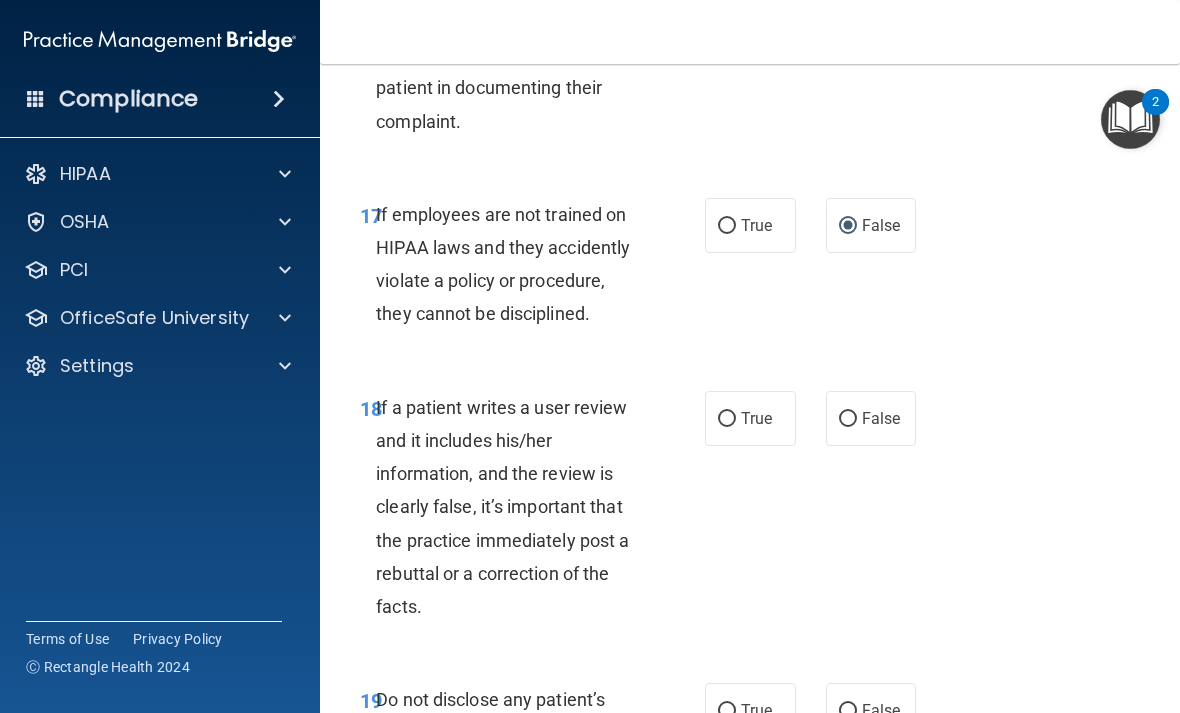 click on "False" at bounding box center (848, 419) 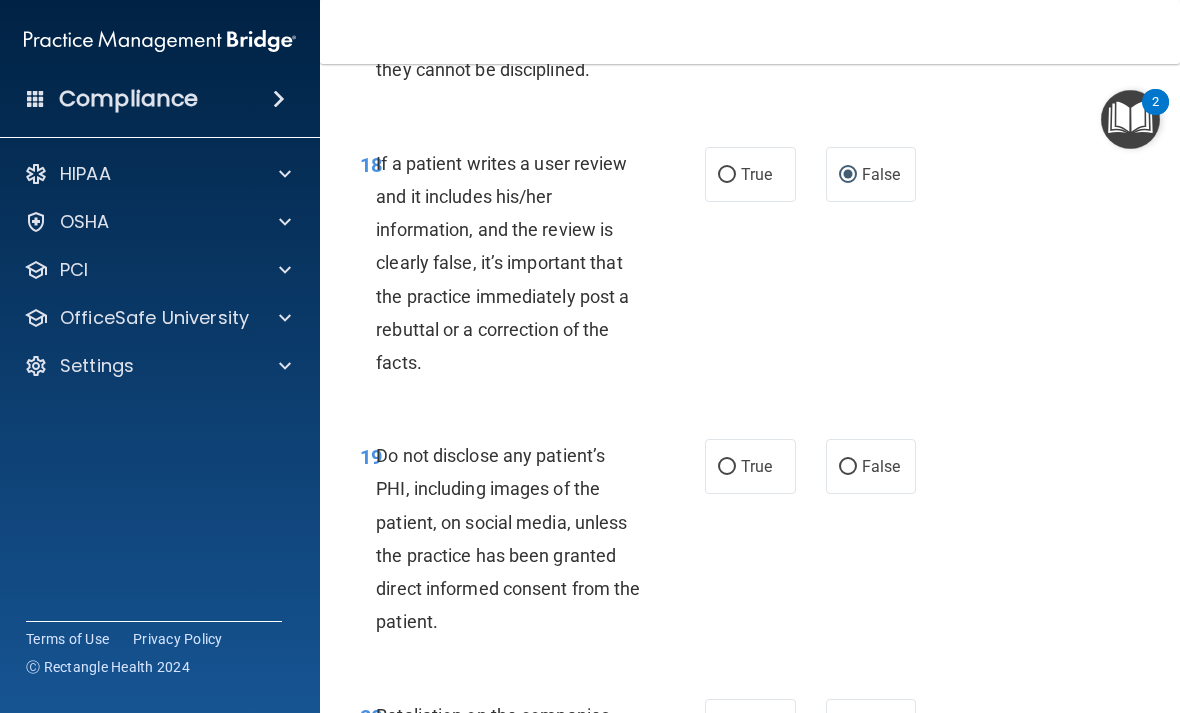 scroll, scrollTop: 4421, scrollLeft: 0, axis: vertical 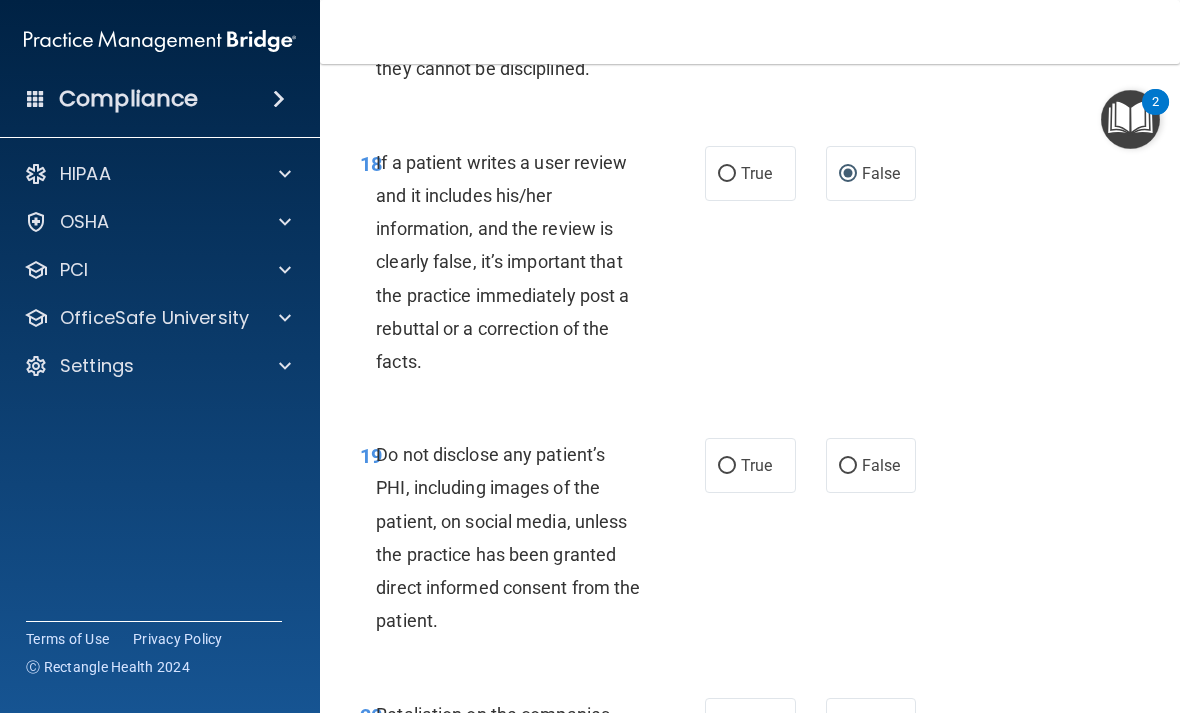 click on "True" at bounding box center [727, 466] 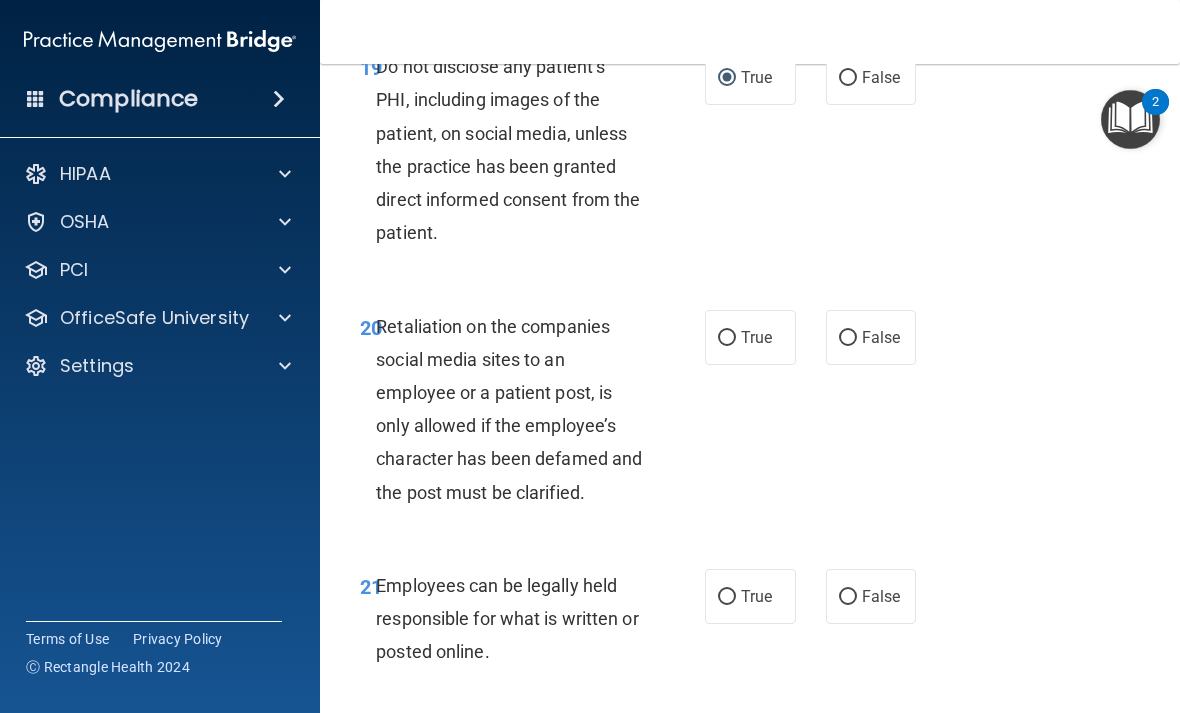 scroll, scrollTop: 4806, scrollLeft: 0, axis: vertical 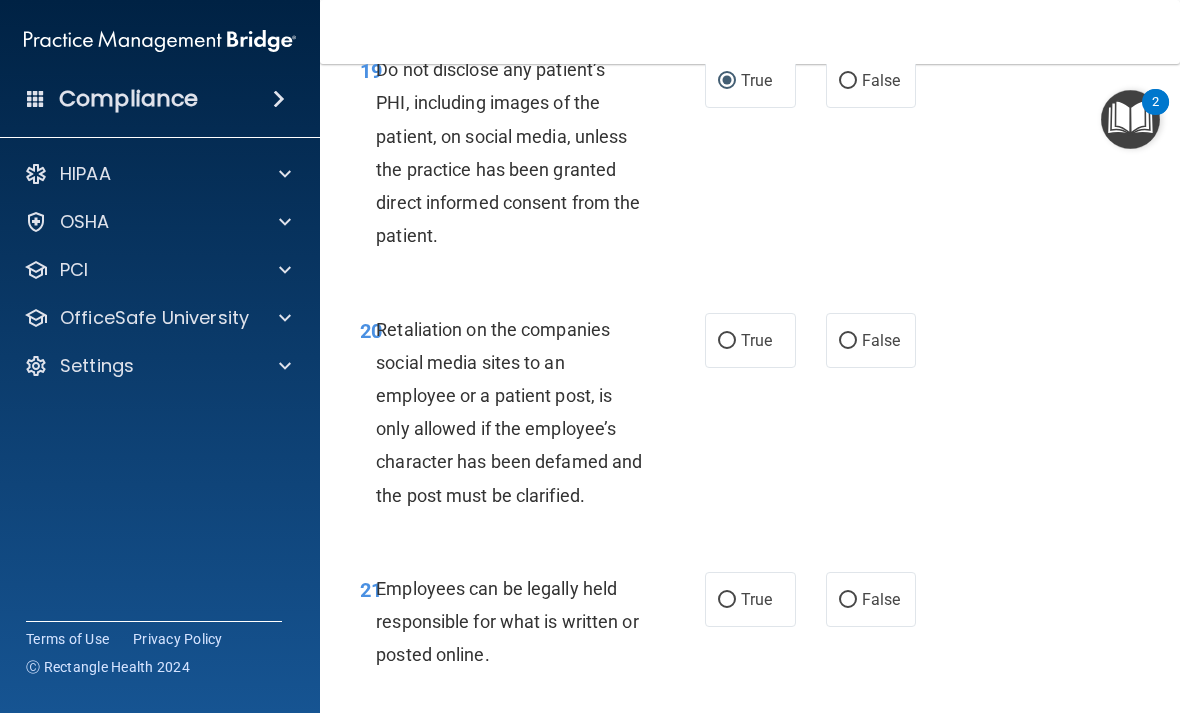 click on "False" at bounding box center [848, 341] 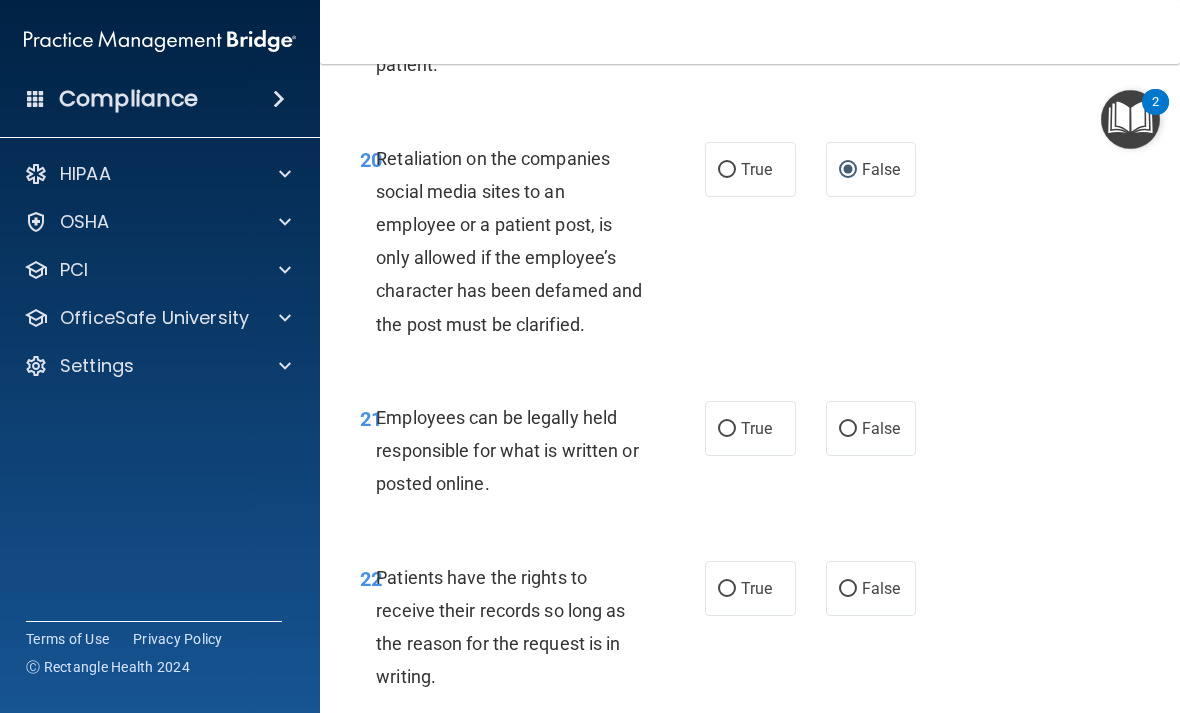 scroll, scrollTop: 4986, scrollLeft: 0, axis: vertical 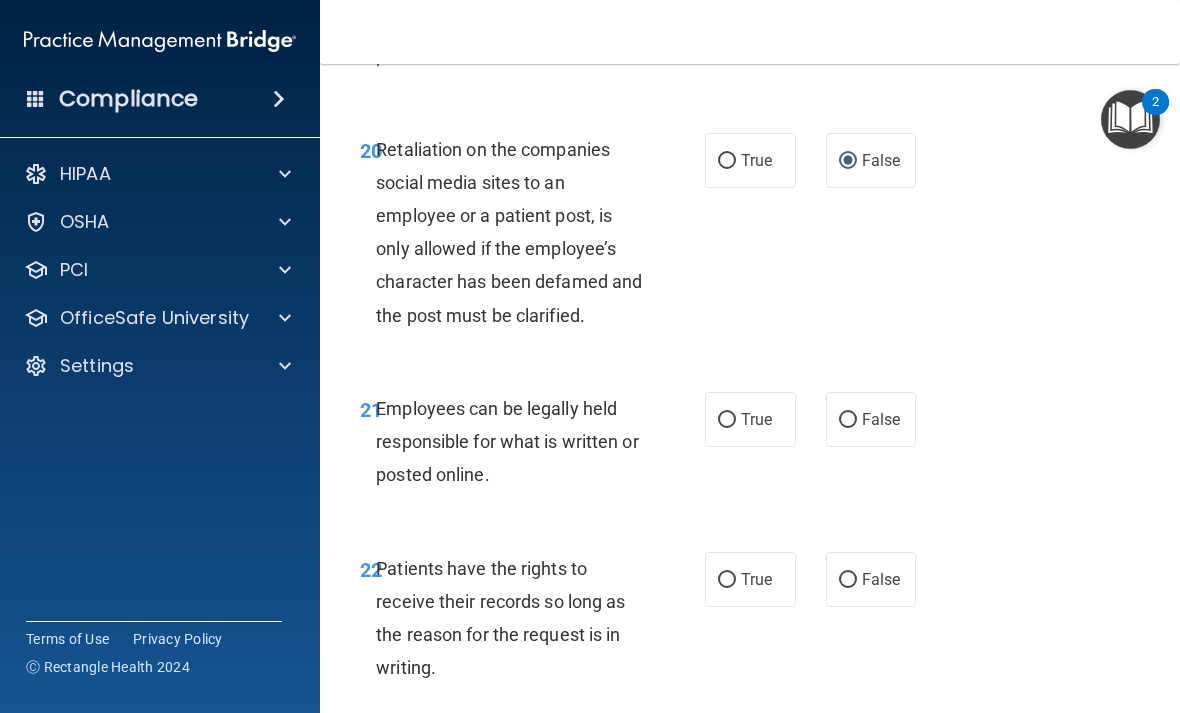 click on "True" at bounding box center (750, 419) 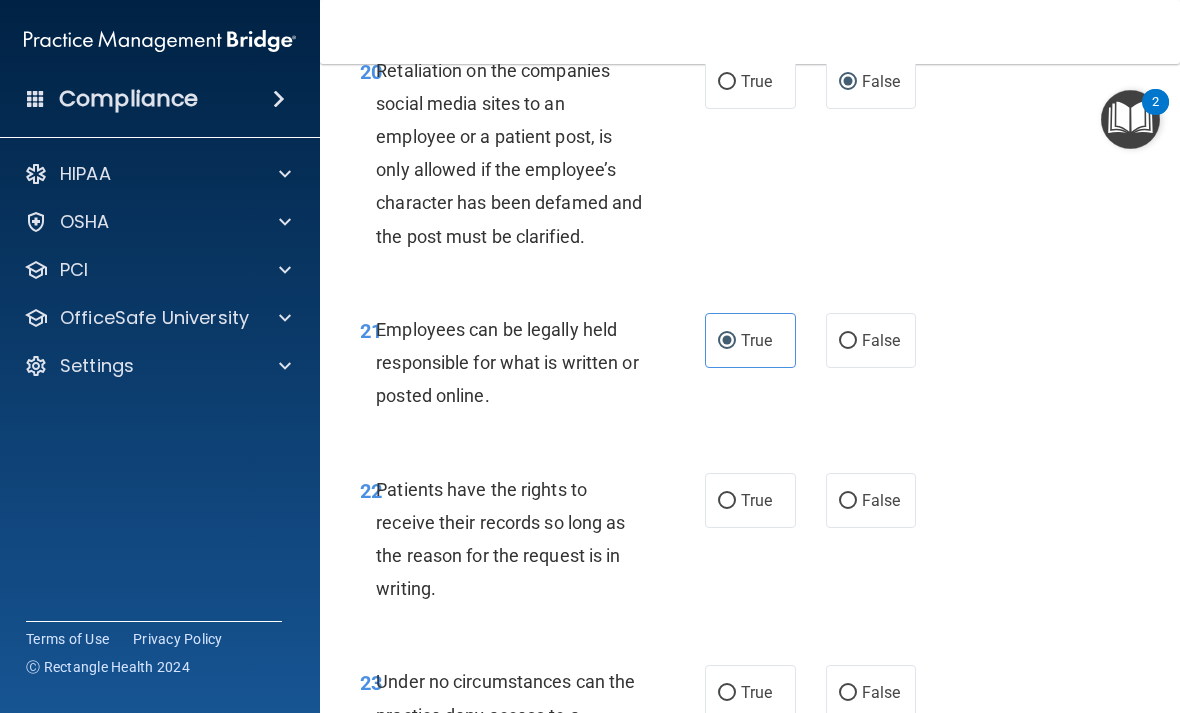 scroll, scrollTop: 5066, scrollLeft: 0, axis: vertical 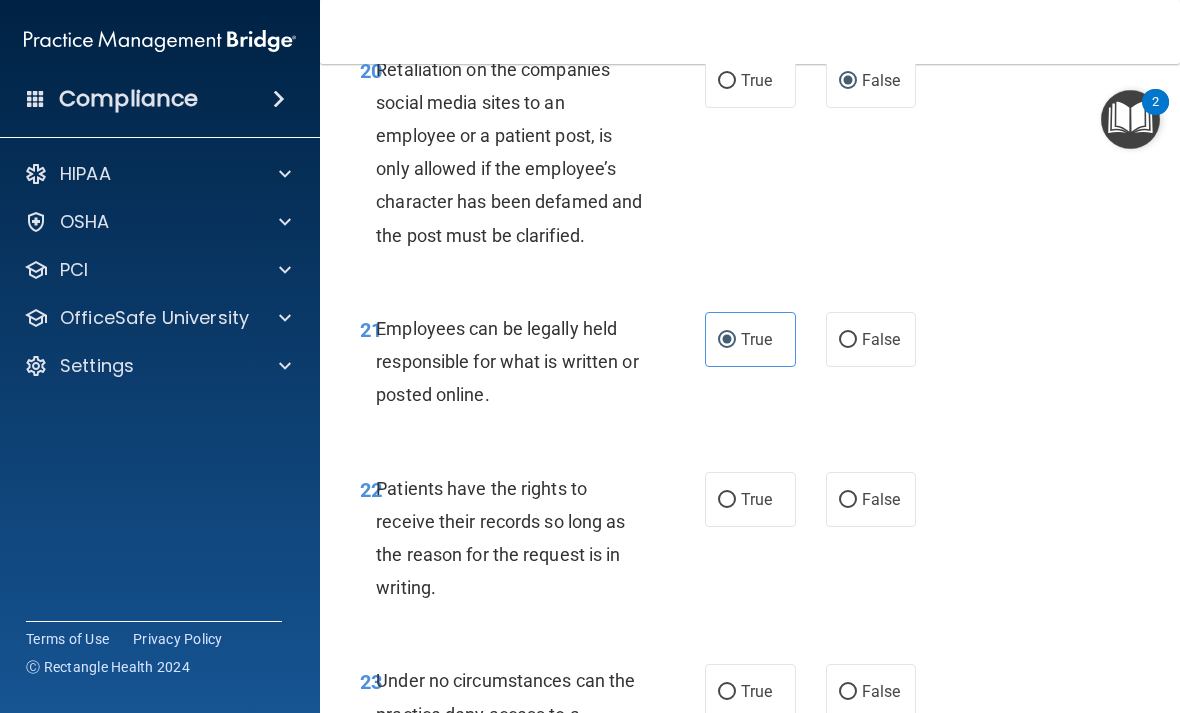 click on "True" at bounding box center [750, 499] 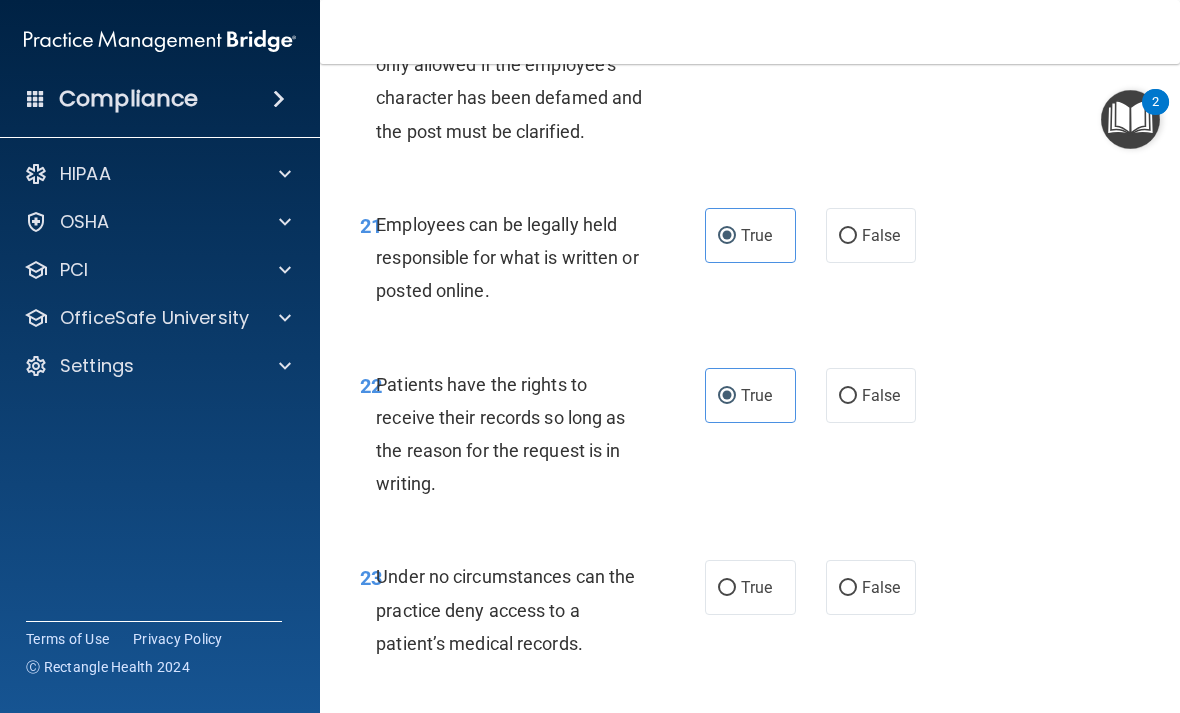 scroll, scrollTop: 5171, scrollLeft: 0, axis: vertical 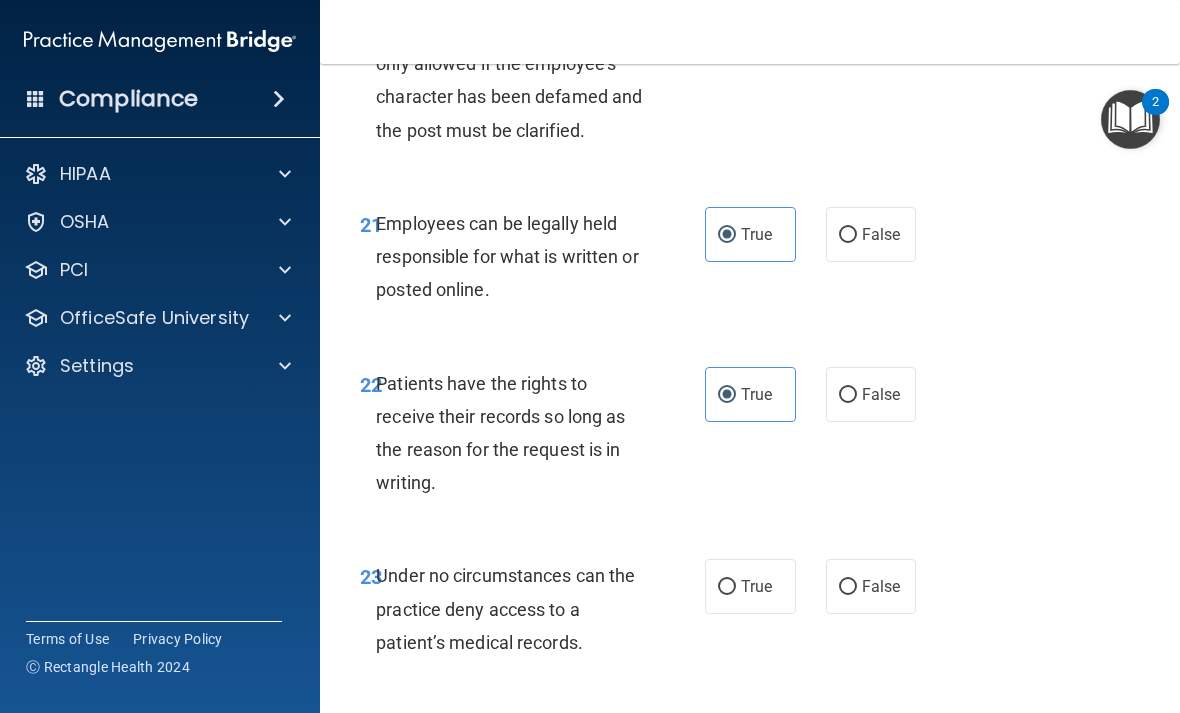 click on "True" at bounding box center (727, 587) 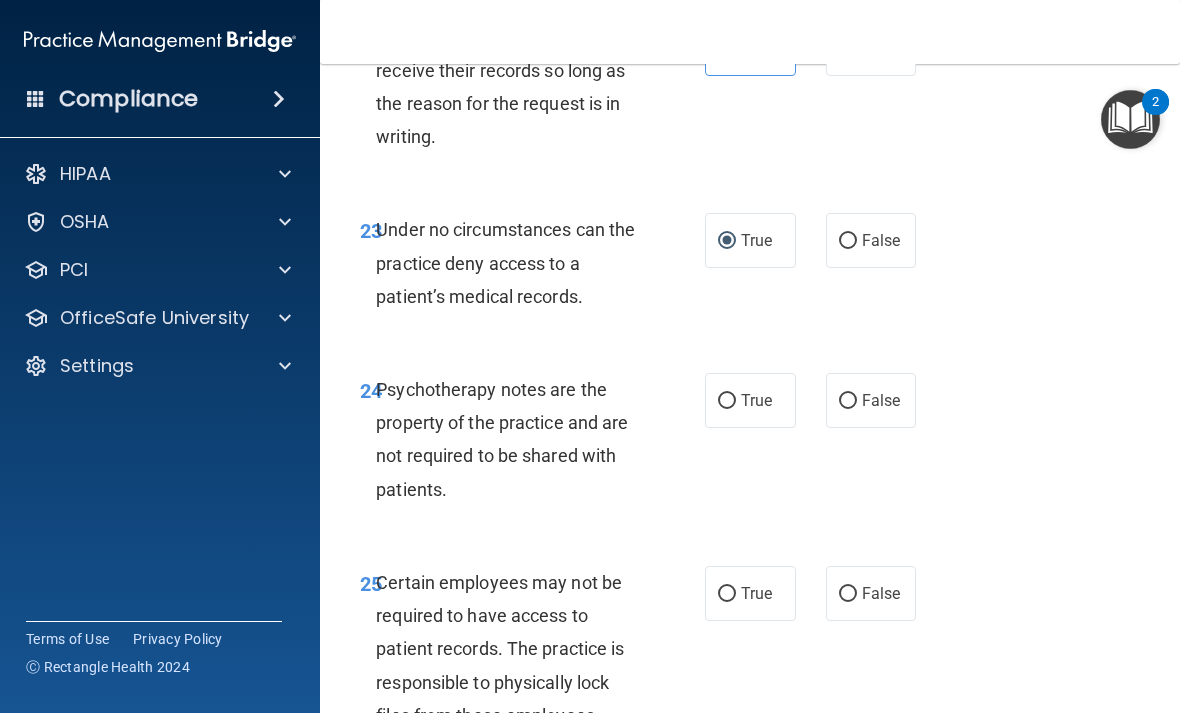 scroll, scrollTop: 5518, scrollLeft: 0, axis: vertical 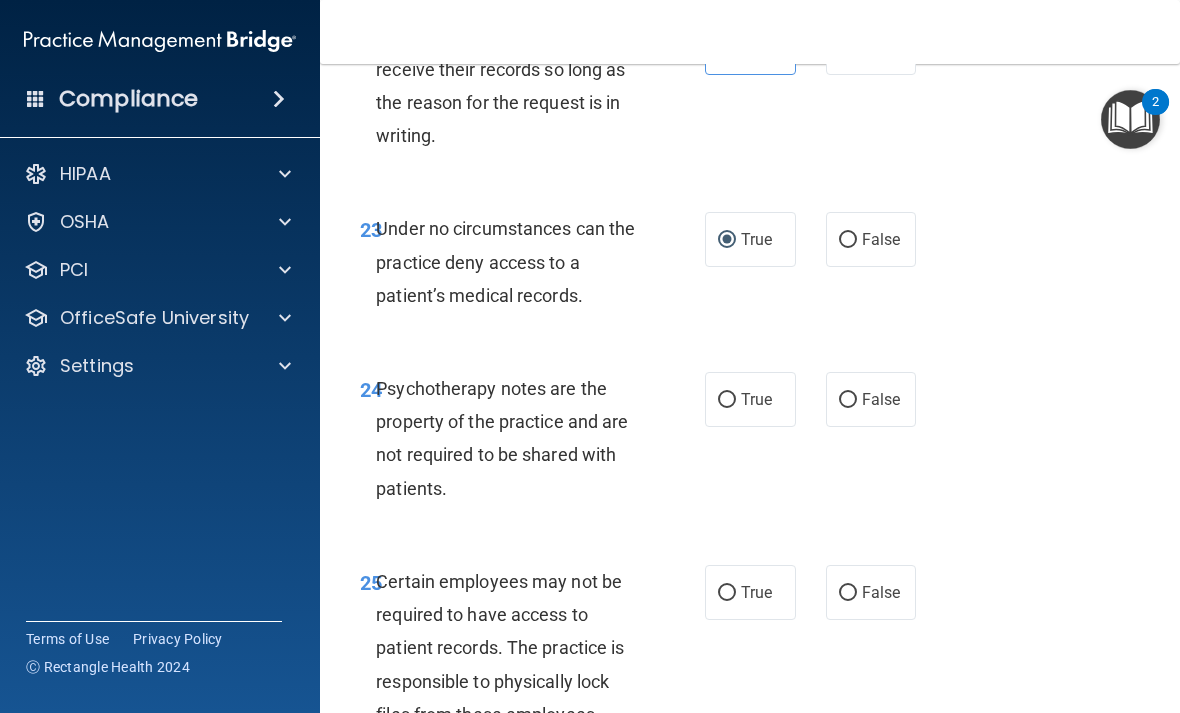 click on "False" at bounding box center (881, 399) 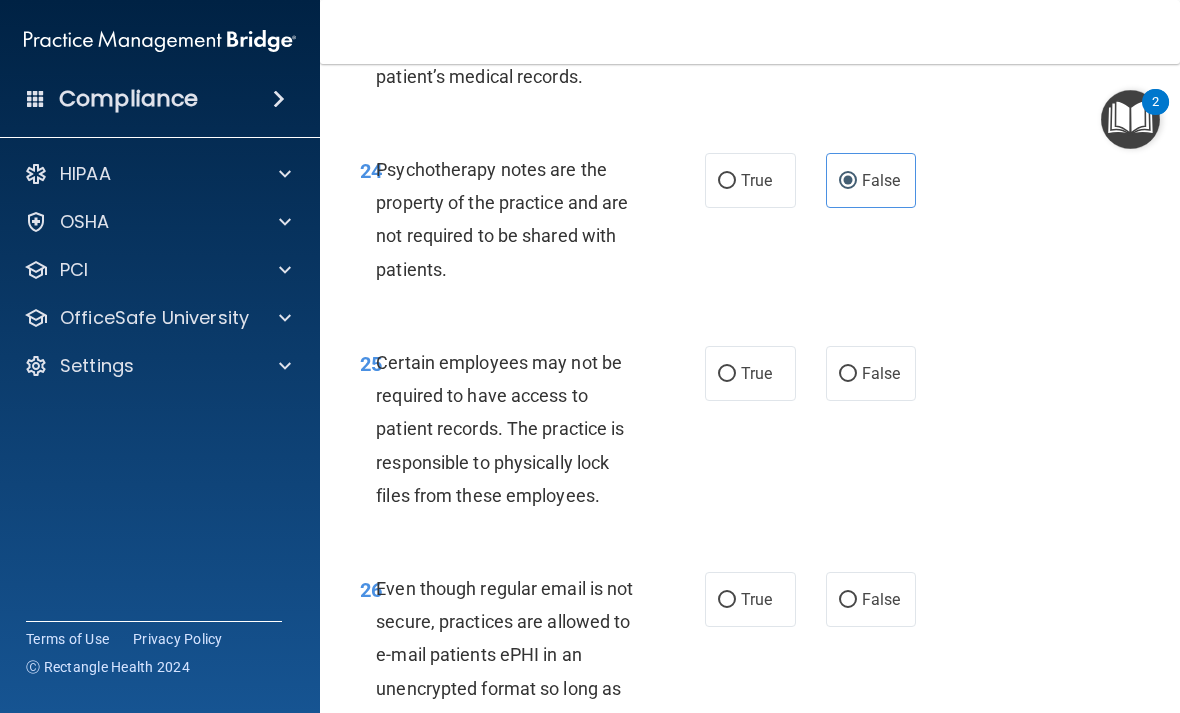 scroll, scrollTop: 5742, scrollLeft: 0, axis: vertical 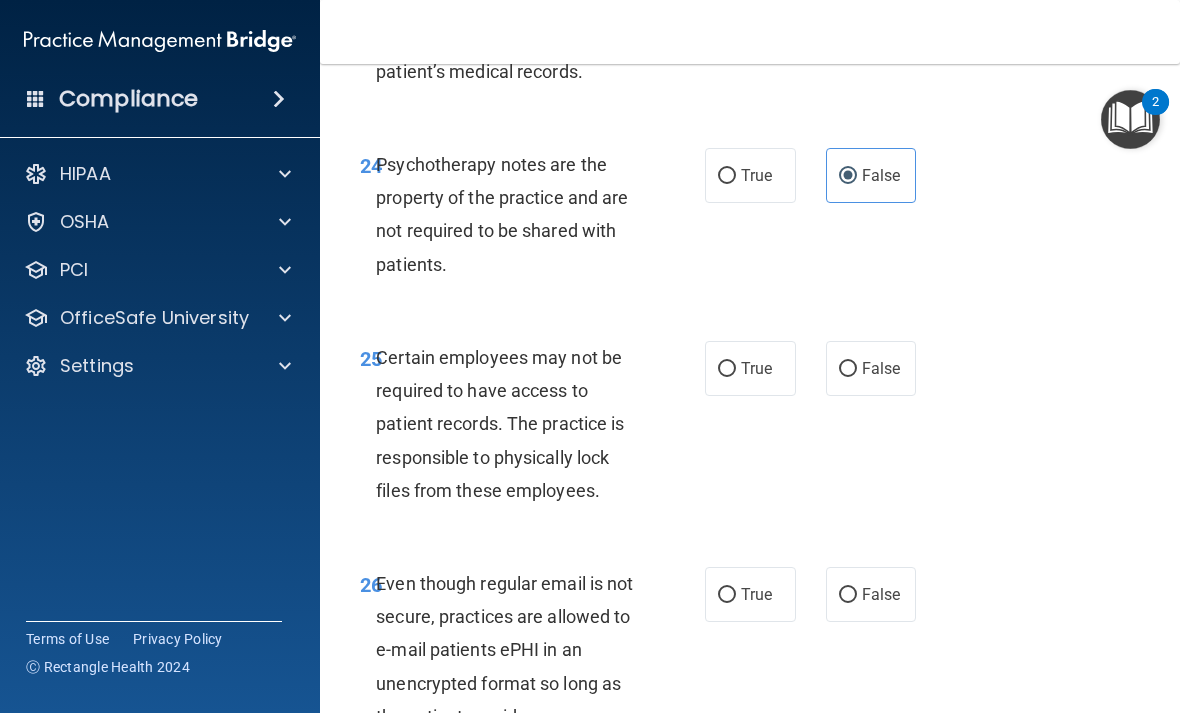 click on "True" at bounding box center [727, 369] 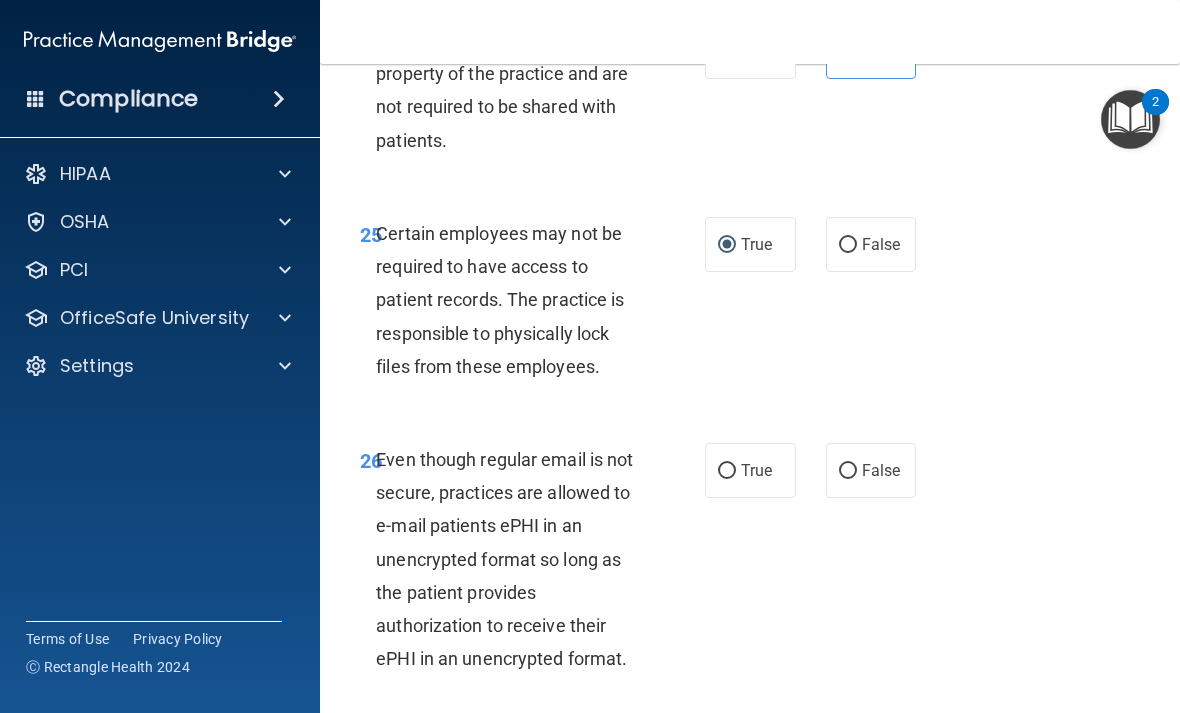 scroll, scrollTop: 5875, scrollLeft: 0, axis: vertical 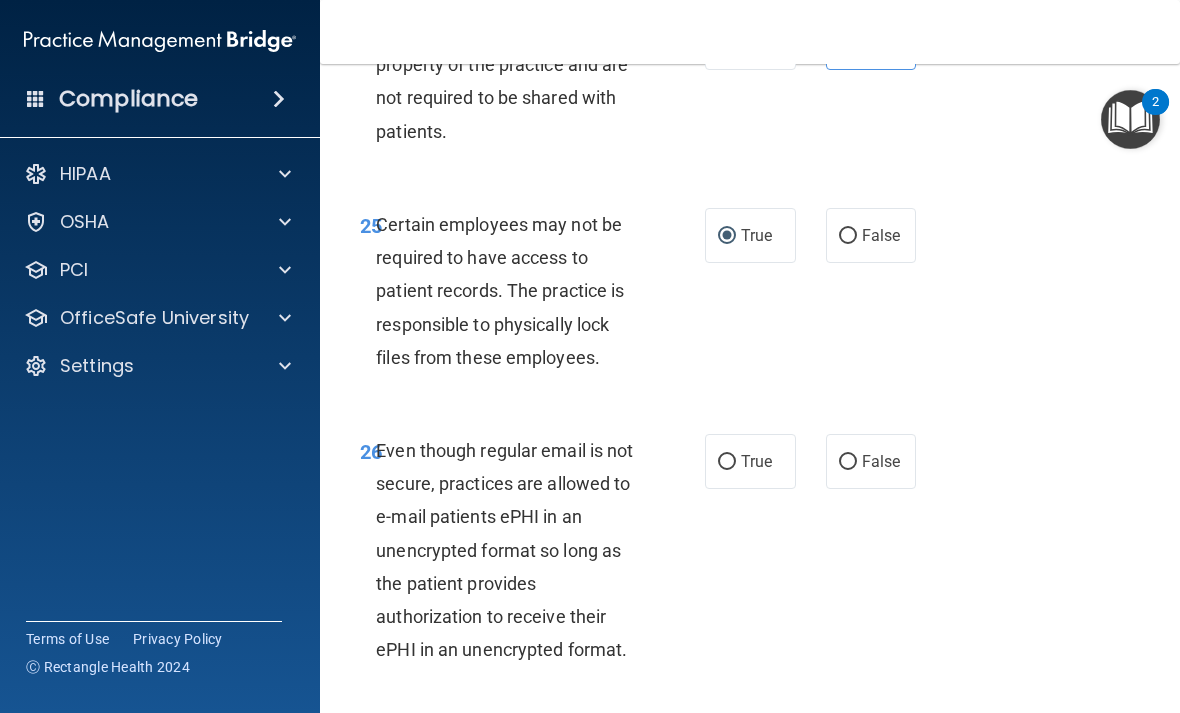 click on "True" at bounding box center [727, 462] 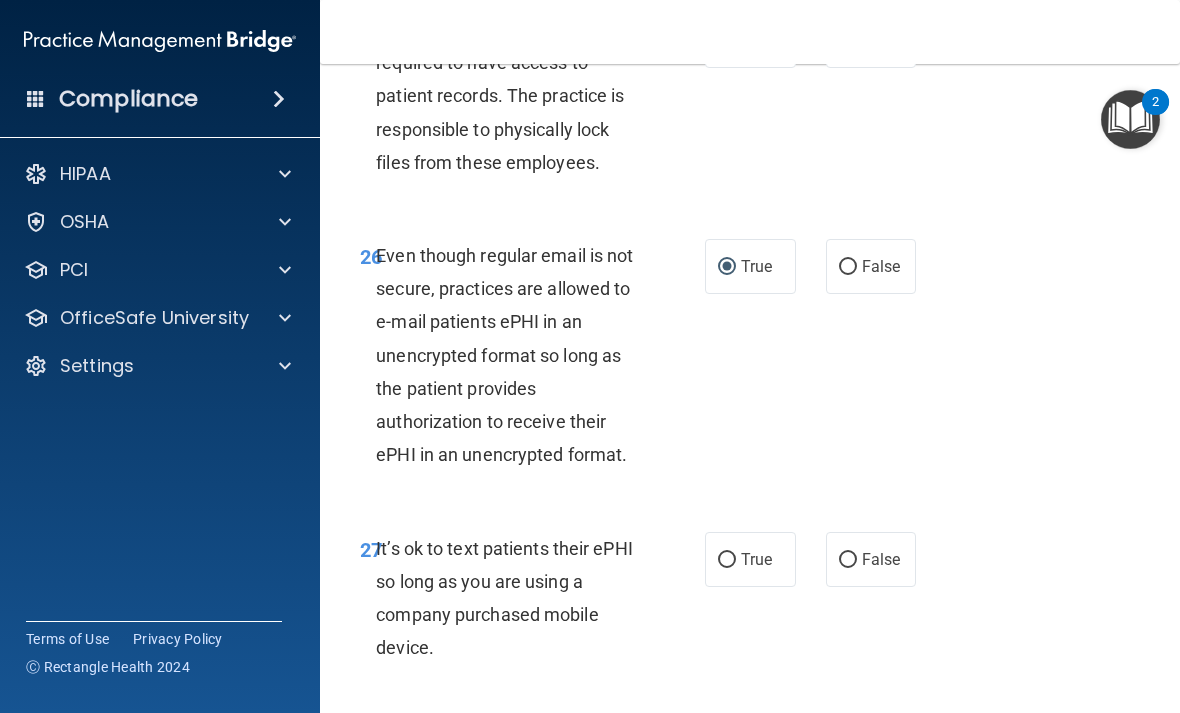 scroll, scrollTop: 6073, scrollLeft: 0, axis: vertical 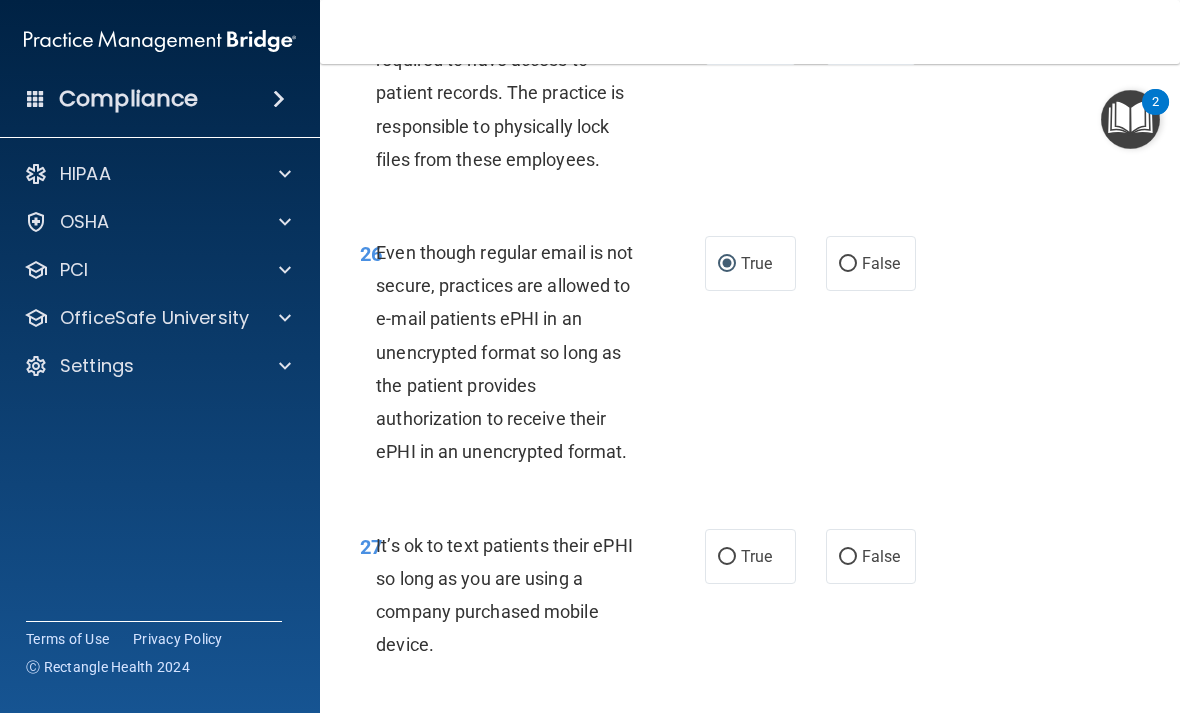 click on "False" at bounding box center (848, 557) 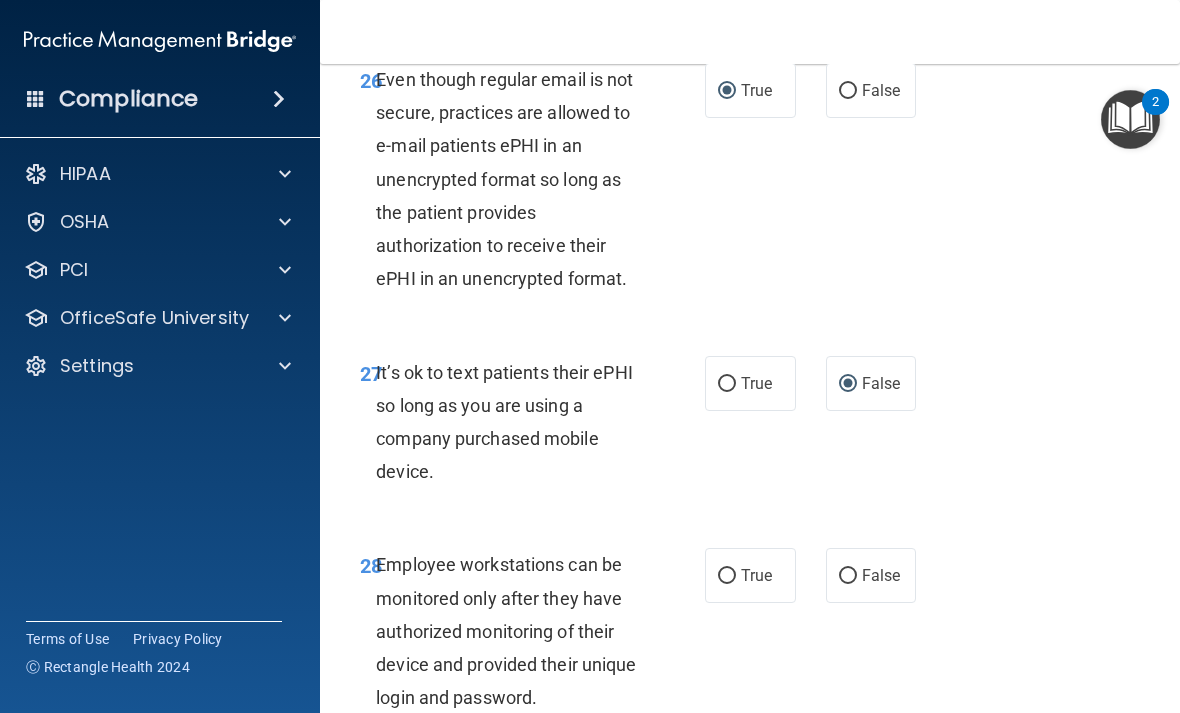 scroll, scrollTop: 6247, scrollLeft: 0, axis: vertical 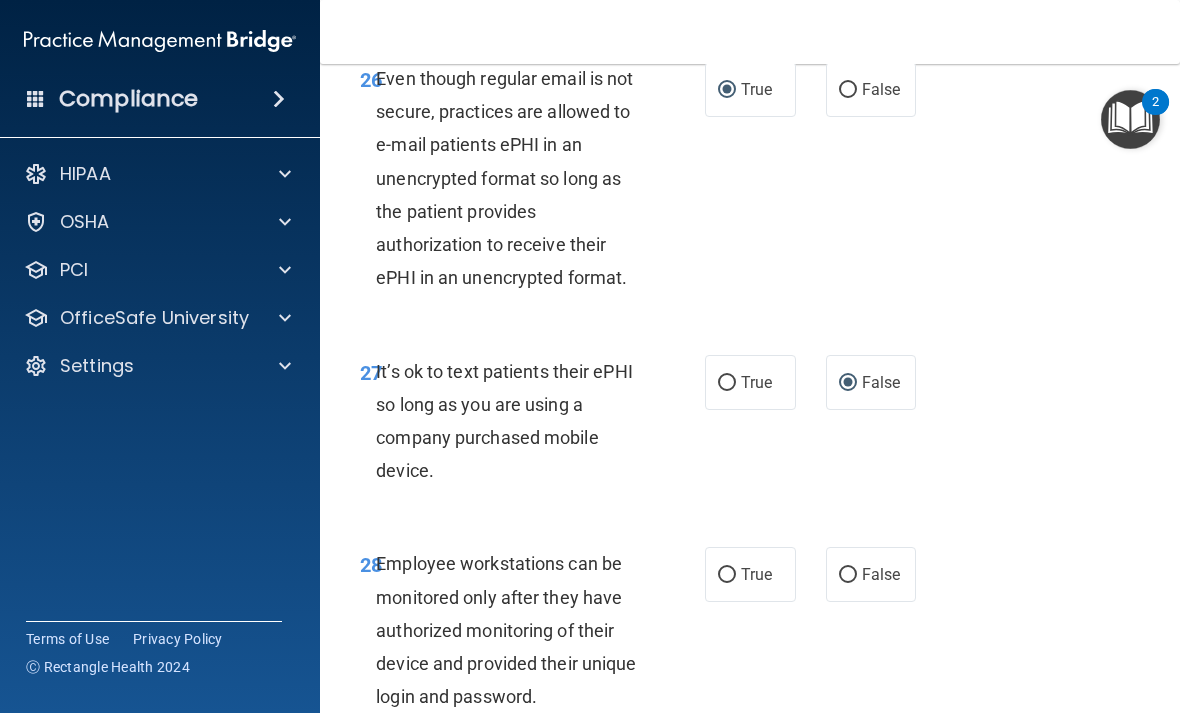 click on "True" at bounding box center (727, 575) 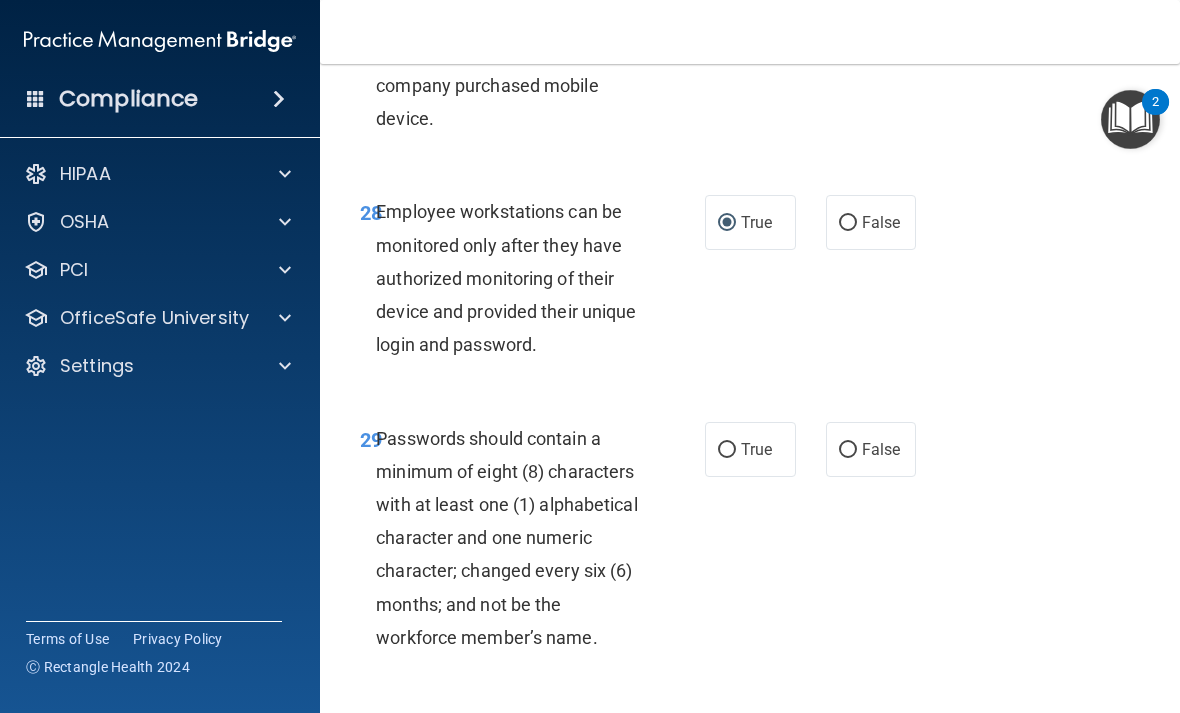scroll, scrollTop: 6609, scrollLeft: 0, axis: vertical 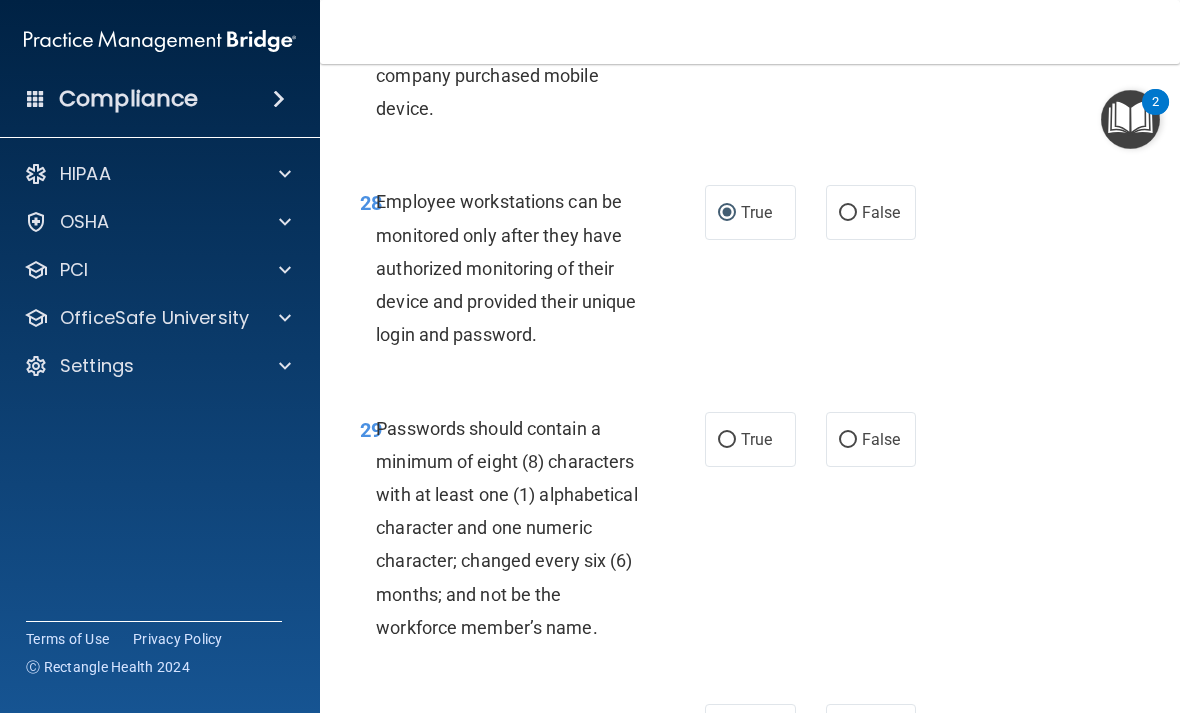 click on "True" at bounding box center (727, 440) 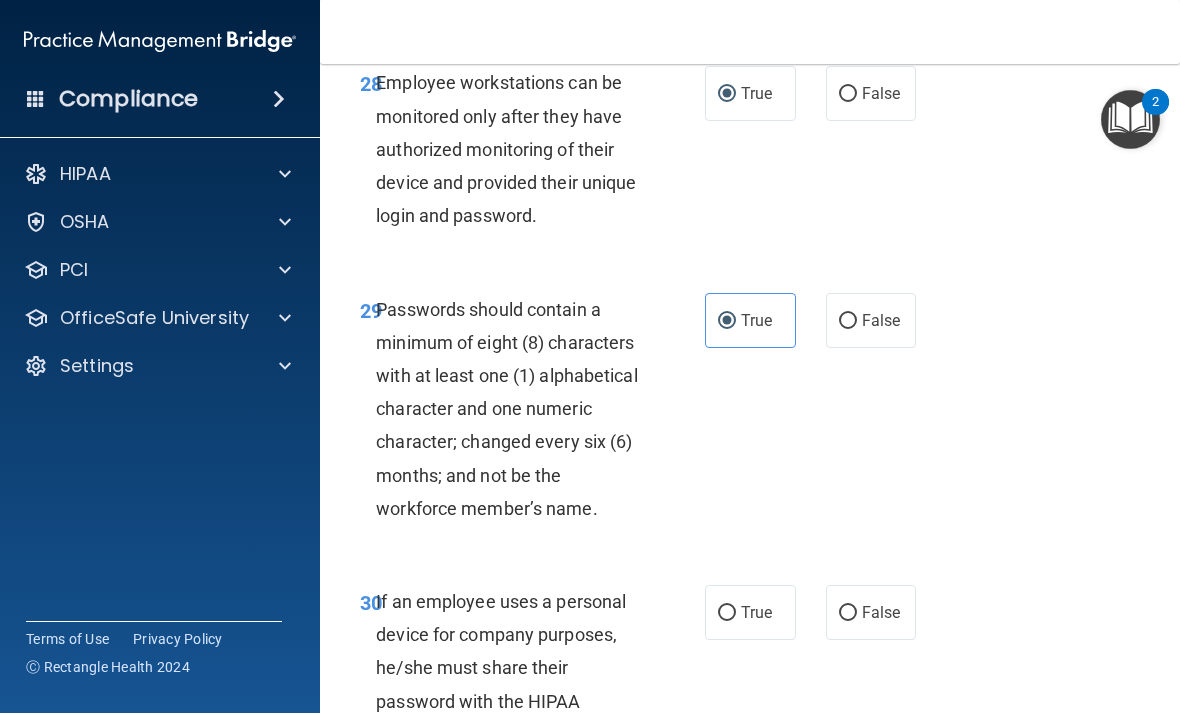 scroll, scrollTop: 6730, scrollLeft: 0, axis: vertical 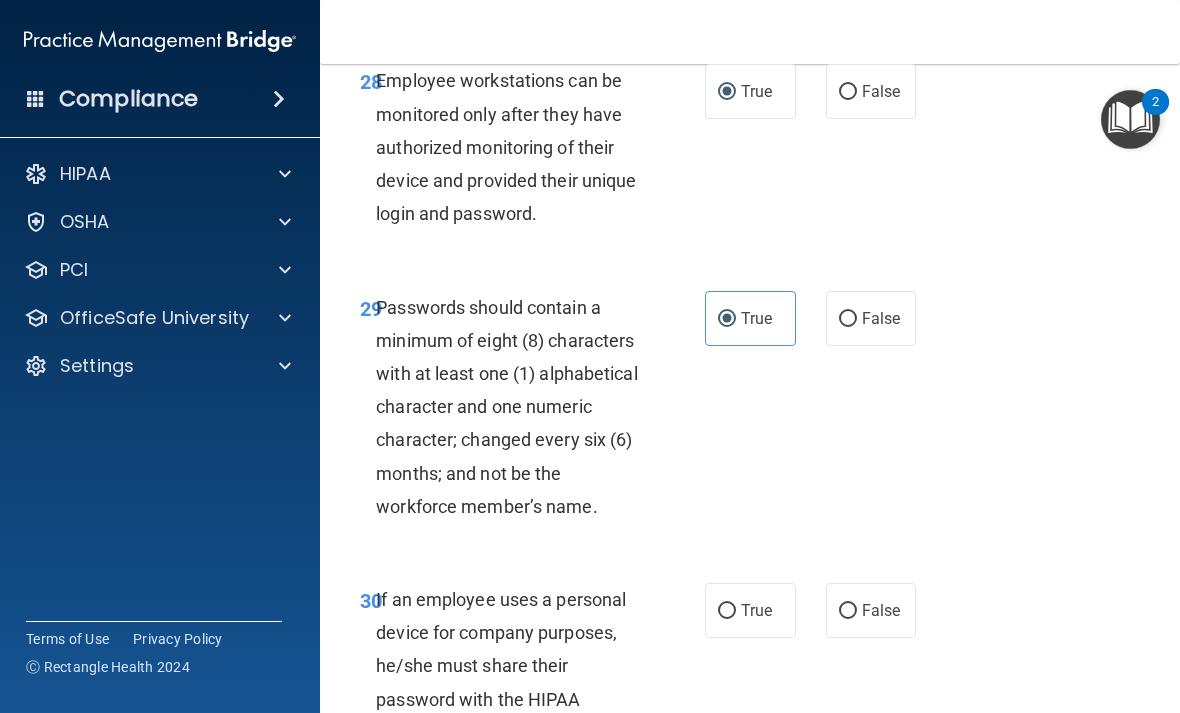 click on "False" at bounding box center (871, 610) 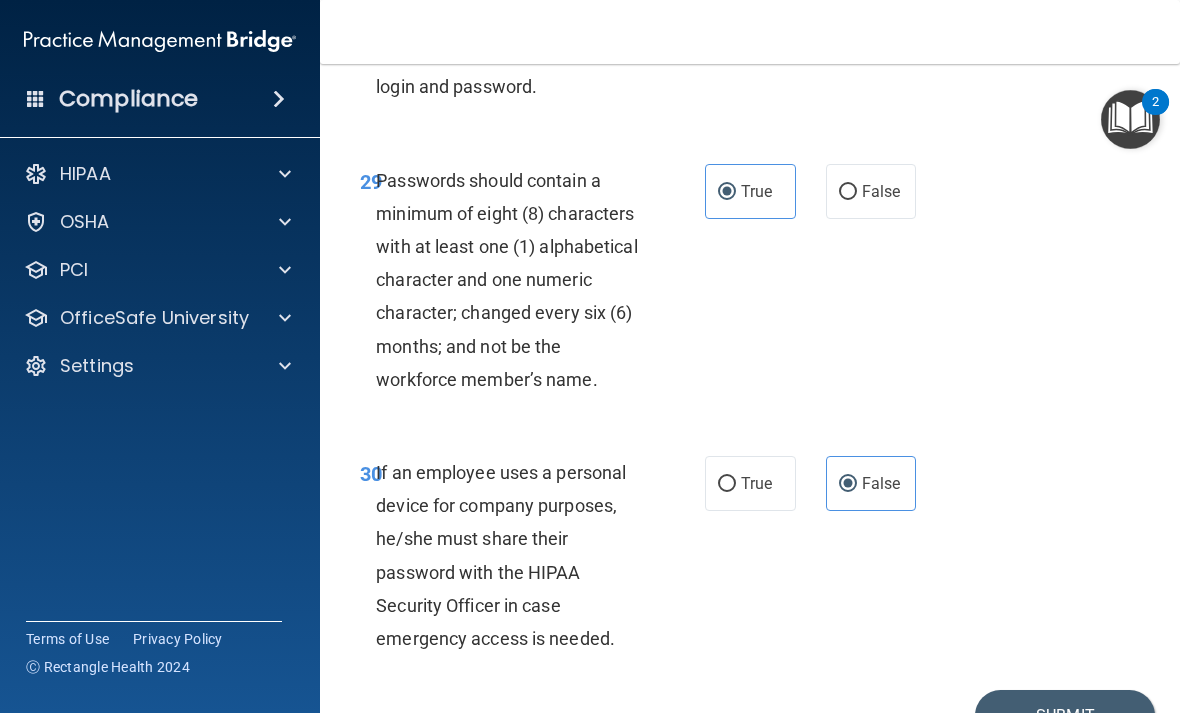 scroll, scrollTop: 6880, scrollLeft: 0, axis: vertical 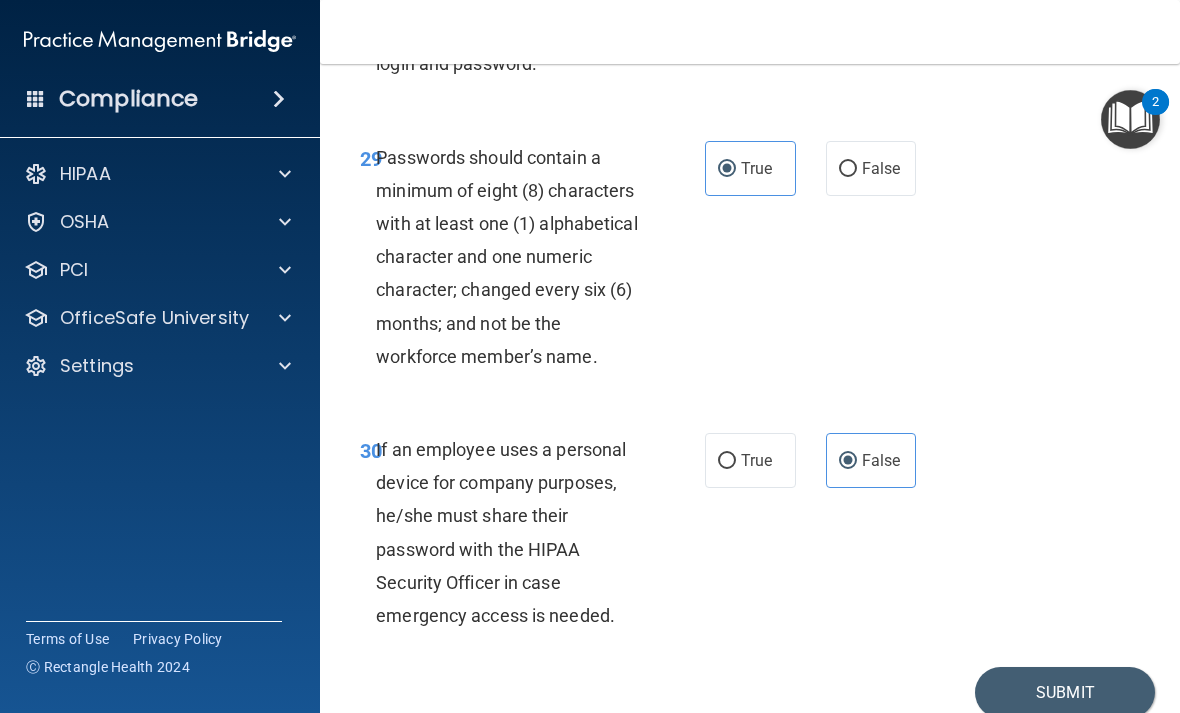 click on "Submit" at bounding box center [1065, 692] 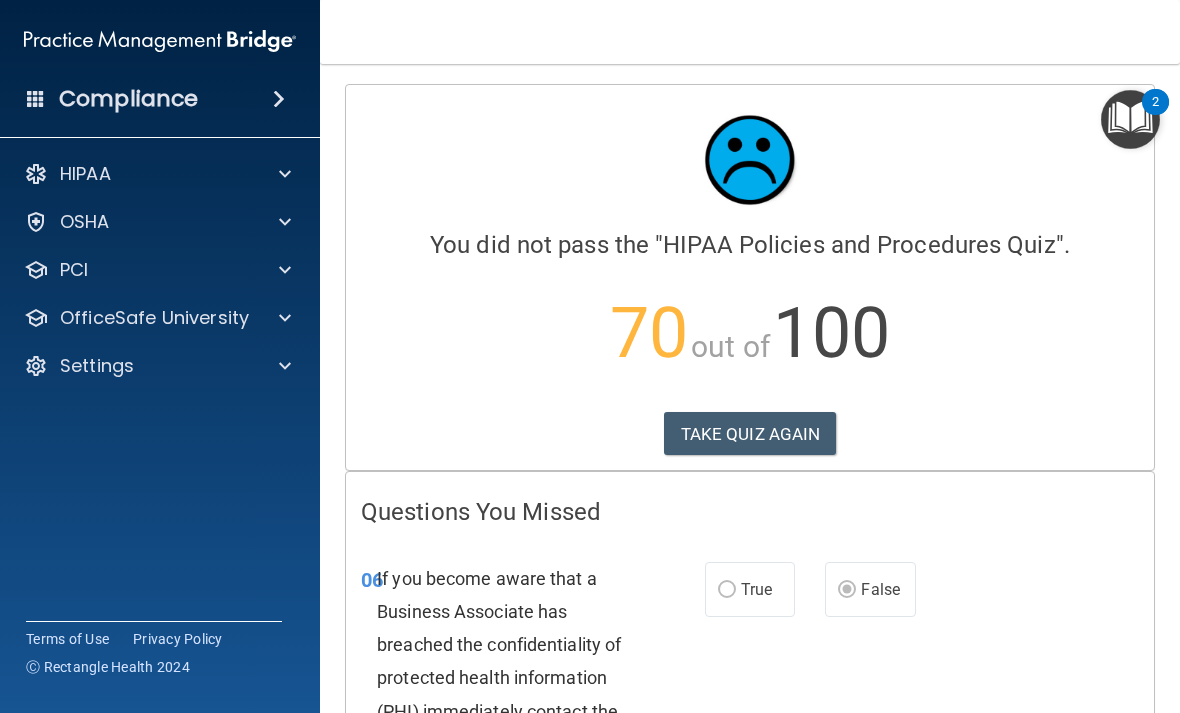 scroll, scrollTop: 0, scrollLeft: 0, axis: both 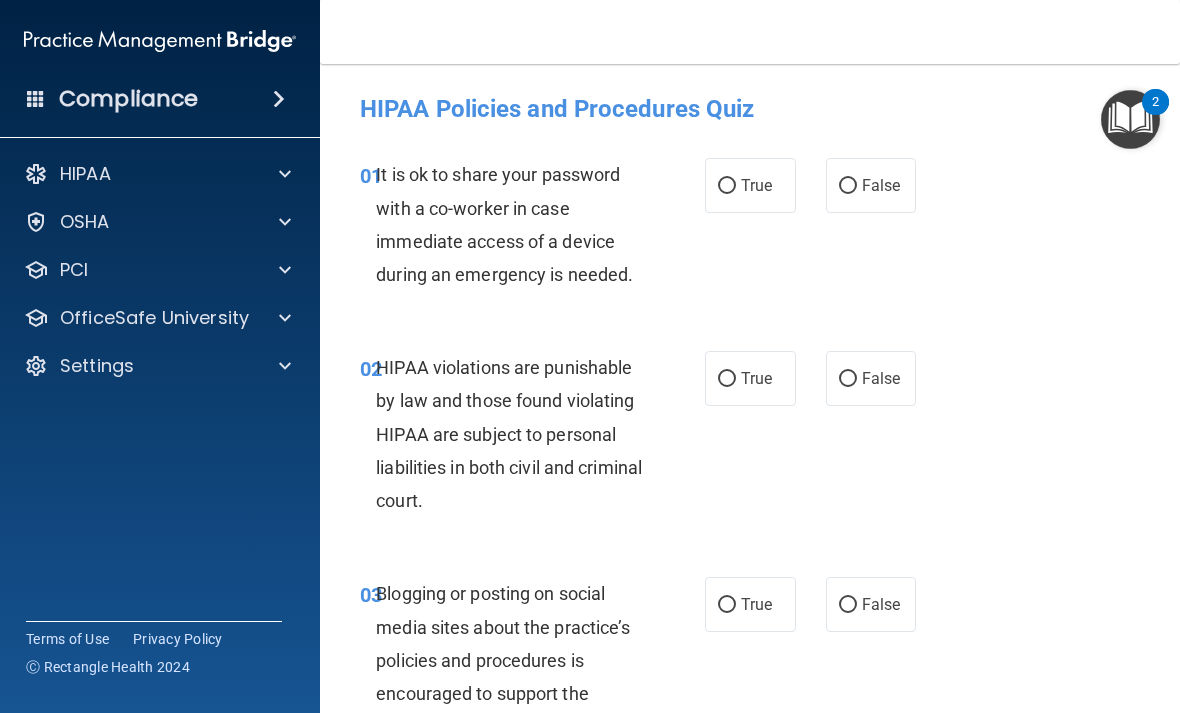 click on "False" at bounding box center (848, 186) 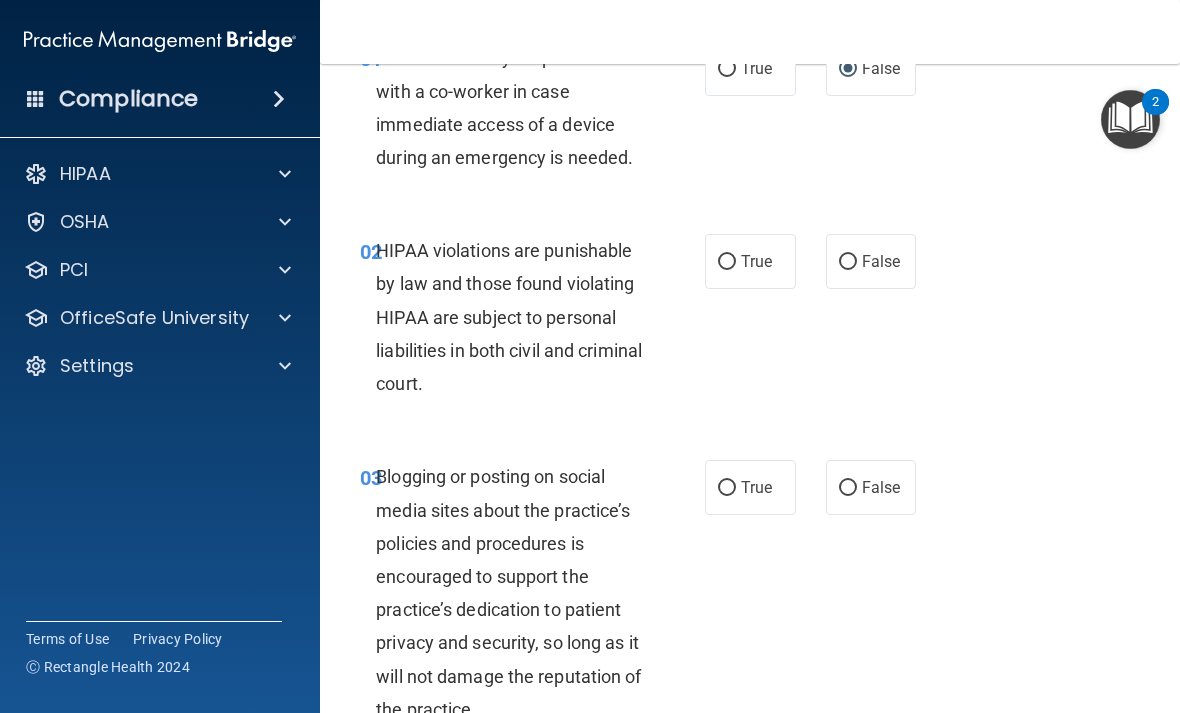 scroll, scrollTop: 133, scrollLeft: 0, axis: vertical 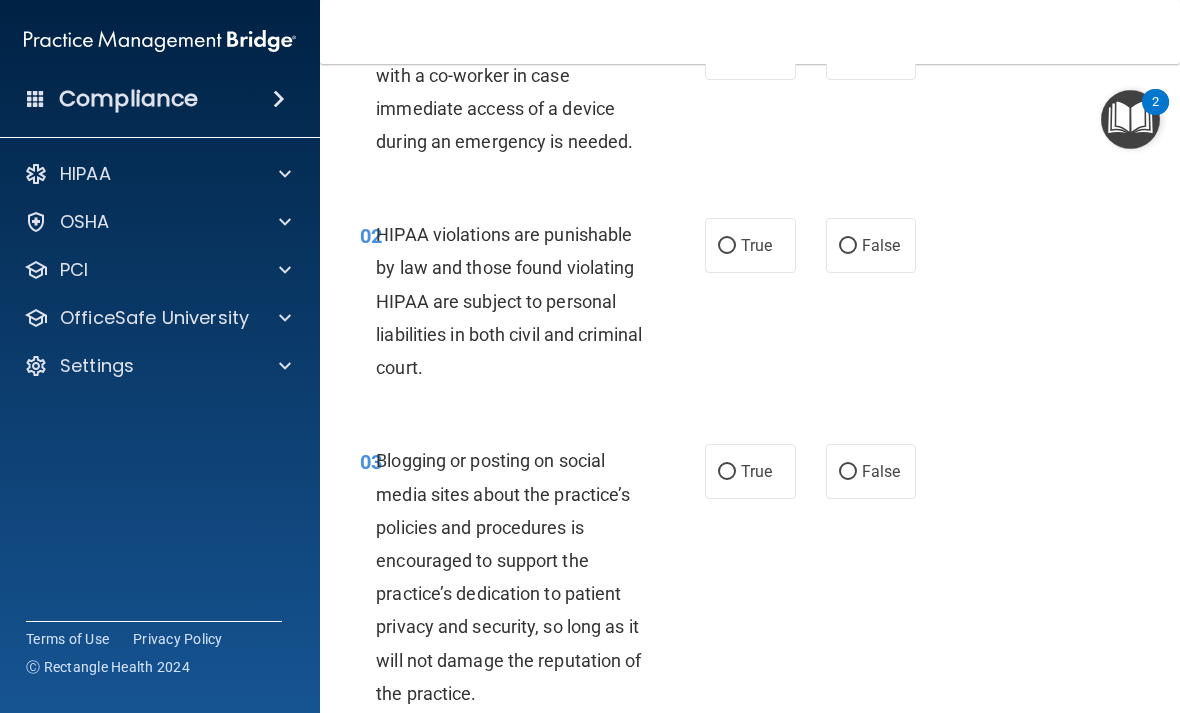 click on "True" at bounding box center [756, 245] 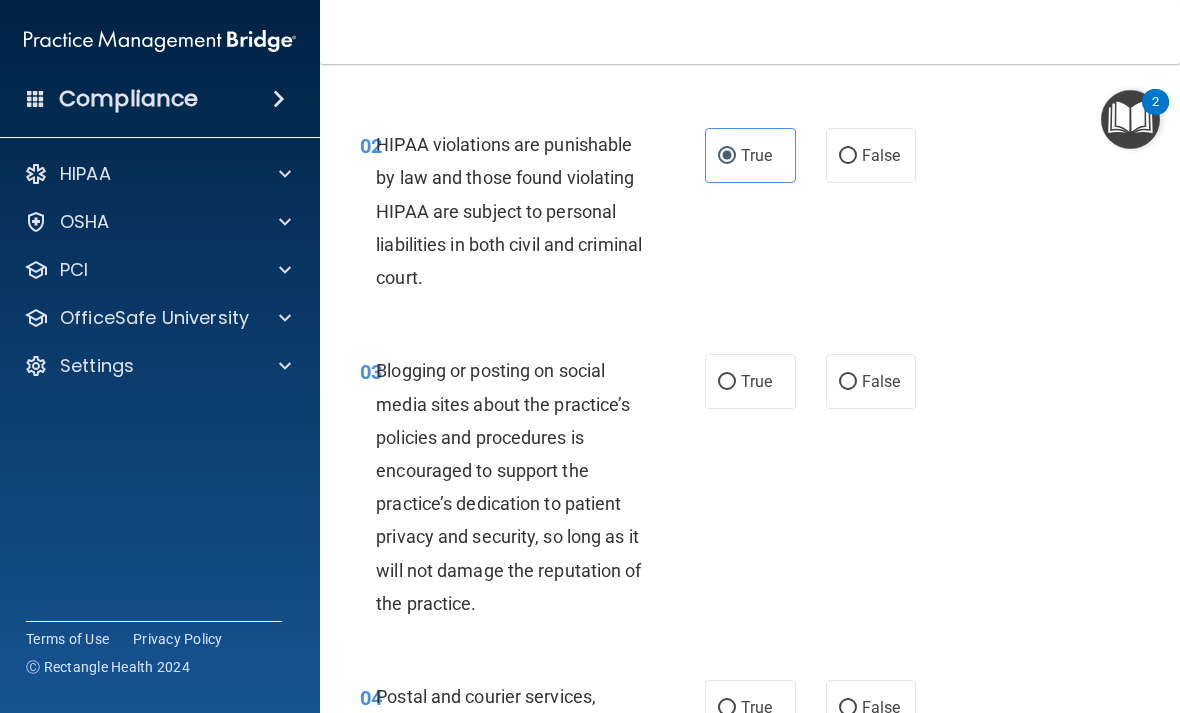 scroll, scrollTop: 237, scrollLeft: 0, axis: vertical 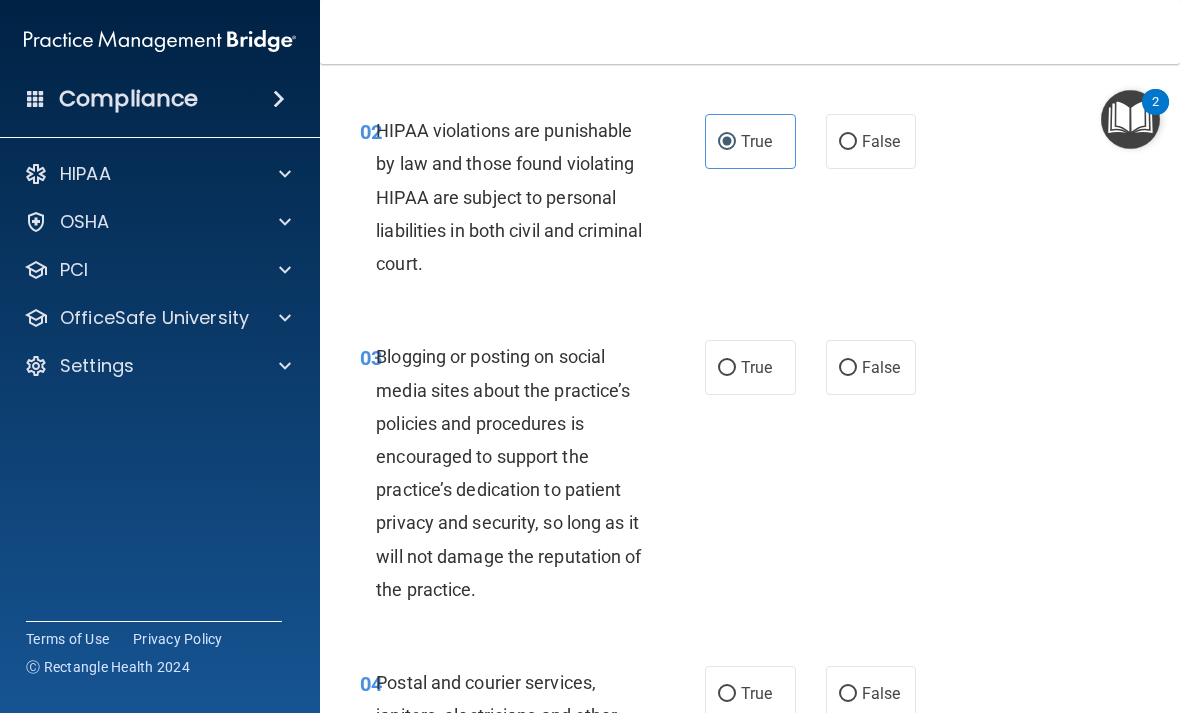 click on "False" at bounding box center (871, 367) 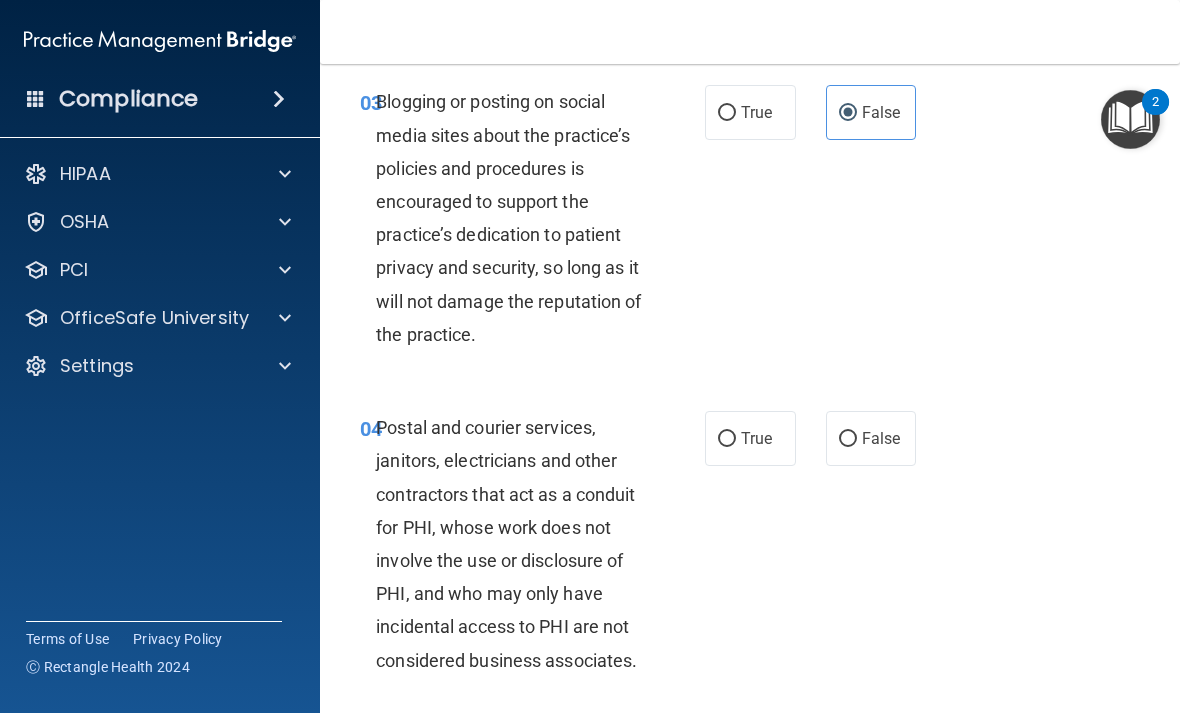 scroll, scrollTop: 496, scrollLeft: 0, axis: vertical 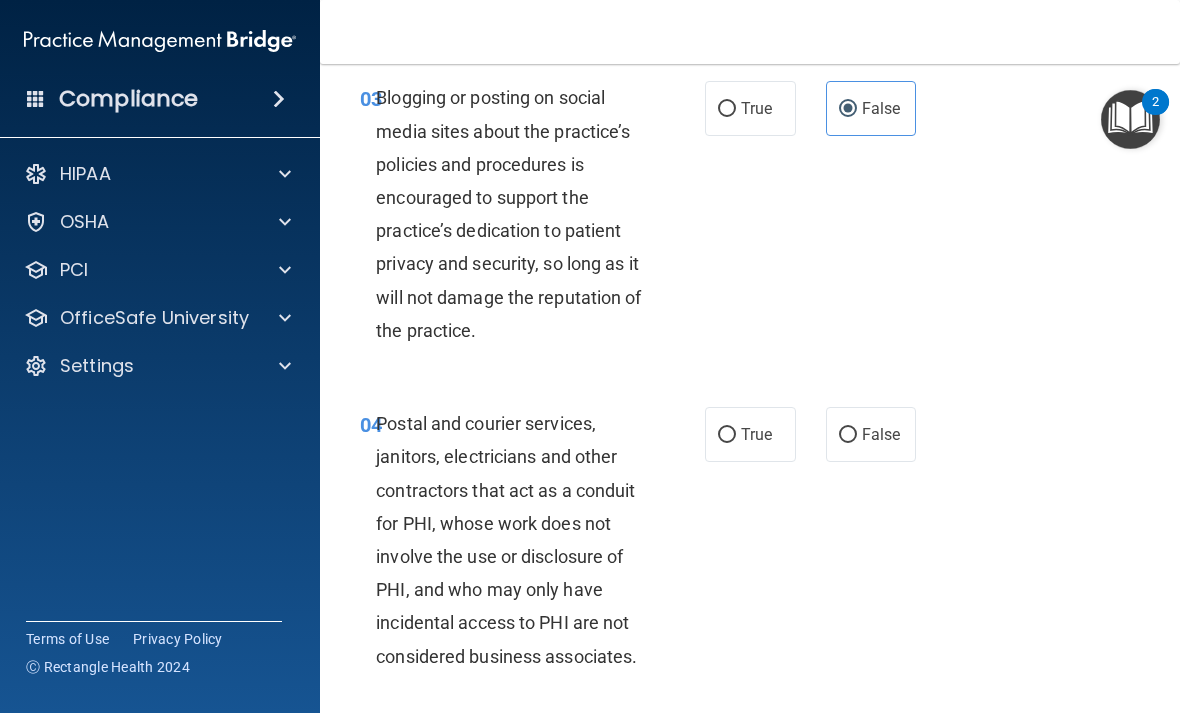 click on "True" at bounding box center [727, 435] 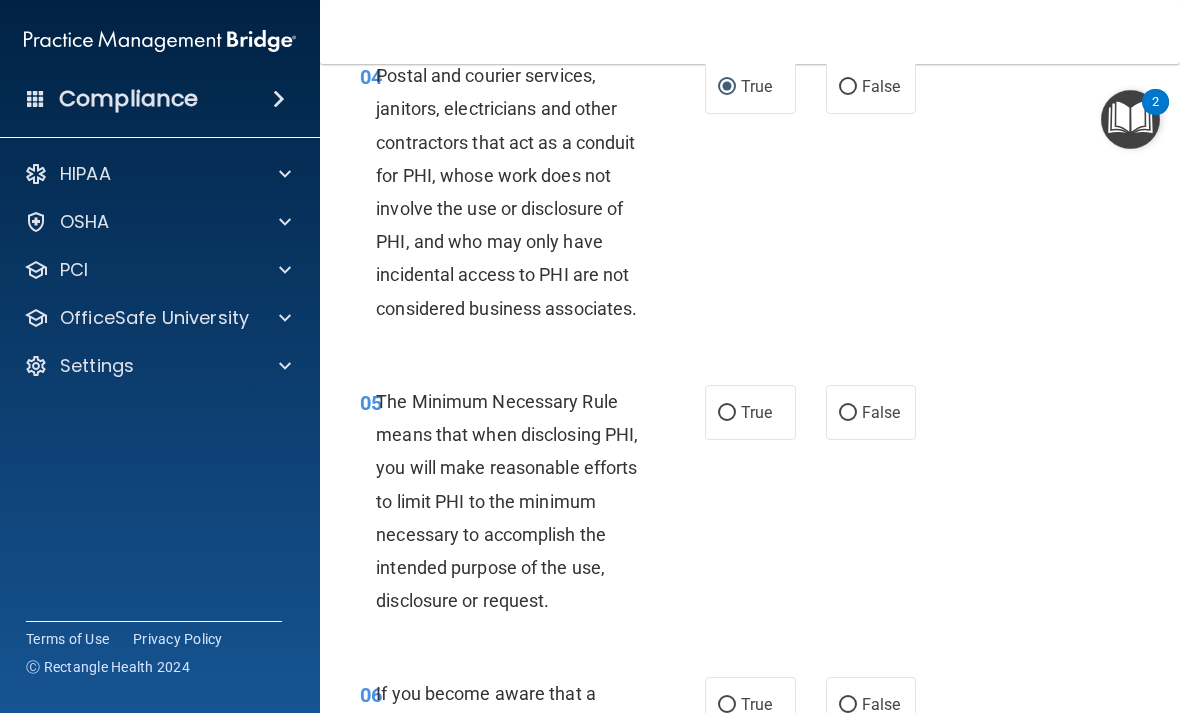 scroll, scrollTop: 846, scrollLeft: 0, axis: vertical 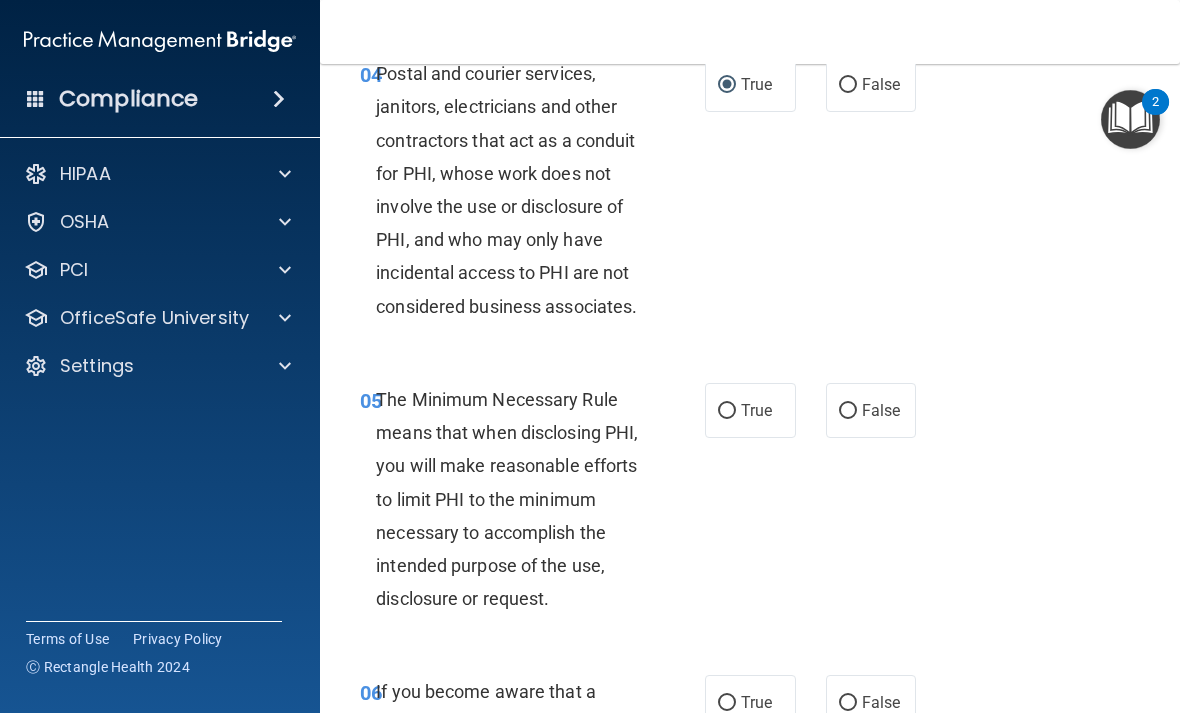 click on "True" at bounding box center [727, 411] 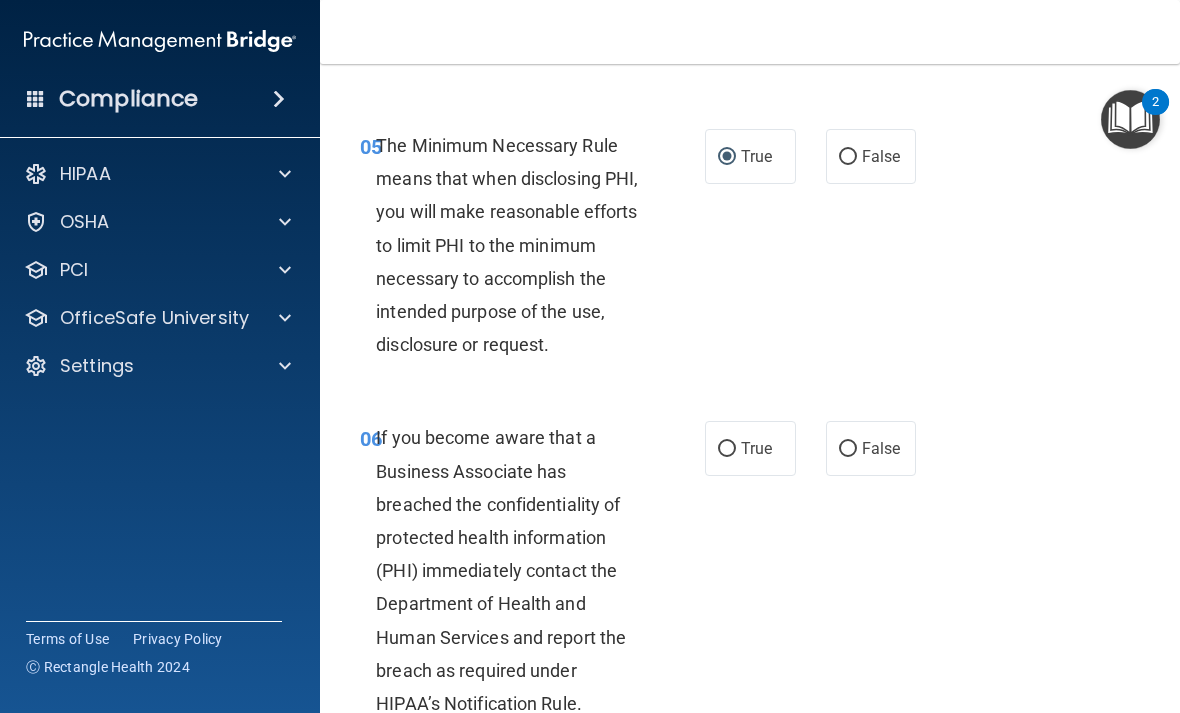 scroll, scrollTop: 1107, scrollLeft: 0, axis: vertical 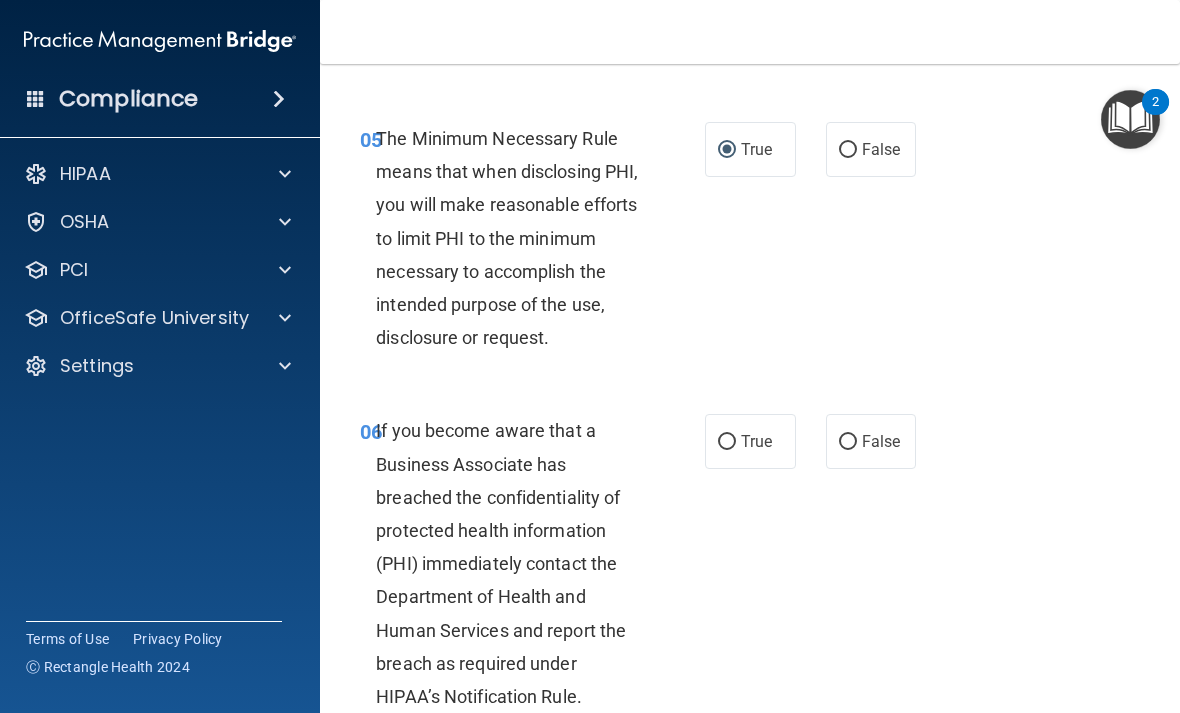click on "False" at bounding box center [848, 442] 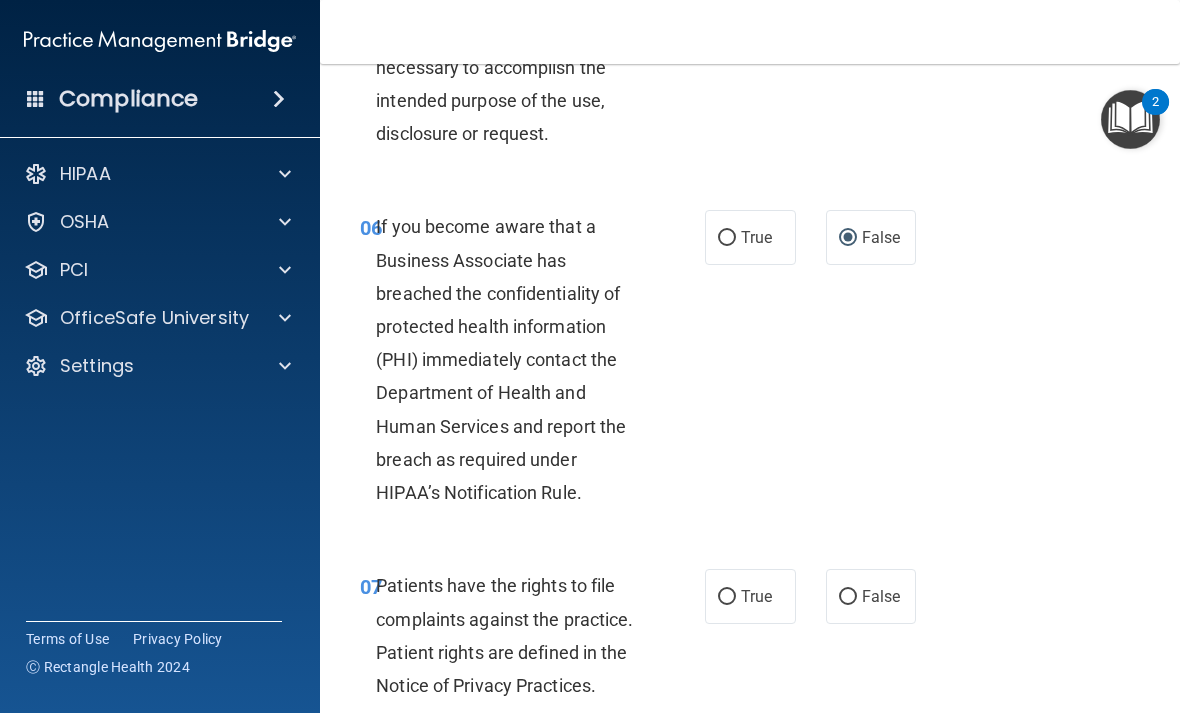scroll, scrollTop: 1333, scrollLeft: 0, axis: vertical 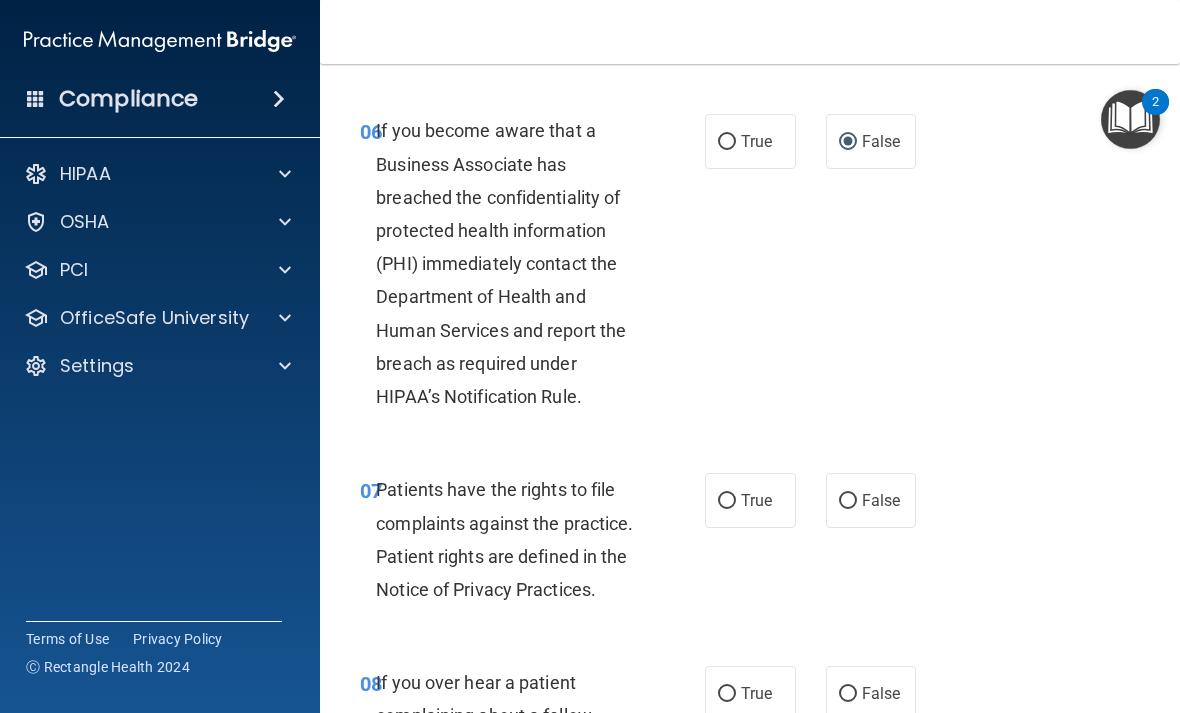 click on "True" at bounding box center (727, 501) 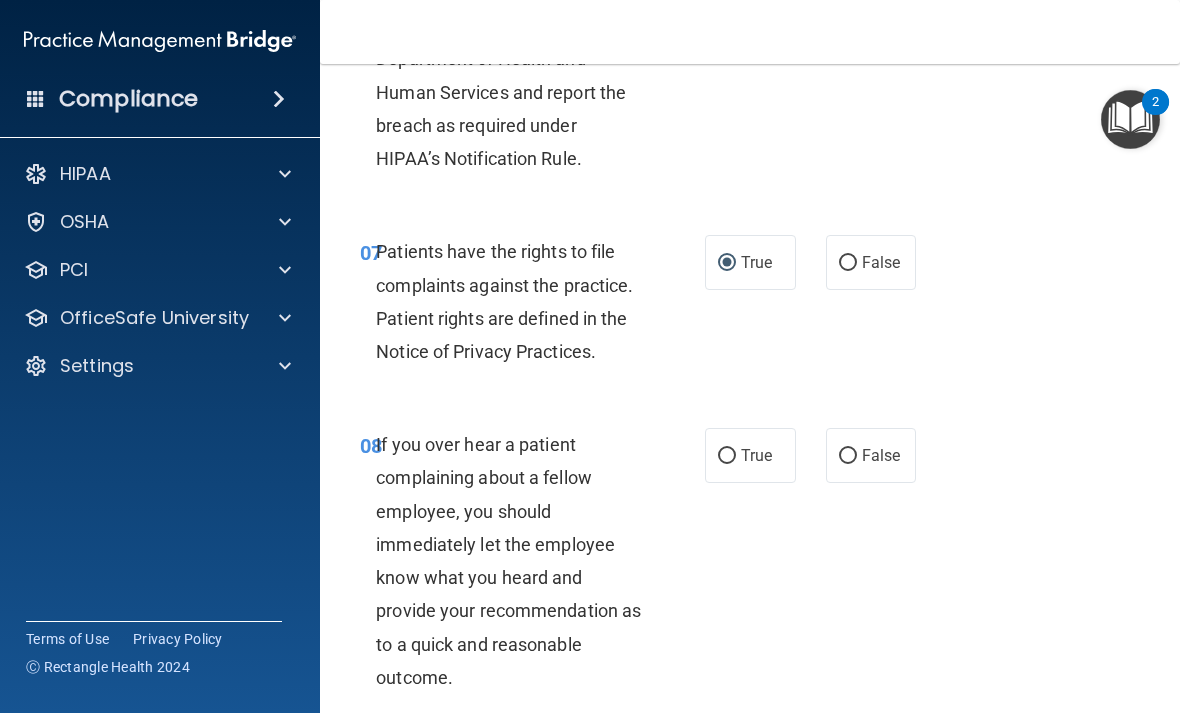scroll, scrollTop: 1657, scrollLeft: 0, axis: vertical 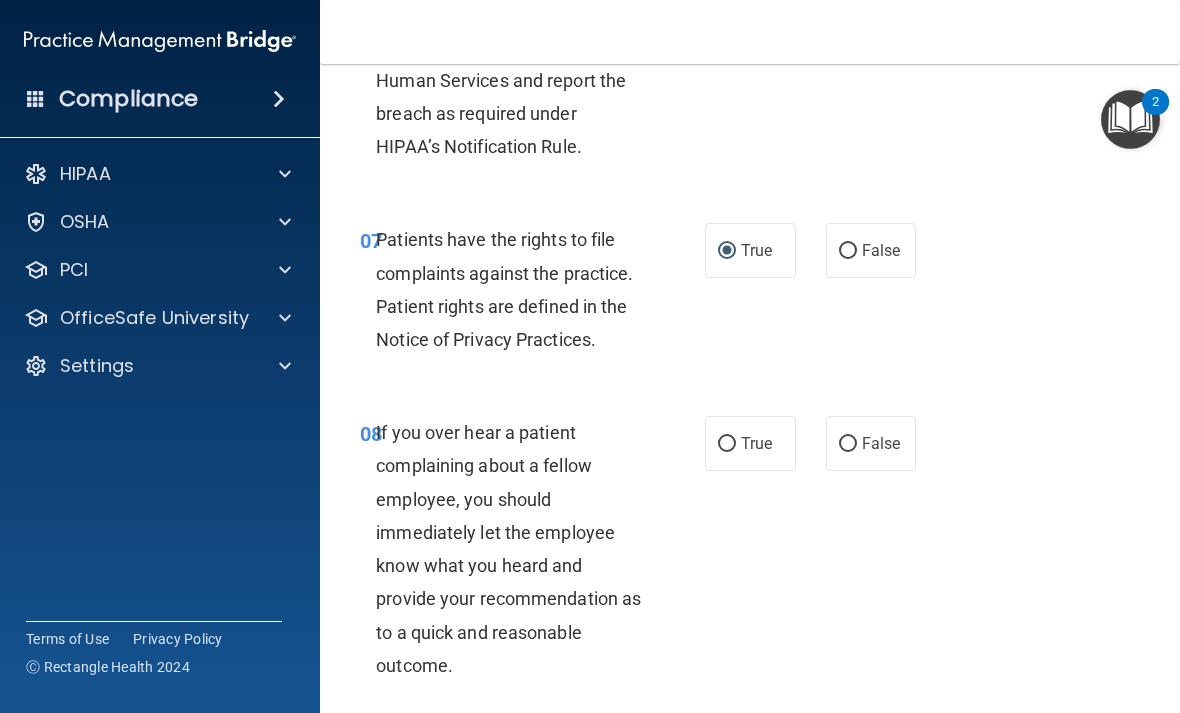 click on "False" at bounding box center [848, 444] 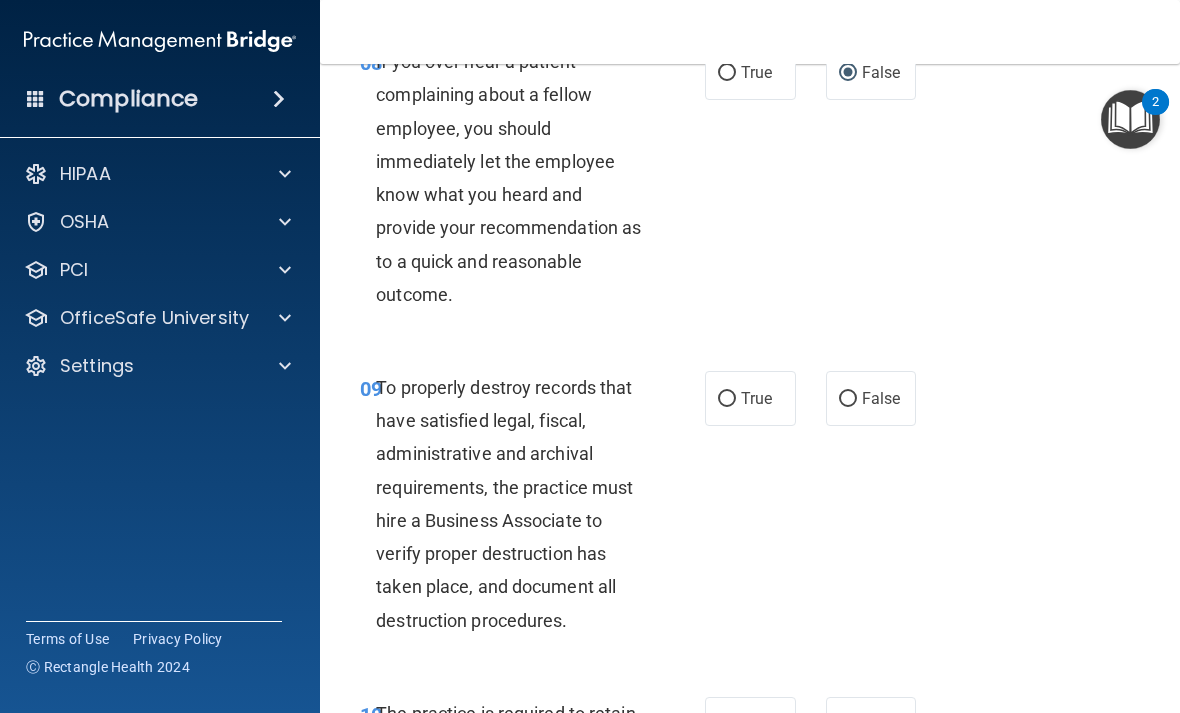 scroll, scrollTop: 2029, scrollLeft: 0, axis: vertical 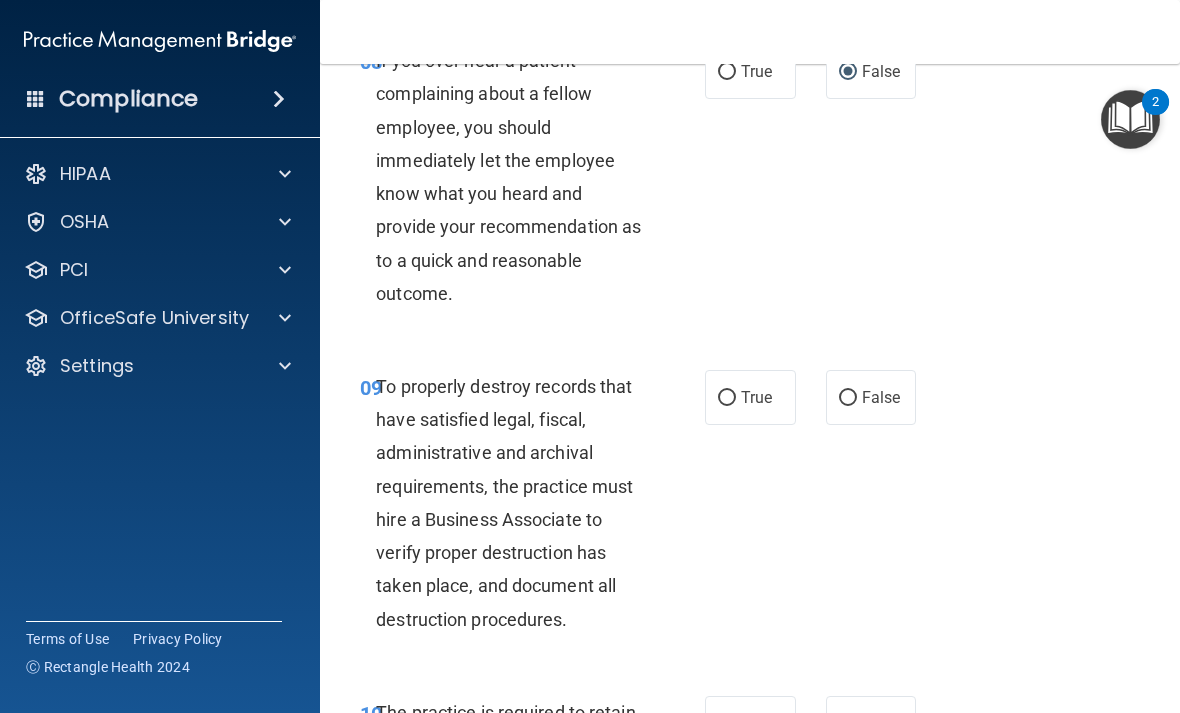 click on "False" at bounding box center (848, 398) 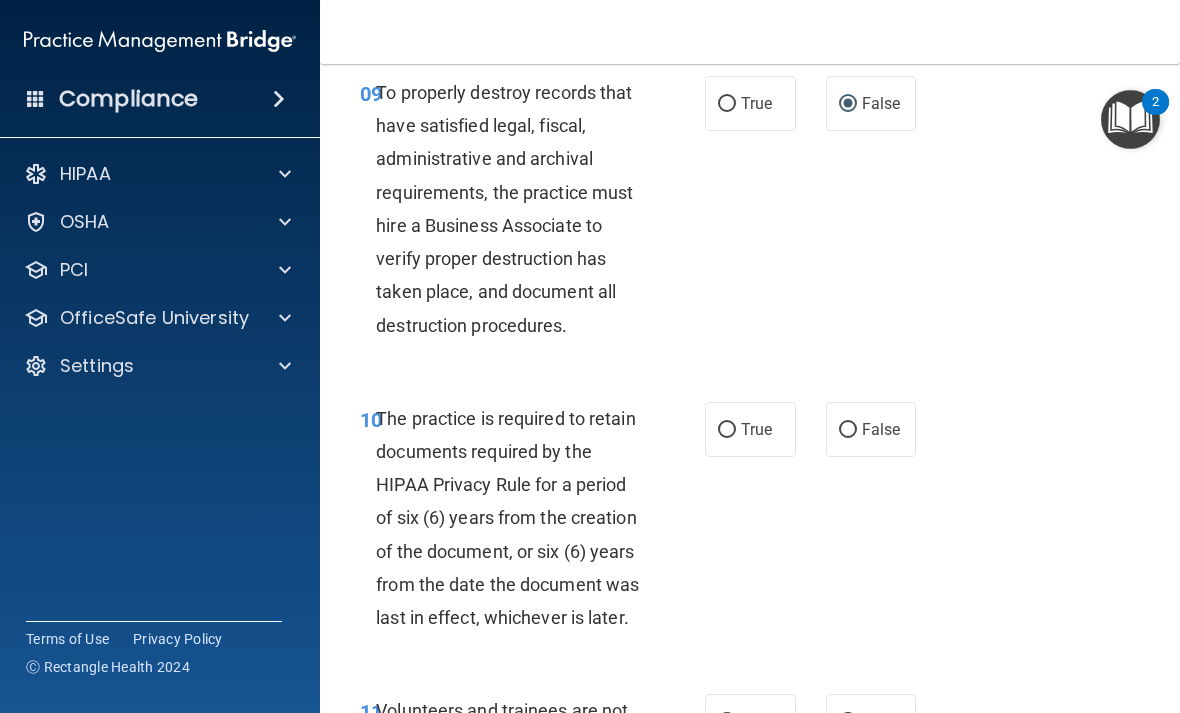 scroll, scrollTop: 2328, scrollLeft: 0, axis: vertical 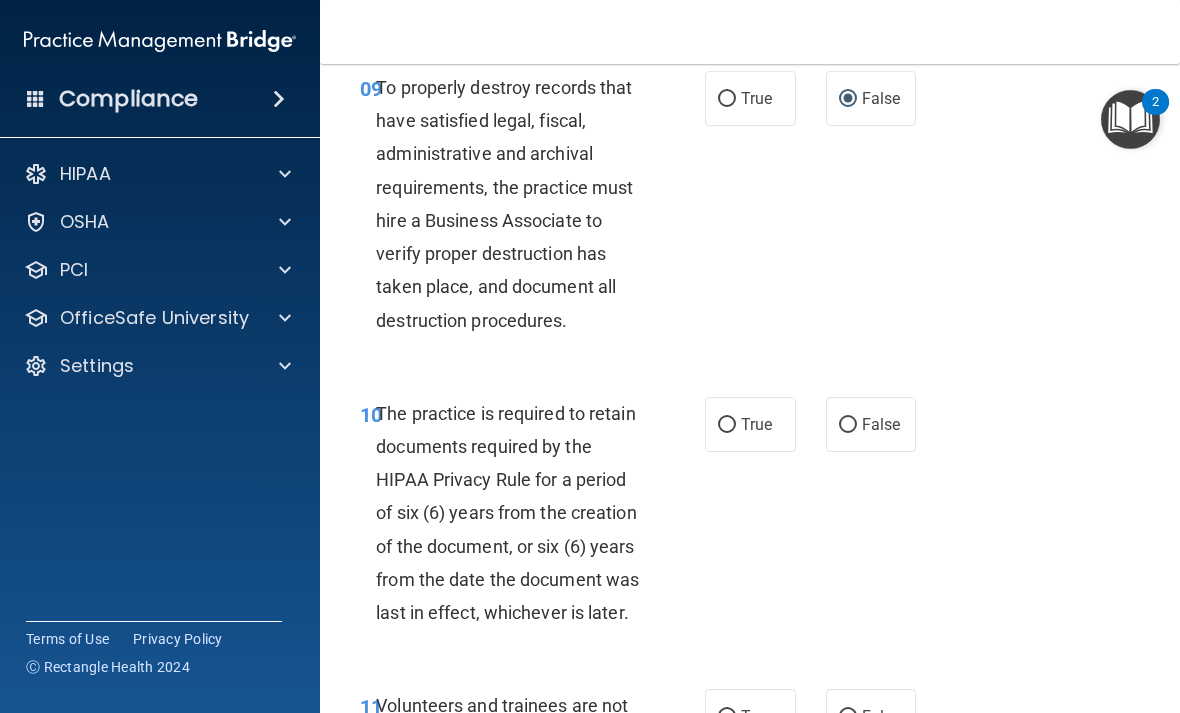 click on "True" at bounding box center (756, 424) 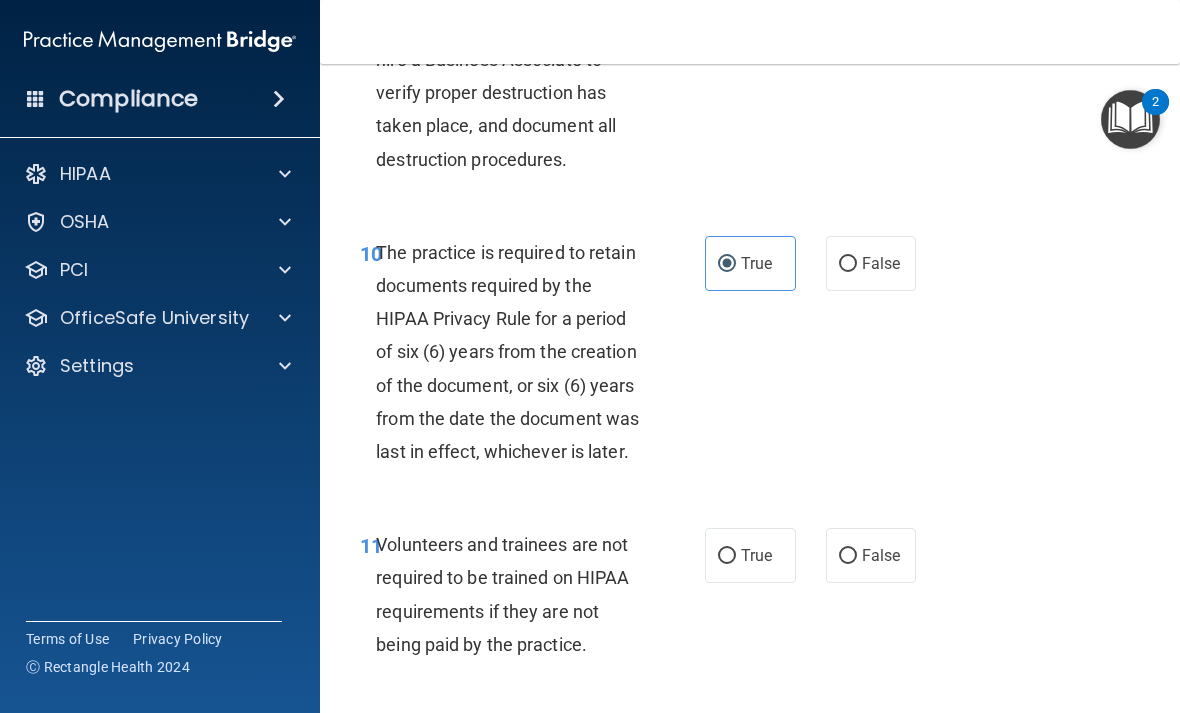 scroll, scrollTop: 2493, scrollLeft: 0, axis: vertical 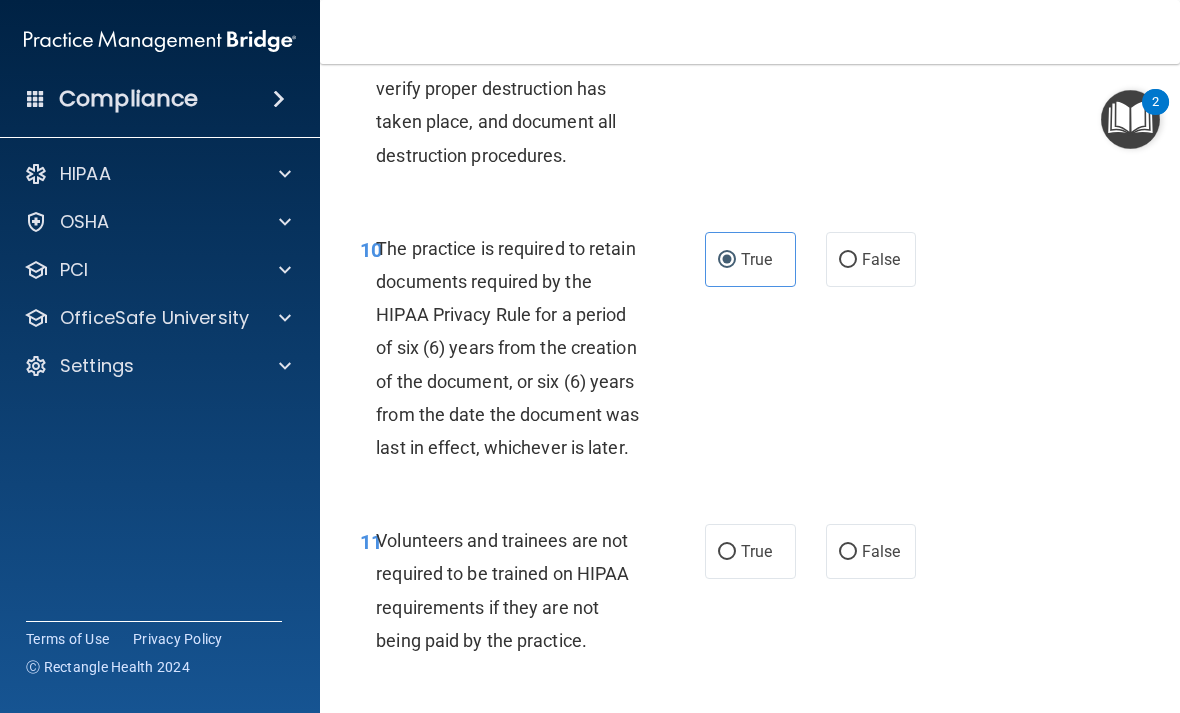 click on "False" at bounding box center (848, 552) 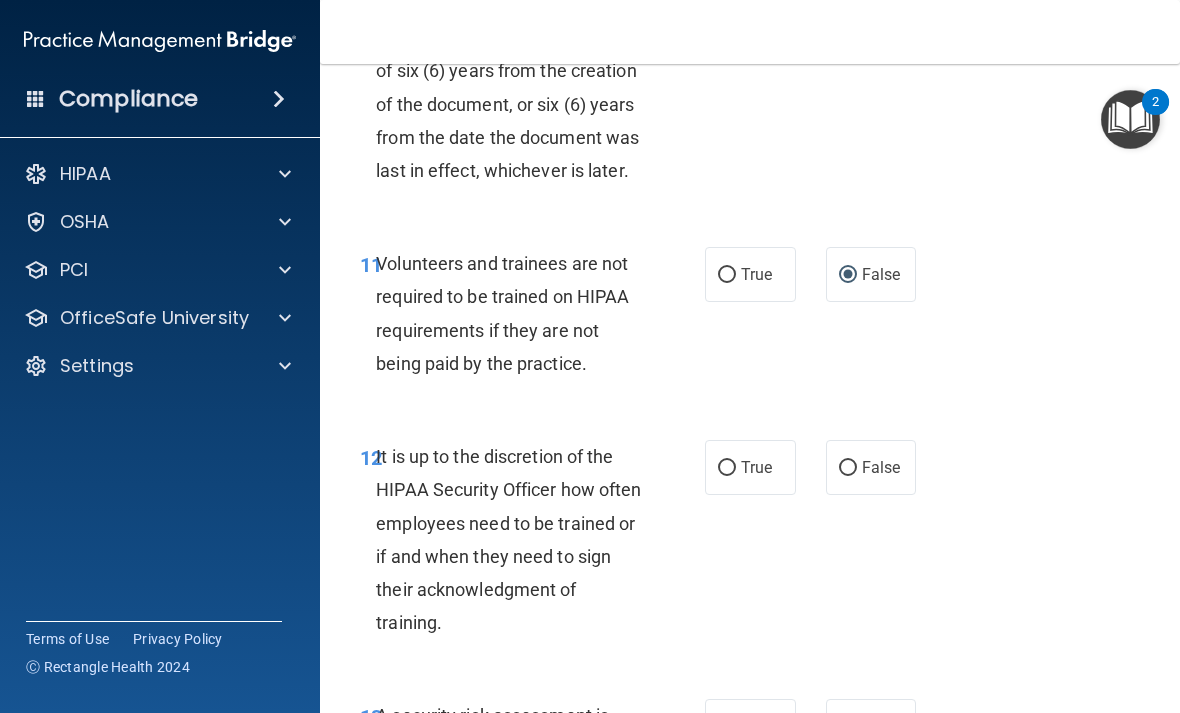 scroll, scrollTop: 2780, scrollLeft: 0, axis: vertical 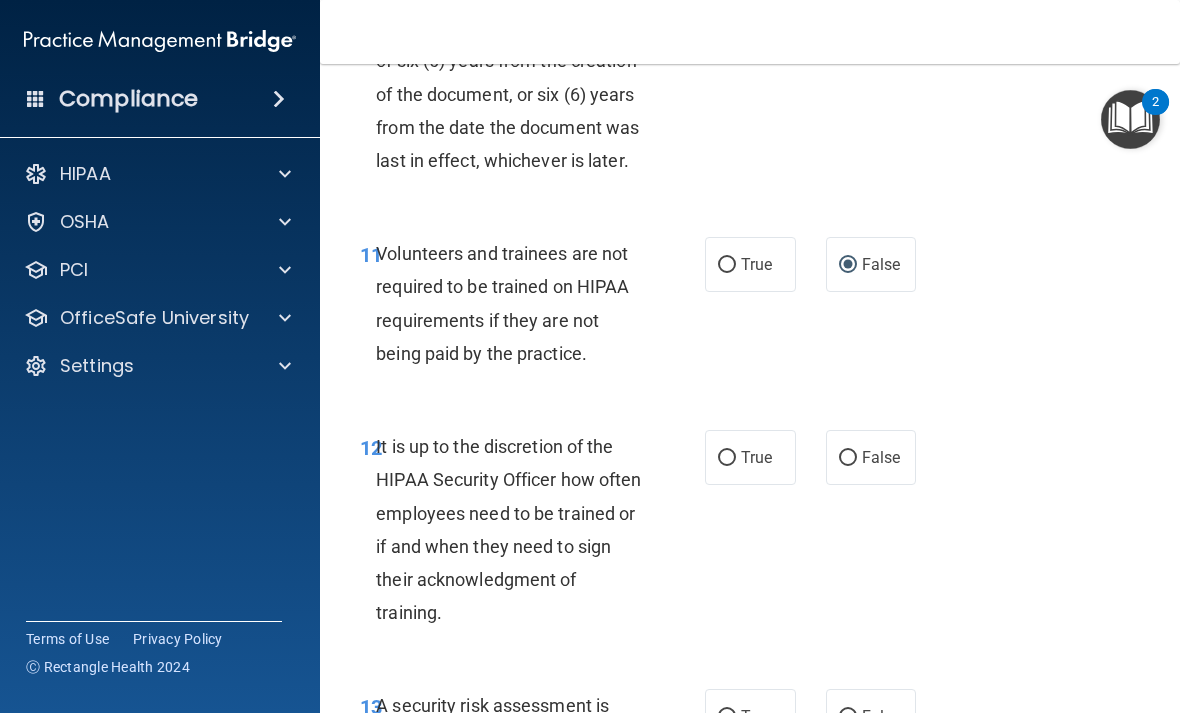 click on "False" at bounding box center [881, 457] 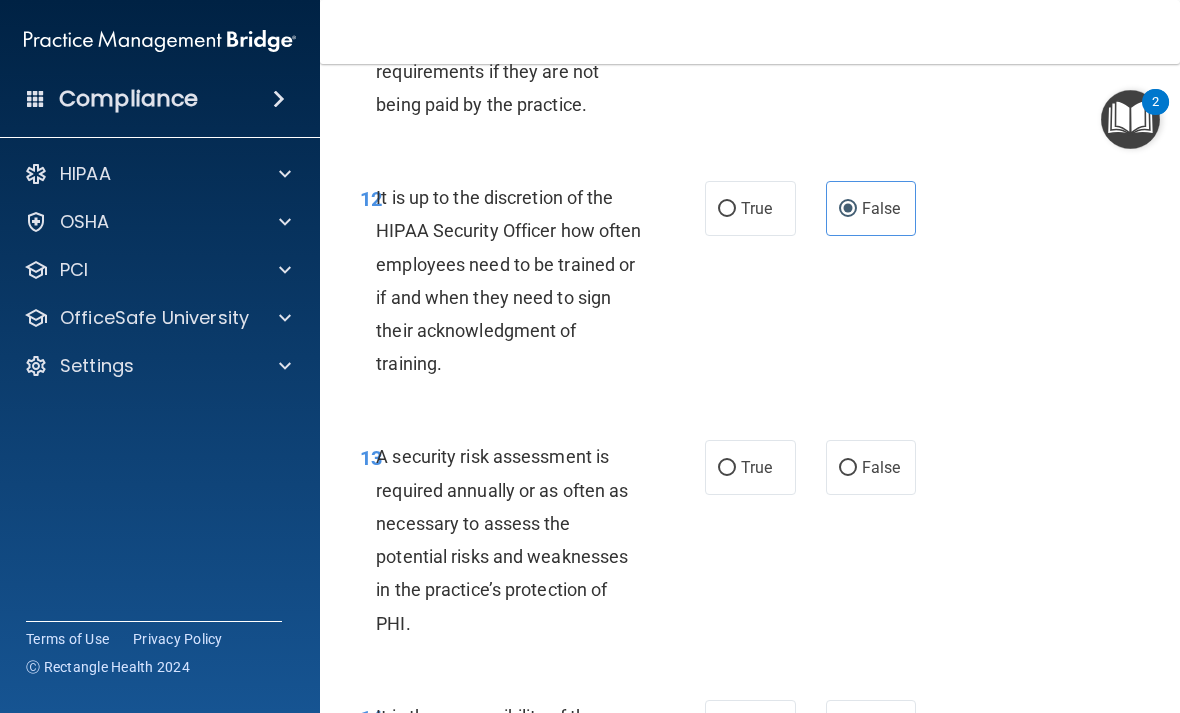 scroll, scrollTop: 3031, scrollLeft: 0, axis: vertical 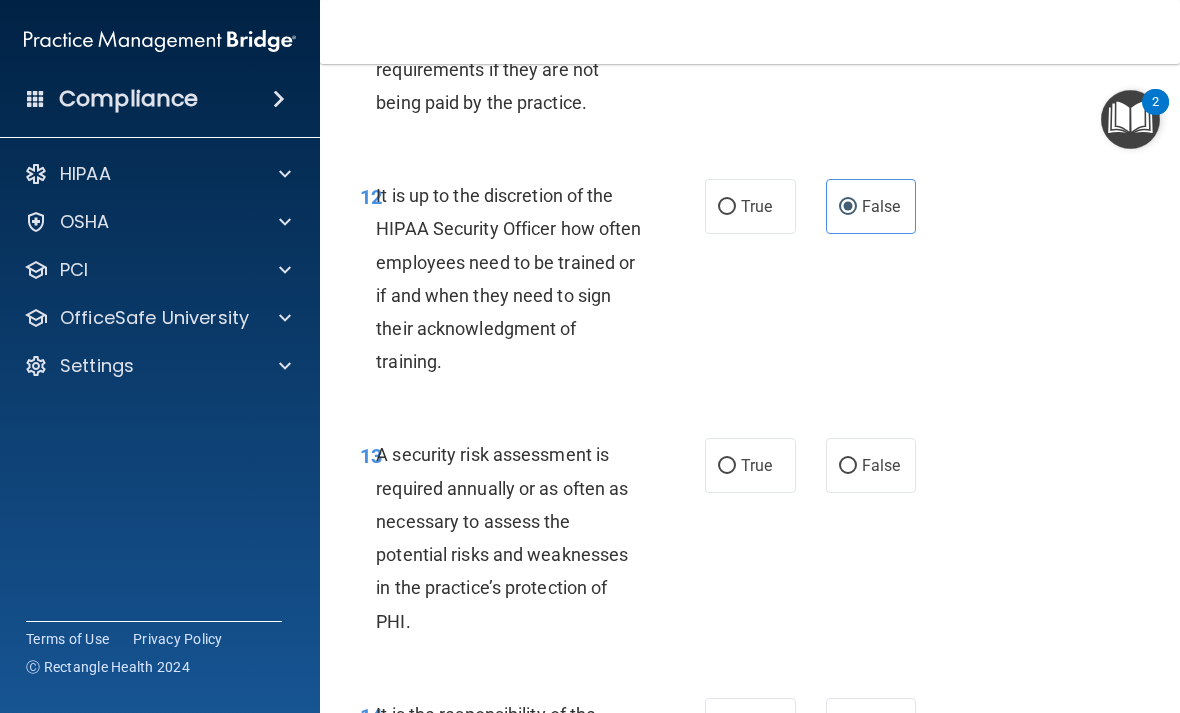 click on "True" at bounding box center [727, 466] 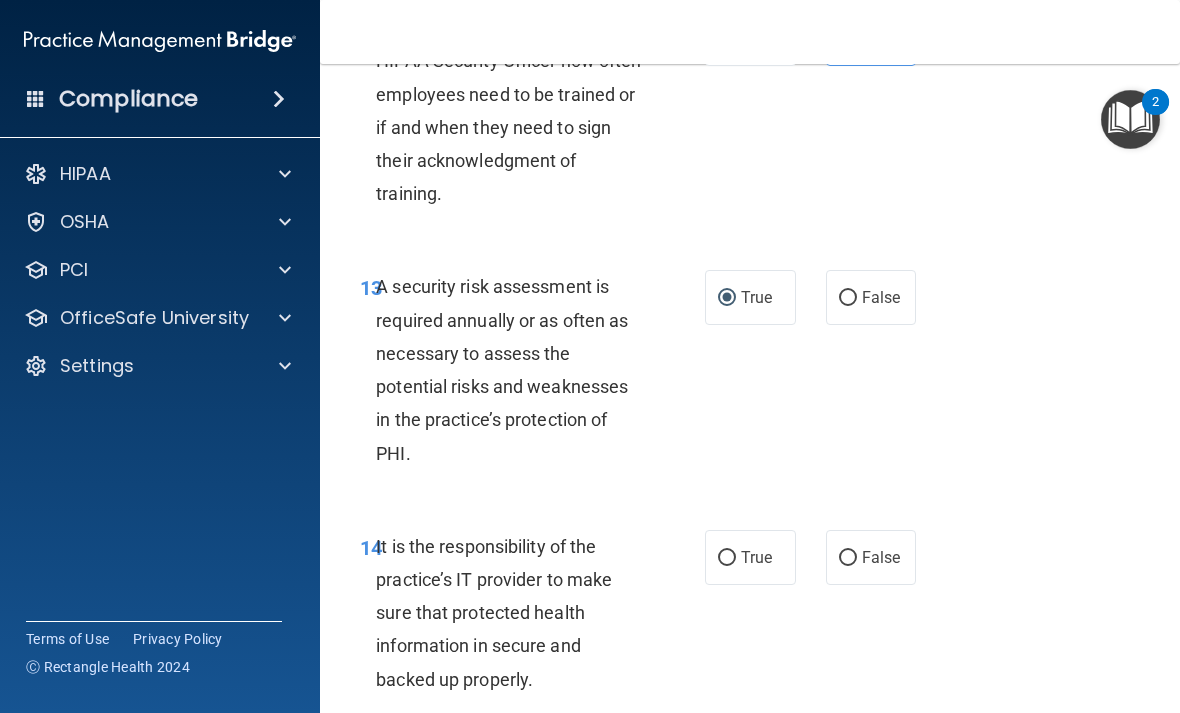 scroll, scrollTop: 3201, scrollLeft: 0, axis: vertical 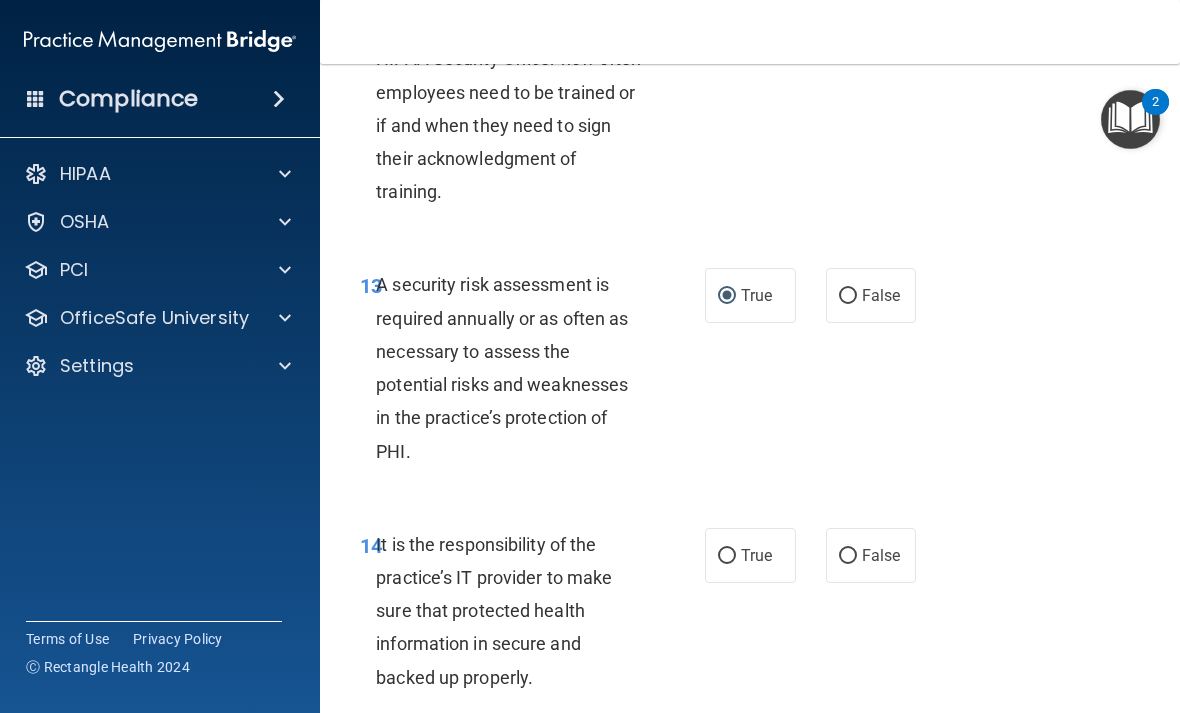 click on "False" at bounding box center [848, 556] 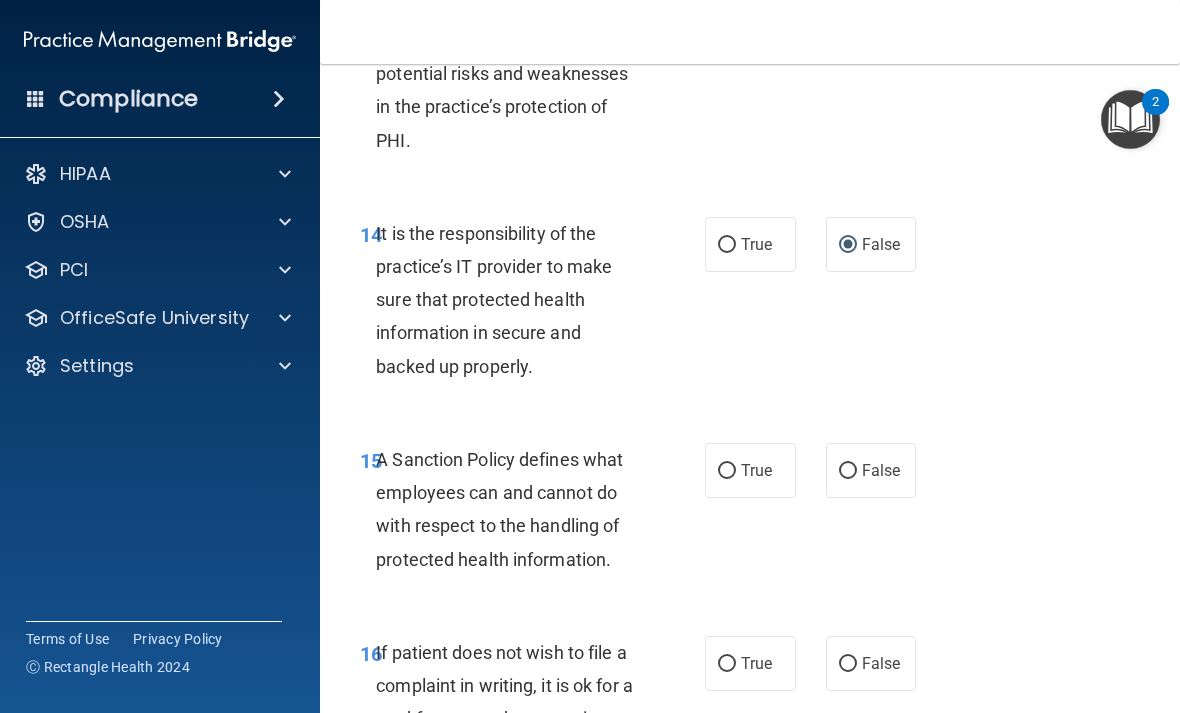 scroll, scrollTop: 3513, scrollLeft: 0, axis: vertical 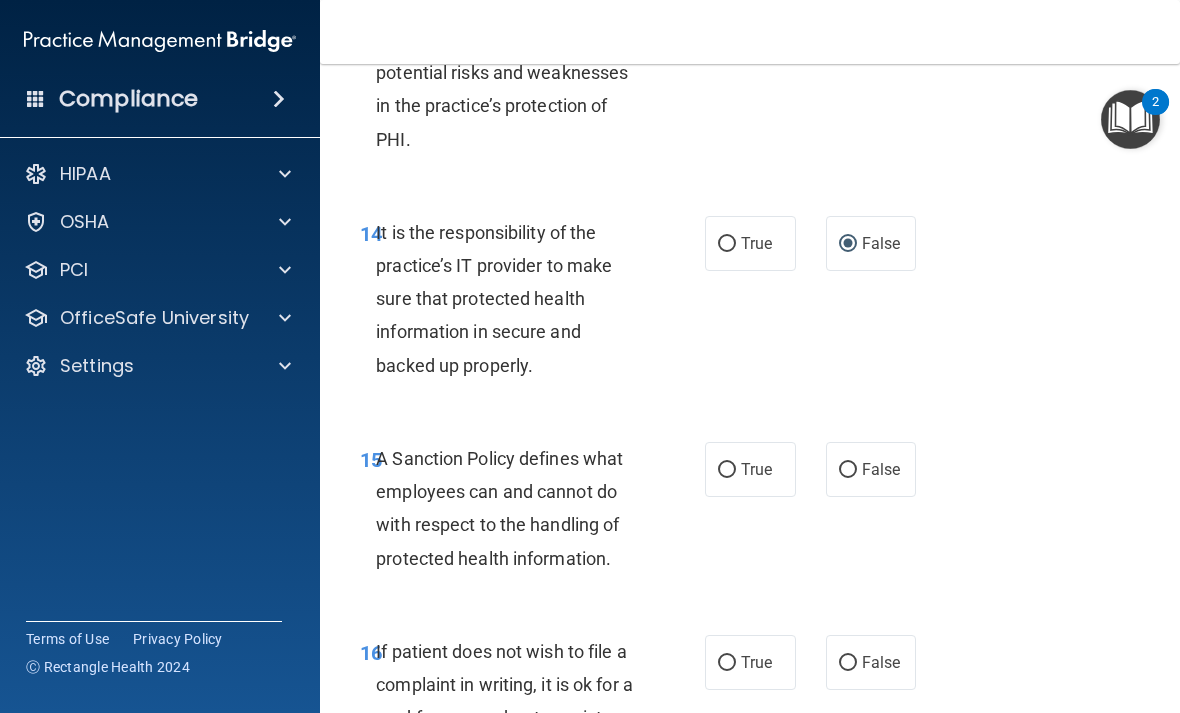 click on "True" at bounding box center [727, 470] 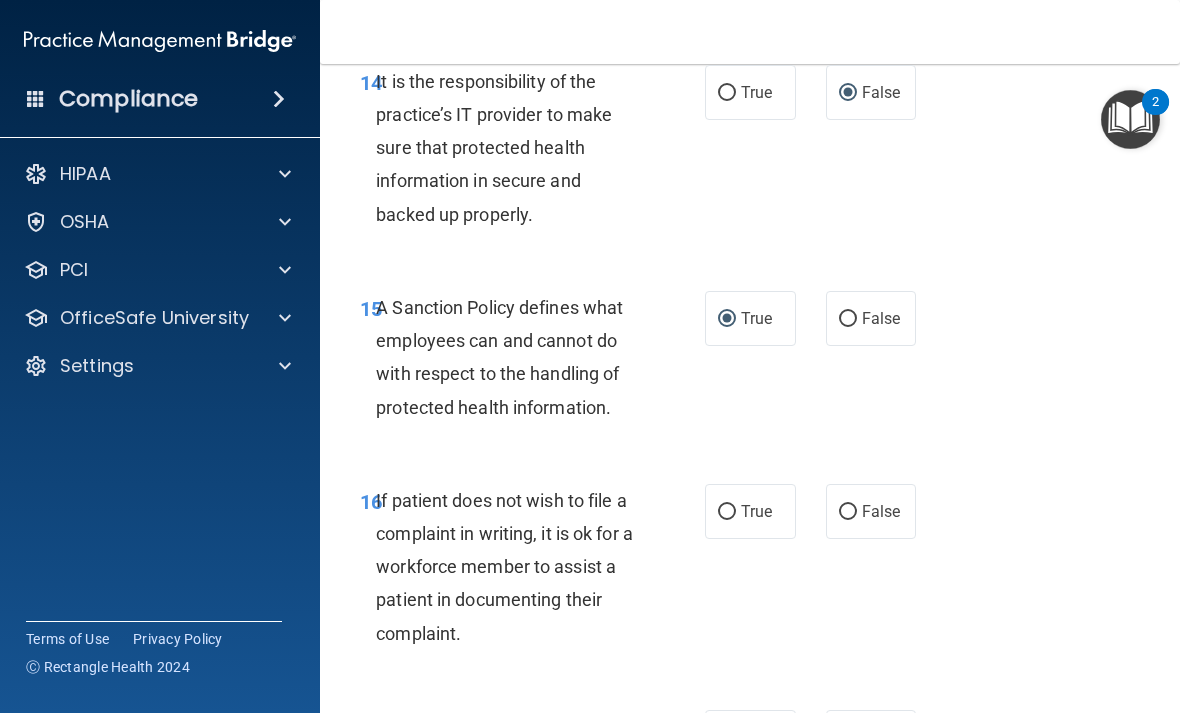 scroll, scrollTop: 3666, scrollLeft: 0, axis: vertical 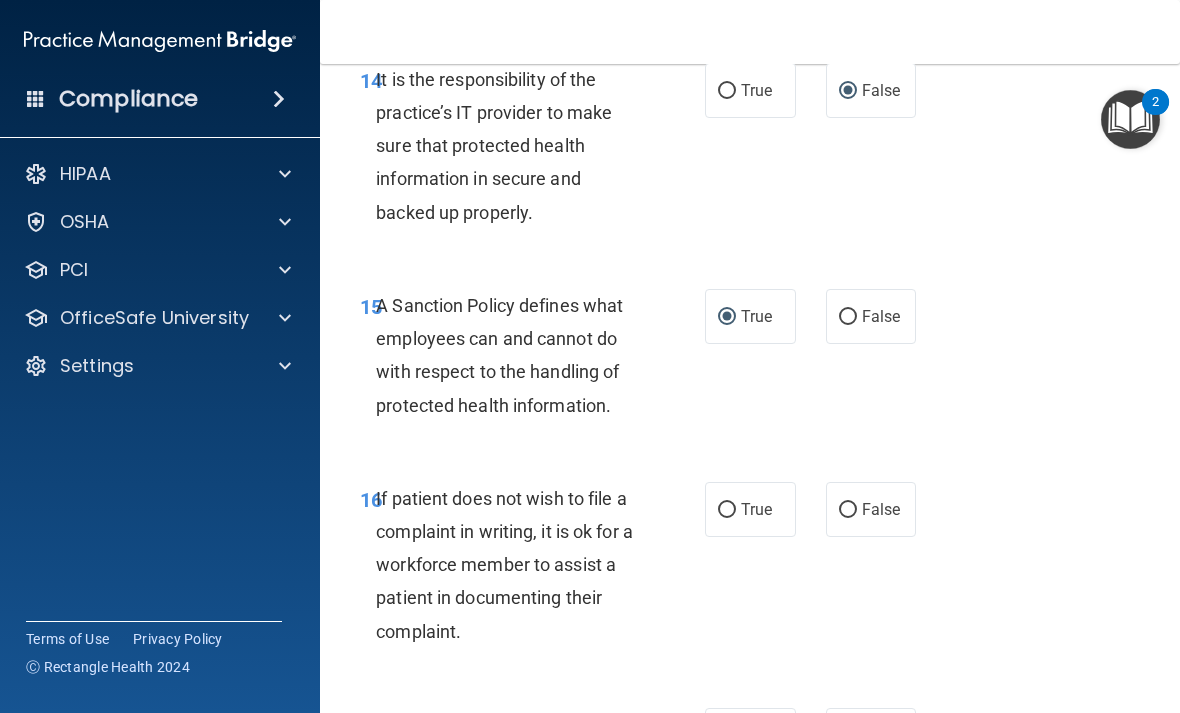 click on "False" at bounding box center [848, 510] 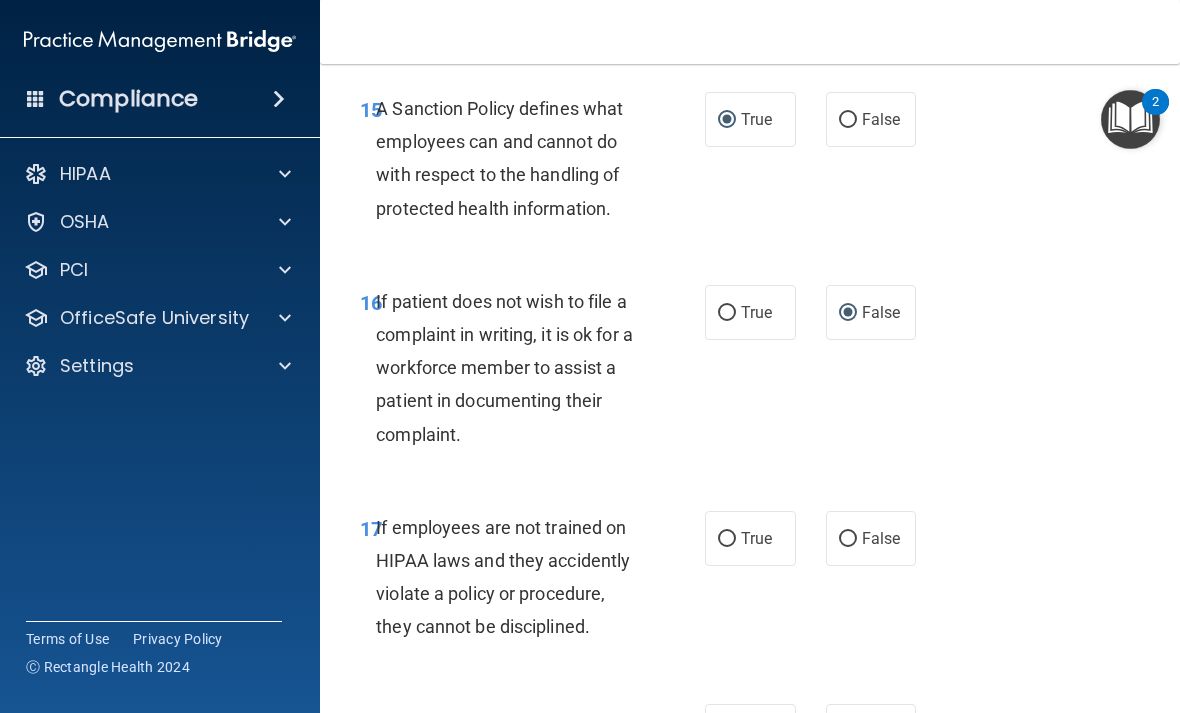 scroll, scrollTop: 3863, scrollLeft: 0, axis: vertical 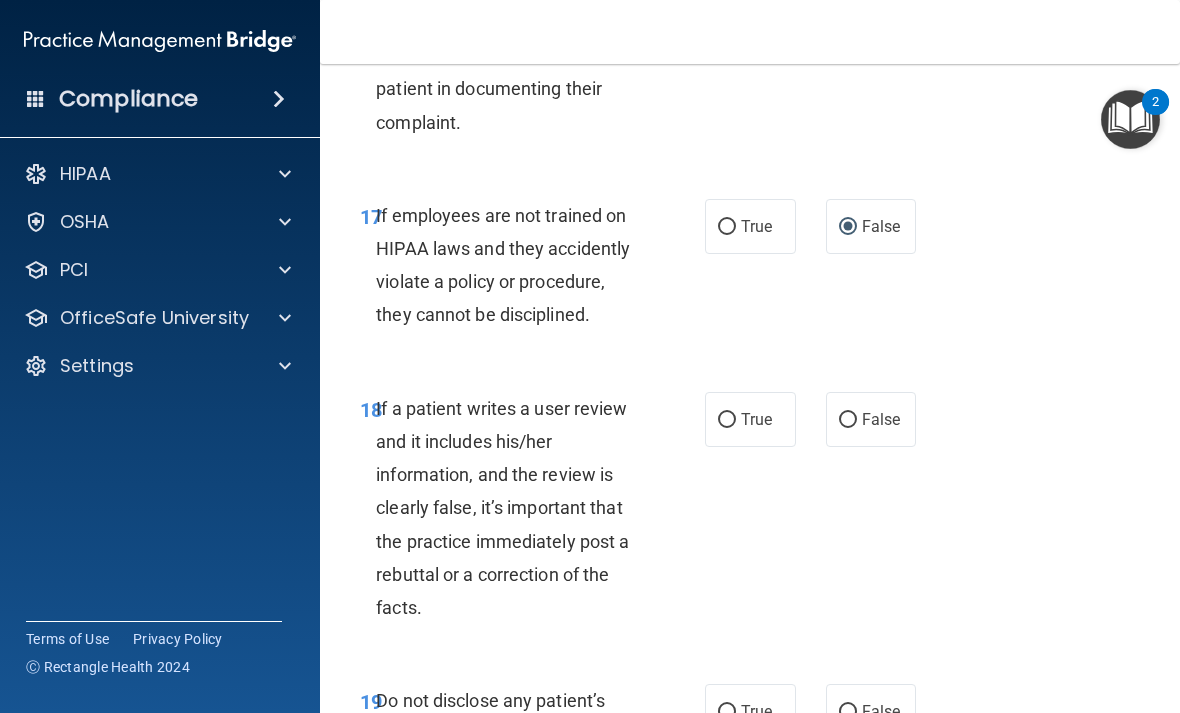 click on "False" at bounding box center [871, 419] 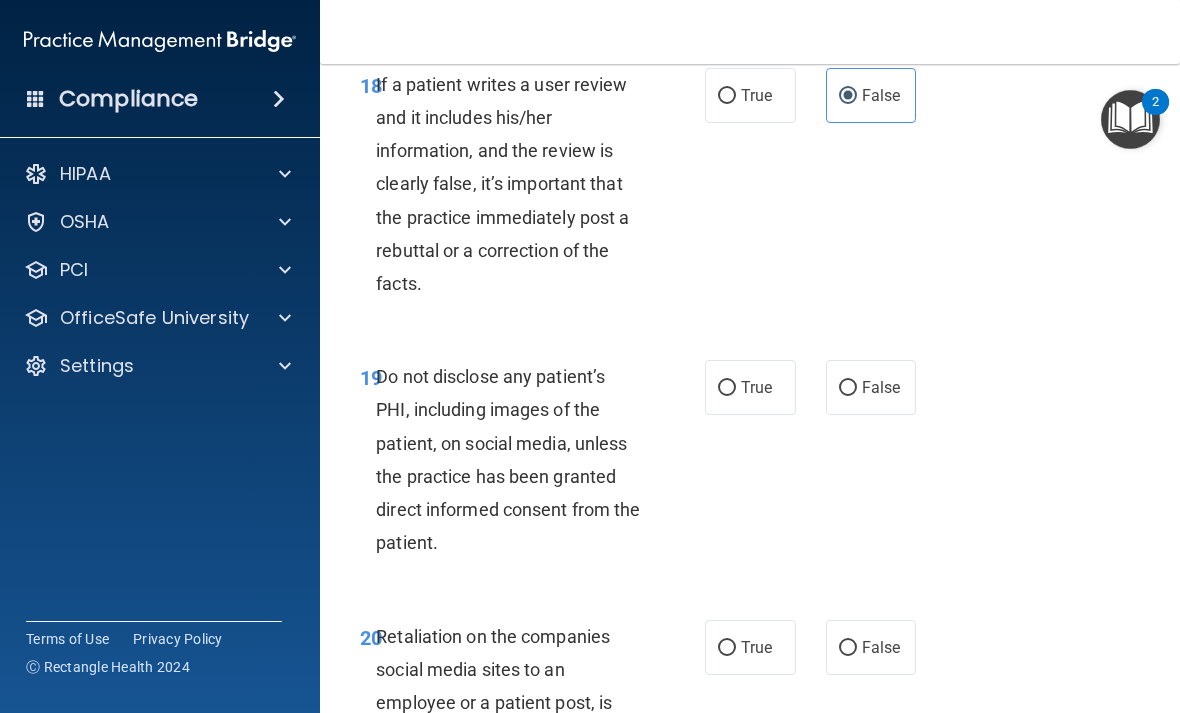 scroll, scrollTop: 4501, scrollLeft: 0, axis: vertical 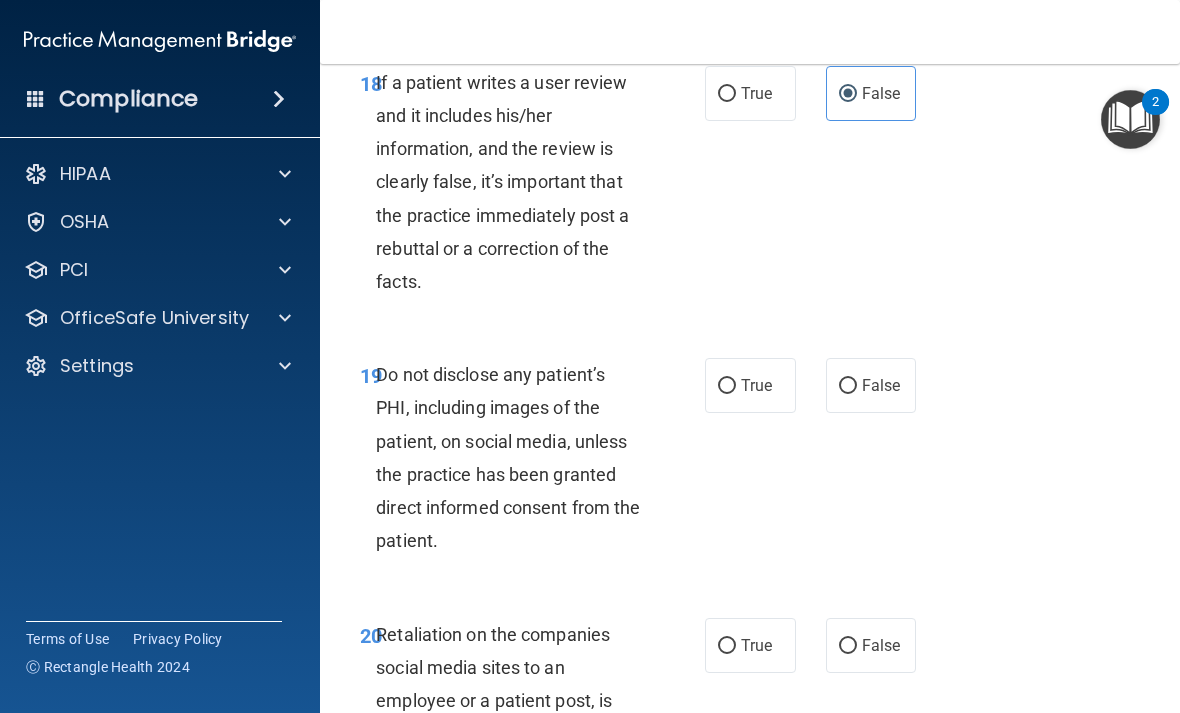 click on "True" at bounding box center (727, 386) 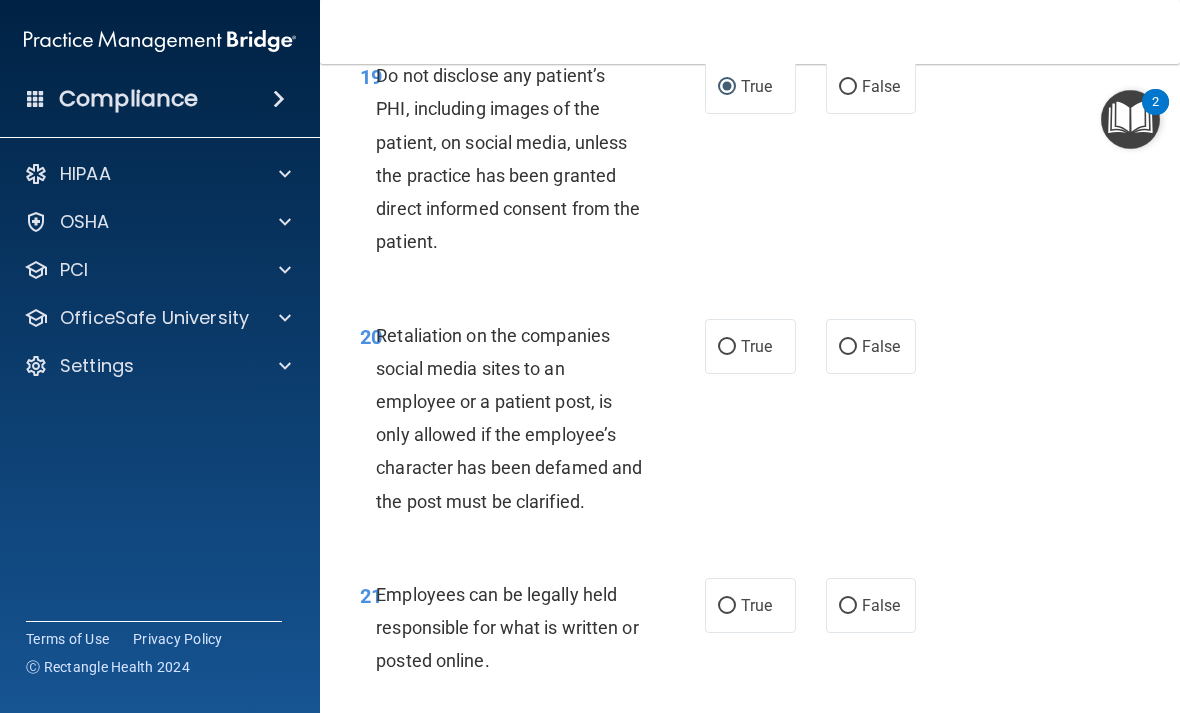 scroll, scrollTop: 4798, scrollLeft: 0, axis: vertical 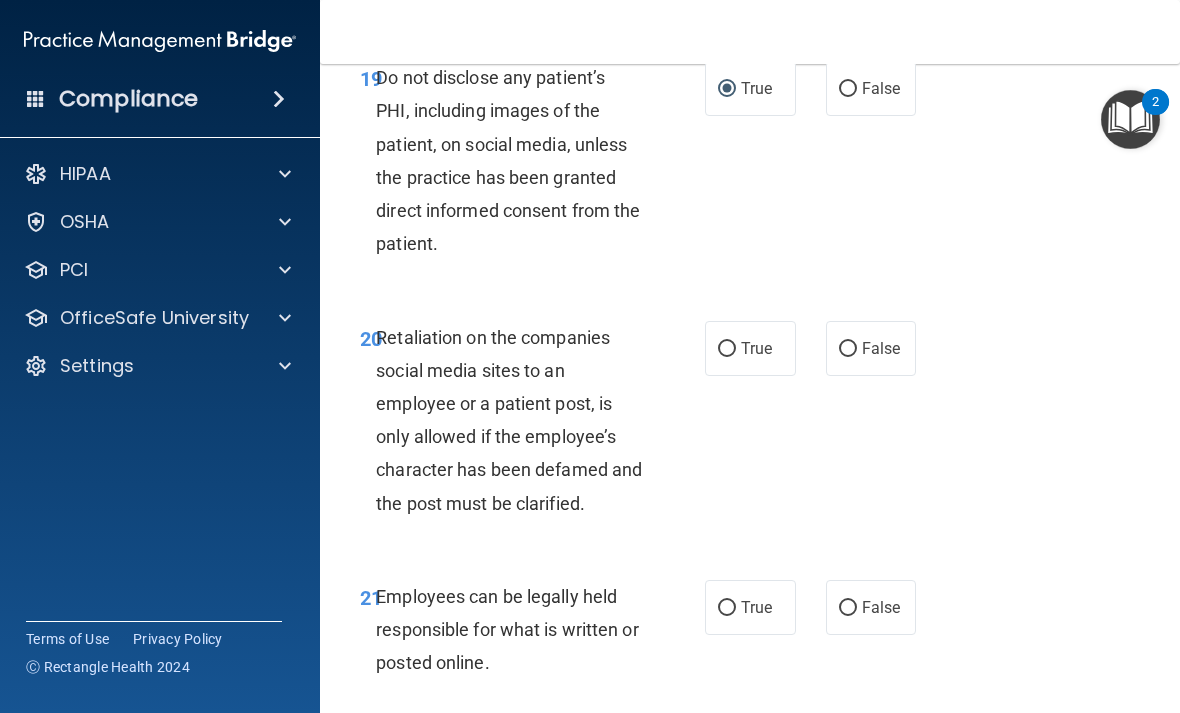 click on "False" at bounding box center [848, 349] 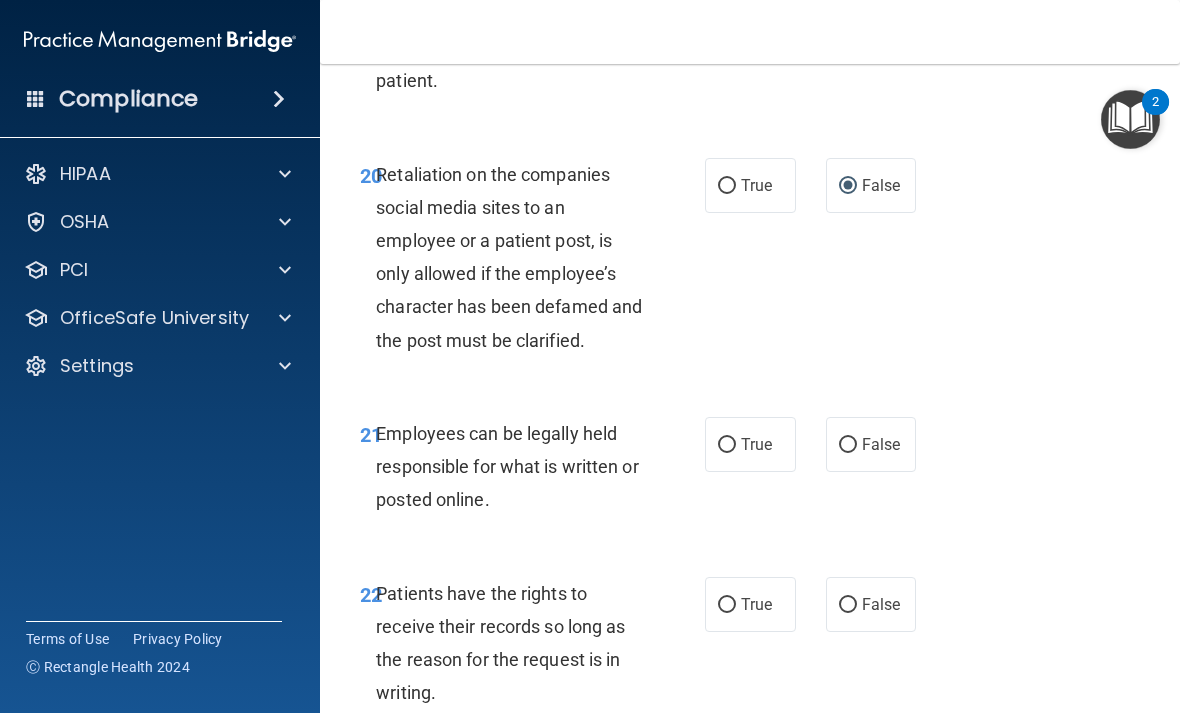 click on "True" at bounding box center (727, 445) 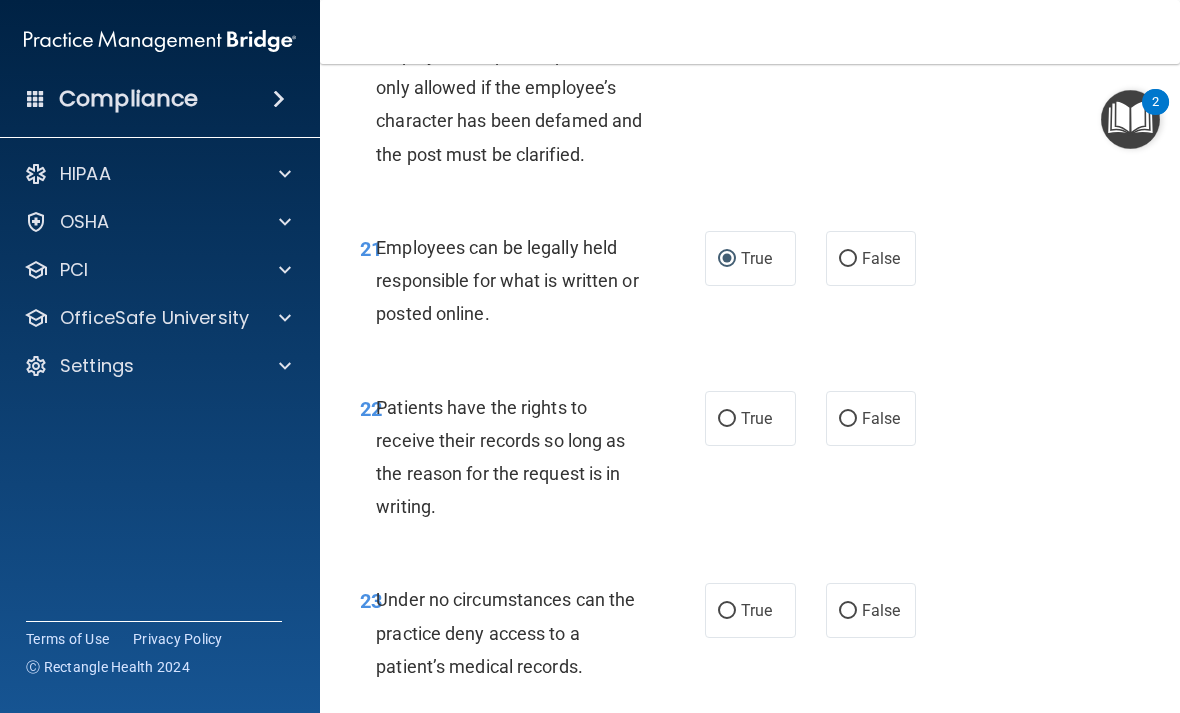scroll, scrollTop: 5143, scrollLeft: 0, axis: vertical 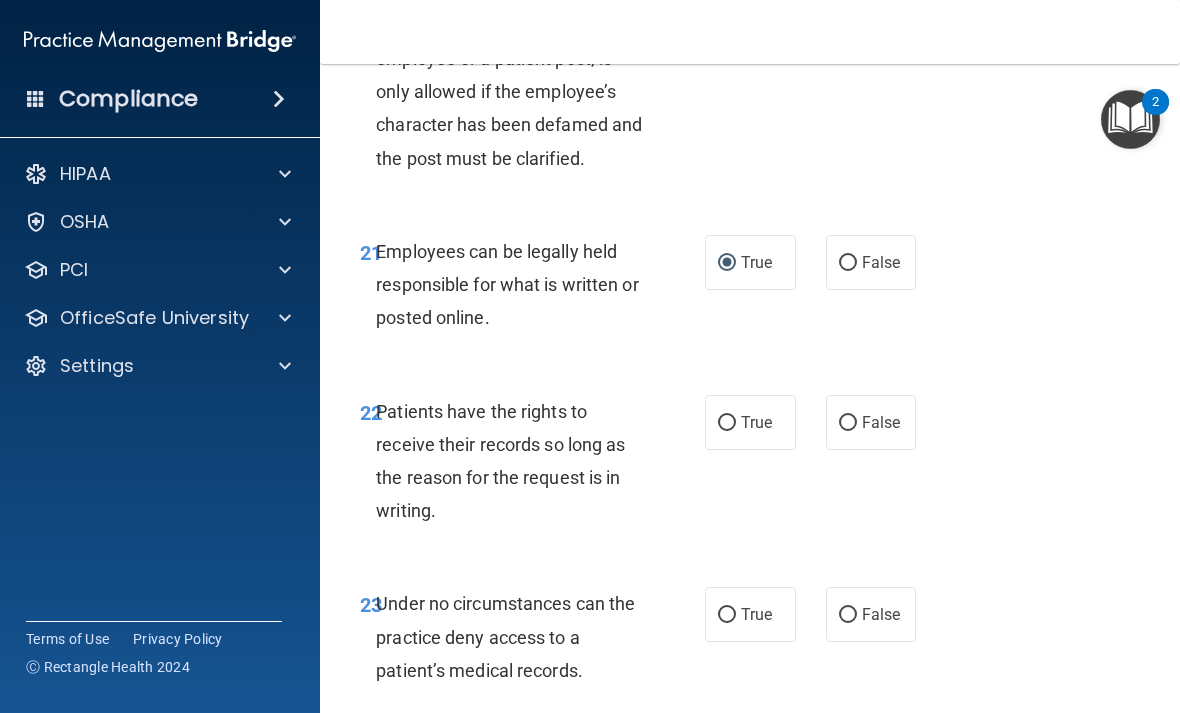 click on "True" at bounding box center (727, 423) 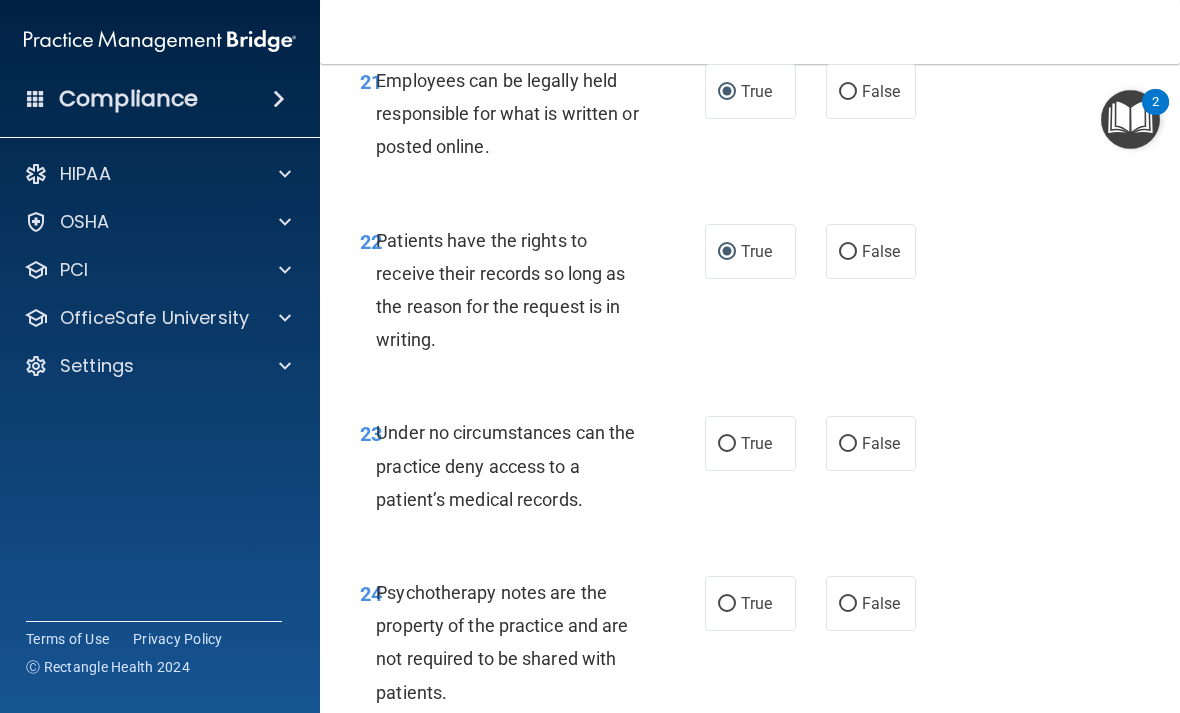 scroll, scrollTop: 5317, scrollLeft: 0, axis: vertical 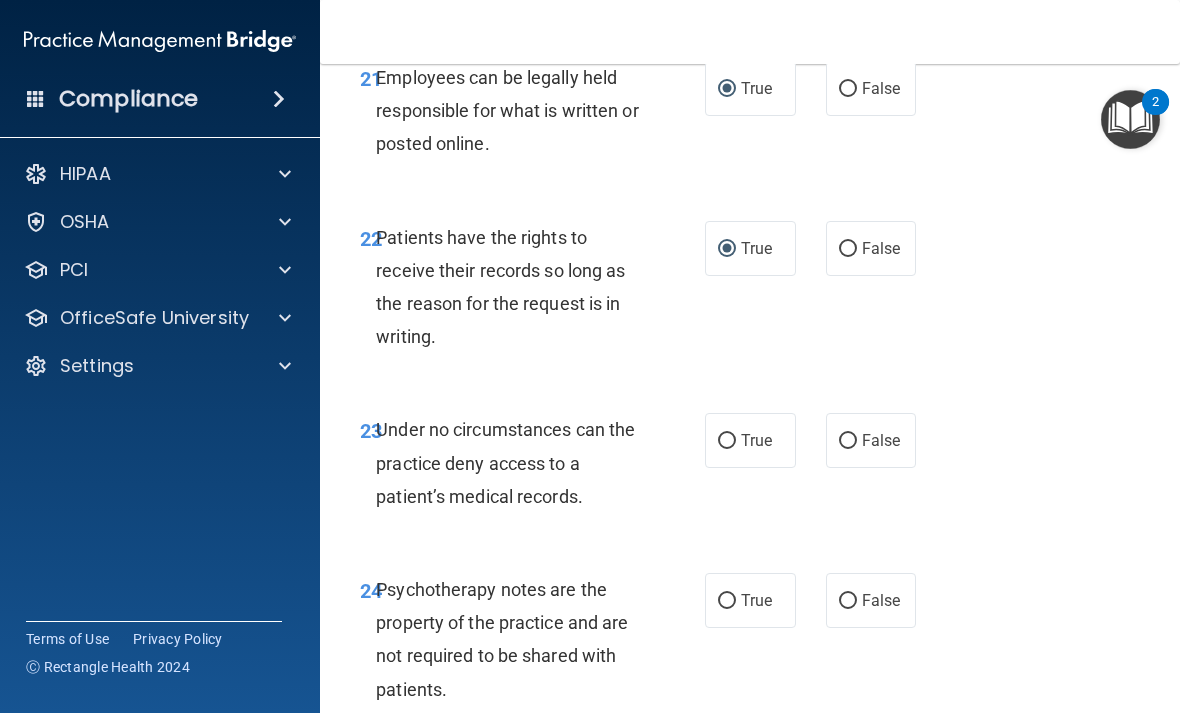 click on "True" at bounding box center [750, 600] 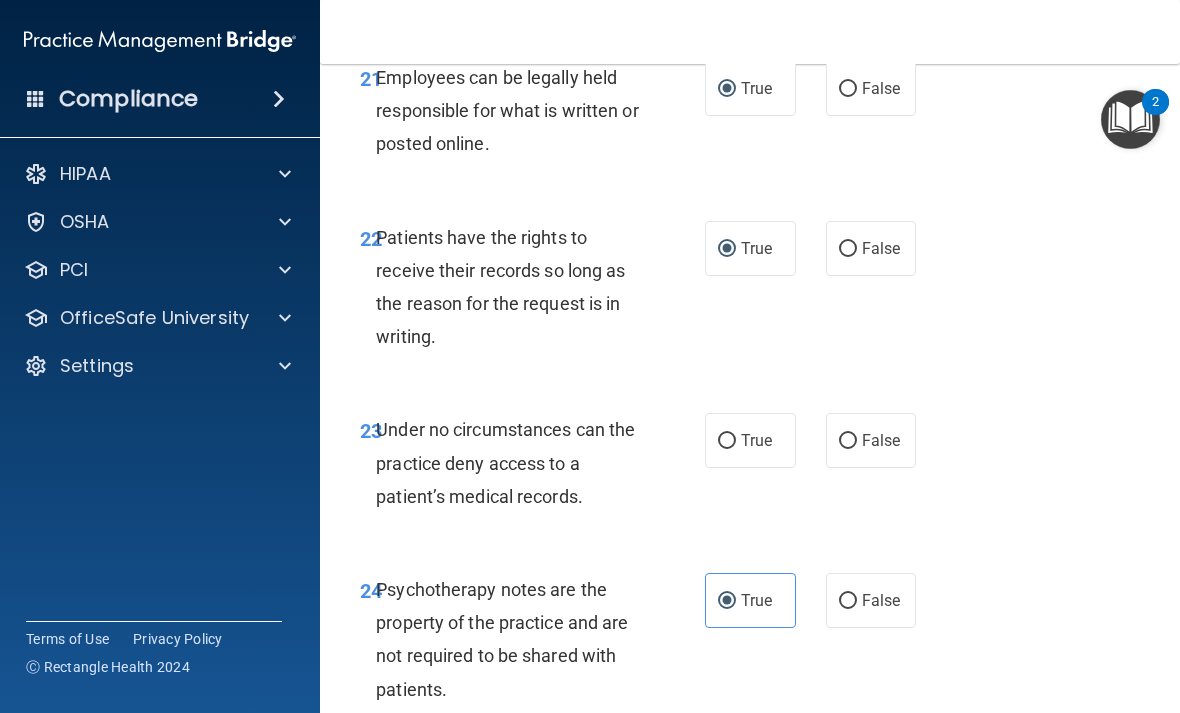 click on "True" at bounding box center [727, 441] 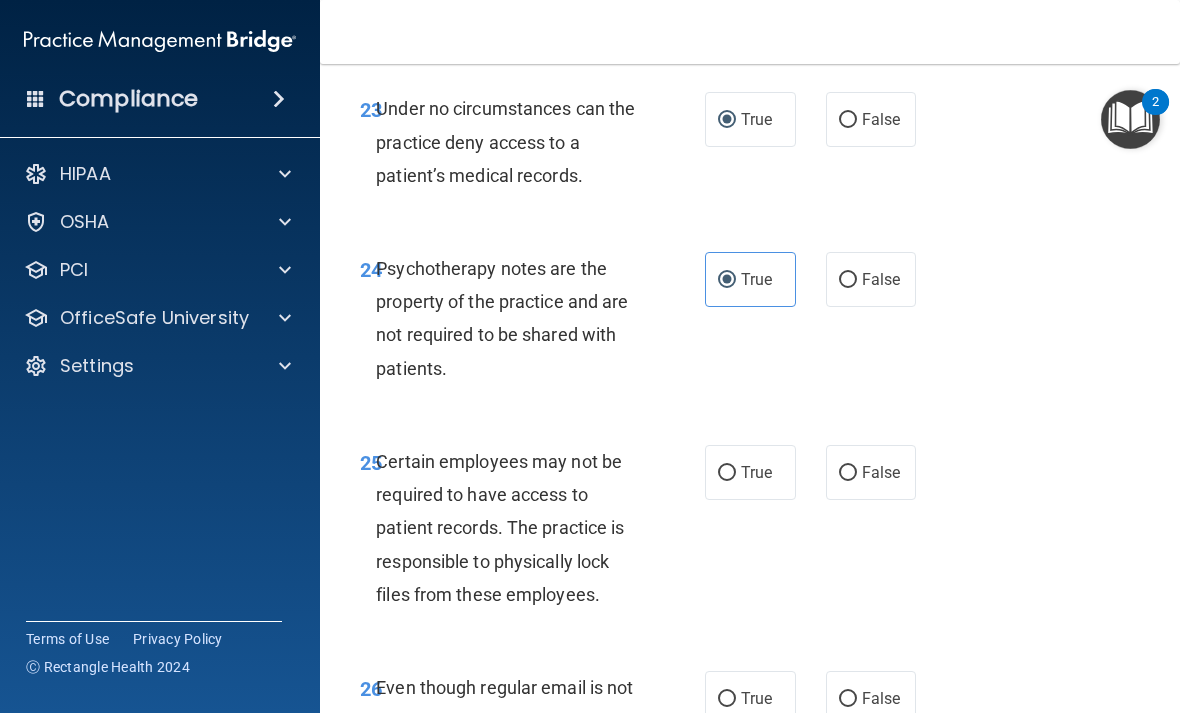 scroll, scrollTop: 5640, scrollLeft: 0, axis: vertical 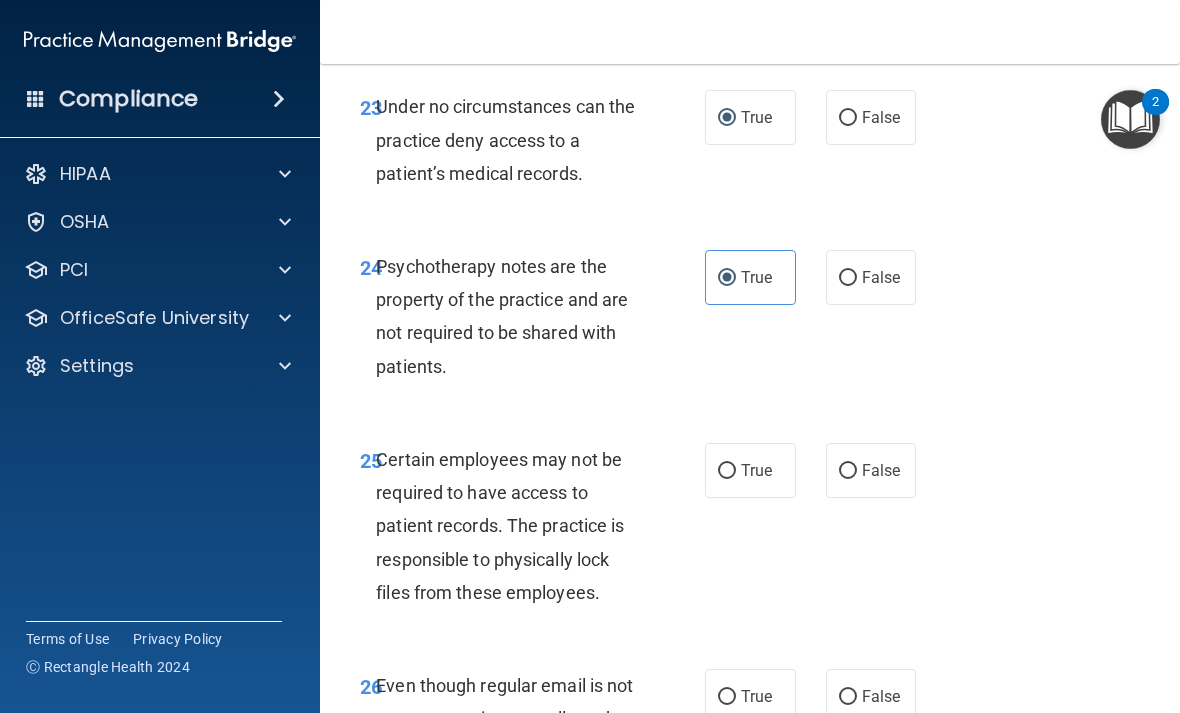 click on "True" at bounding box center [727, 471] 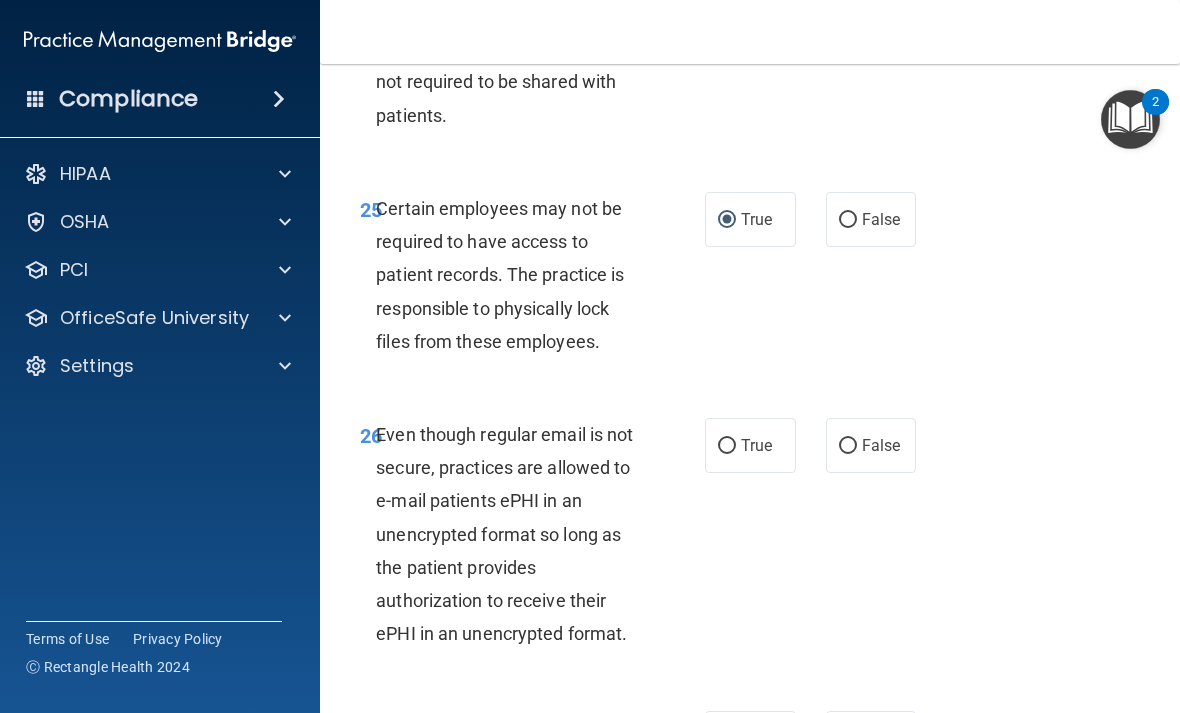 scroll, scrollTop: 5905, scrollLeft: 0, axis: vertical 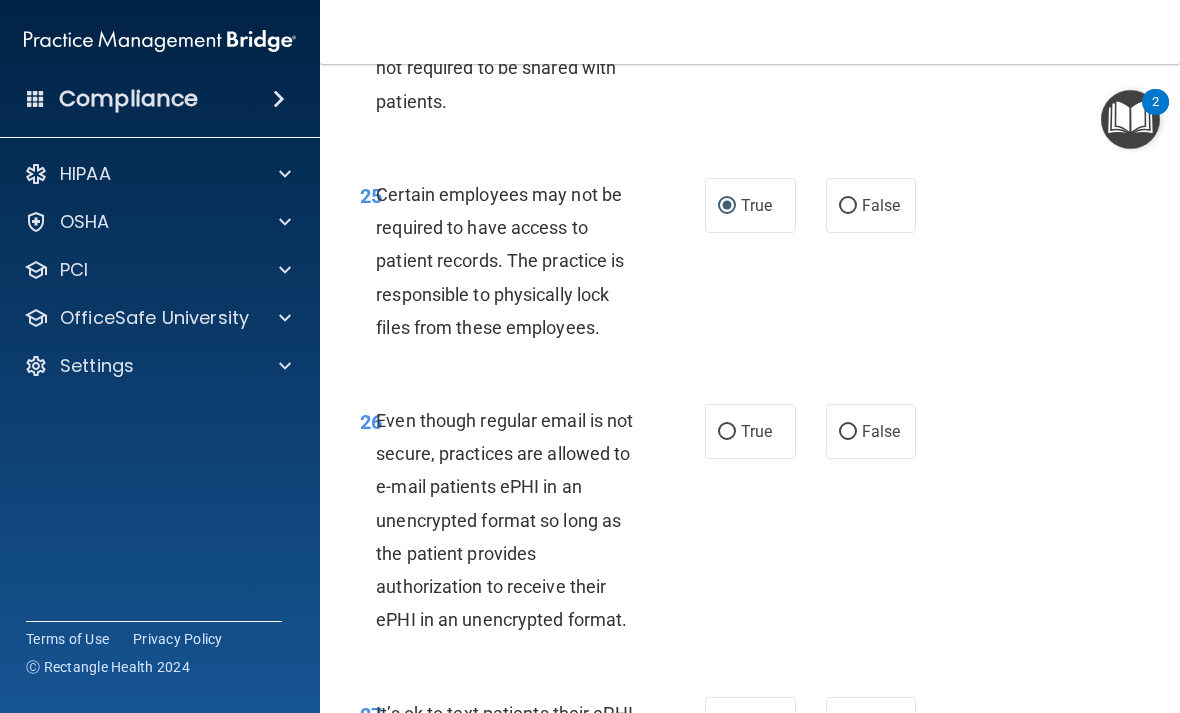 click on "True" at bounding box center [750, 431] 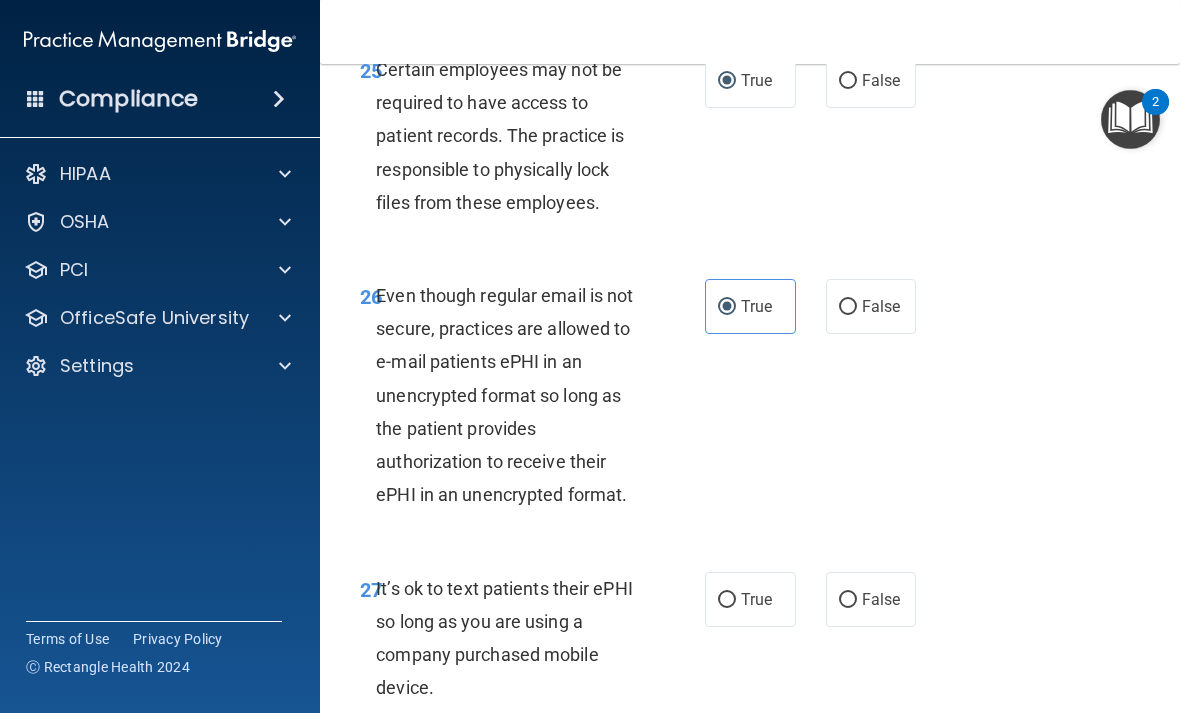 scroll, scrollTop: 6043, scrollLeft: 0, axis: vertical 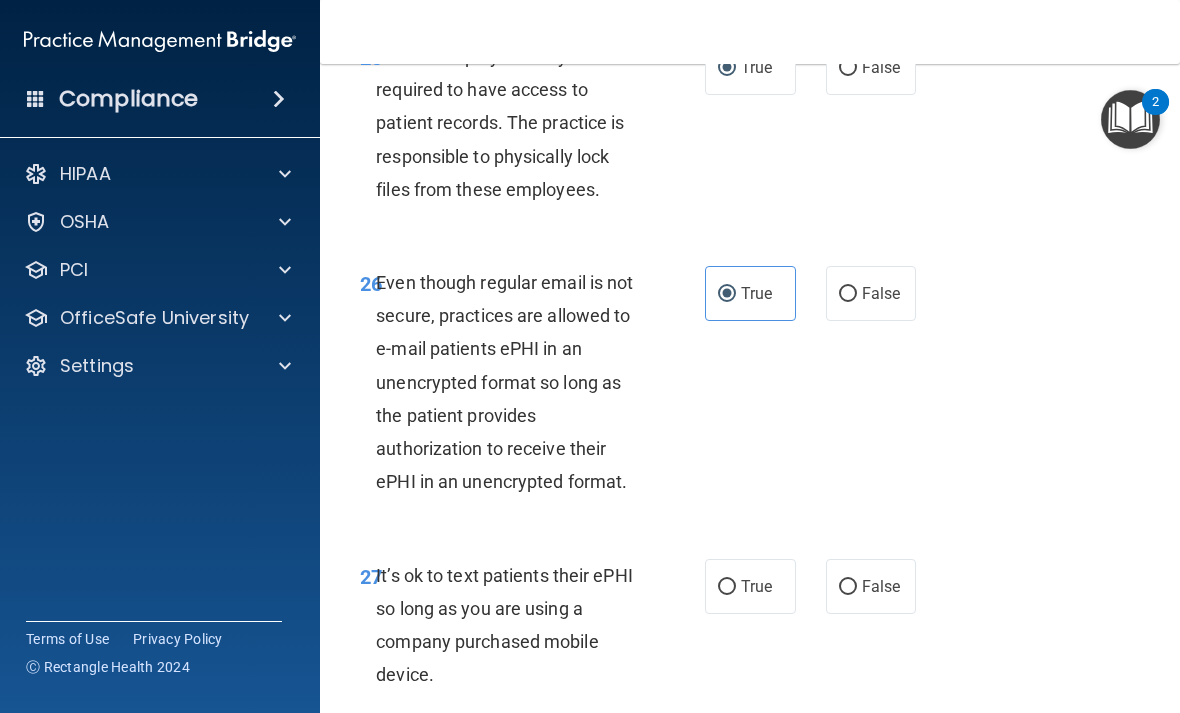 click on "False" at bounding box center [848, 587] 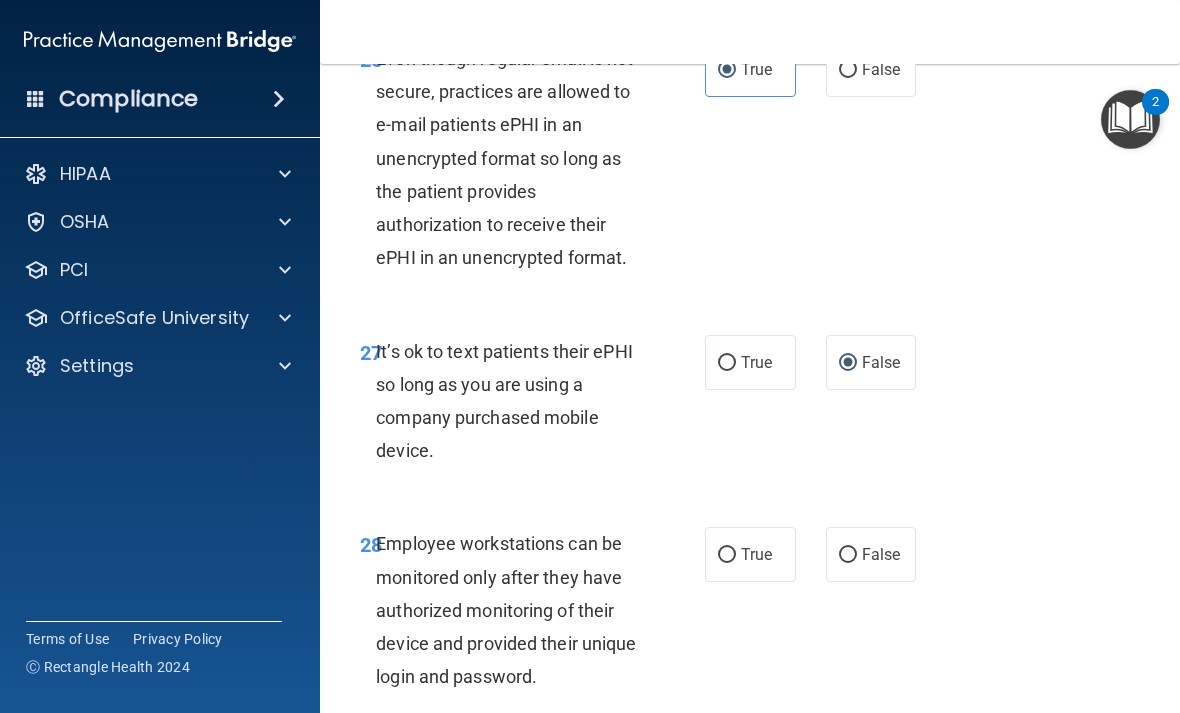 scroll, scrollTop: 6279, scrollLeft: 0, axis: vertical 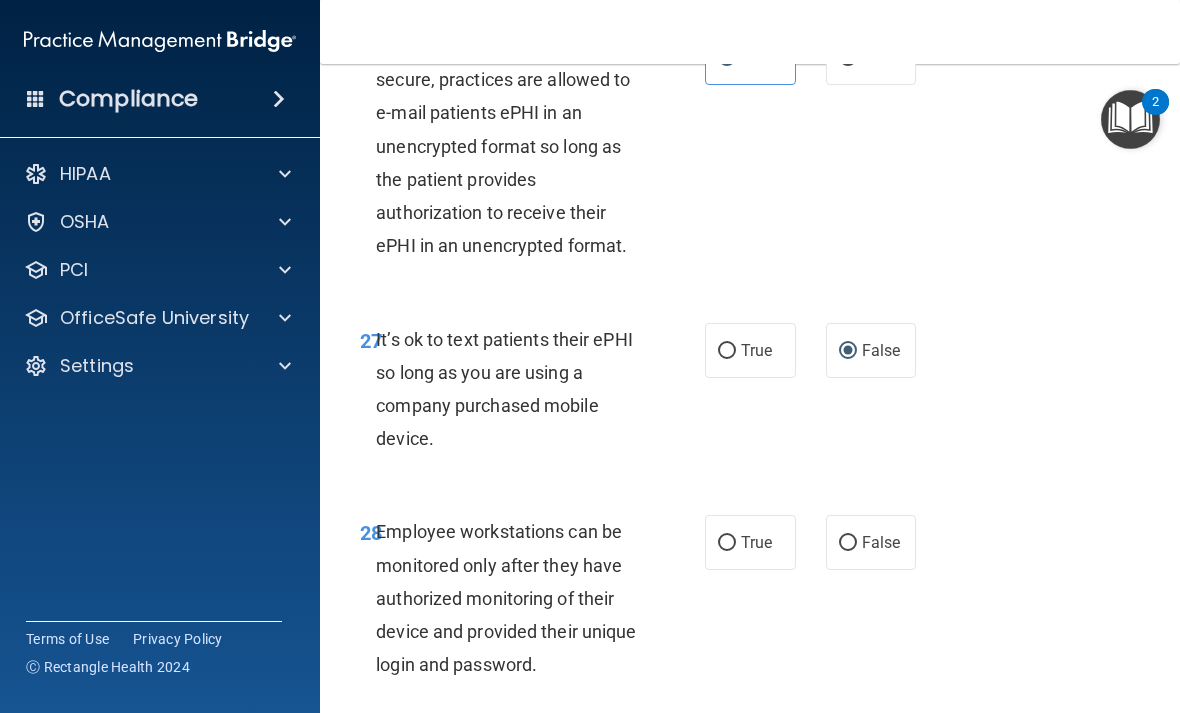 click on "False" at bounding box center (848, 543) 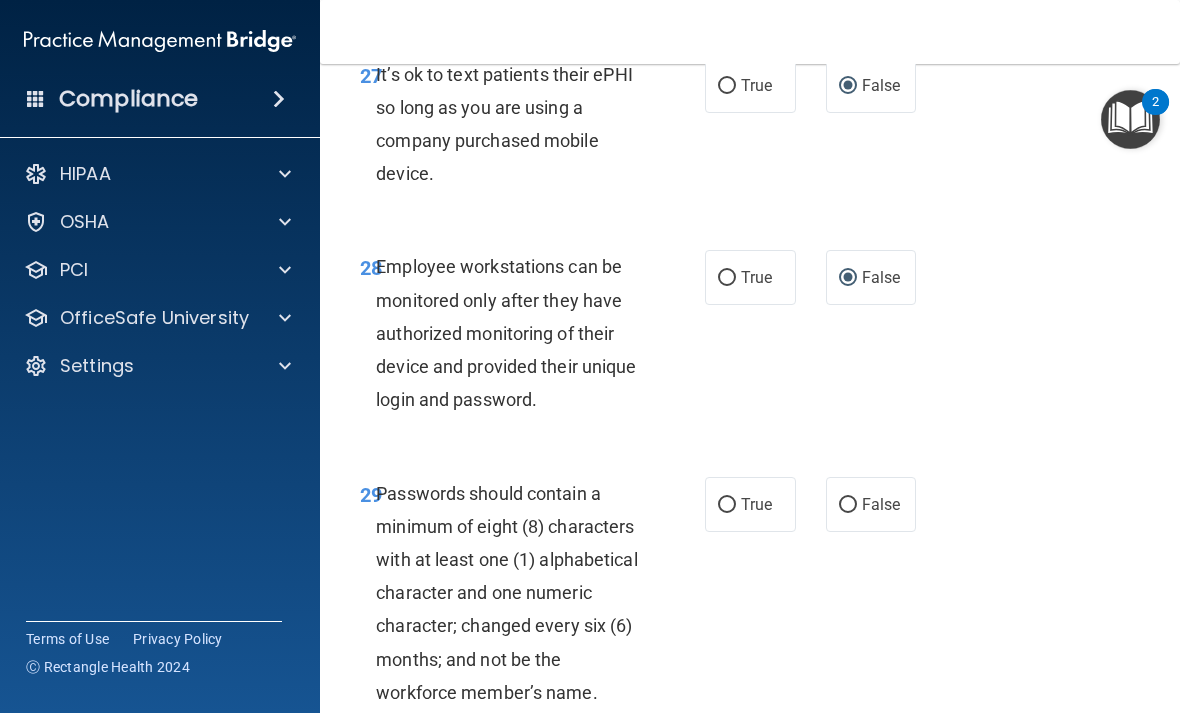 scroll, scrollTop: 6593, scrollLeft: 0, axis: vertical 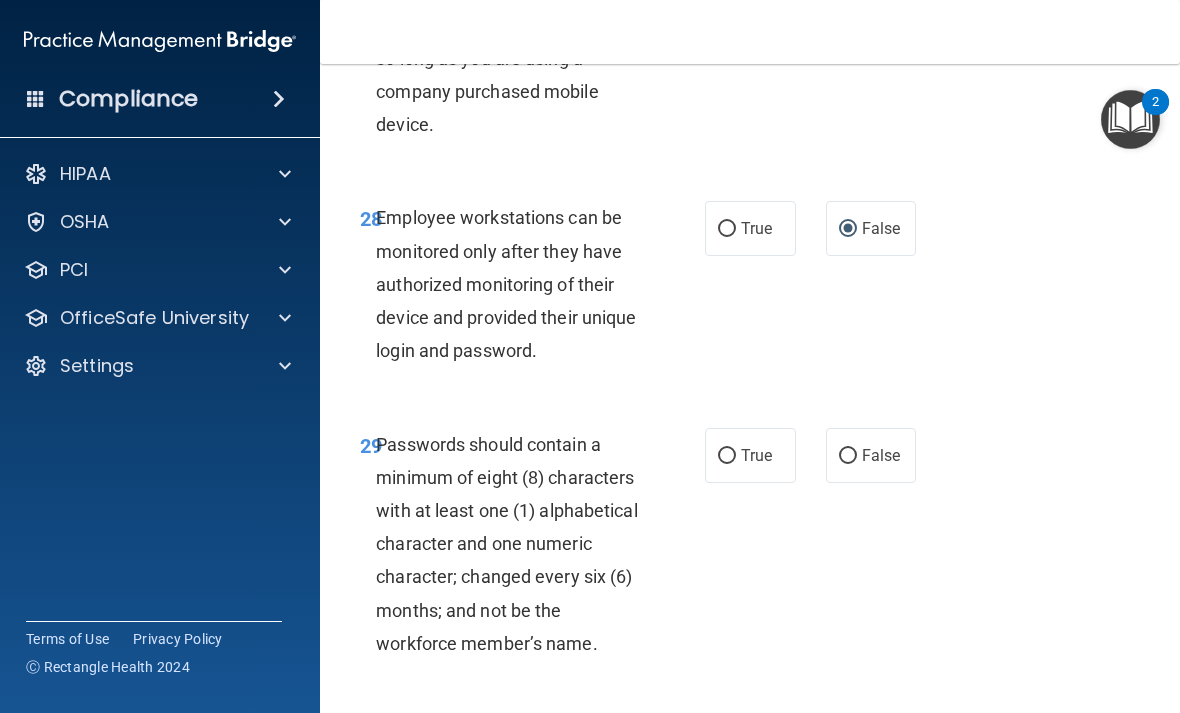 click on "True" at bounding box center (727, 456) 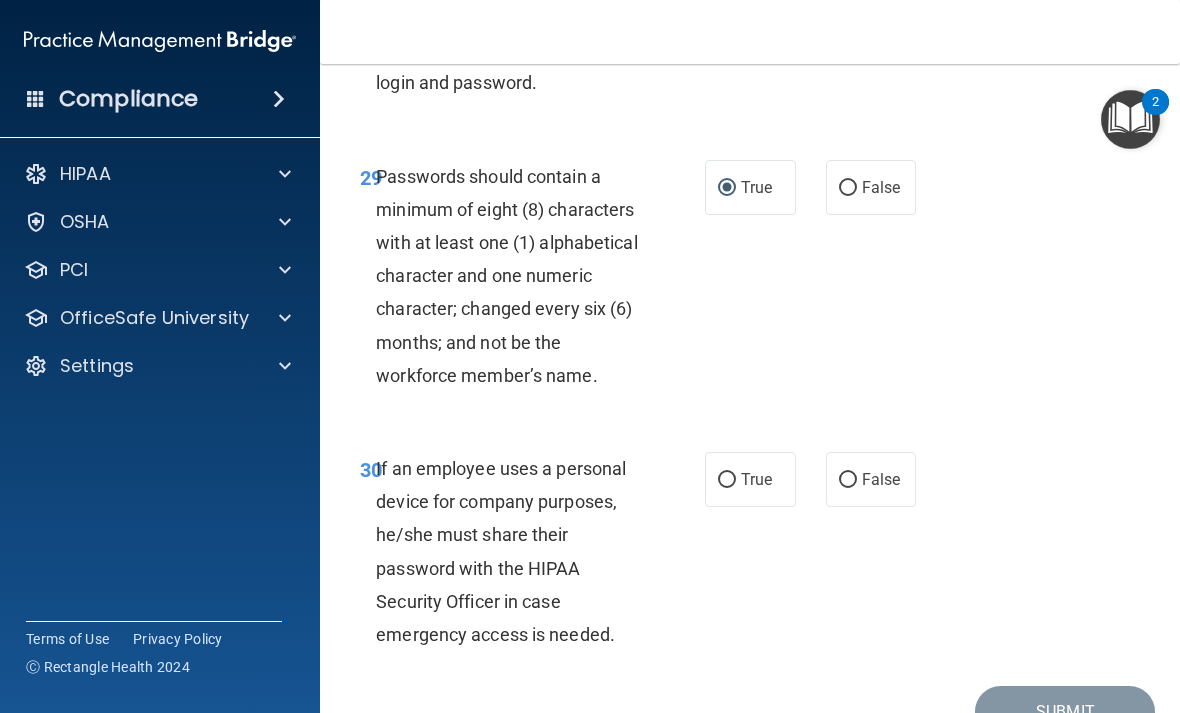 scroll, scrollTop: 6867, scrollLeft: 0, axis: vertical 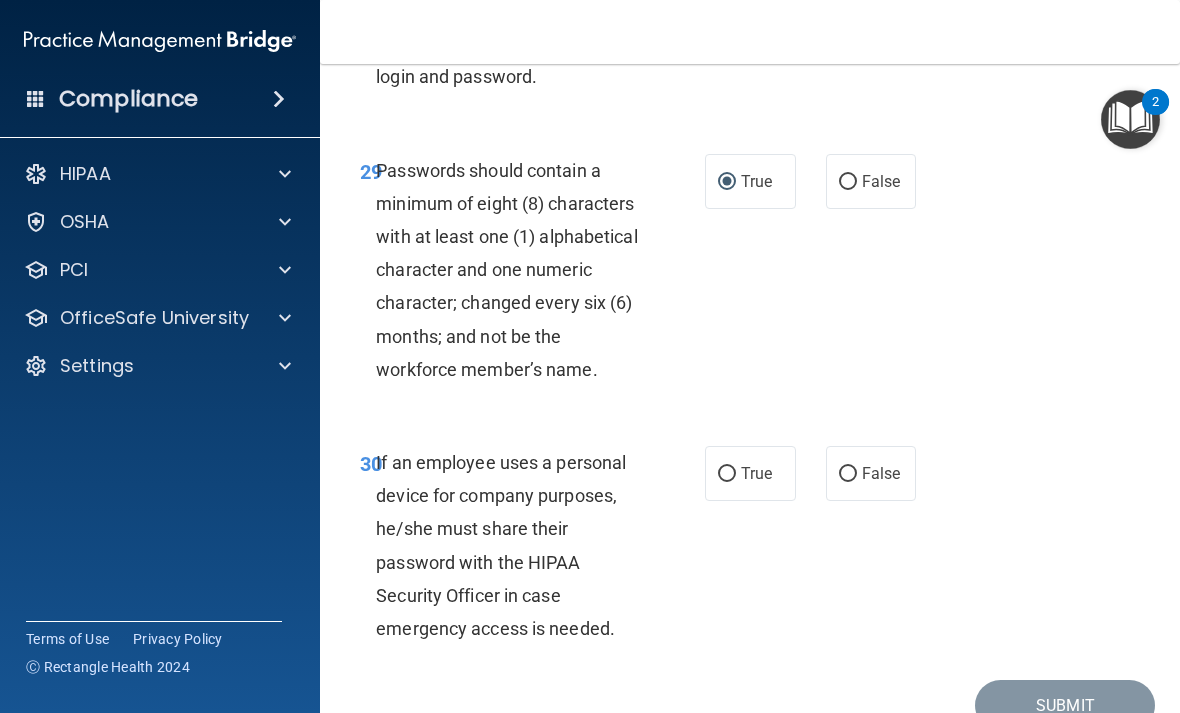 click on "False" at bounding box center (848, 474) 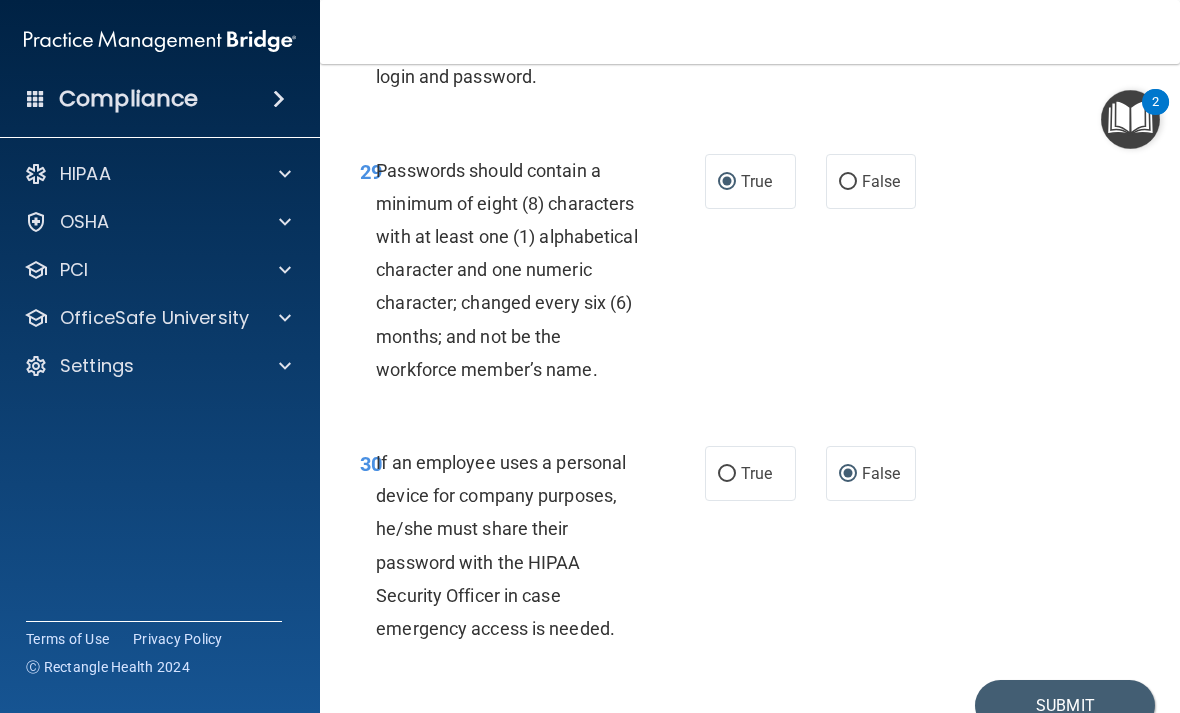 click on "Submit" at bounding box center [1065, 705] 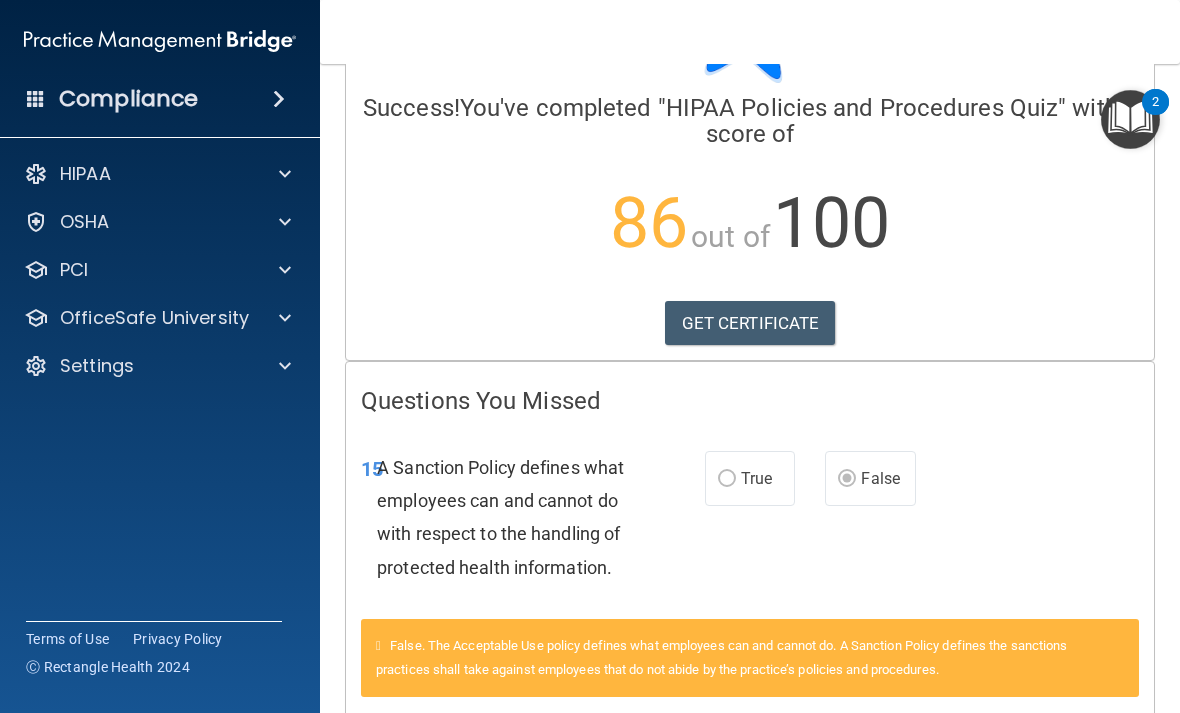scroll, scrollTop: 160, scrollLeft: 0, axis: vertical 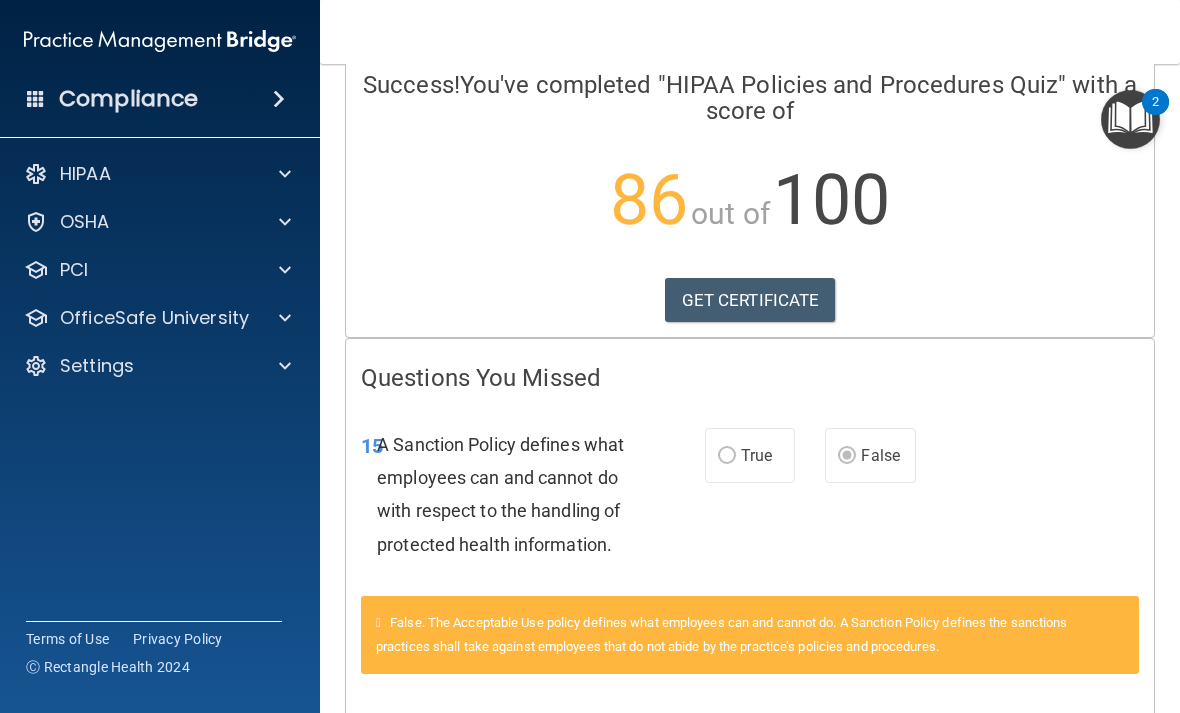 click on "GET CERTIFICATE" at bounding box center (750, 300) 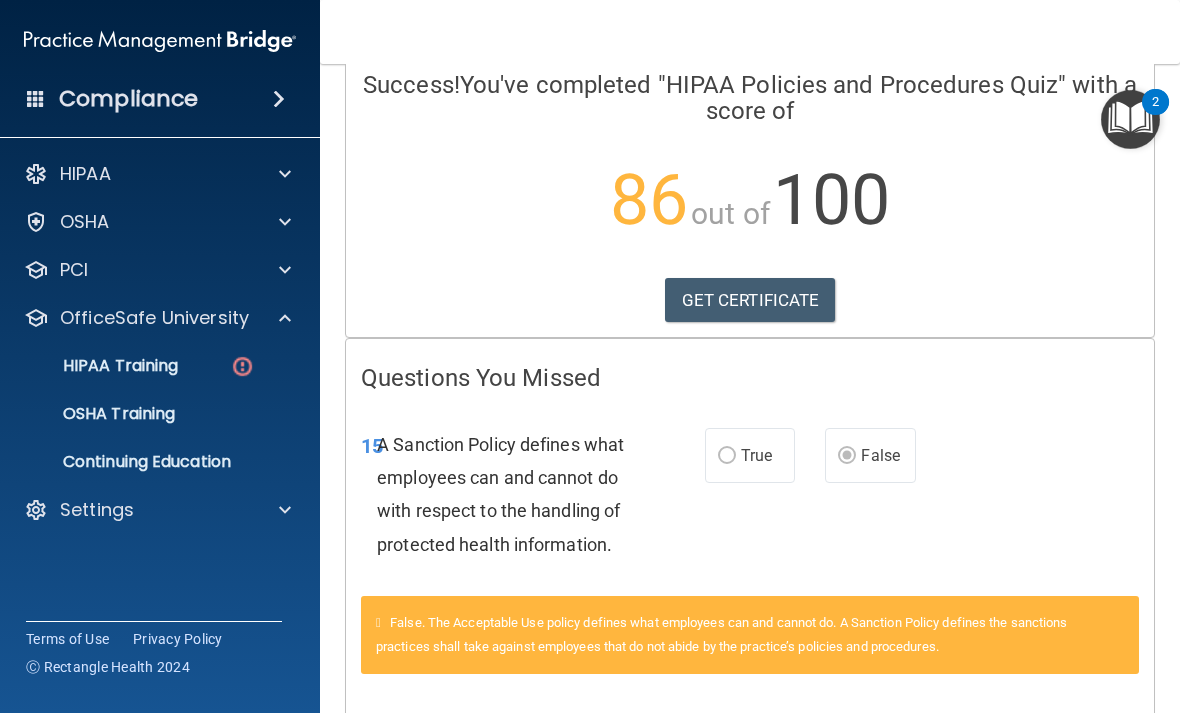 click on "HIPAA Training" at bounding box center (149, 366) 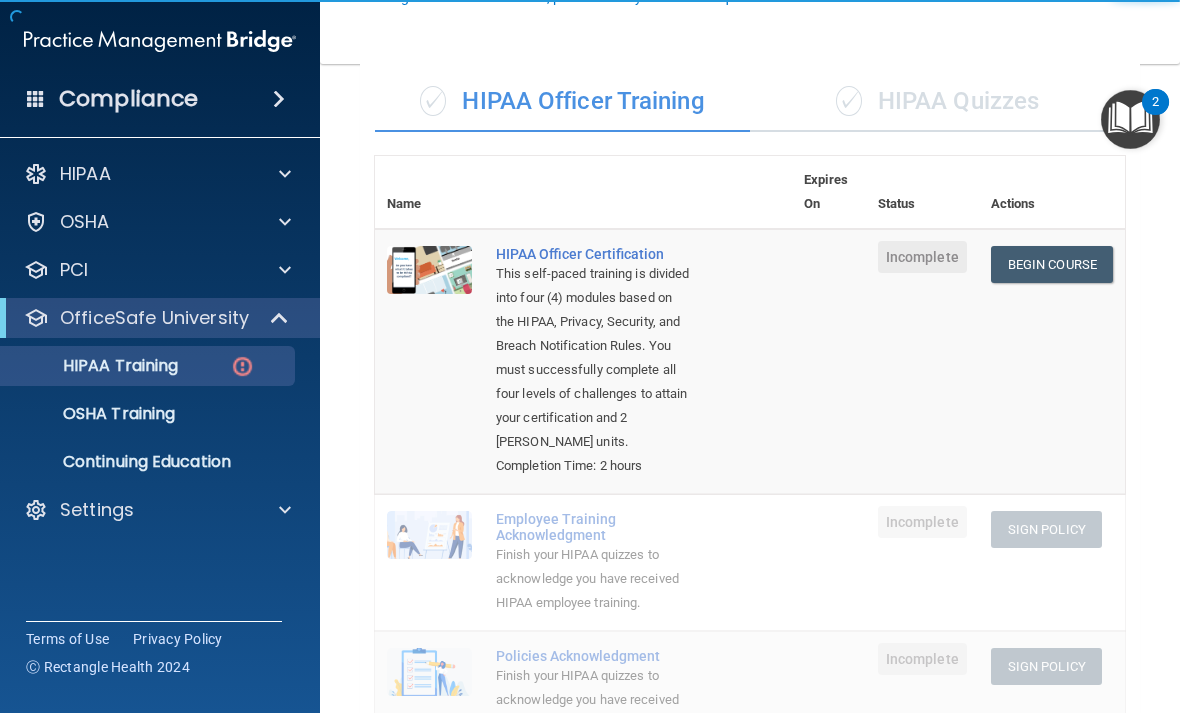 scroll, scrollTop: 144, scrollLeft: 0, axis: vertical 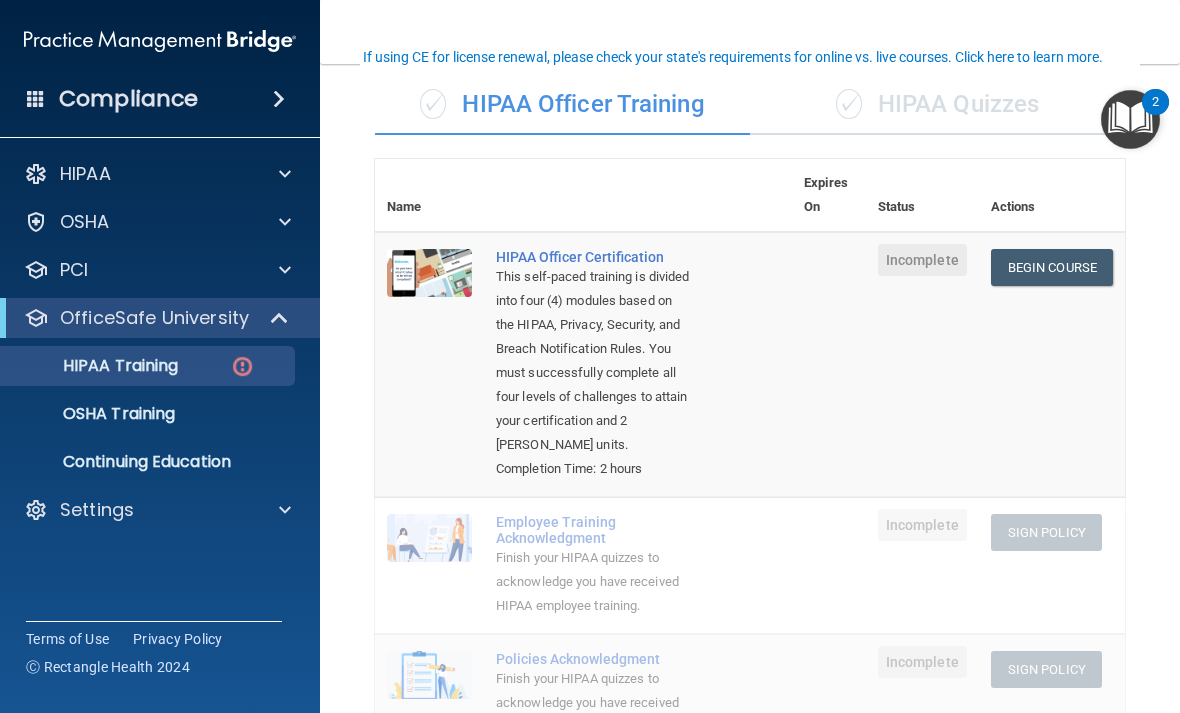 click on "✓   HIPAA Quizzes" at bounding box center (937, 105) 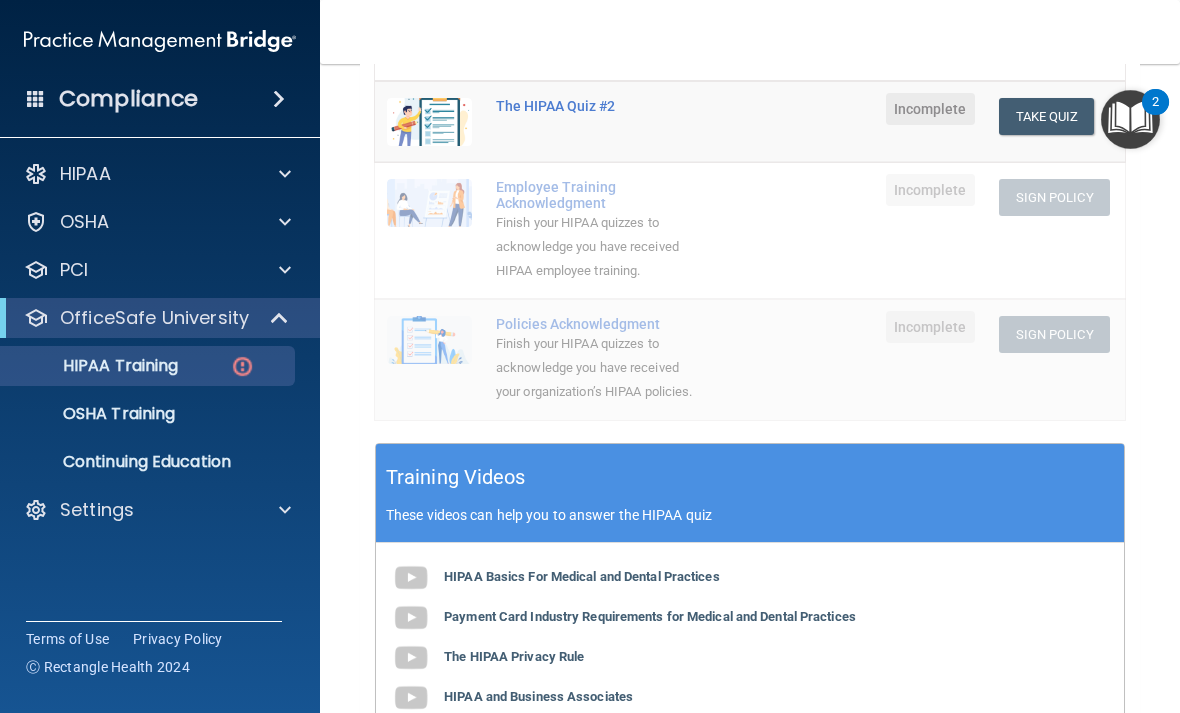 scroll, scrollTop: 524, scrollLeft: 0, axis: vertical 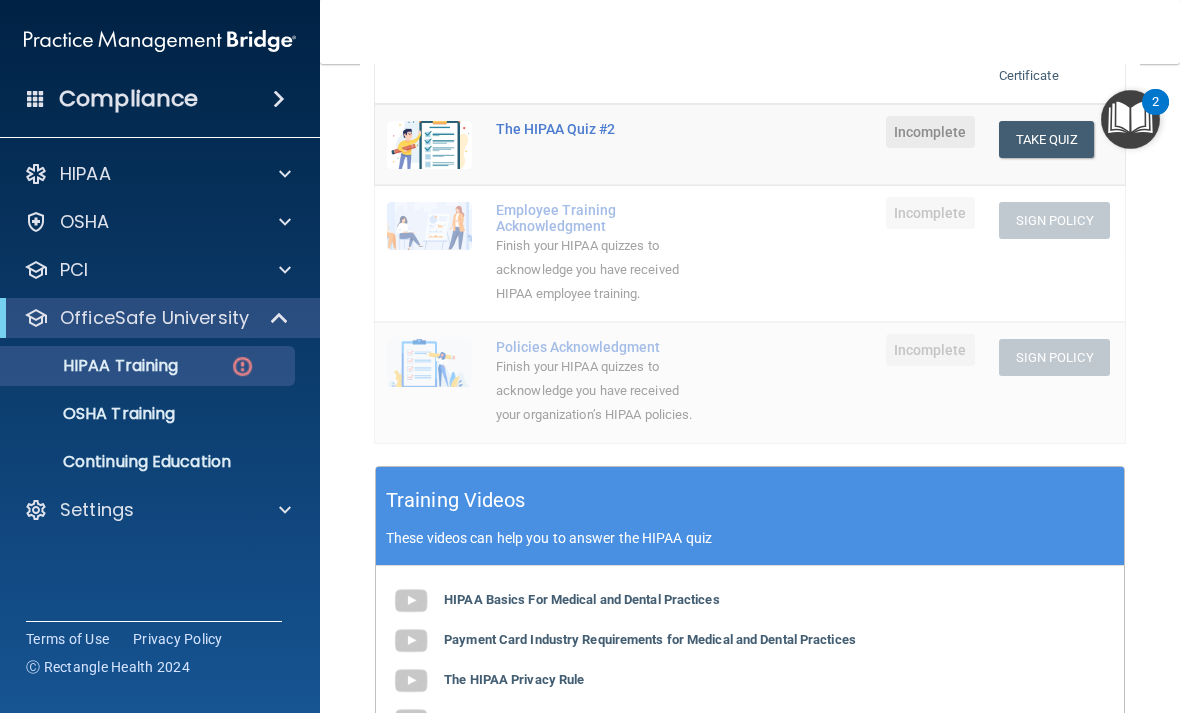 click on "Take Quiz" at bounding box center (1047, 139) 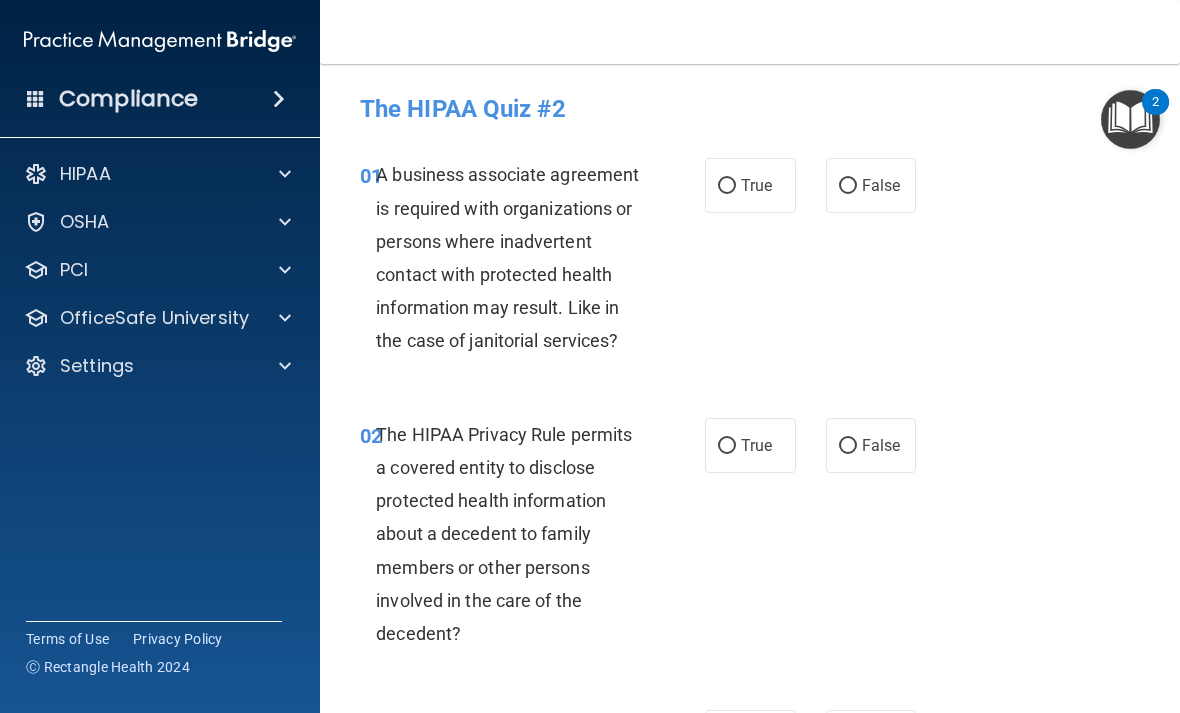 scroll, scrollTop: 0, scrollLeft: 0, axis: both 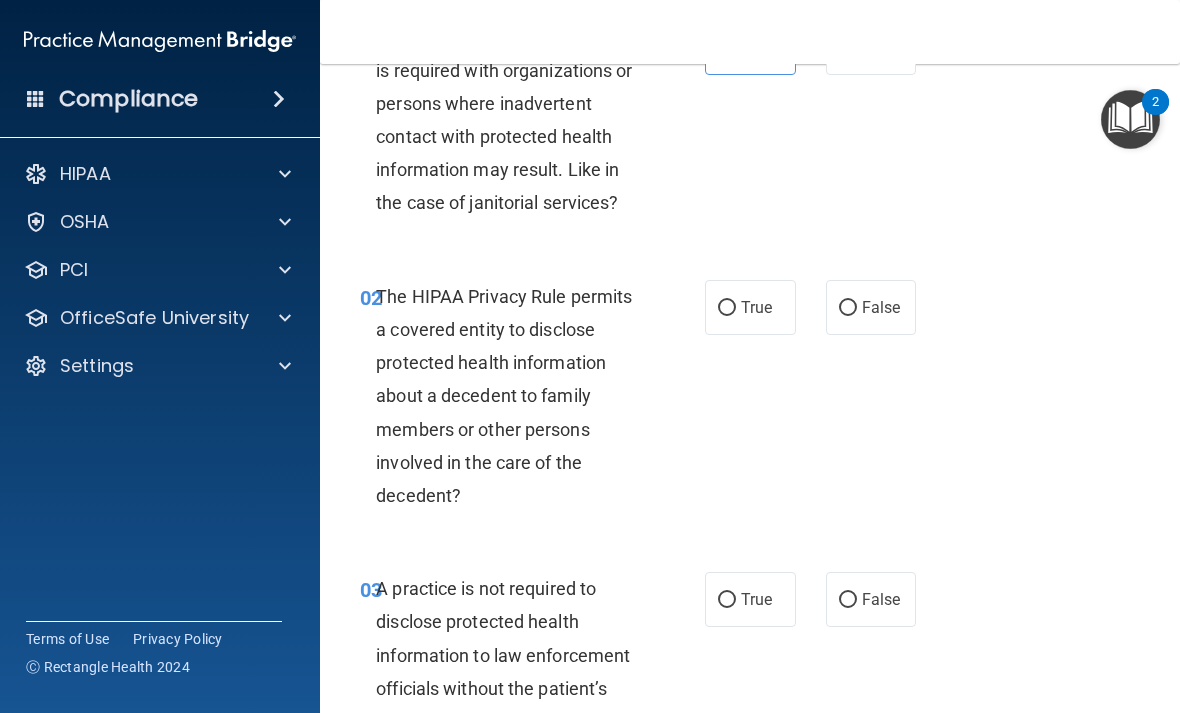 click on "True" at bounding box center (727, 308) 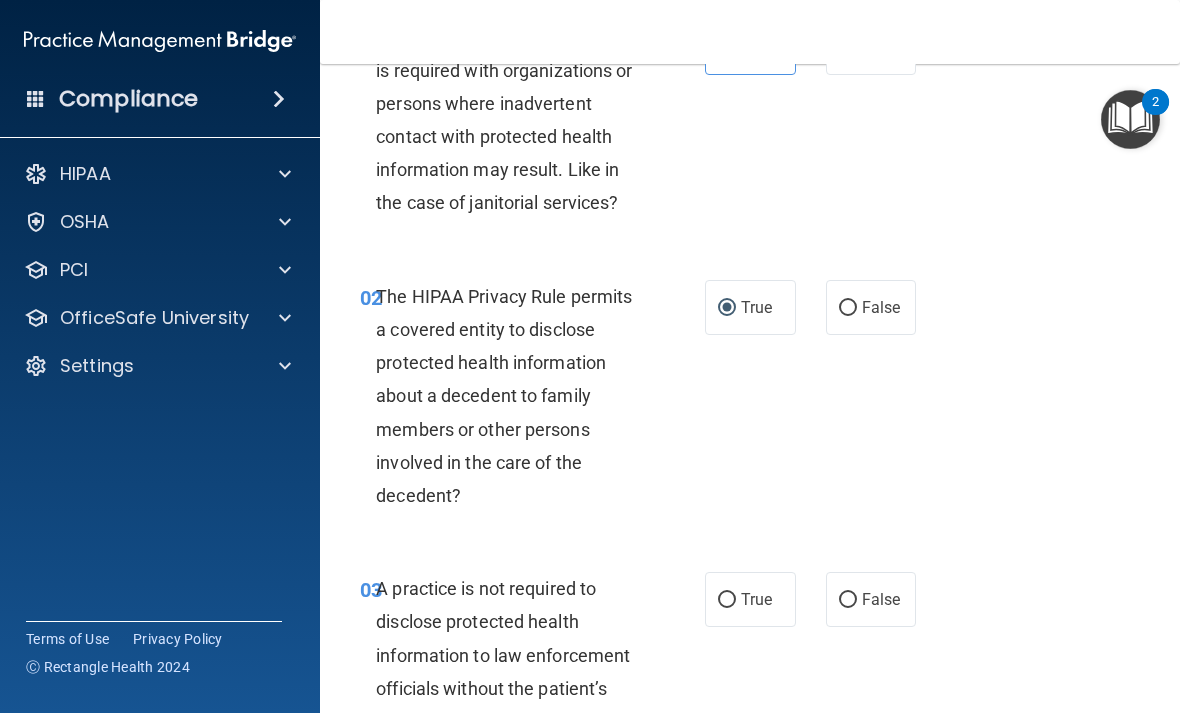 click on "False" at bounding box center [848, 308] 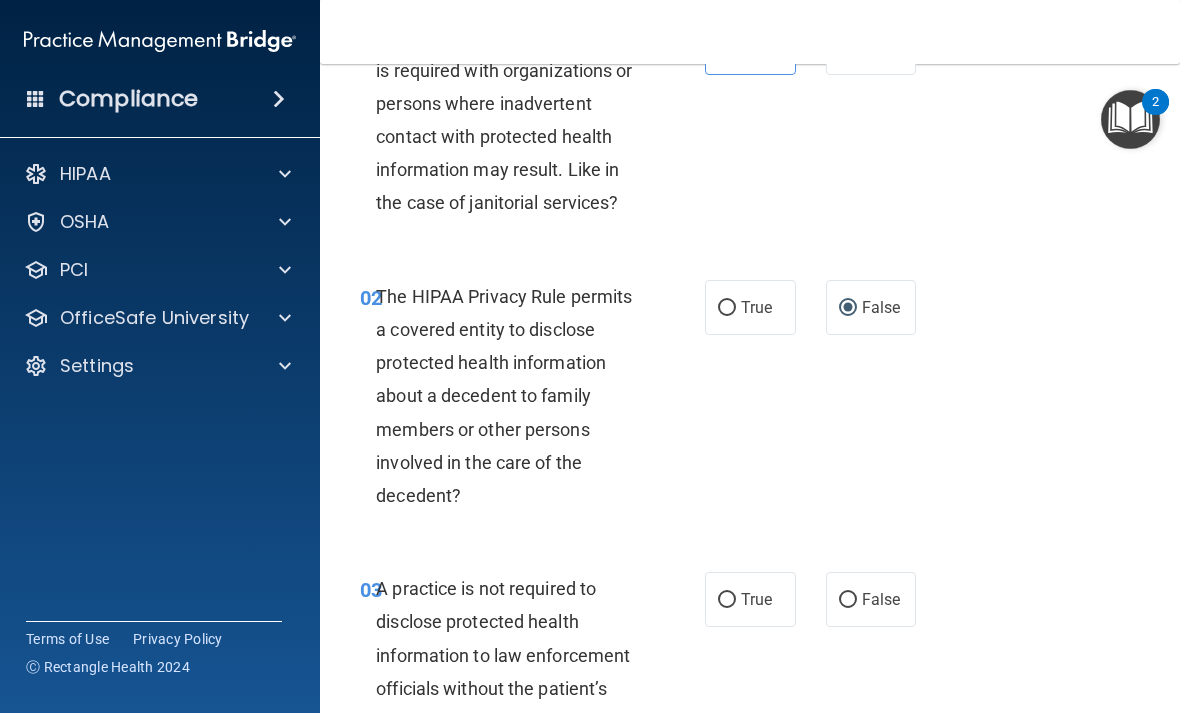 click on "True" at bounding box center (756, 307) 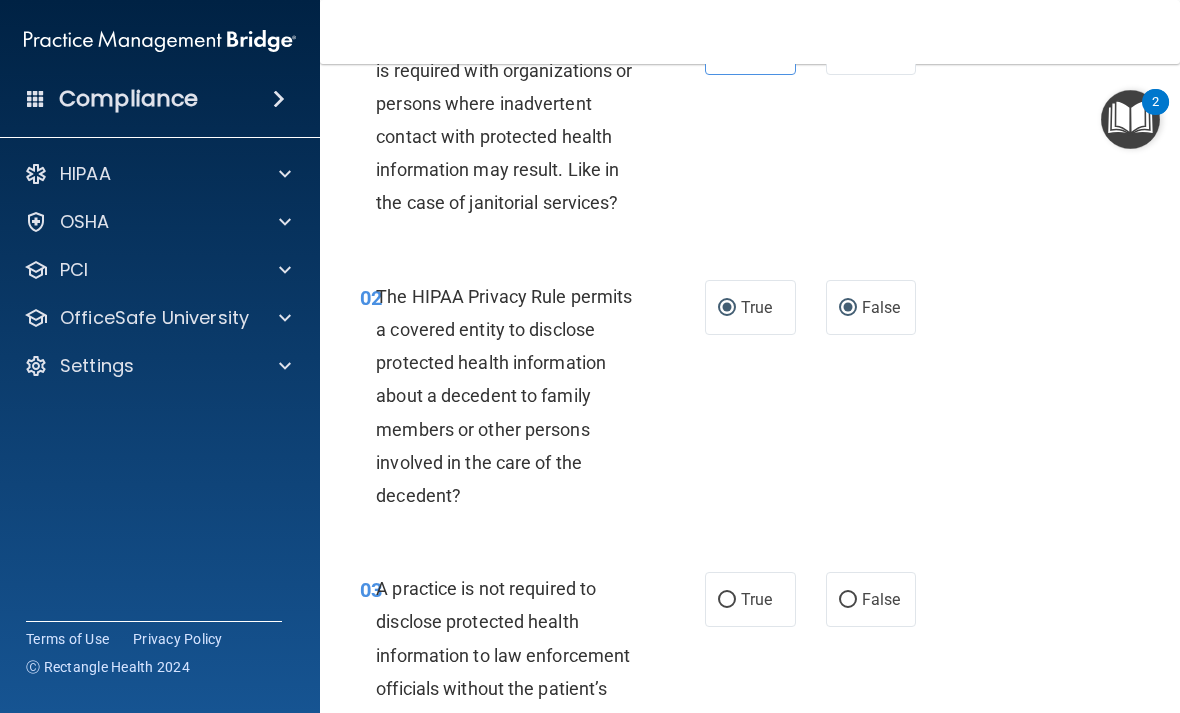 radio on "false" 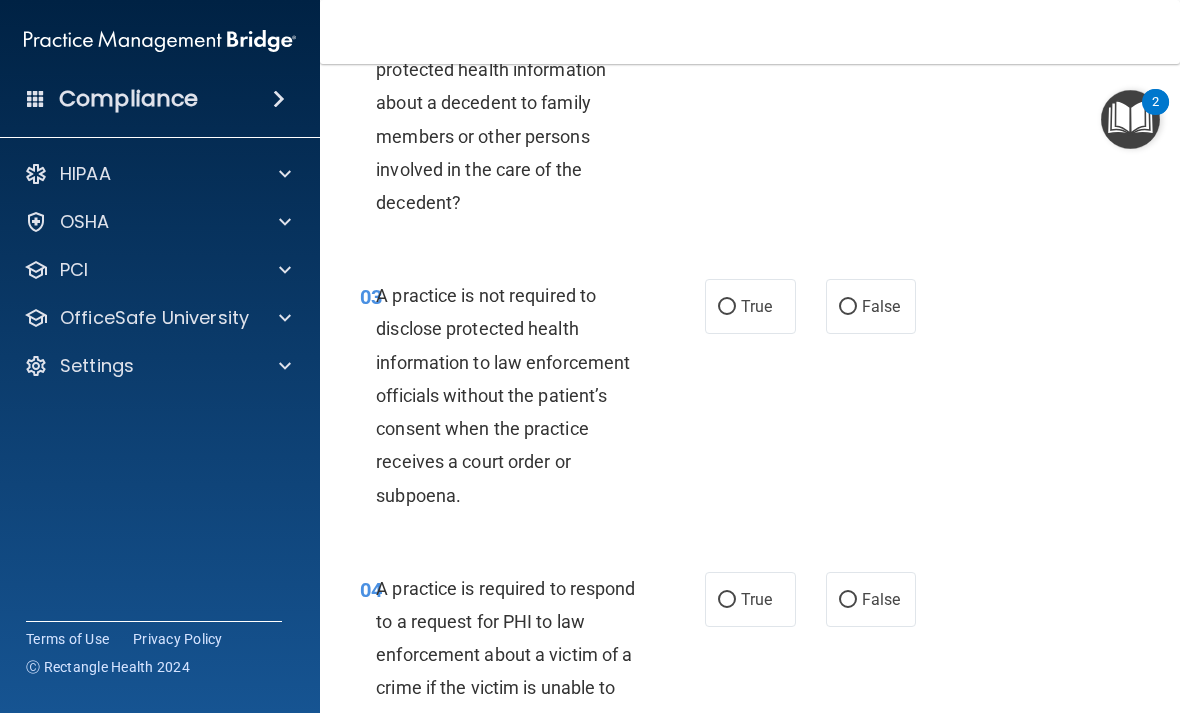 scroll, scrollTop: 438, scrollLeft: 0, axis: vertical 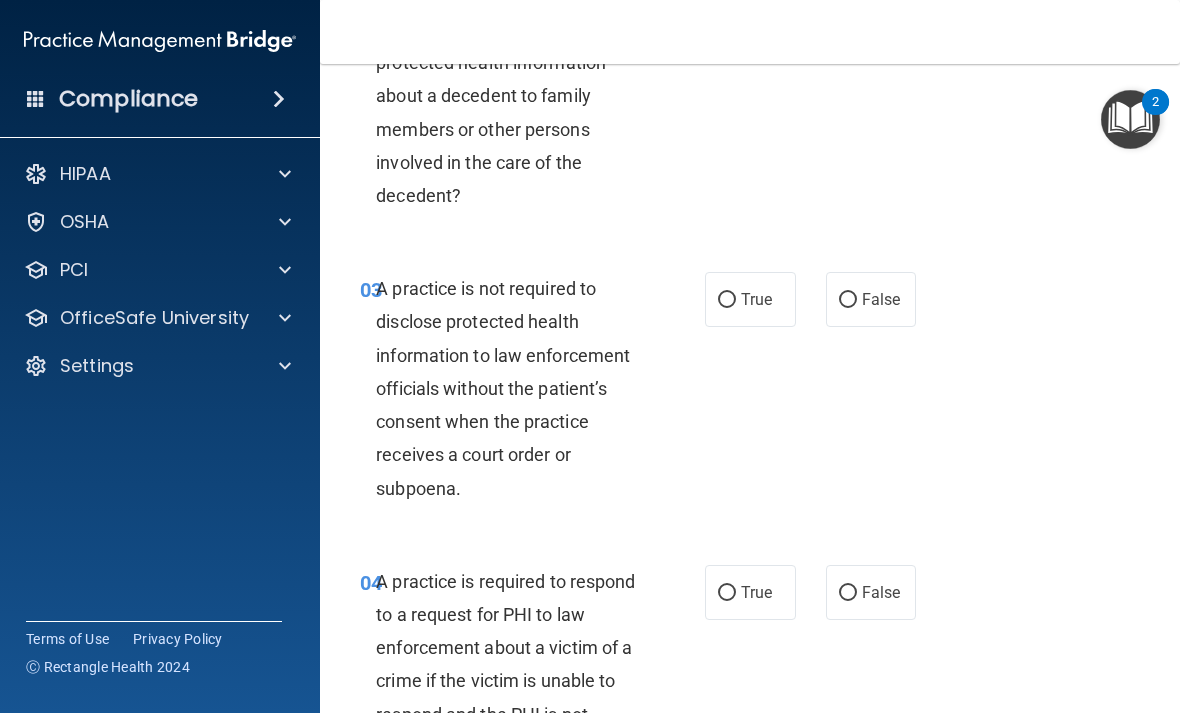 click on "True" at bounding box center (727, 300) 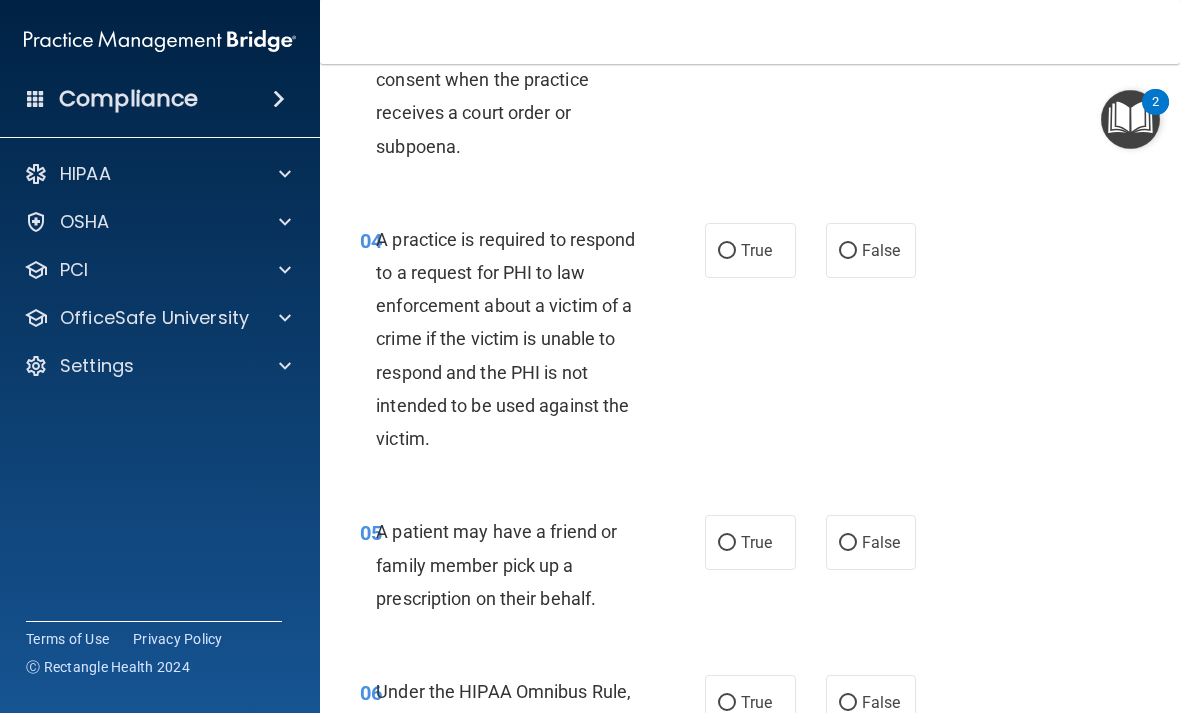 scroll, scrollTop: 783, scrollLeft: 0, axis: vertical 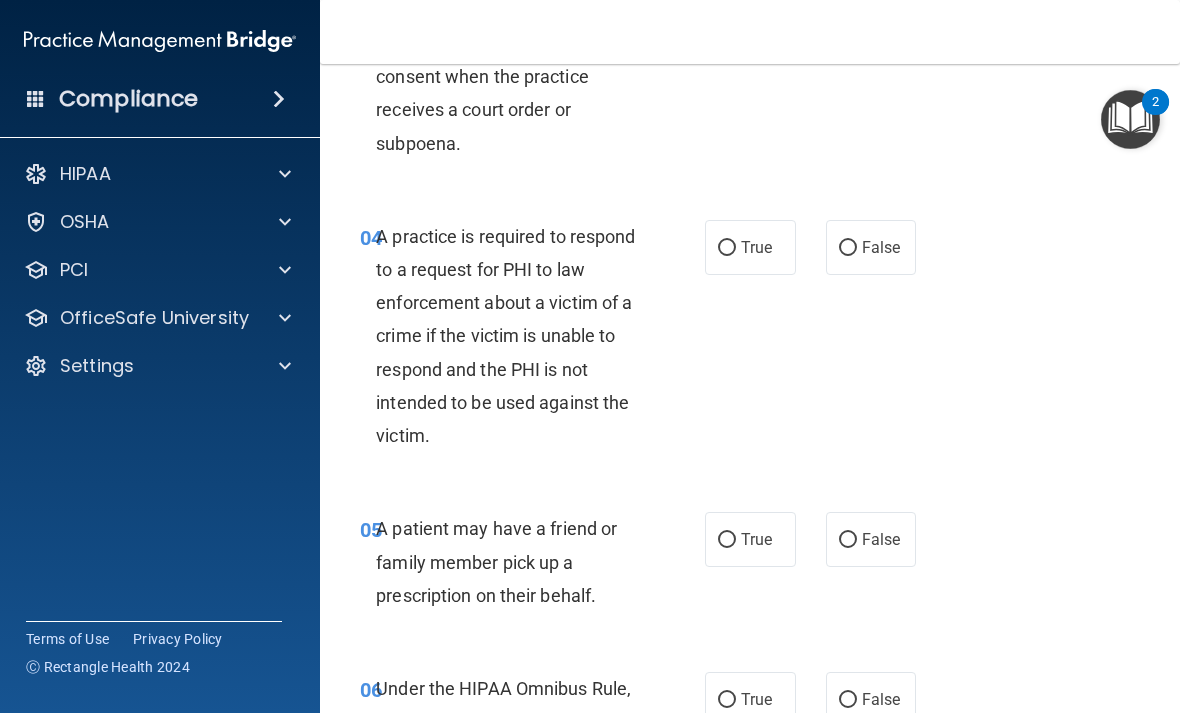 click on "04       A practice is required to respond to a request for PHI to law enforcement about a victim of a crime if the victim is unable to respond and the PHI is not intended to be used against the victim.                 True           False" at bounding box center (750, 341) 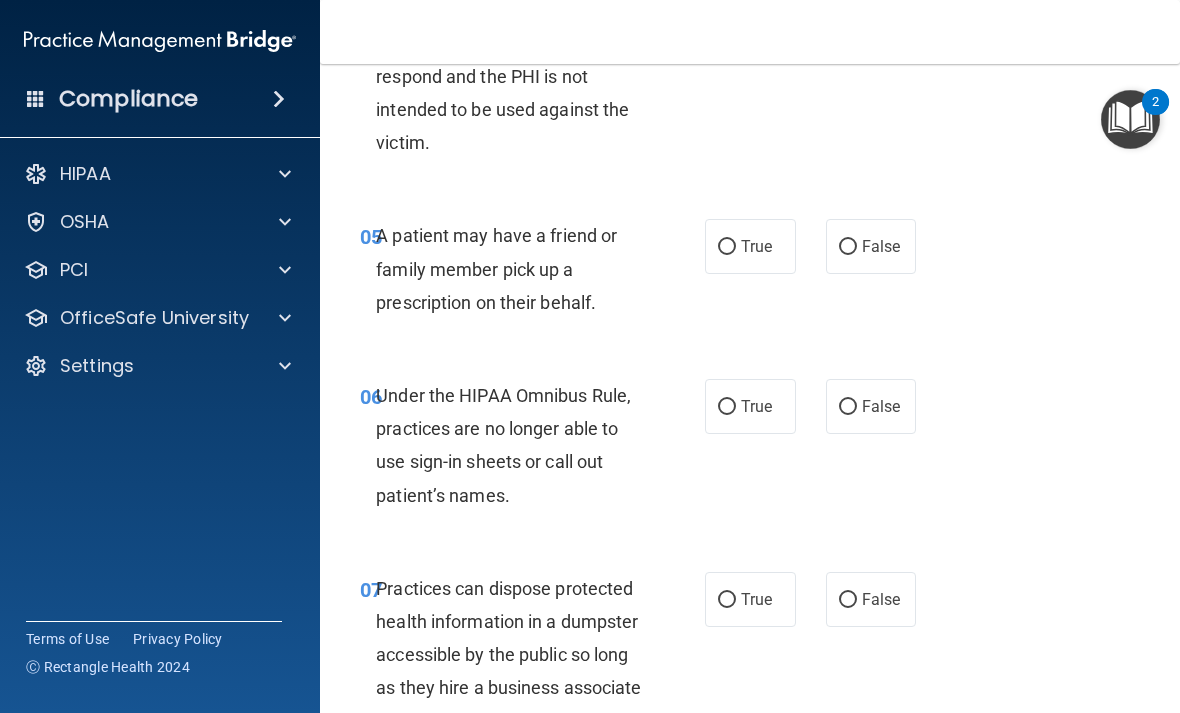 scroll, scrollTop: 1084, scrollLeft: 0, axis: vertical 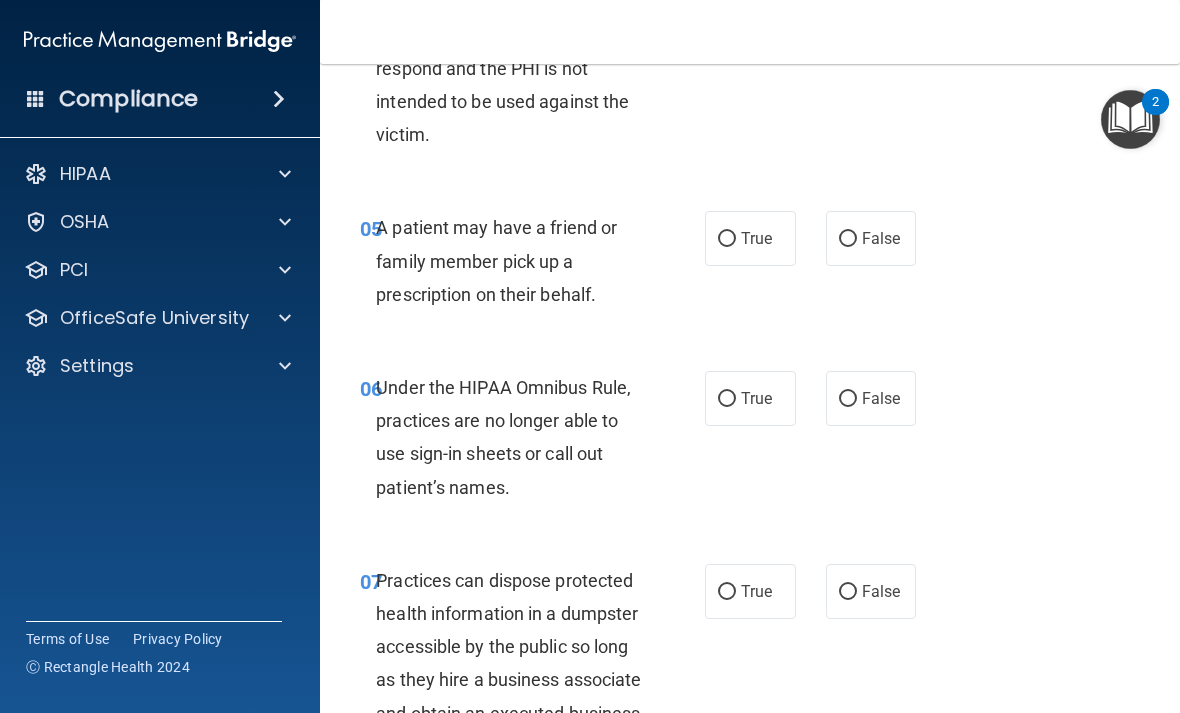 click on "False" at bounding box center (848, 239) 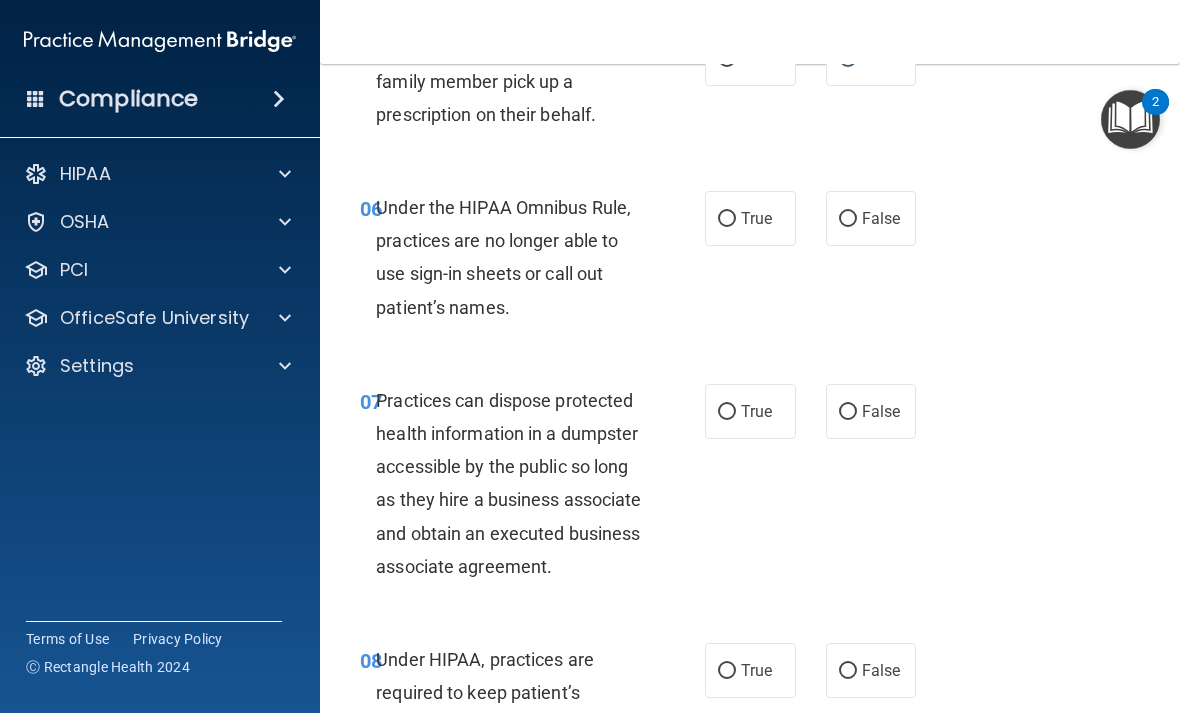 scroll, scrollTop: 1270, scrollLeft: 0, axis: vertical 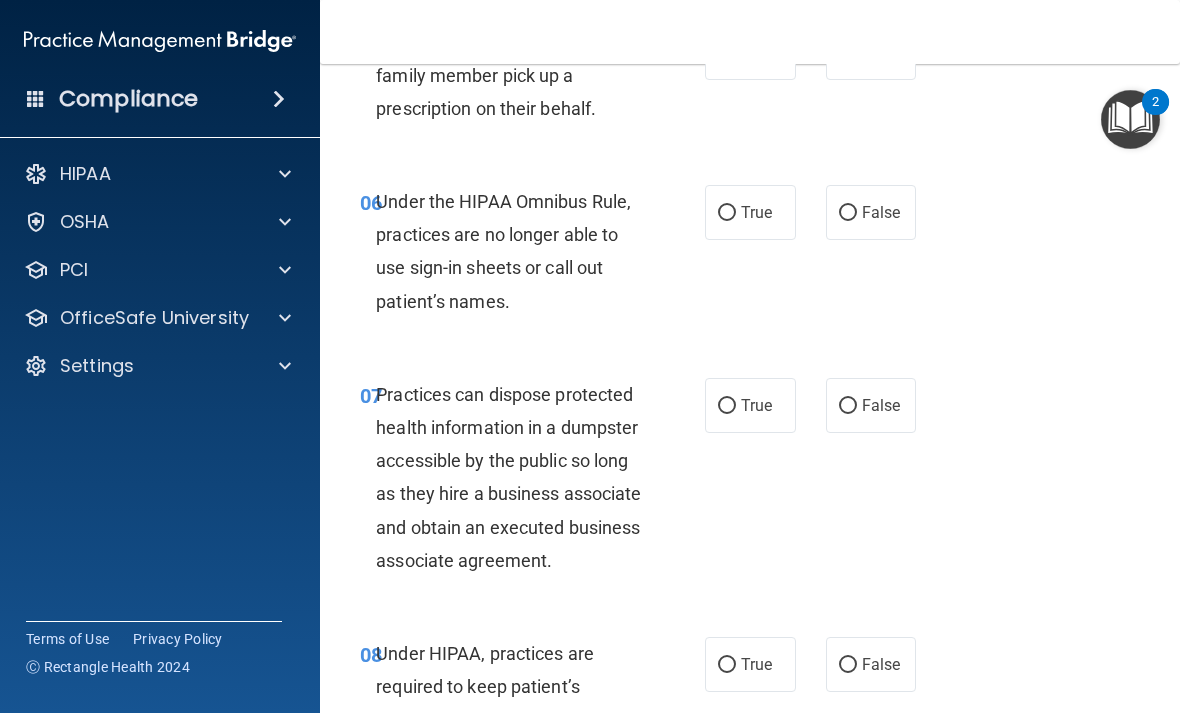 click on "True" at bounding box center (727, 213) 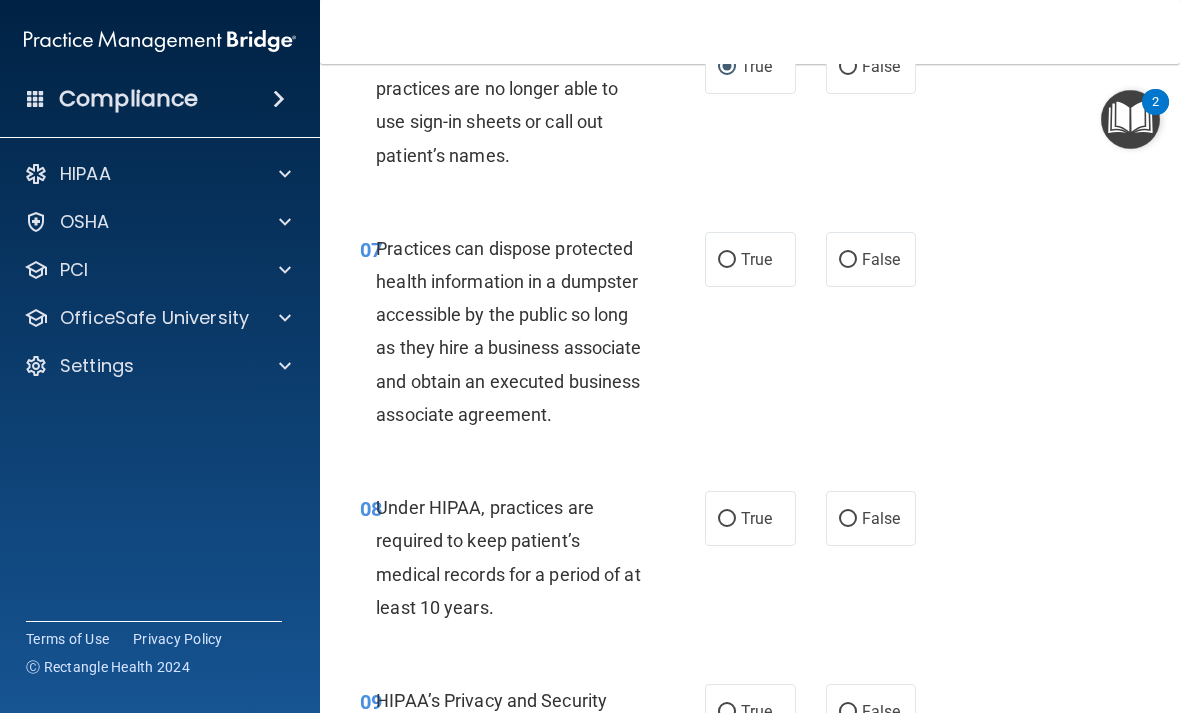 scroll, scrollTop: 1417, scrollLeft: 0, axis: vertical 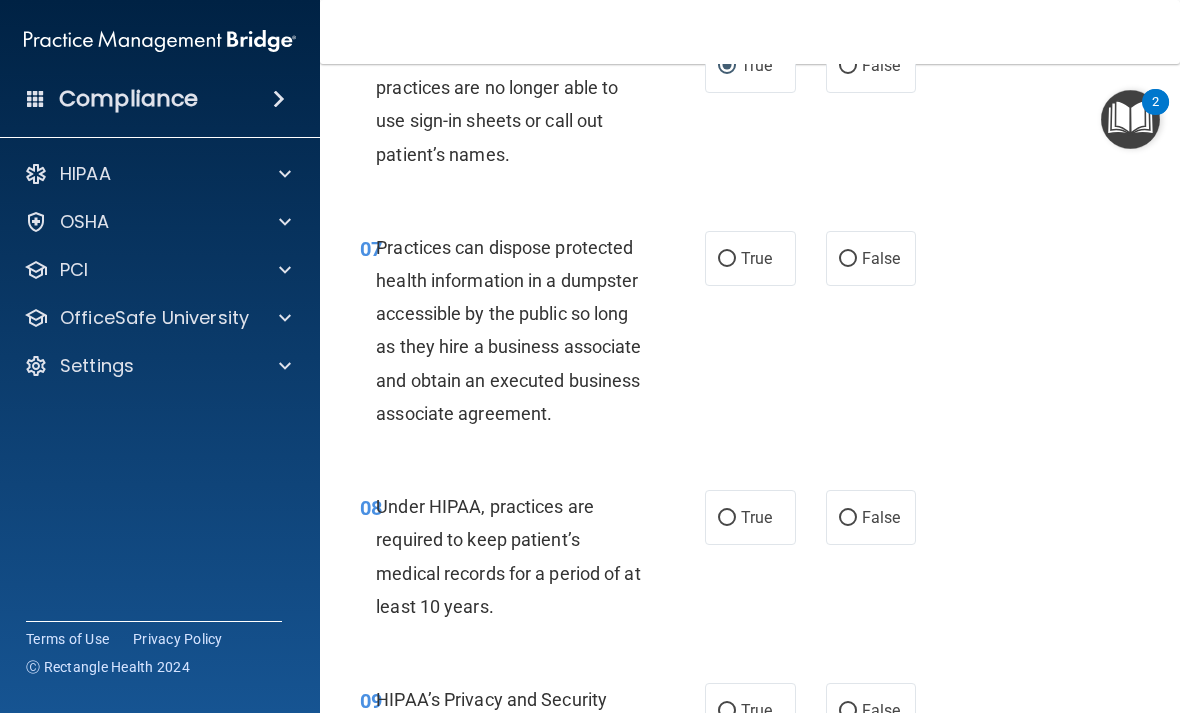 click on "False" at bounding box center (871, 258) 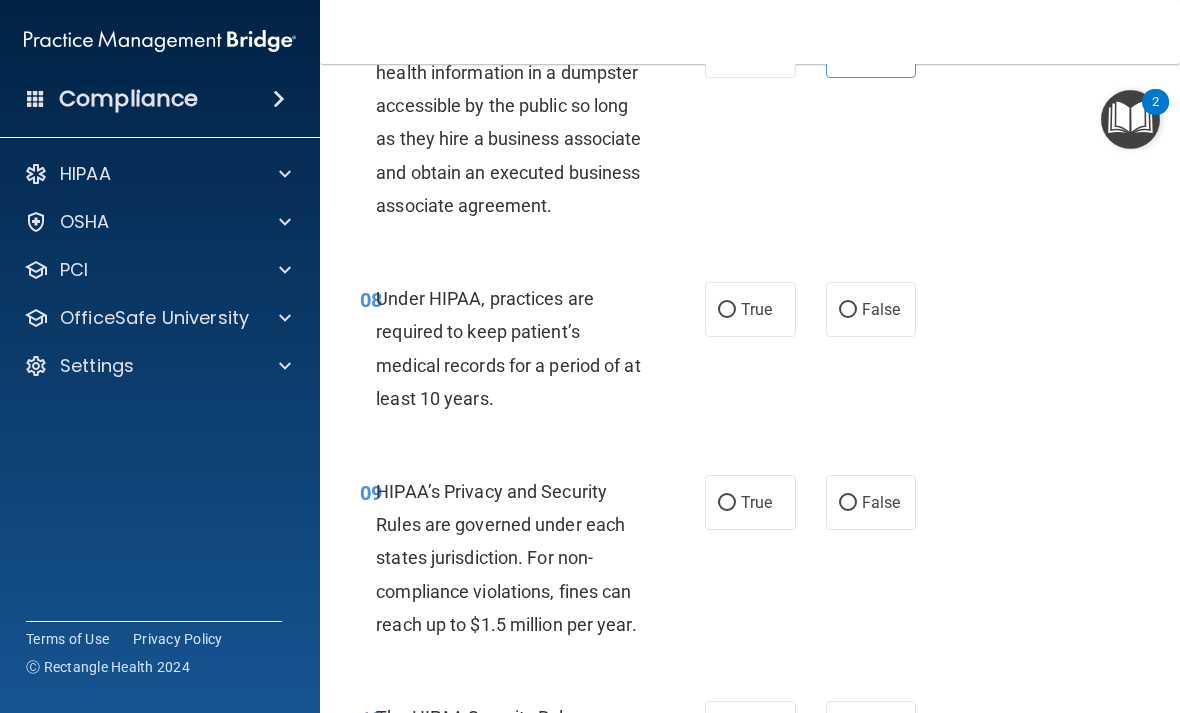 click on "True" at bounding box center (727, 310) 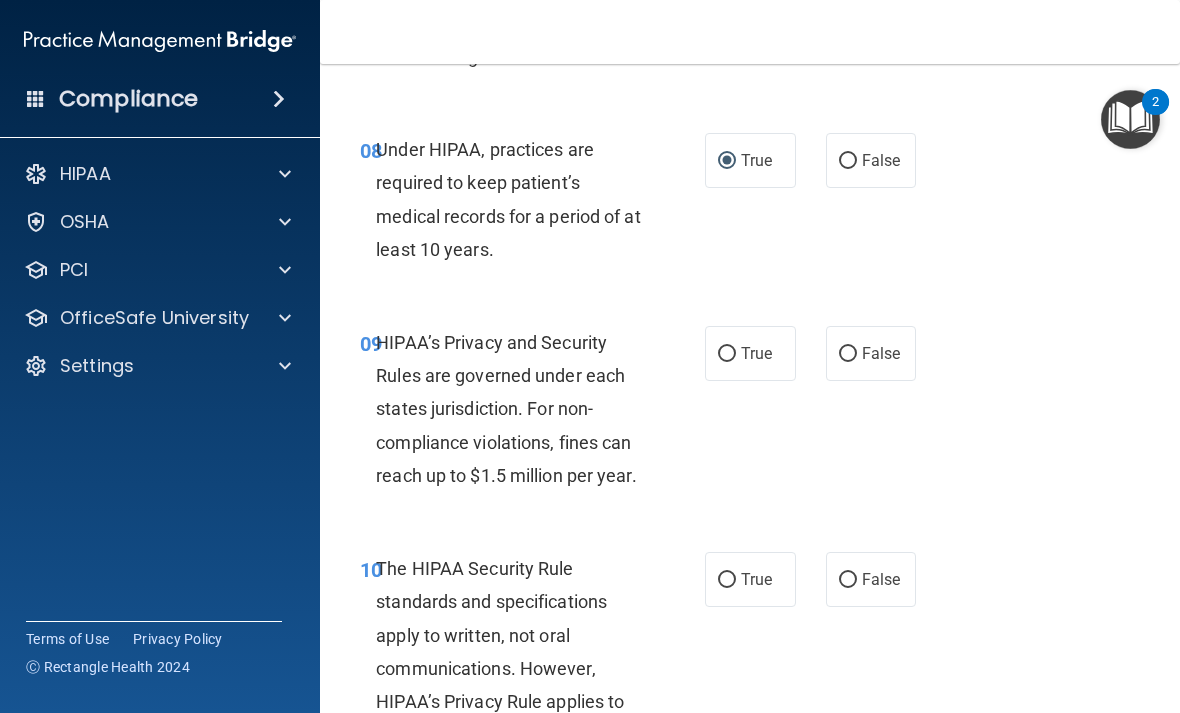 scroll, scrollTop: 1775, scrollLeft: 0, axis: vertical 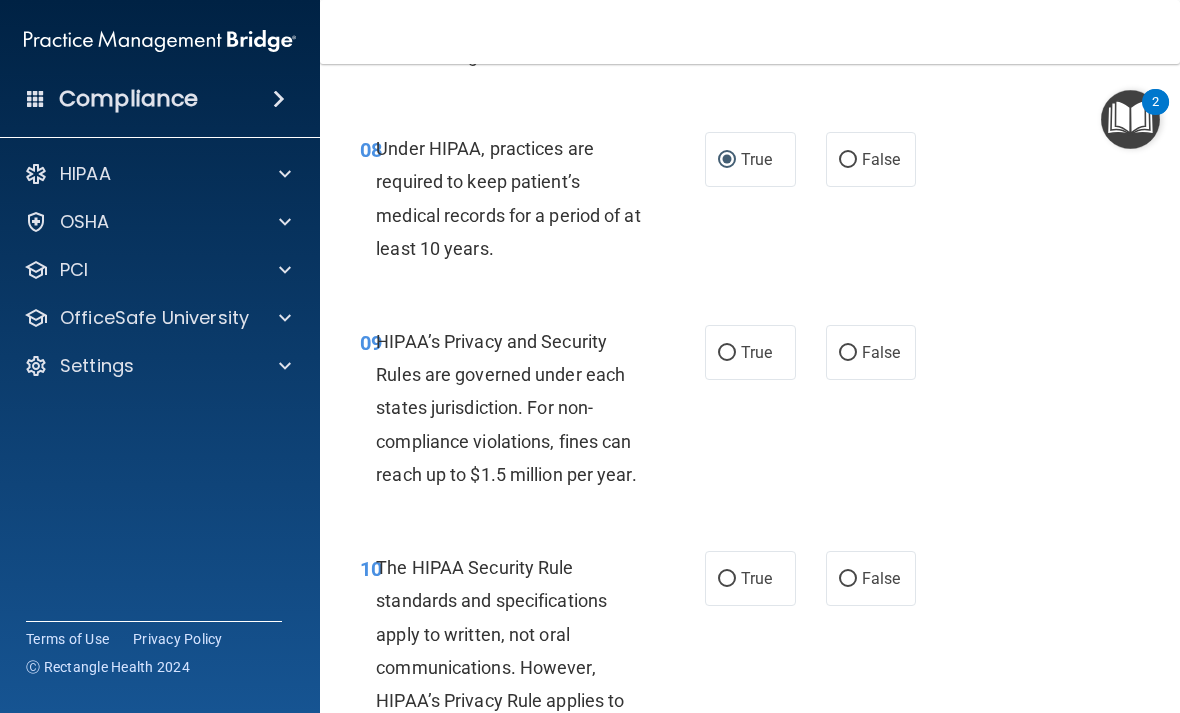 click on "True" at bounding box center (750, 352) 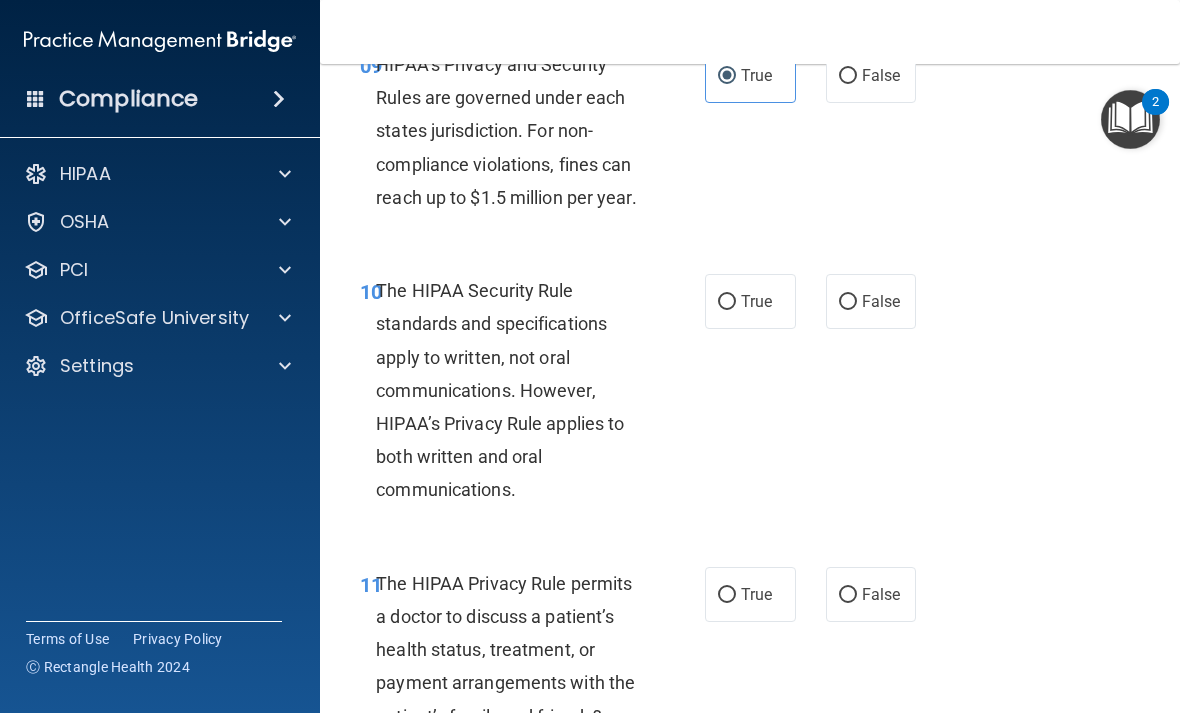scroll, scrollTop: 2053, scrollLeft: 0, axis: vertical 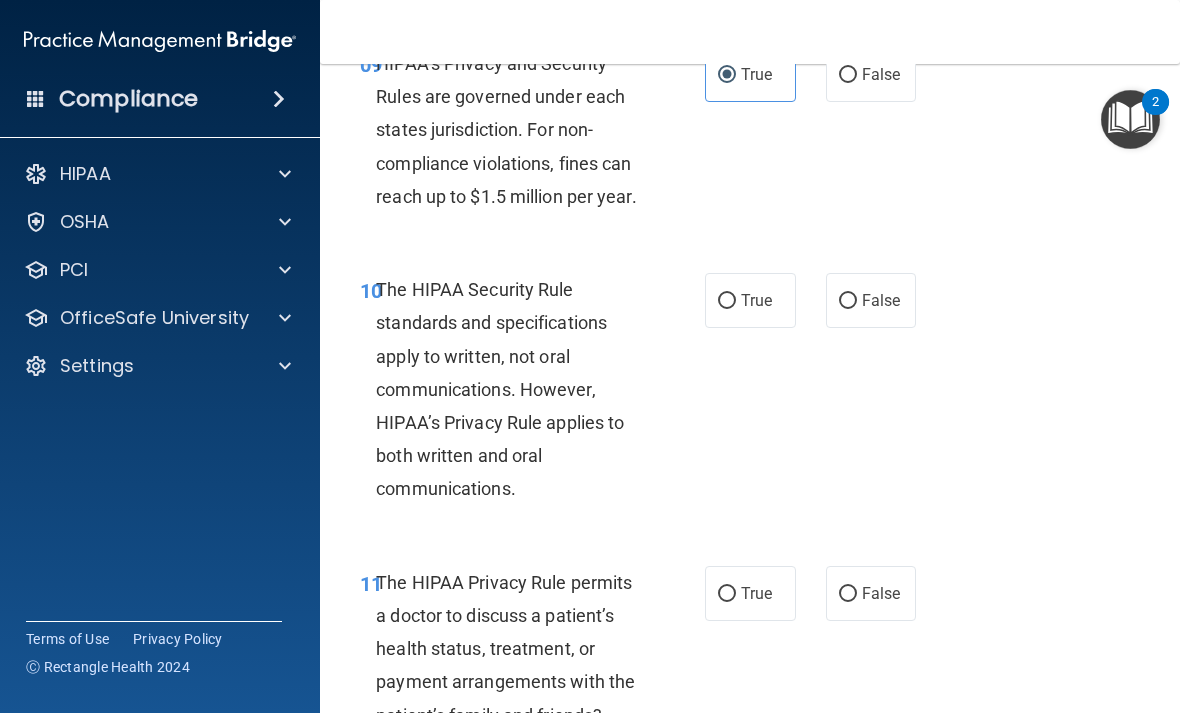 click on "True" at bounding box center [727, 301] 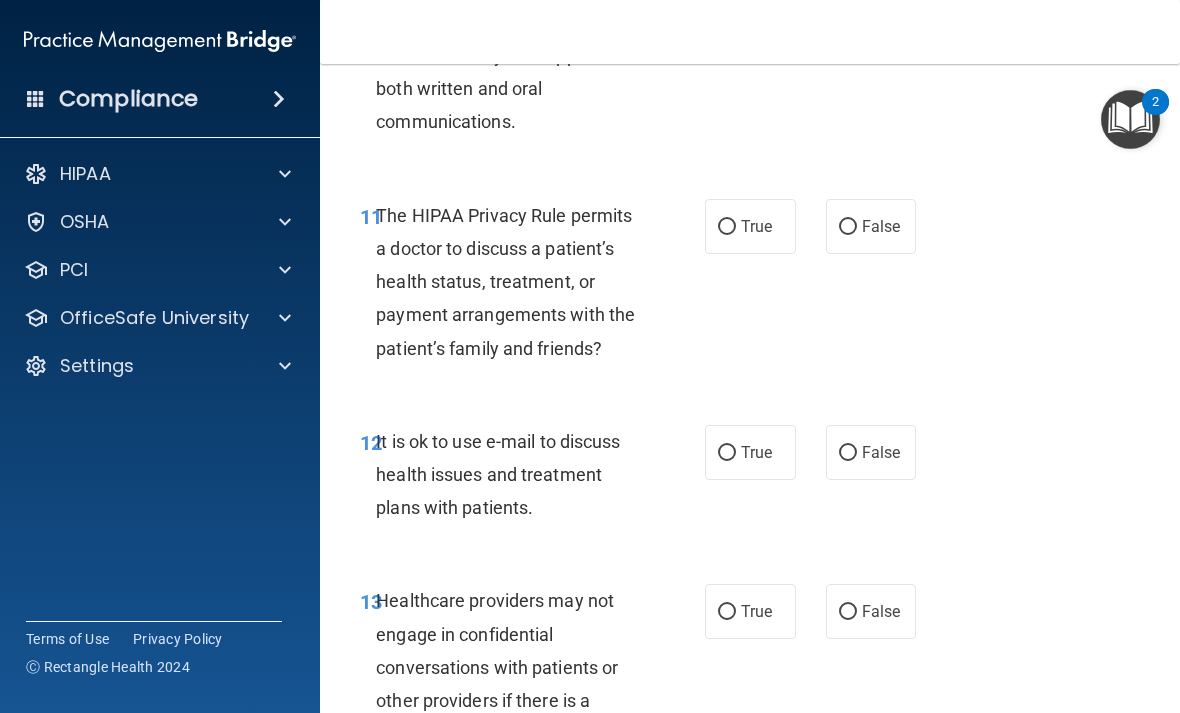 scroll, scrollTop: 2424, scrollLeft: 0, axis: vertical 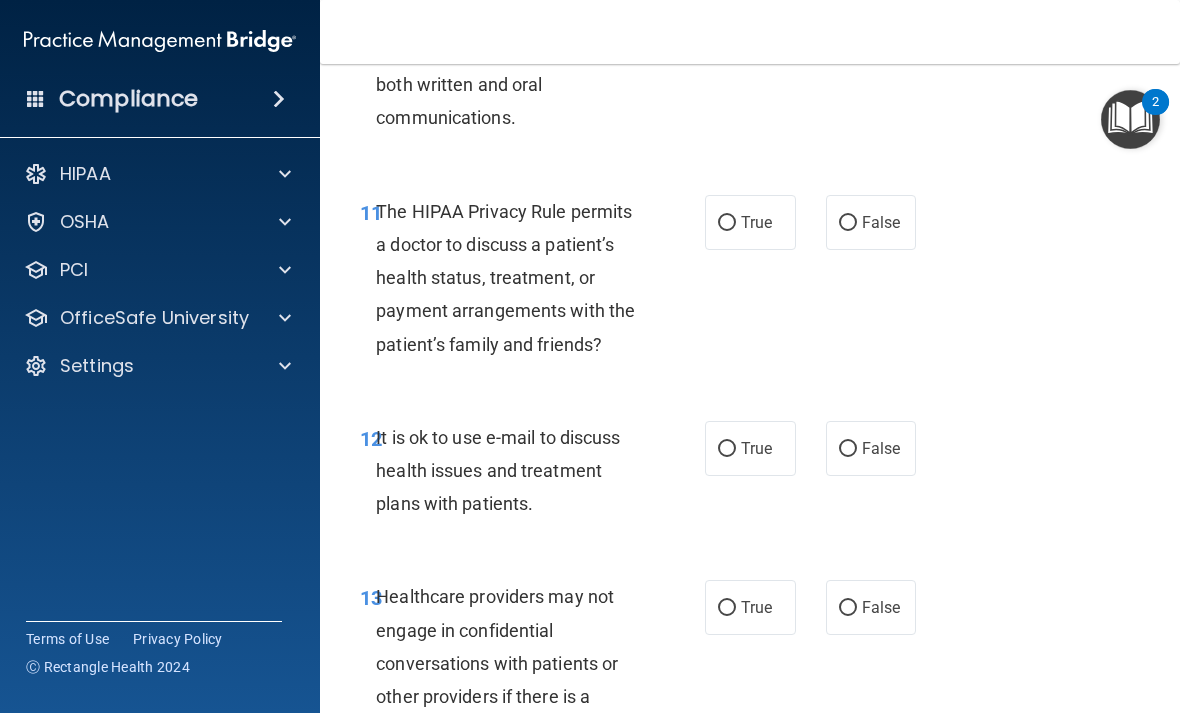 click on "False" at bounding box center (848, 223) 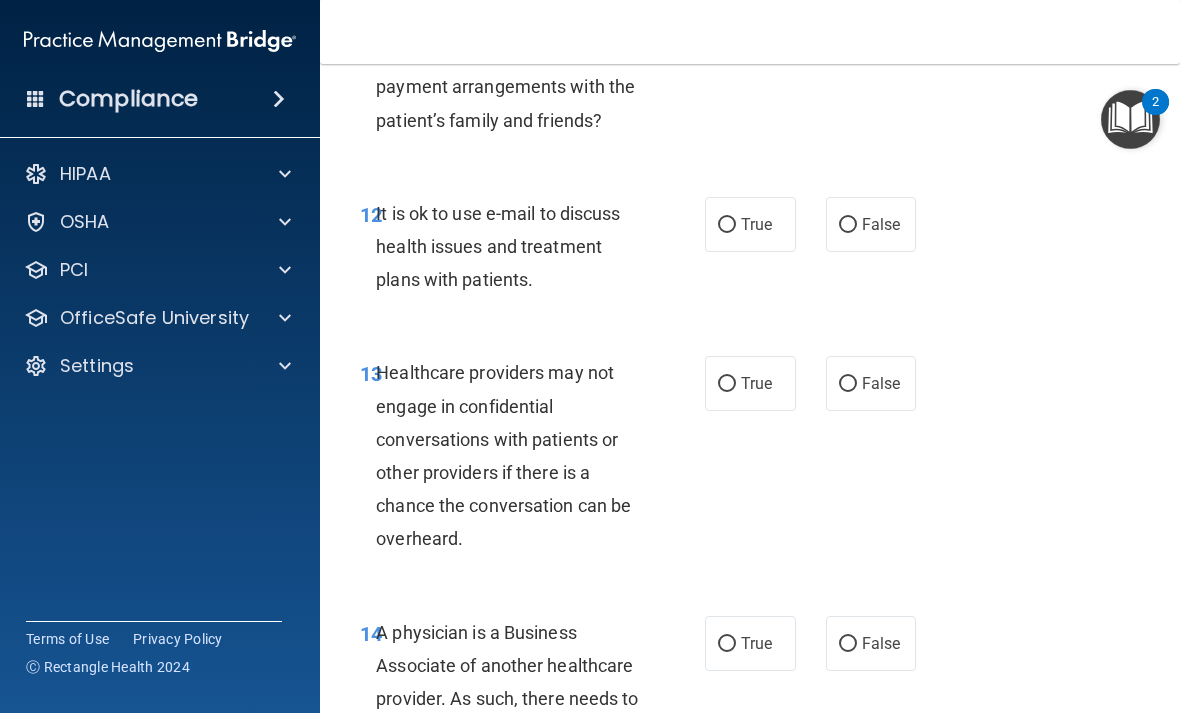 scroll, scrollTop: 2663, scrollLeft: 0, axis: vertical 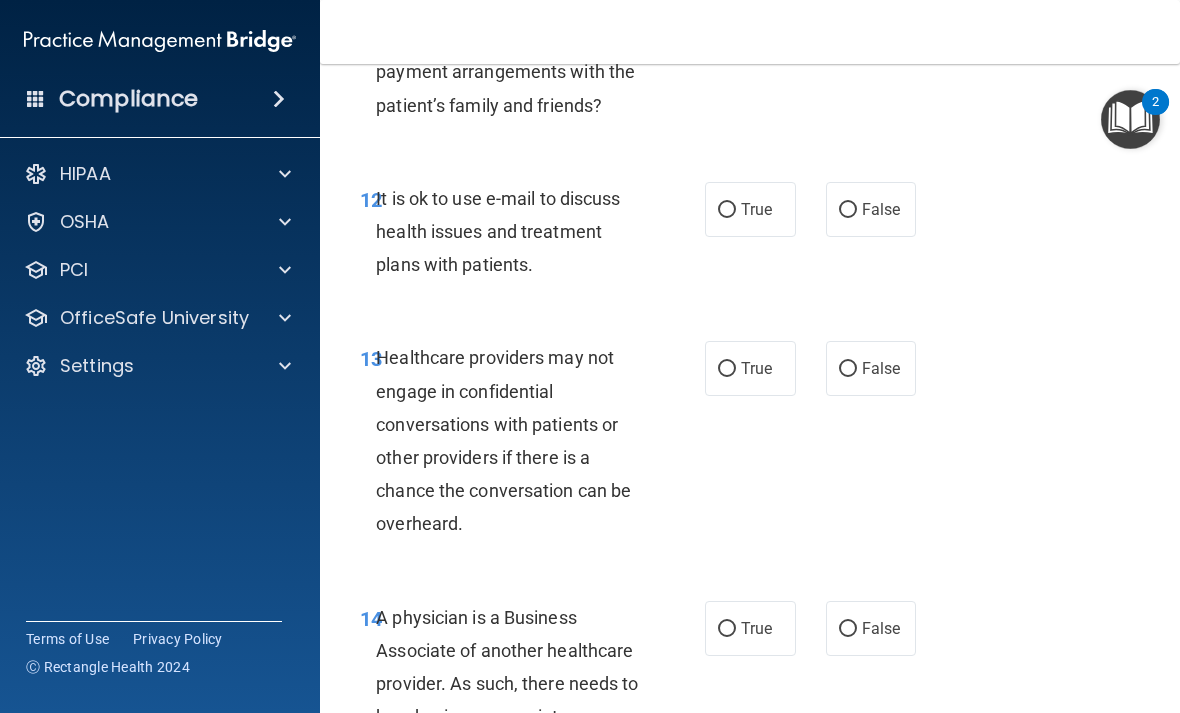 click on "False" at bounding box center (848, 210) 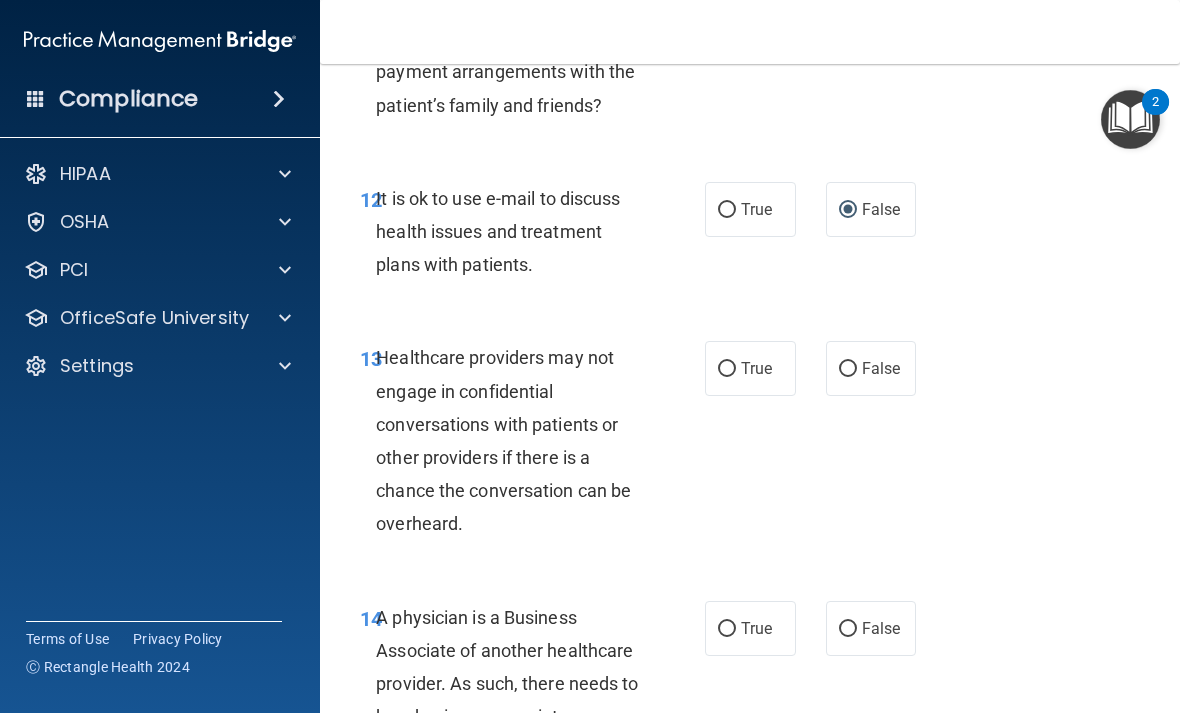 click on "True" at bounding box center [750, 368] 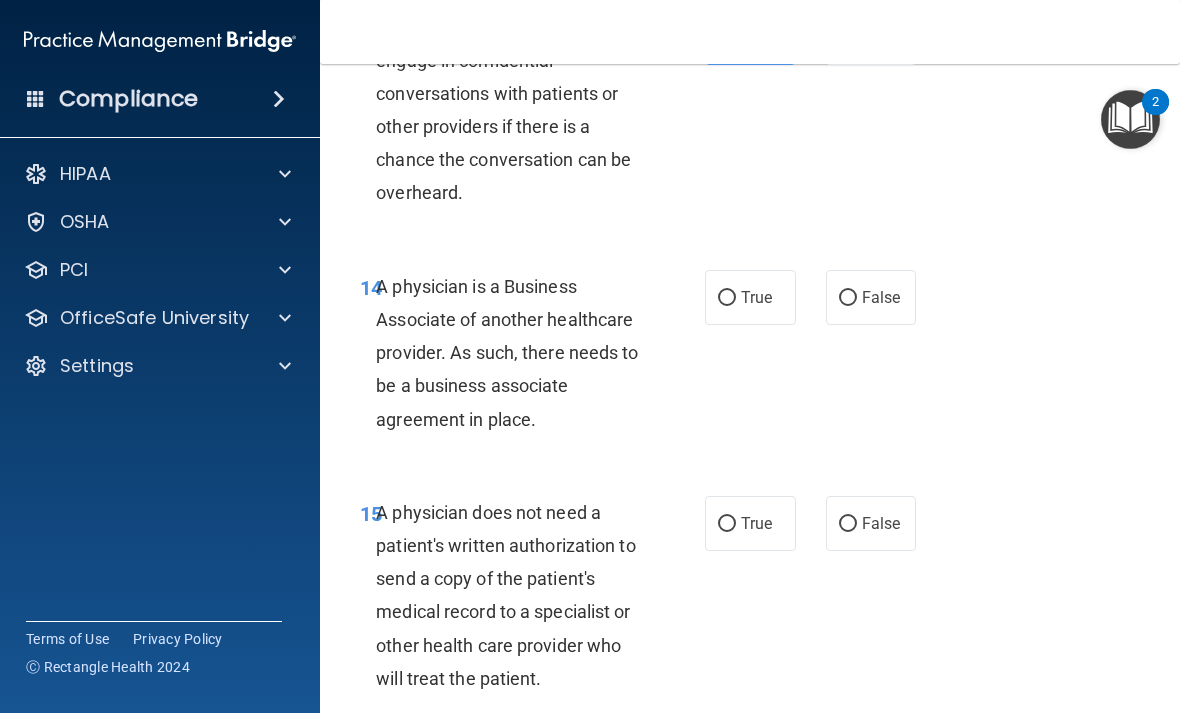 scroll, scrollTop: 2996, scrollLeft: 0, axis: vertical 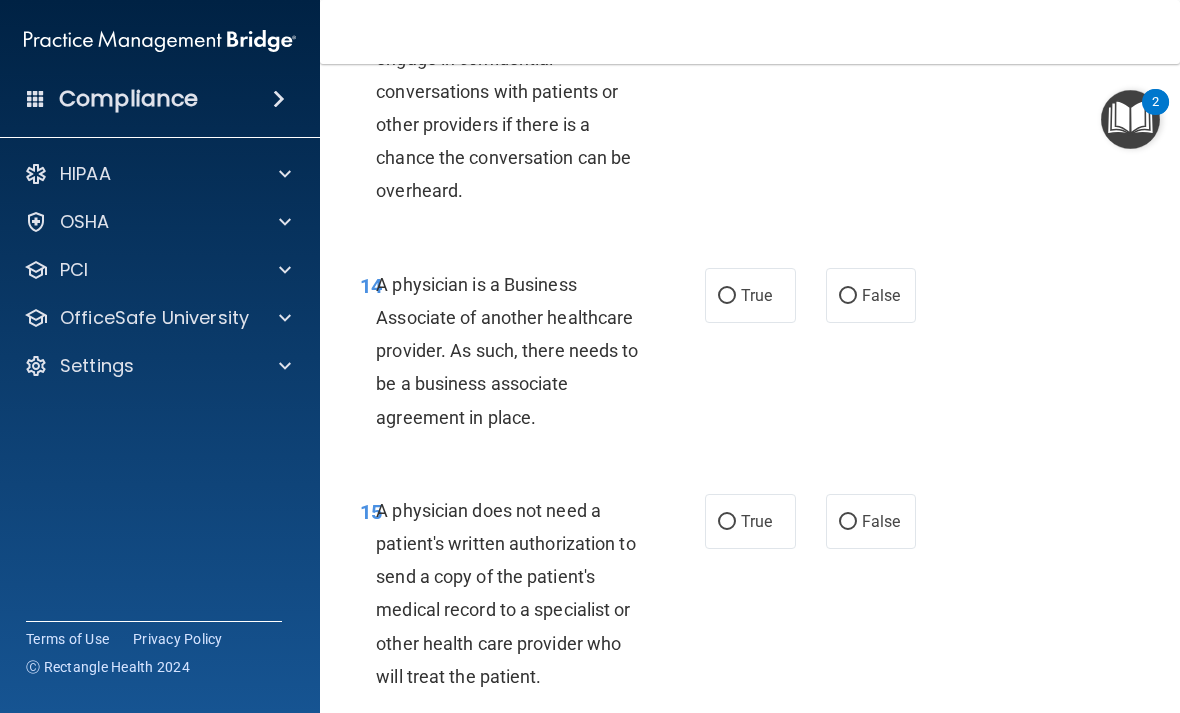 click on "True" at bounding box center (727, 296) 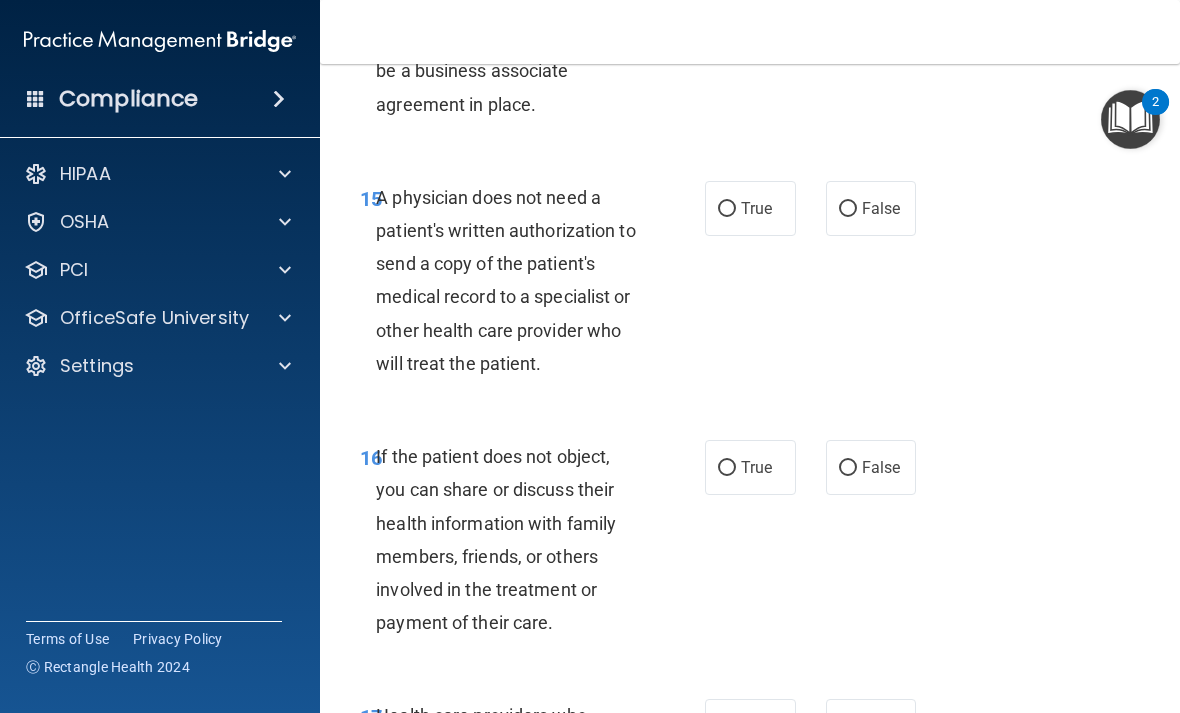 scroll, scrollTop: 3311, scrollLeft: 0, axis: vertical 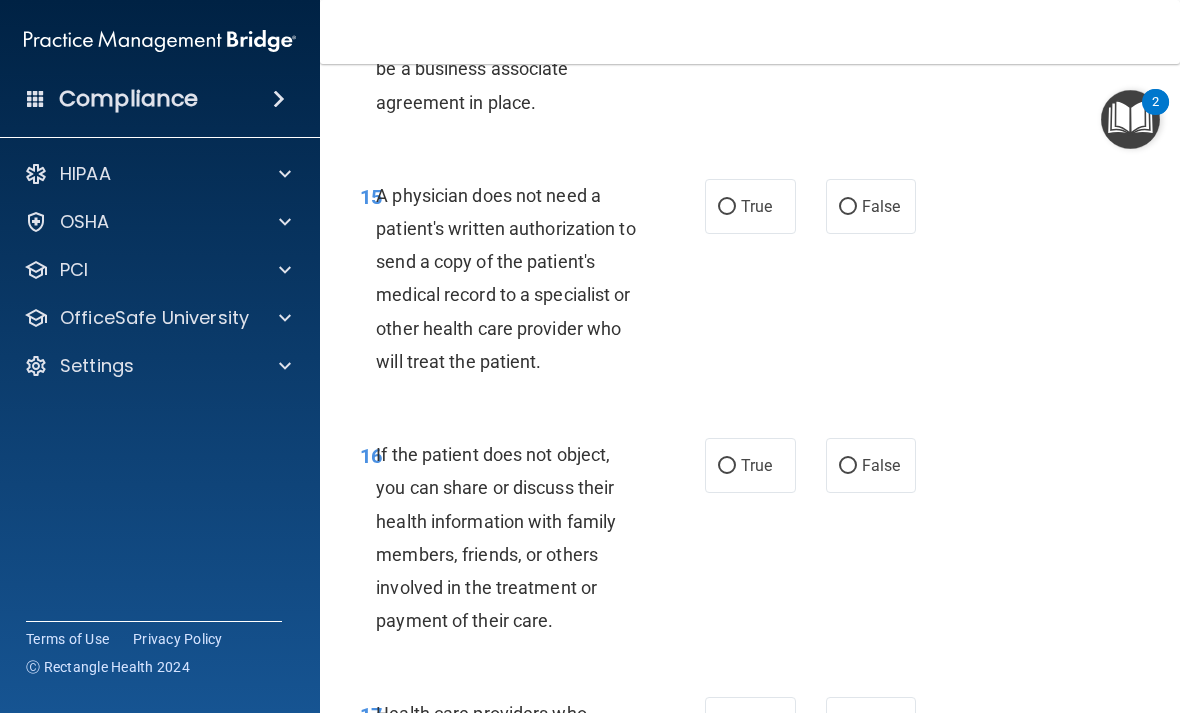 click on "True" at bounding box center (750, 206) 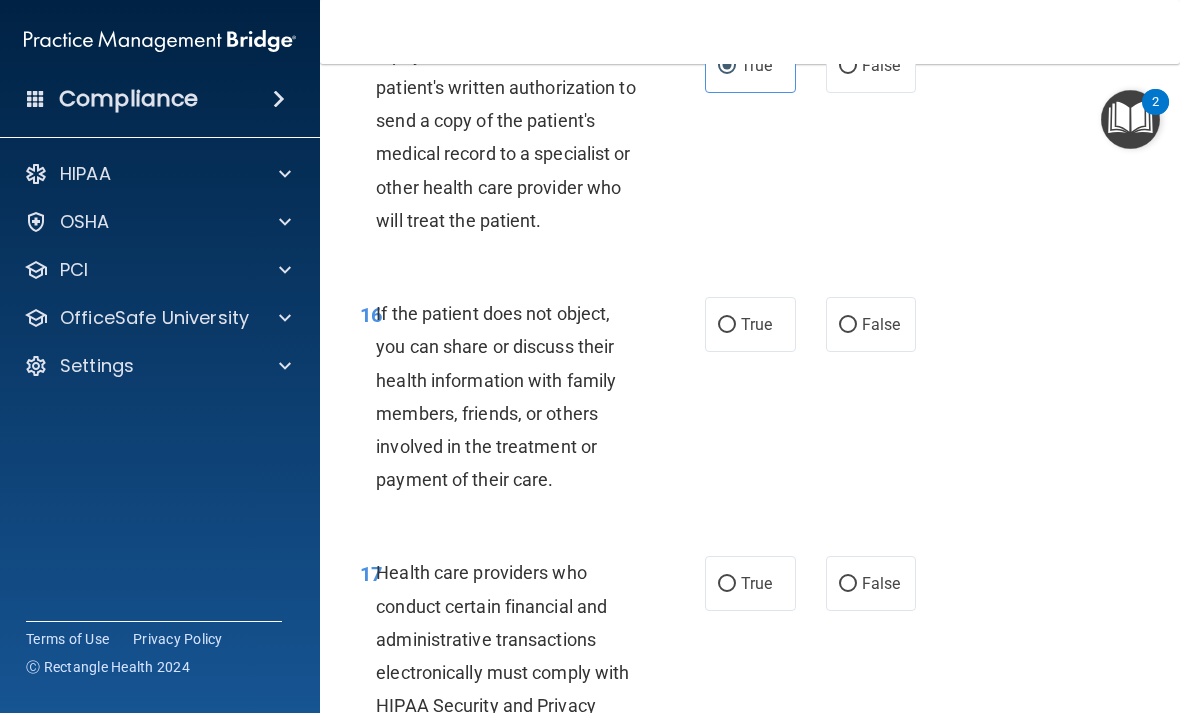 scroll, scrollTop: 3449, scrollLeft: 0, axis: vertical 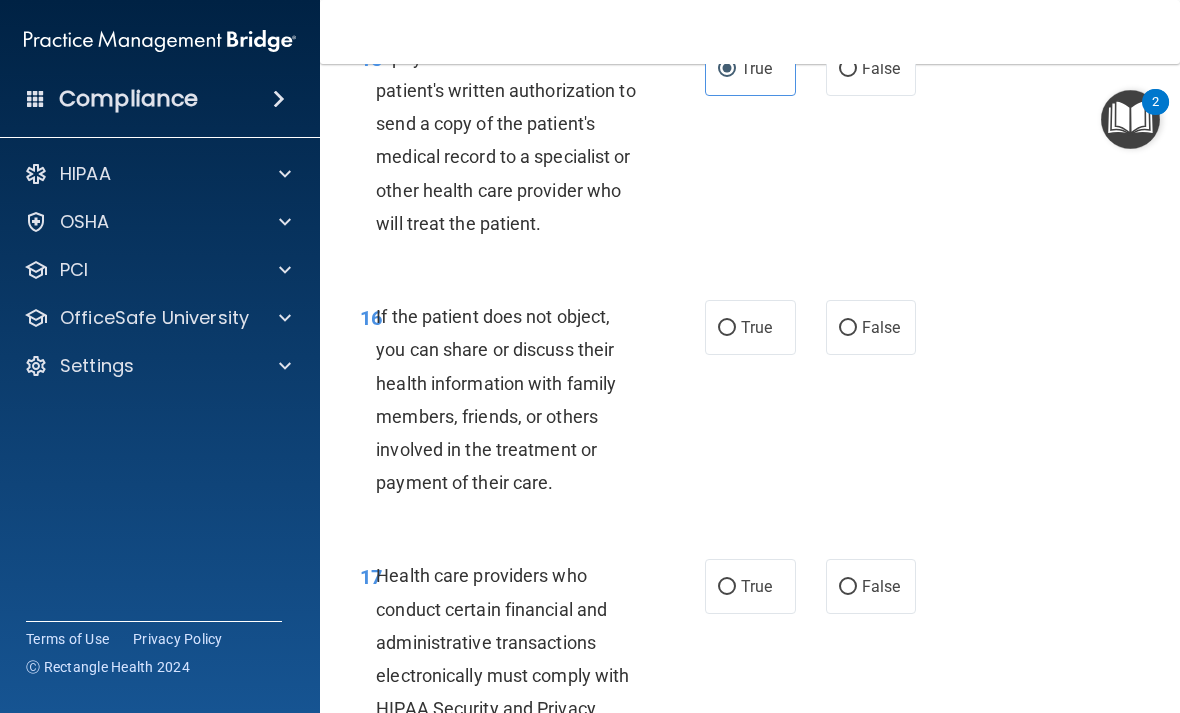click on "False" at bounding box center [881, 327] 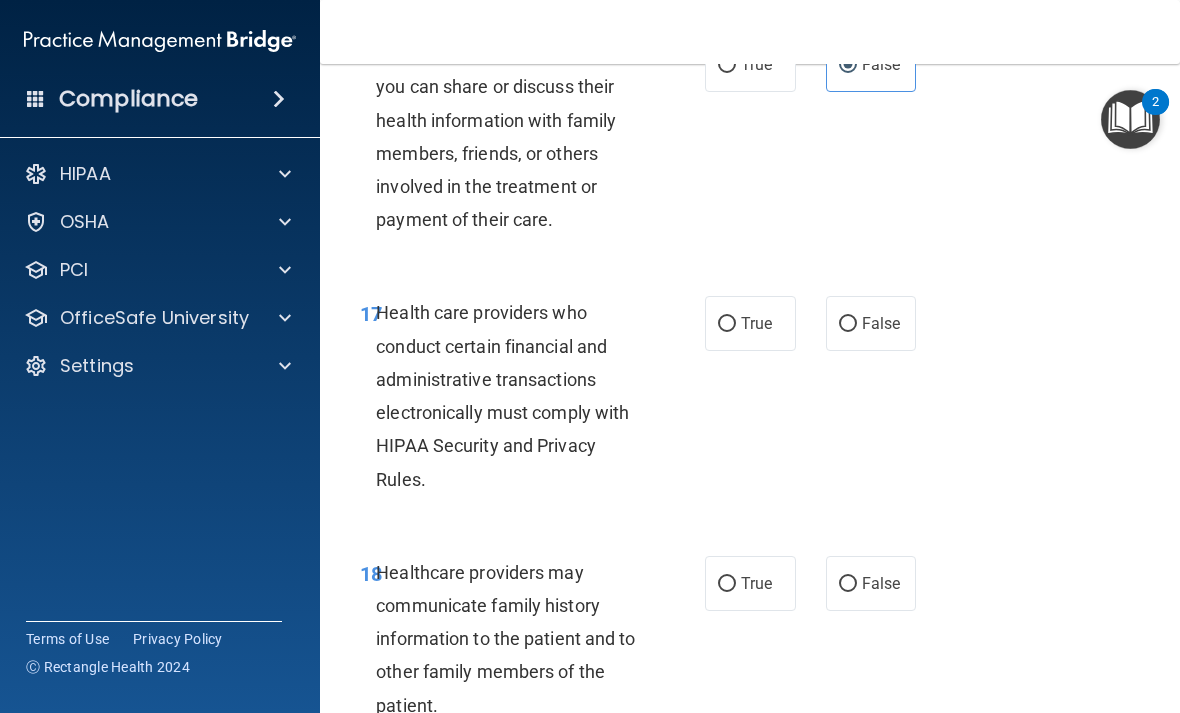 scroll, scrollTop: 3713, scrollLeft: 0, axis: vertical 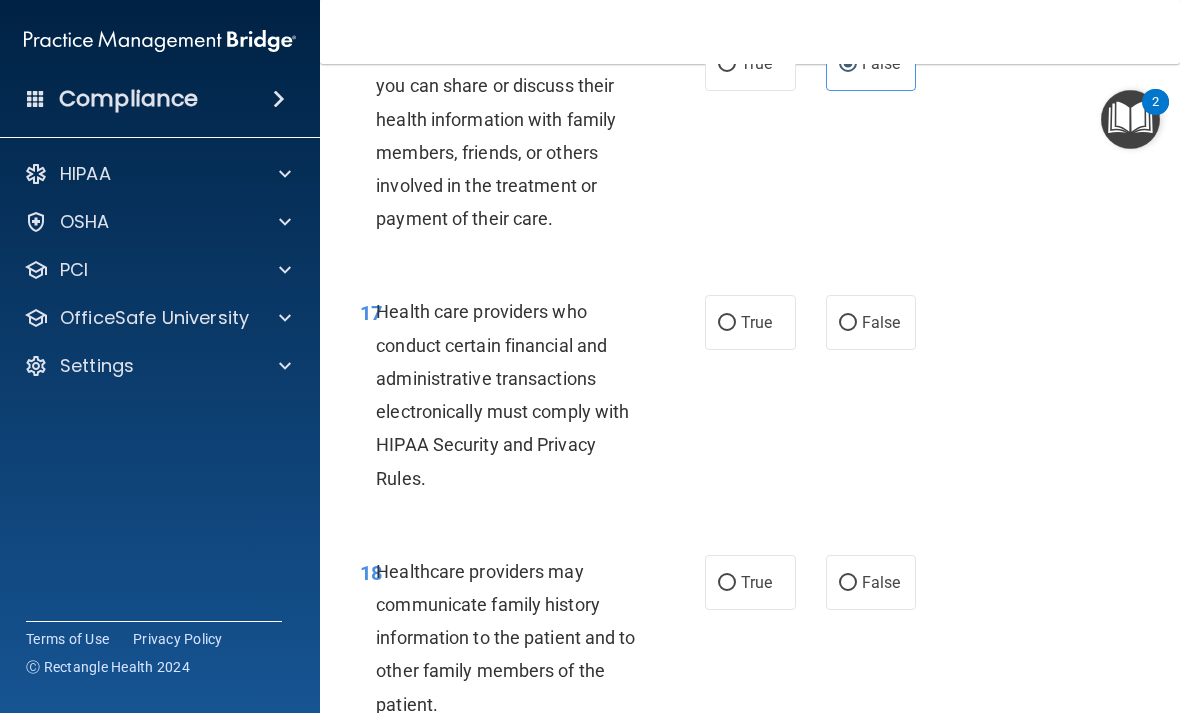 click on "True" at bounding box center (727, 323) 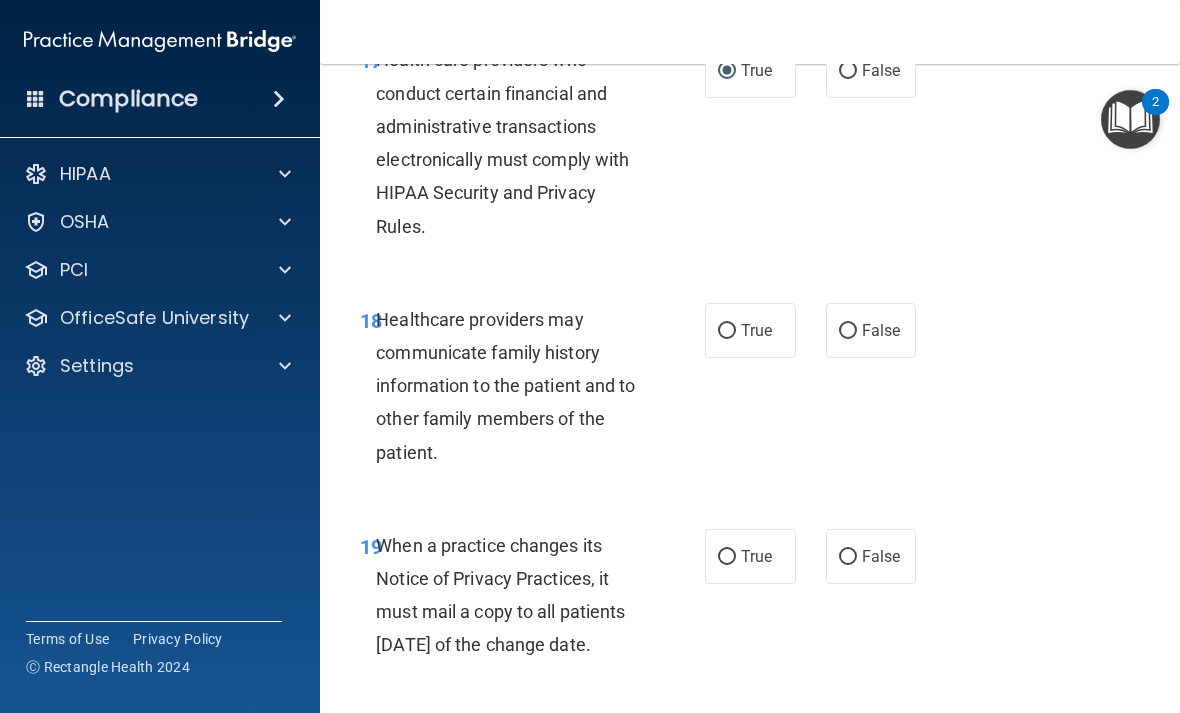 scroll, scrollTop: 3978, scrollLeft: 0, axis: vertical 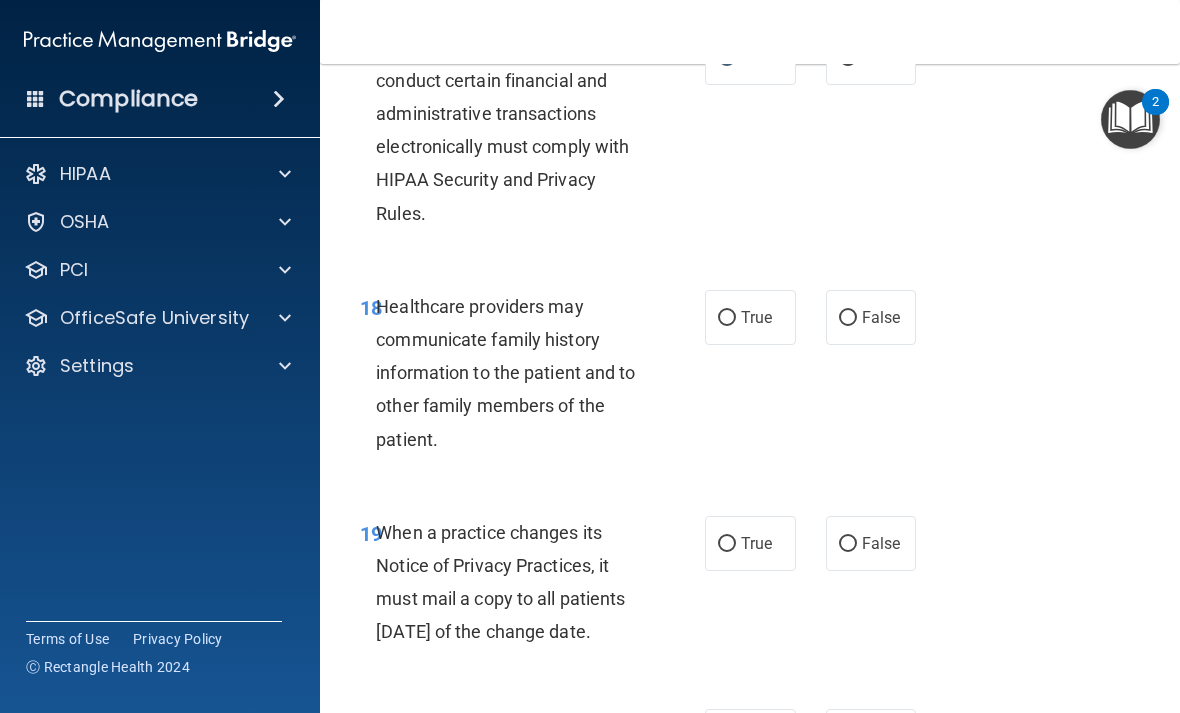 click on "True" at bounding box center (727, 318) 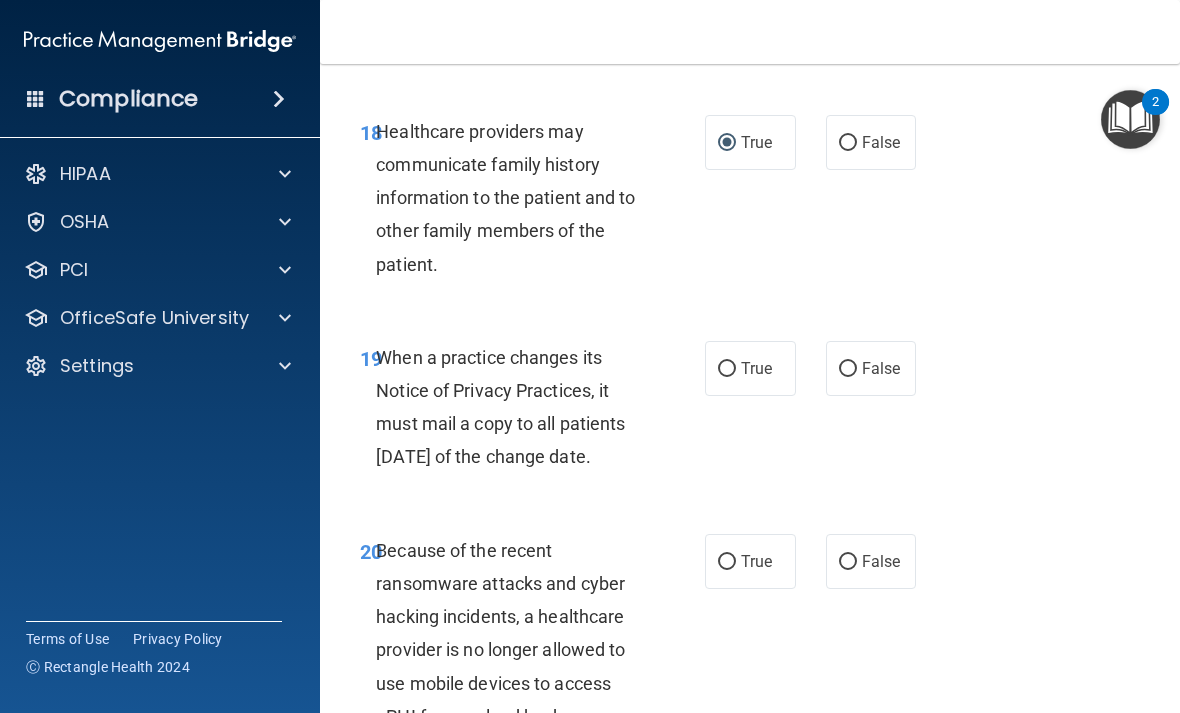 scroll, scrollTop: 4155, scrollLeft: 0, axis: vertical 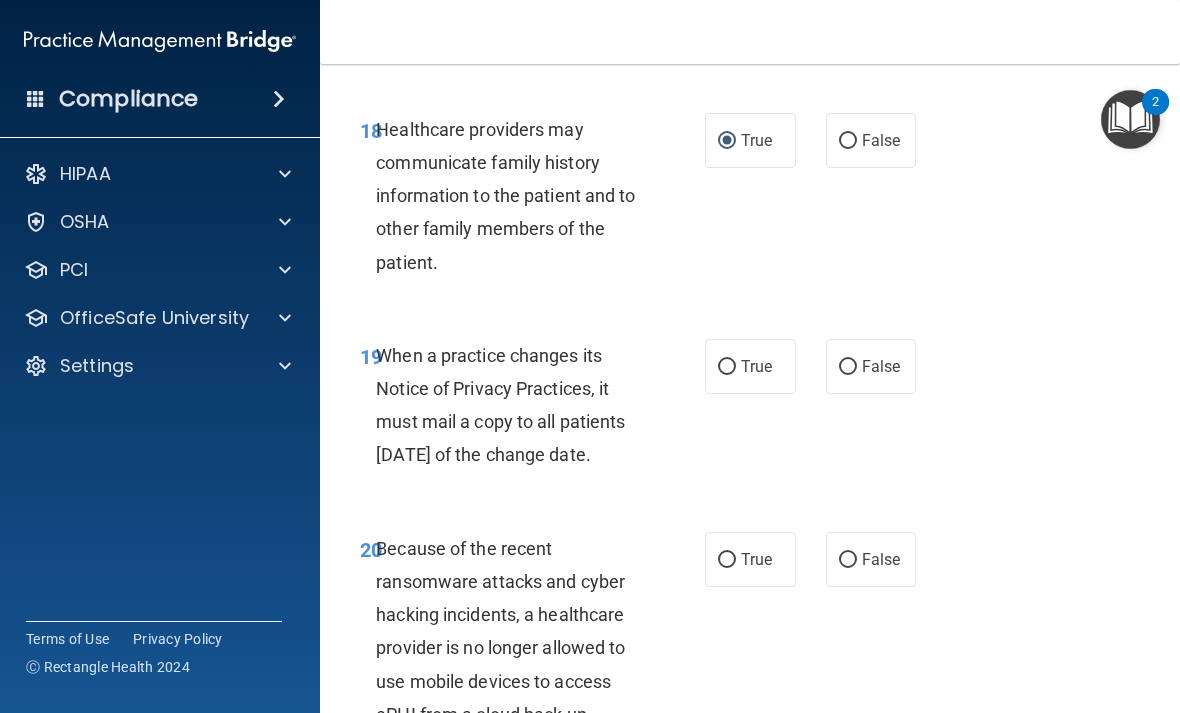 click on "True" at bounding box center (727, 367) 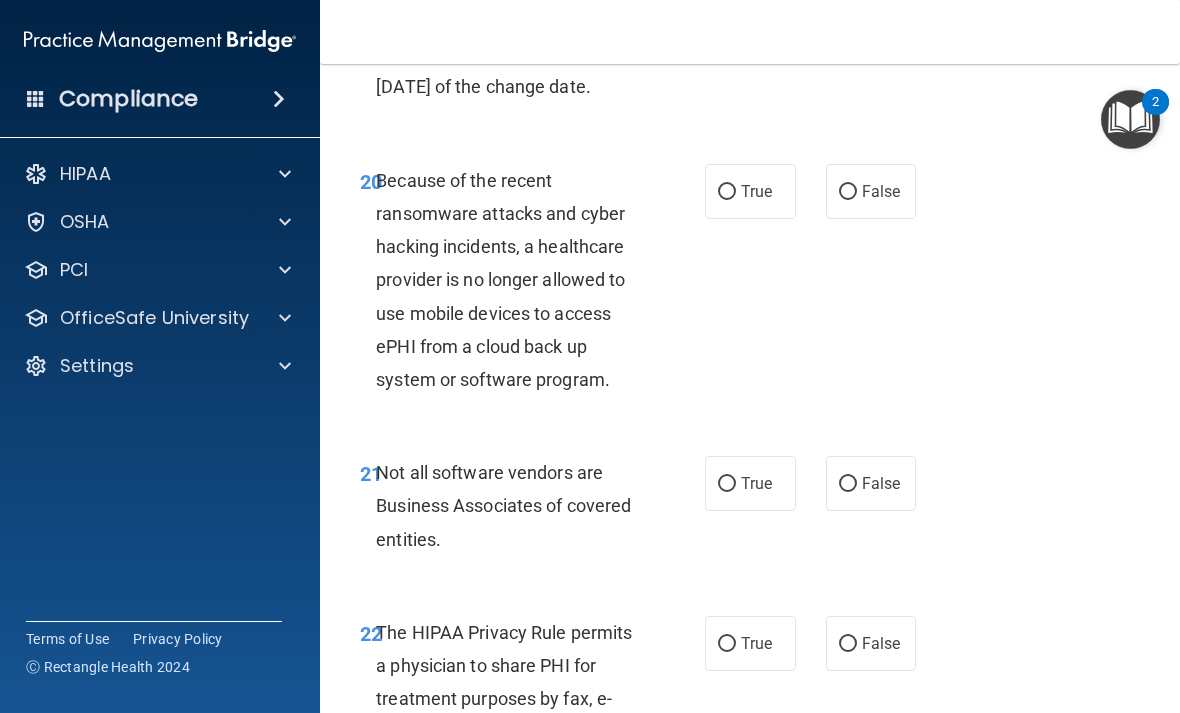 scroll, scrollTop: 4524, scrollLeft: 0, axis: vertical 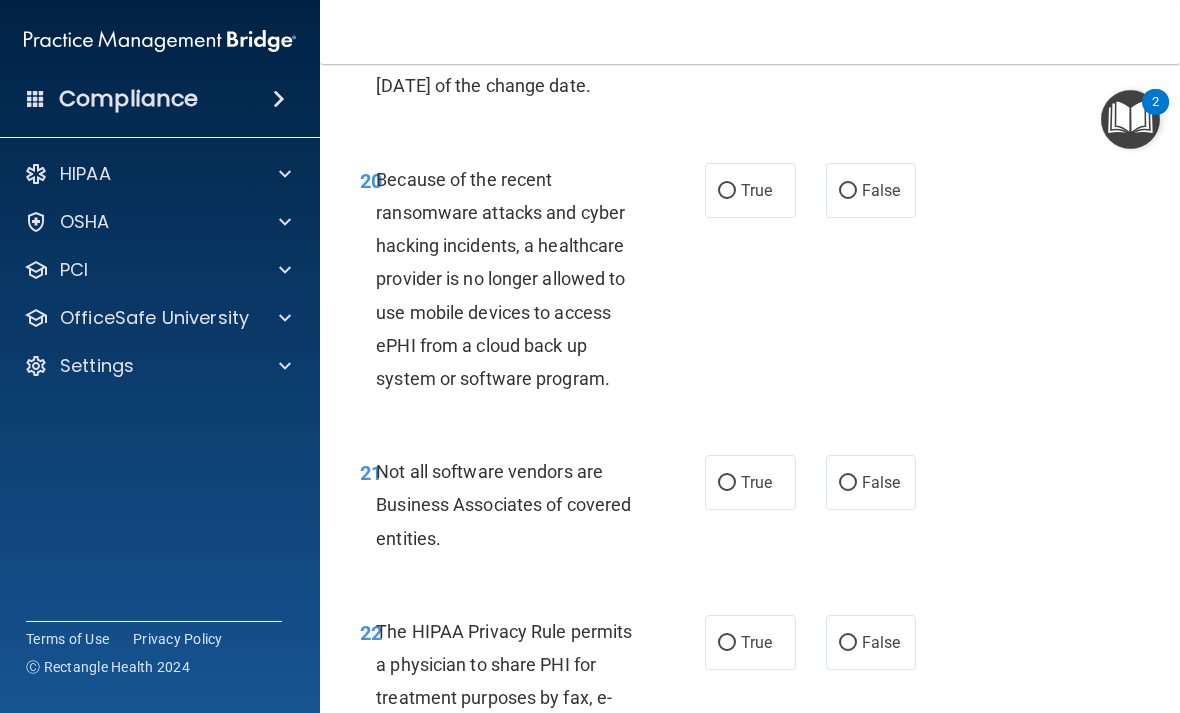 click on "True" at bounding box center [727, 191] 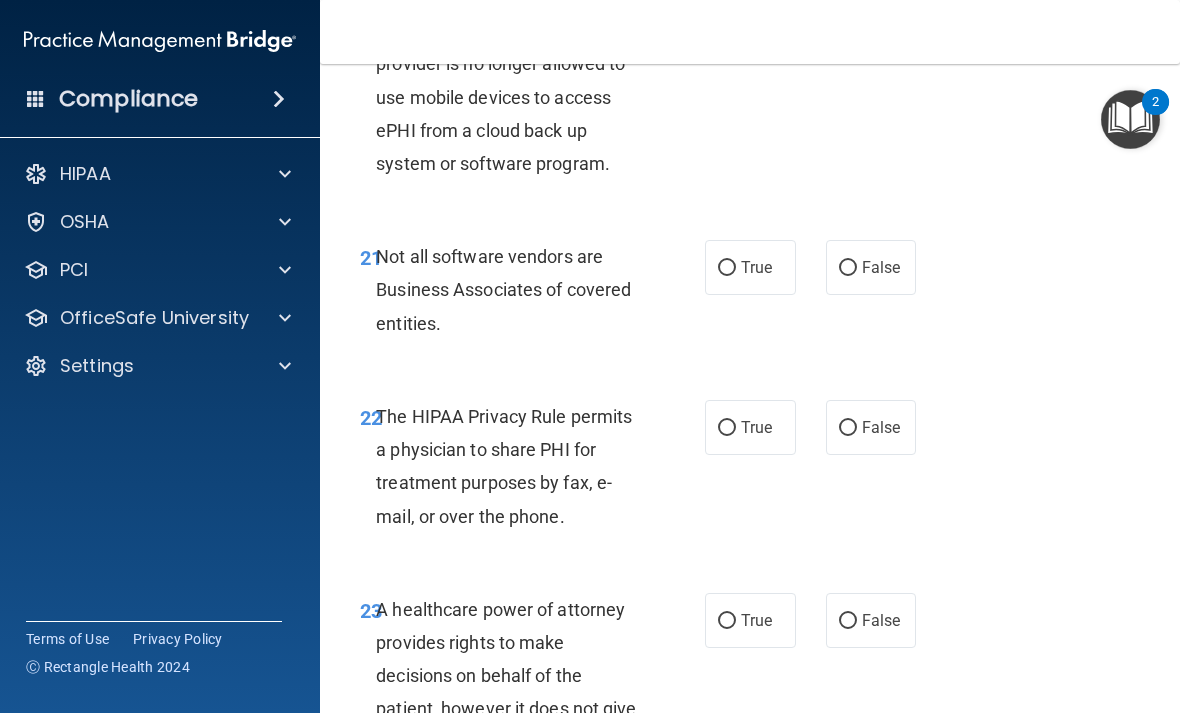 scroll, scrollTop: 4744, scrollLeft: 0, axis: vertical 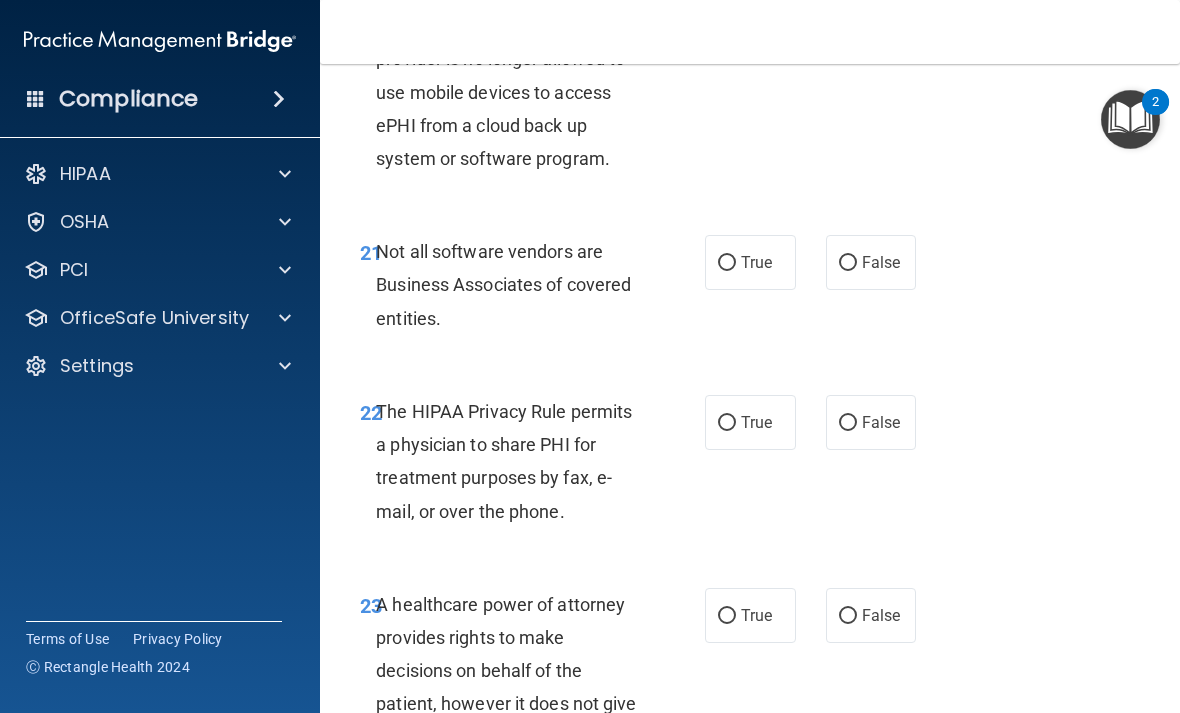 click on "True" at bounding box center (750, 262) 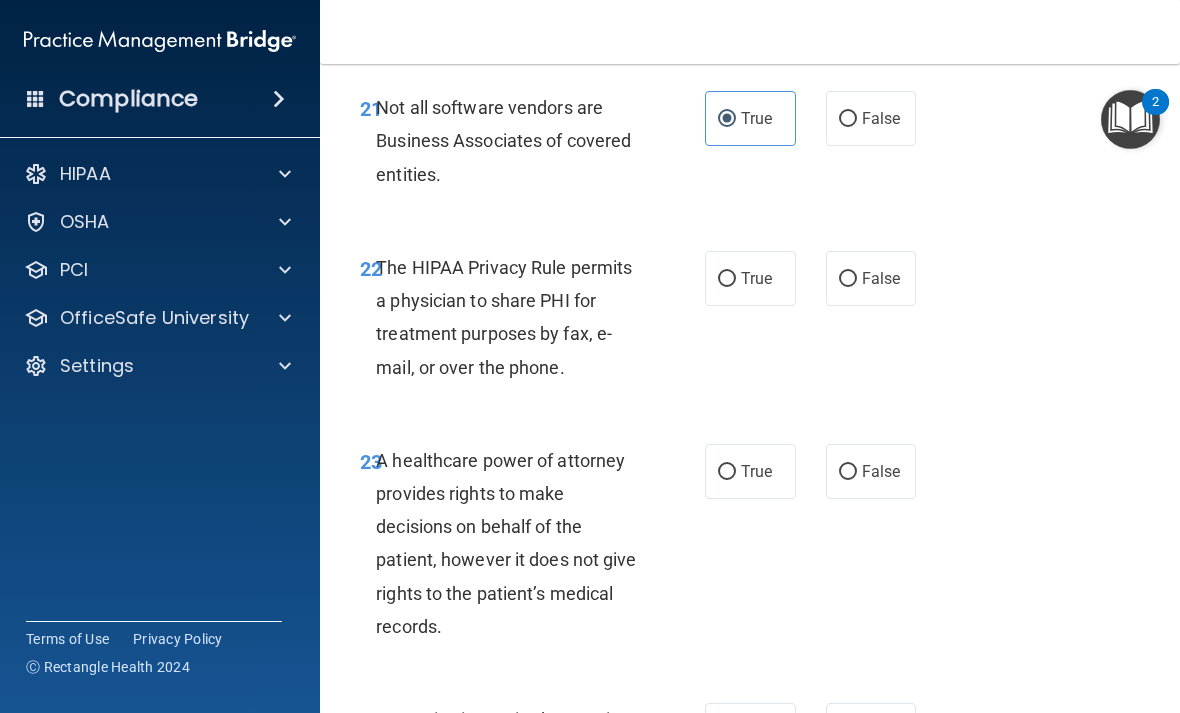 scroll, scrollTop: 4902, scrollLeft: 0, axis: vertical 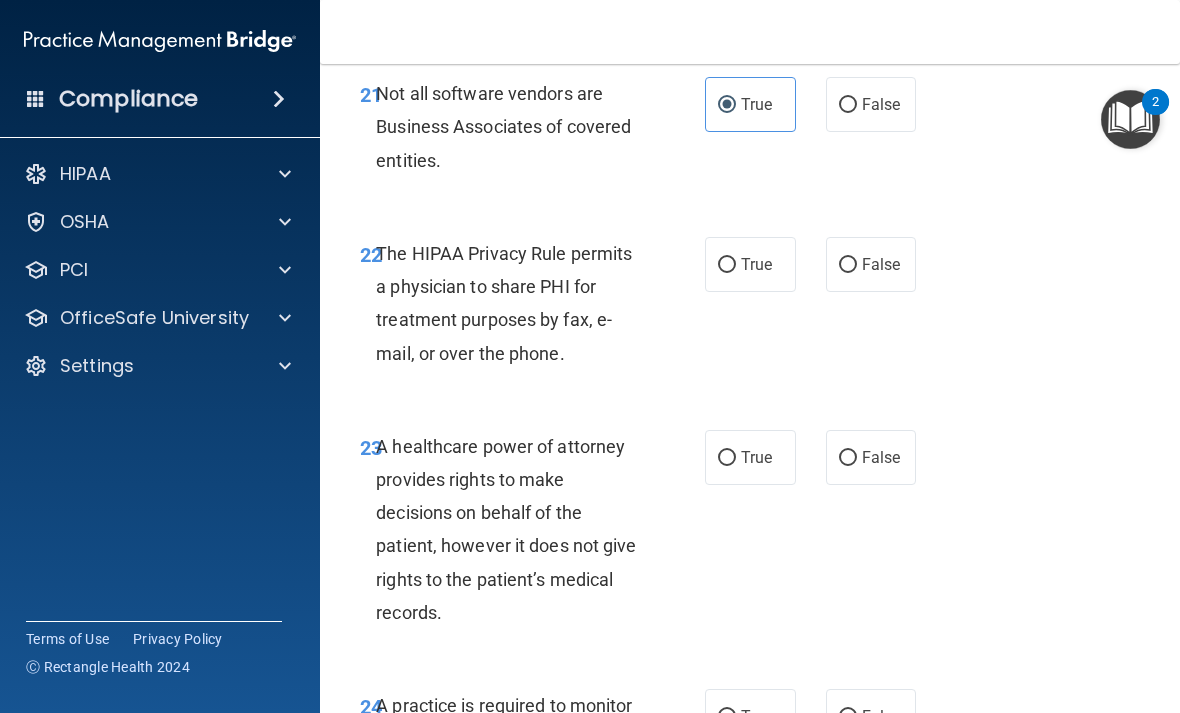 click on "True" at bounding box center [727, 265] 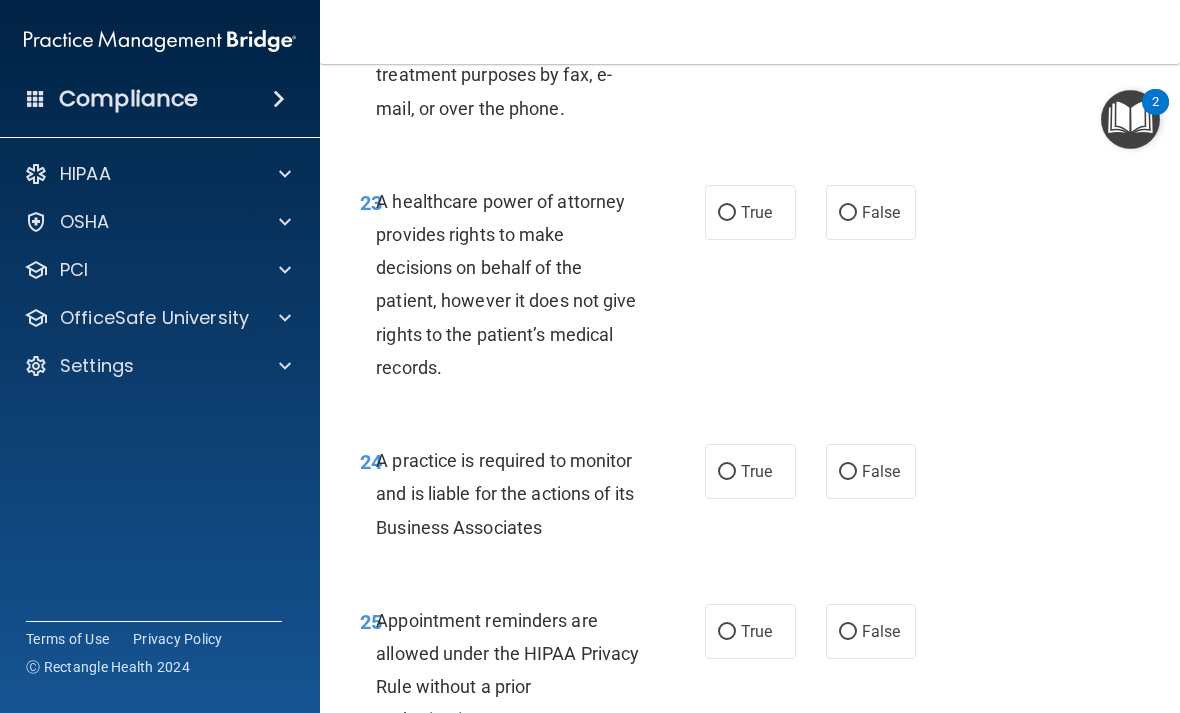 scroll, scrollTop: 5146, scrollLeft: 0, axis: vertical 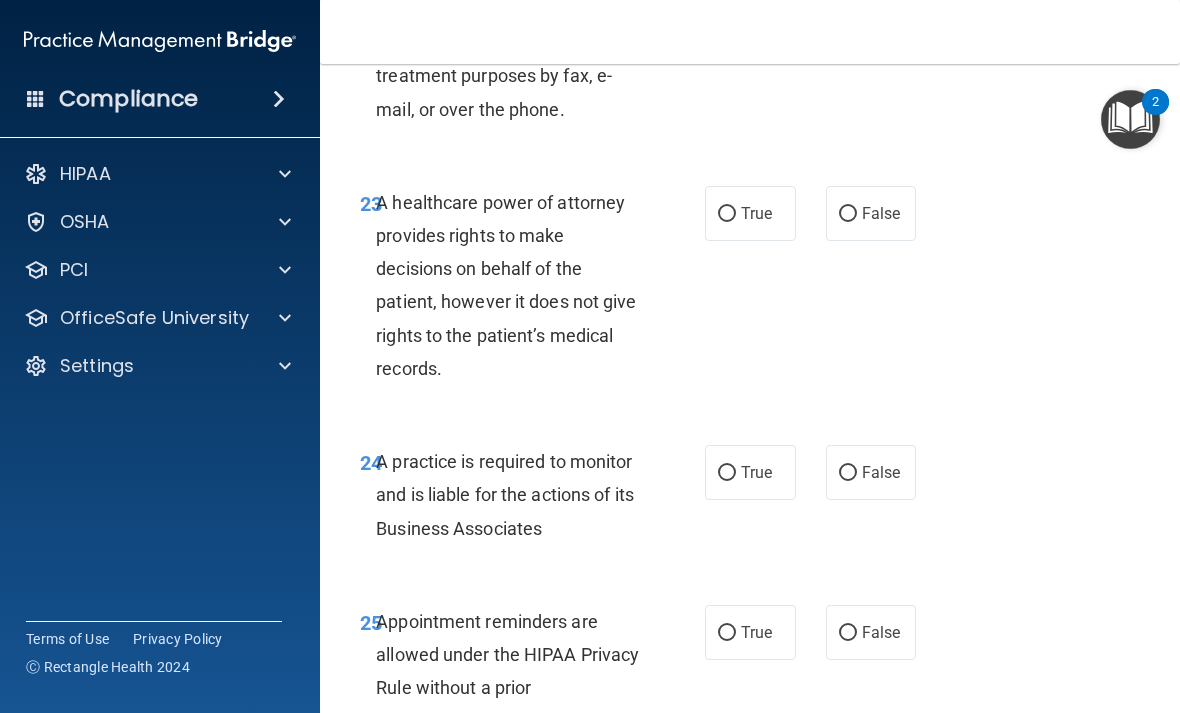 click on "False" at bounding box center [848, 214] 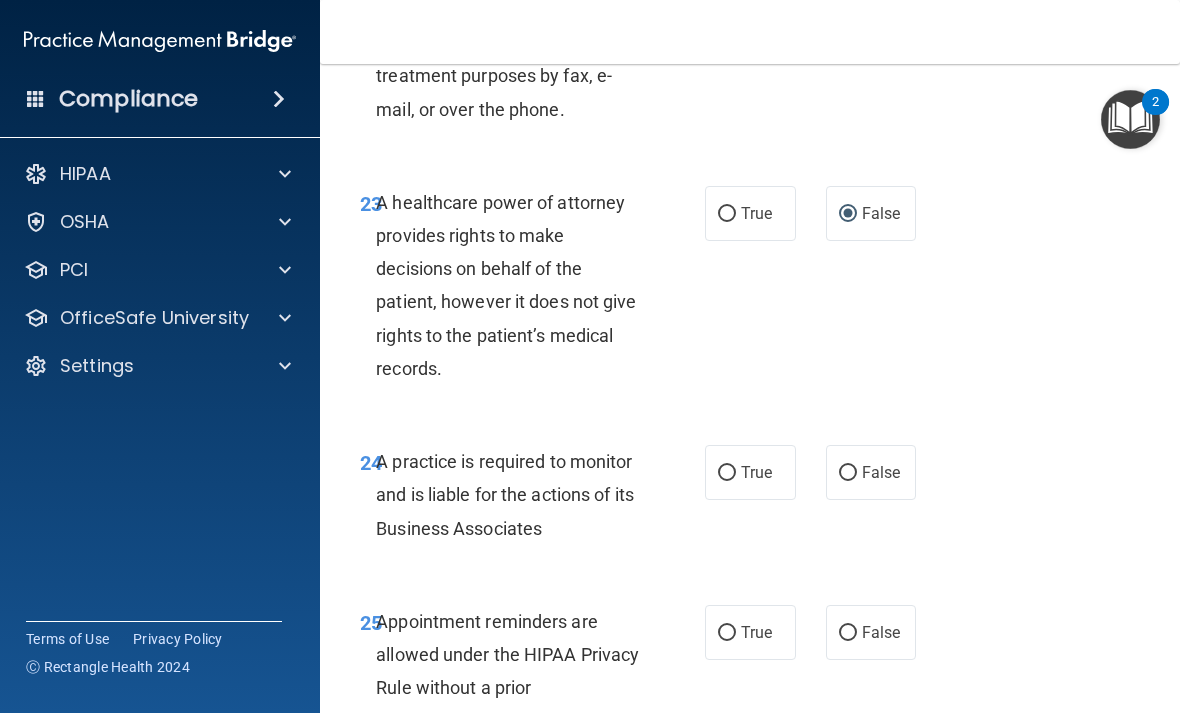scroll, scrollTop: 5249, scrollLeft: 0, axis: vertical 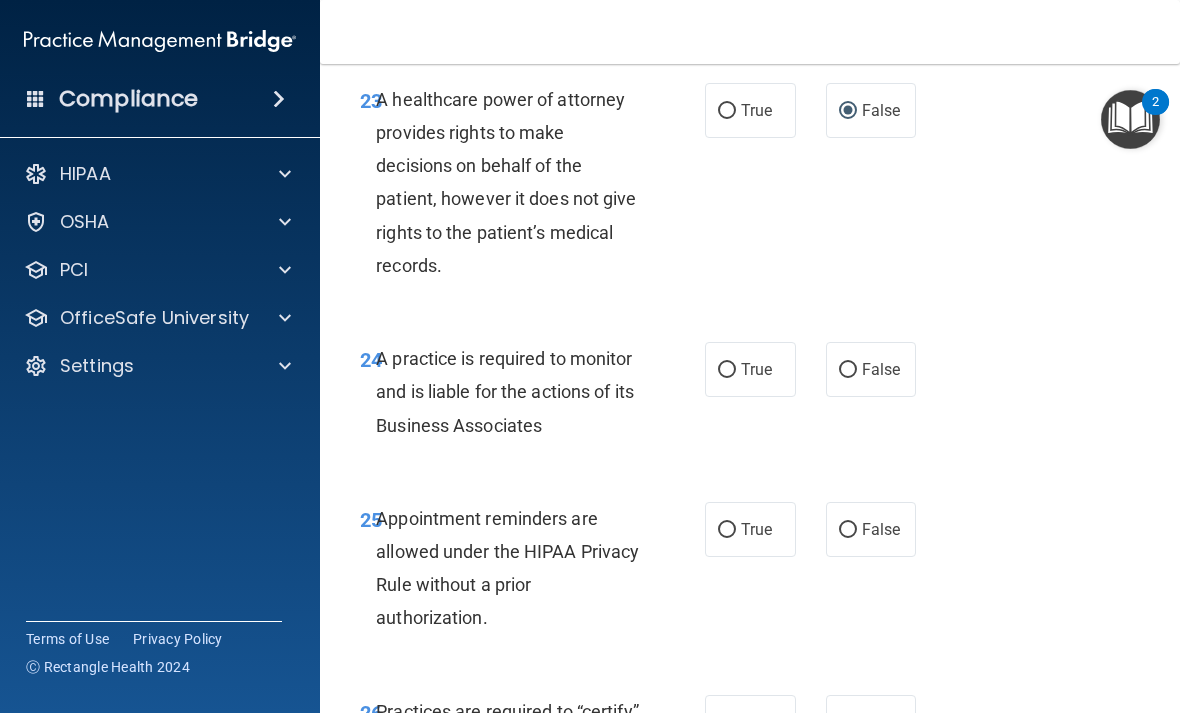 click on "True" at bounding box center [750, 369] 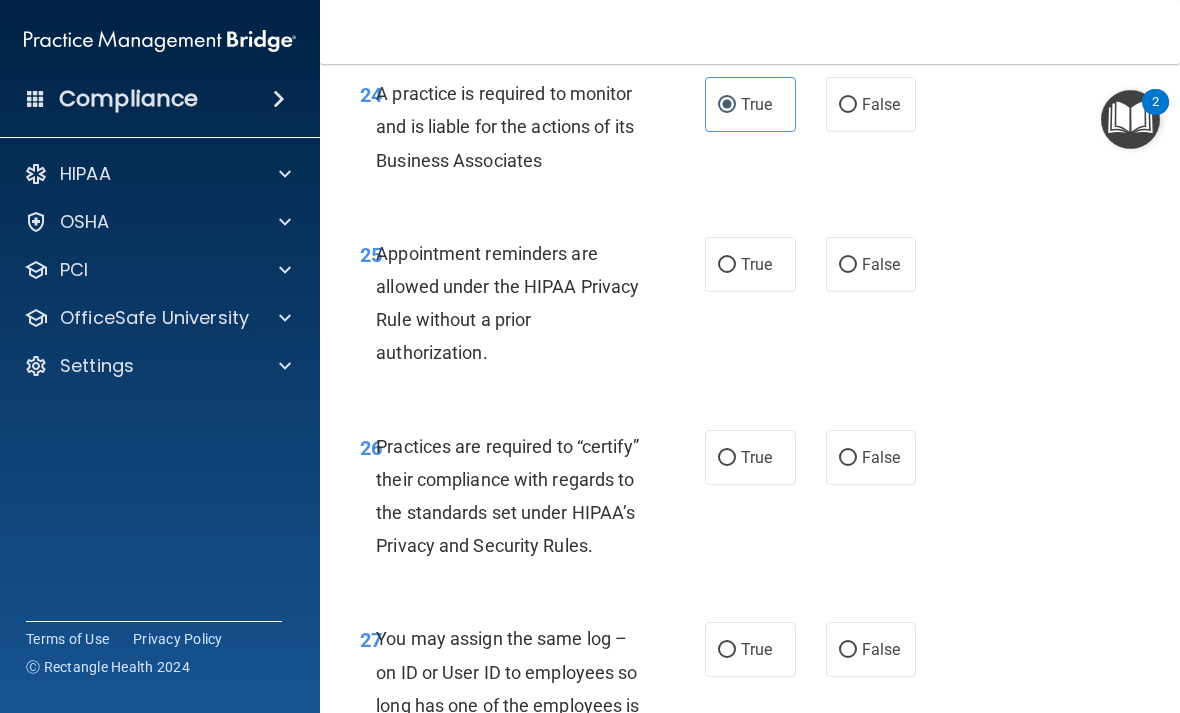 scroll, scrollTop: 5515, scrollLeft: 0, axis: vertical 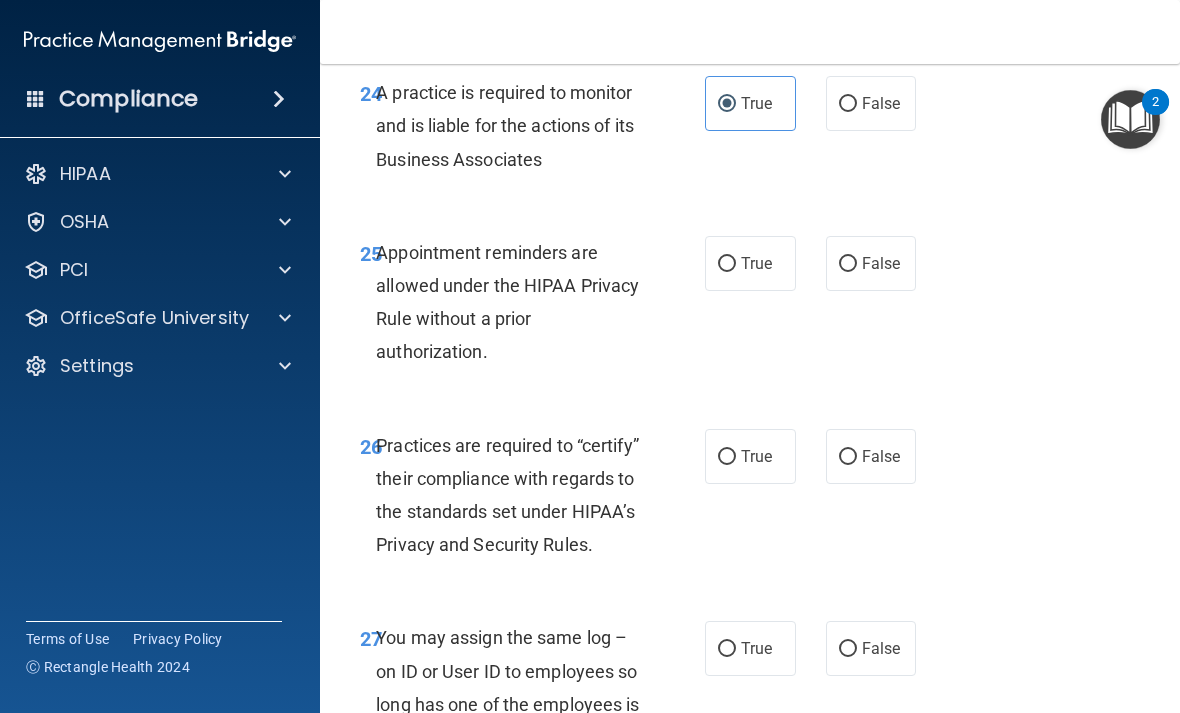 click on "True" at bounding box center (727, 264) 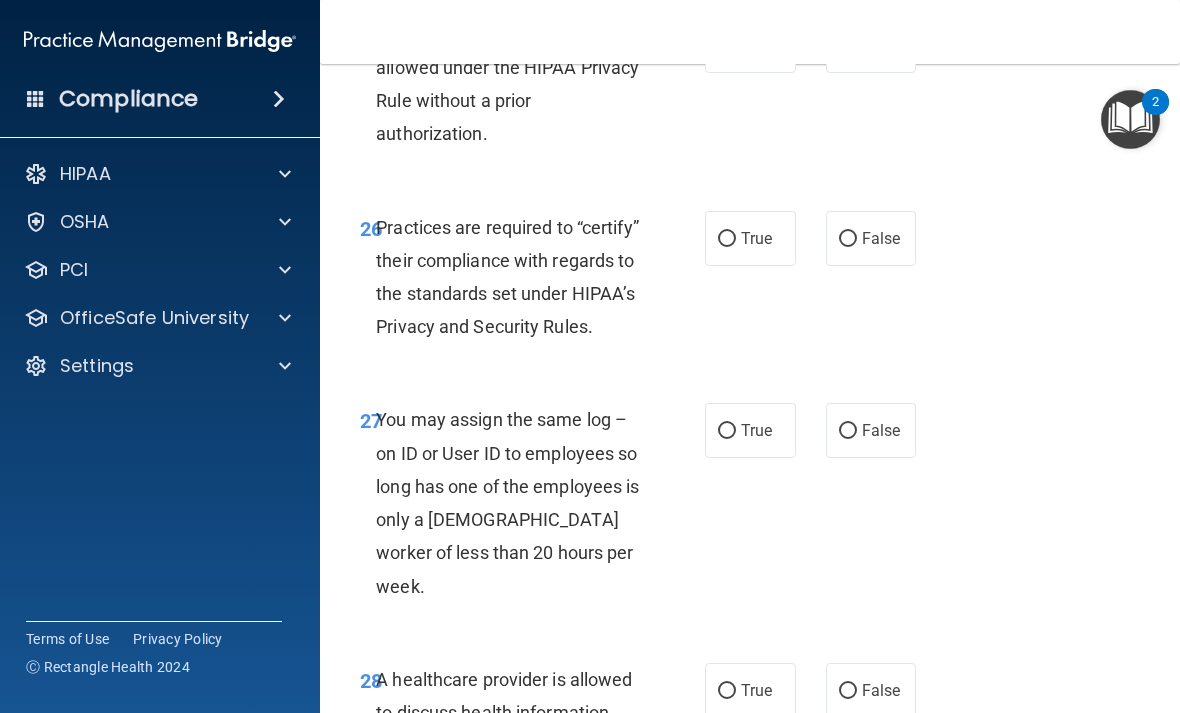 scroll, scrollTop: 5741, scrollLeft: 0, axis: vertical 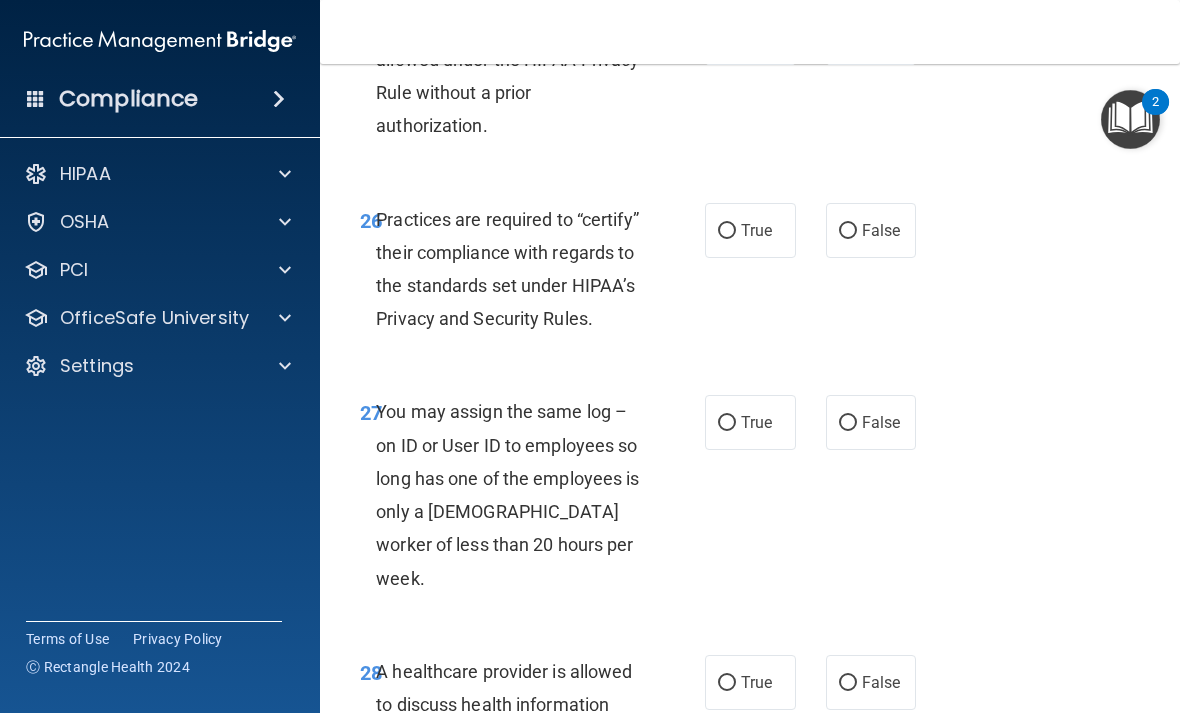 click on "True" at bounding box center (750, 230) 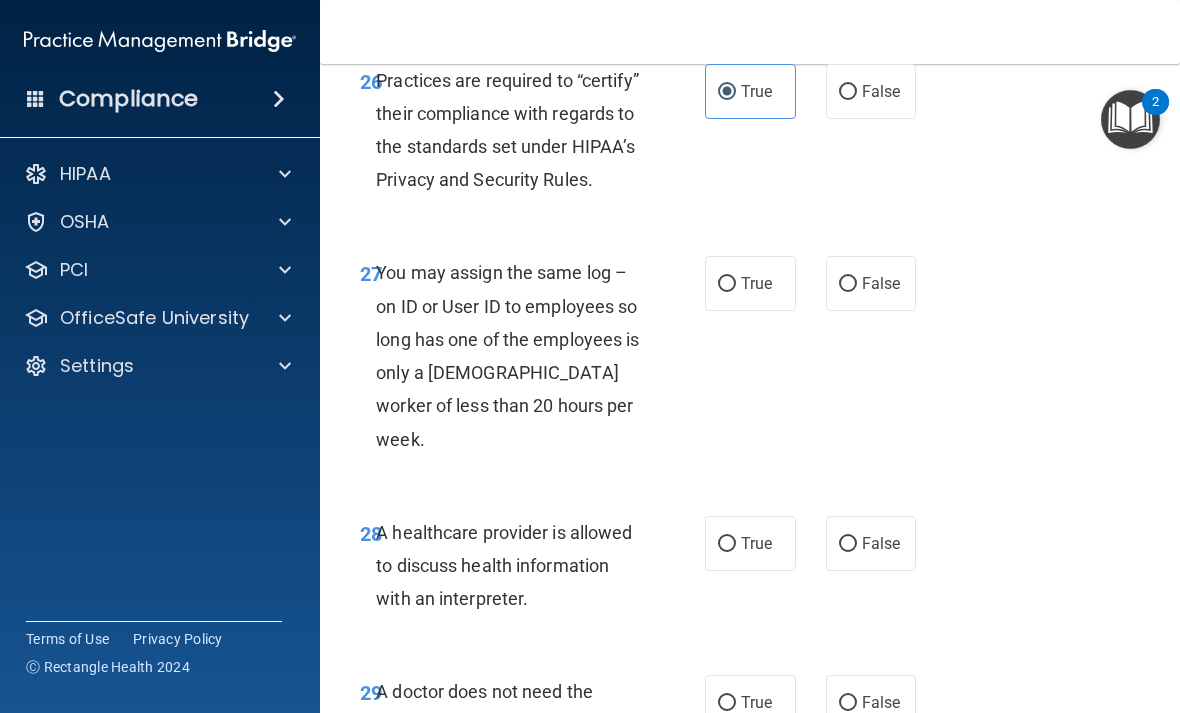 scroll, scrollTop: 5881, scrollLeft: 0, axis: vertical 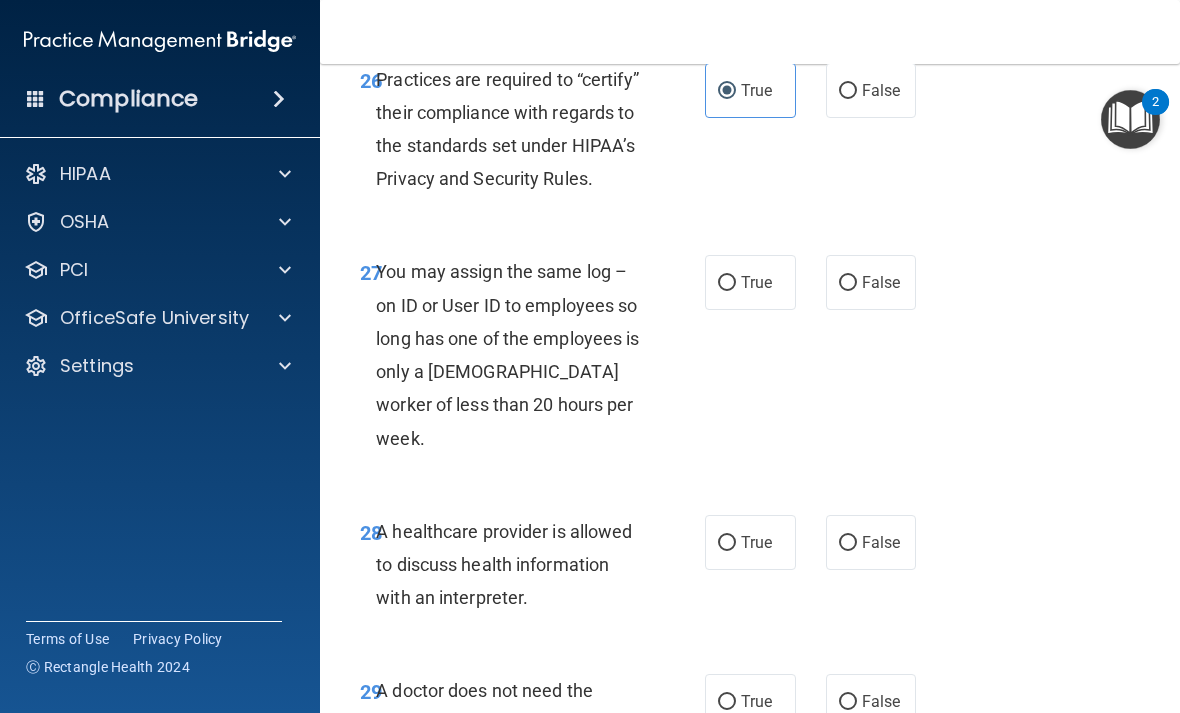 click on "False" at bounding box center [848, 283] 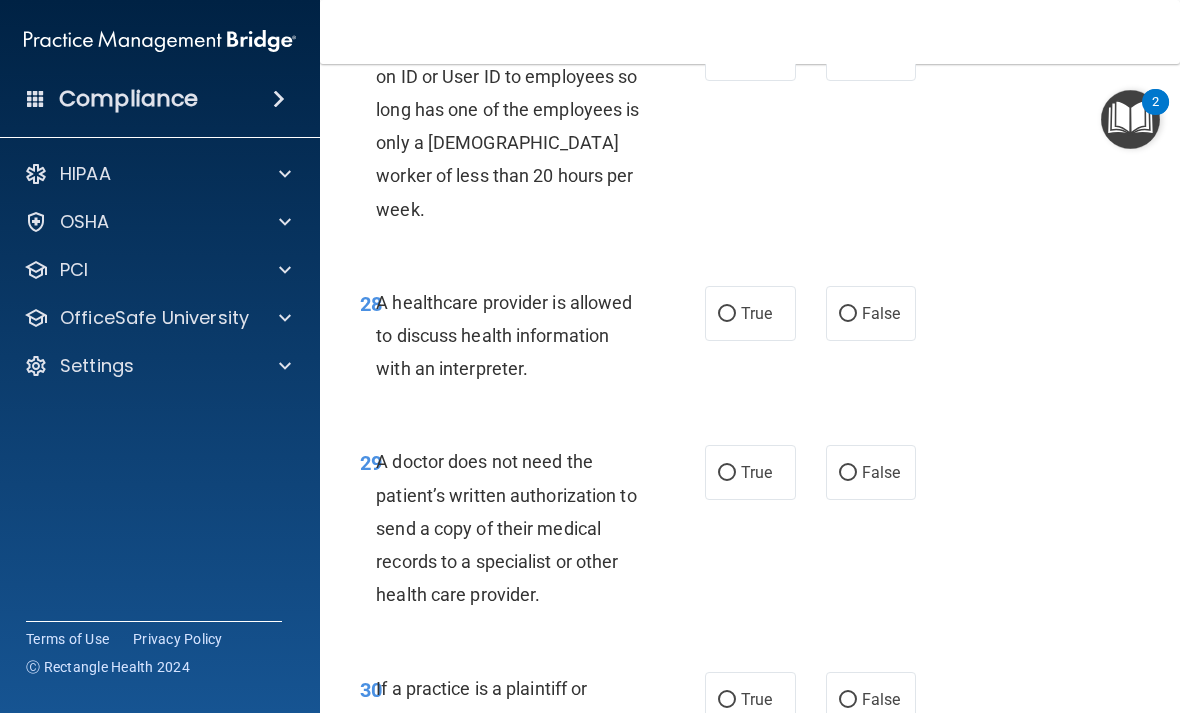 scroll, scrollTop: 6127, scrollLeft: 0, axis: vertical 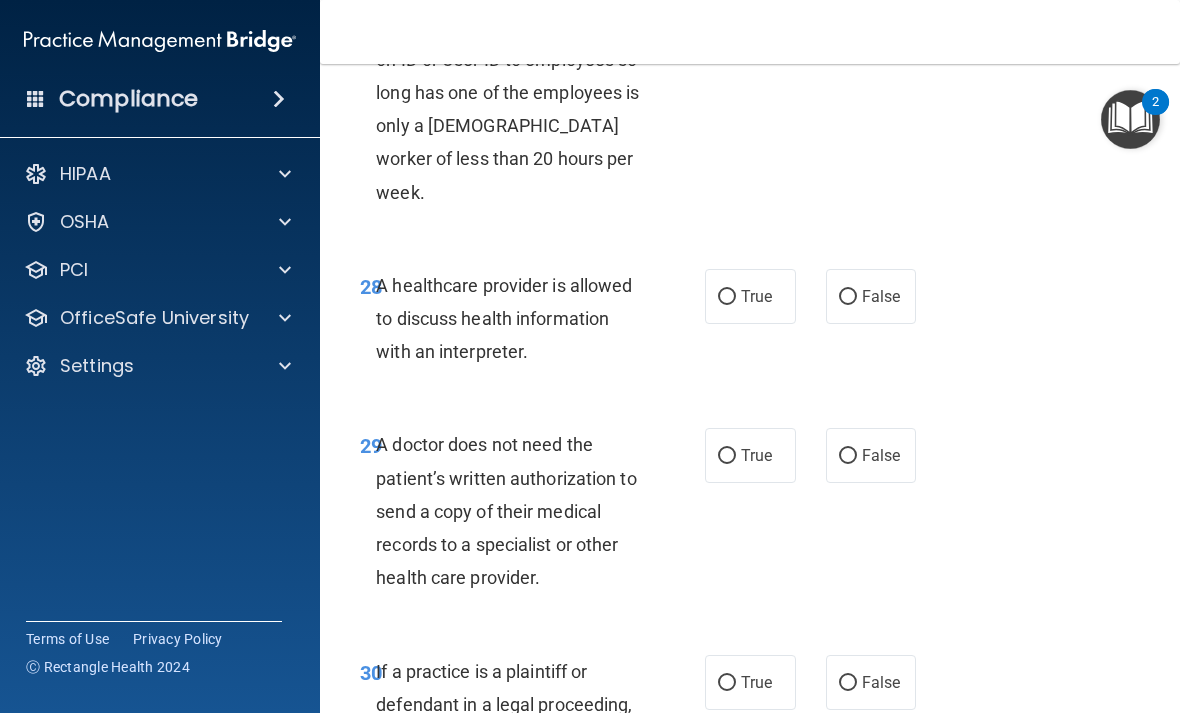 click on "True" at bounding box center (750, 296) 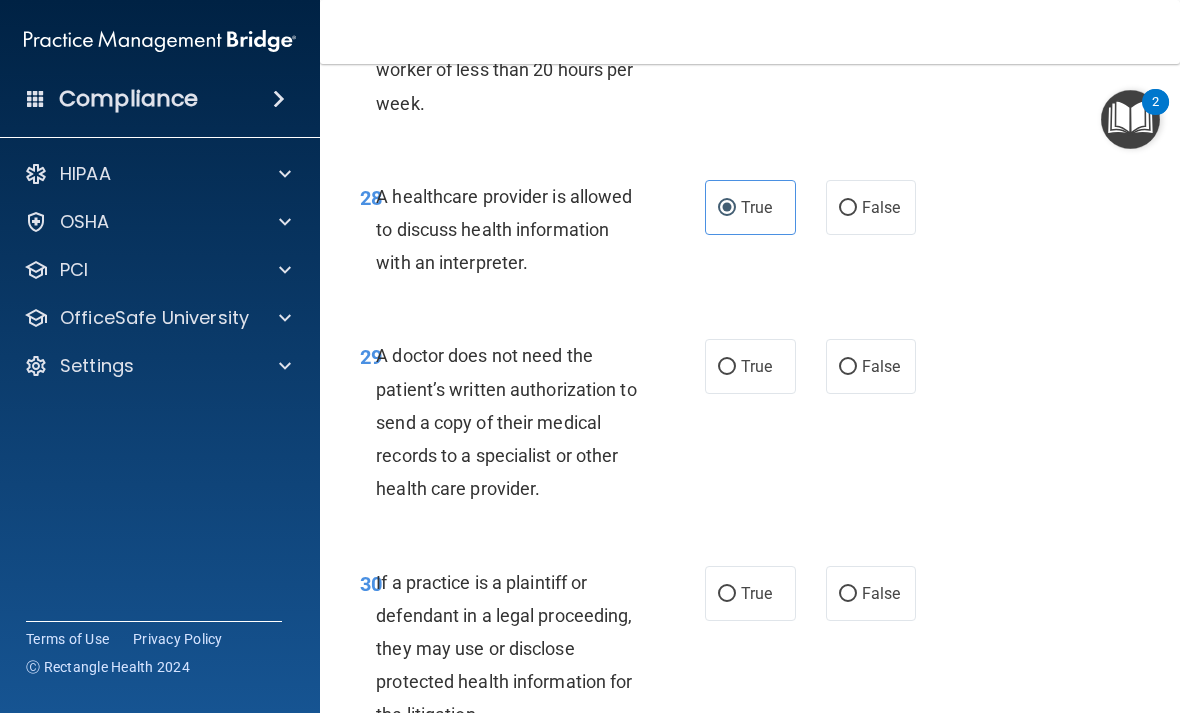 scroll, scrollTop: 6219, scrollLeft: 0, axis: vertical 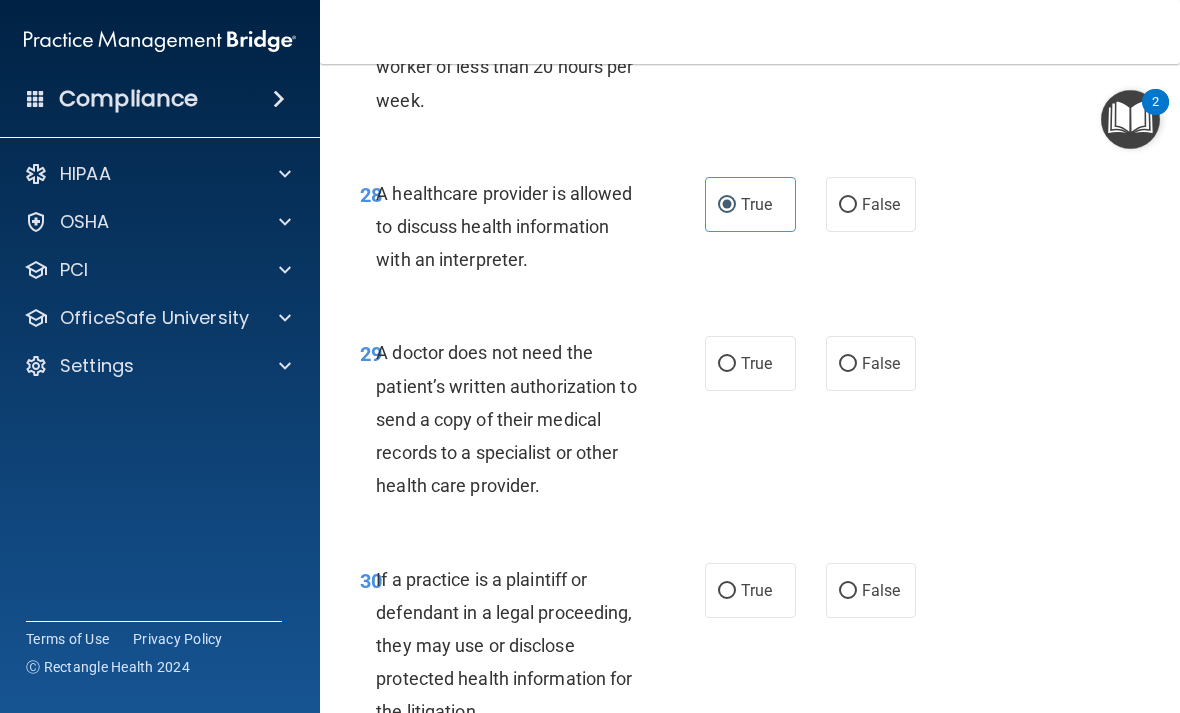 click on "True" at bounding box center (727, 364) 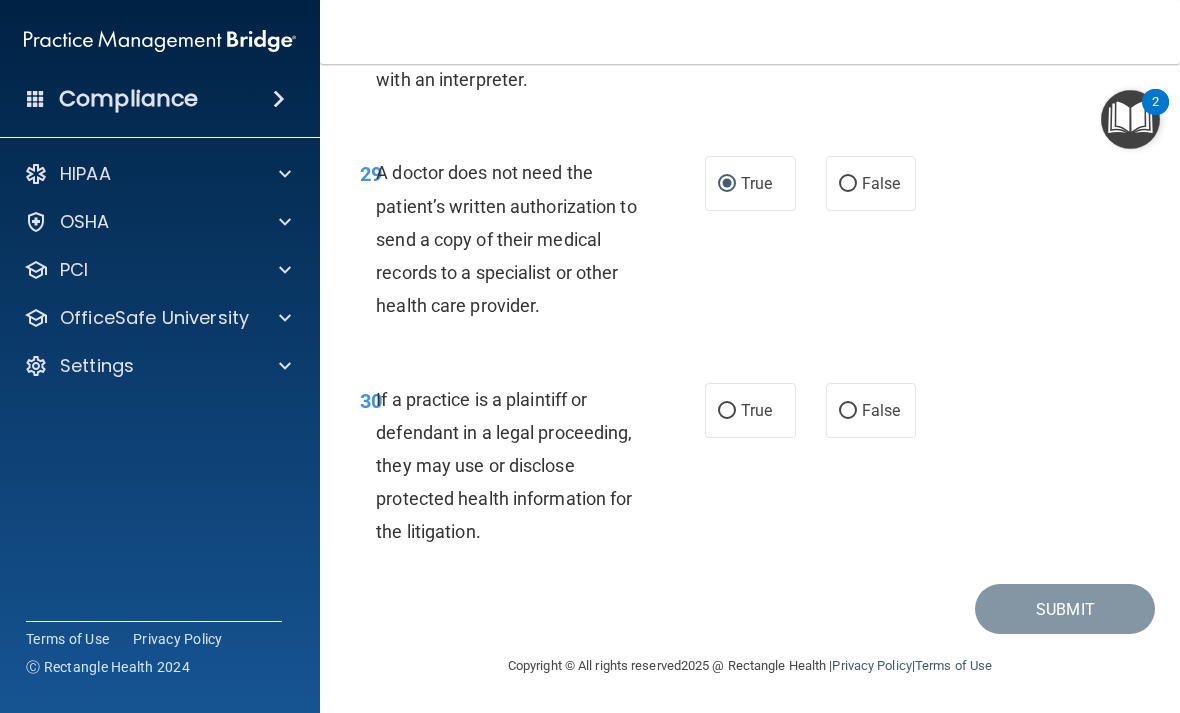 scroll, scrollTop: 6399, scrollLeft: 0, axis: vertical 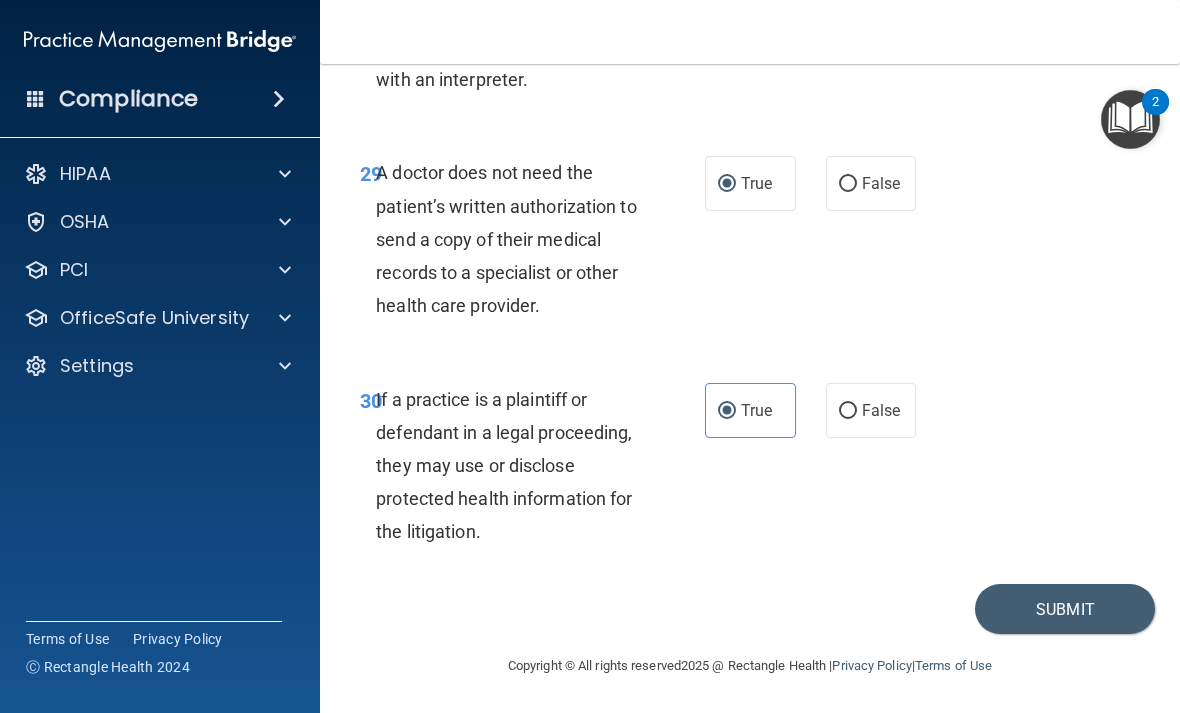 click on "Submit" at bounding box center [1065, 609] 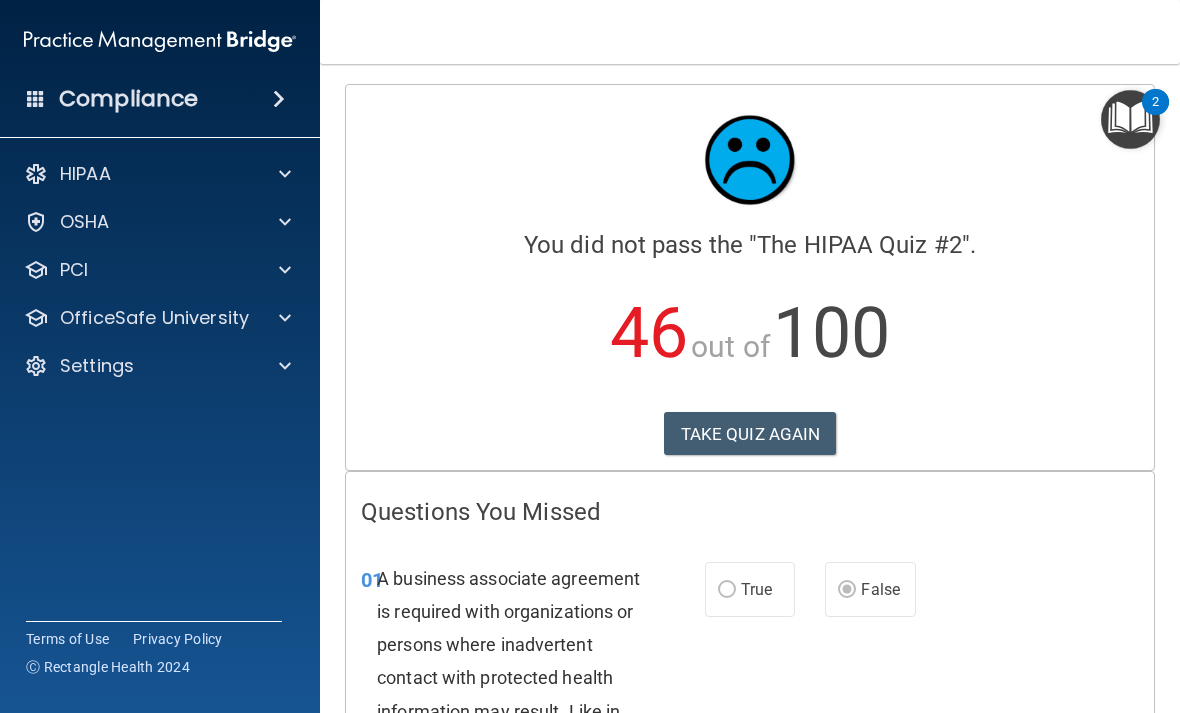 scroll, scrollTop: 0, scrollLeft: 0, axis: both 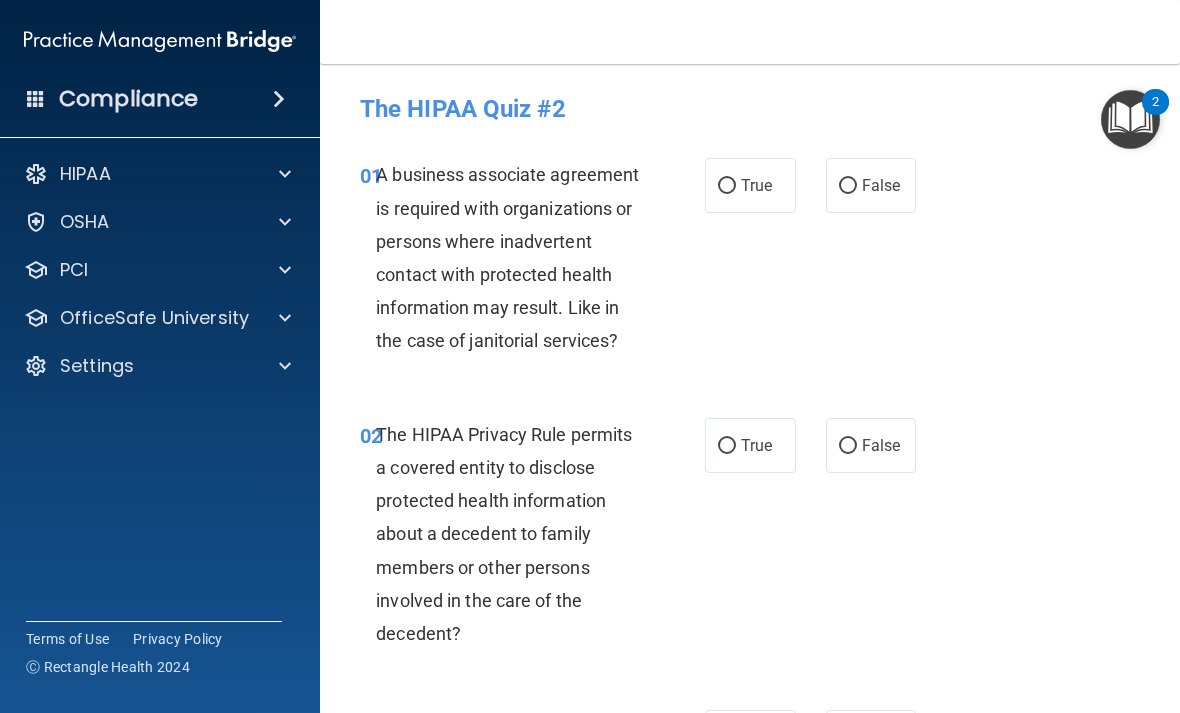 click on "True           False" at bounding box center (814, 185) 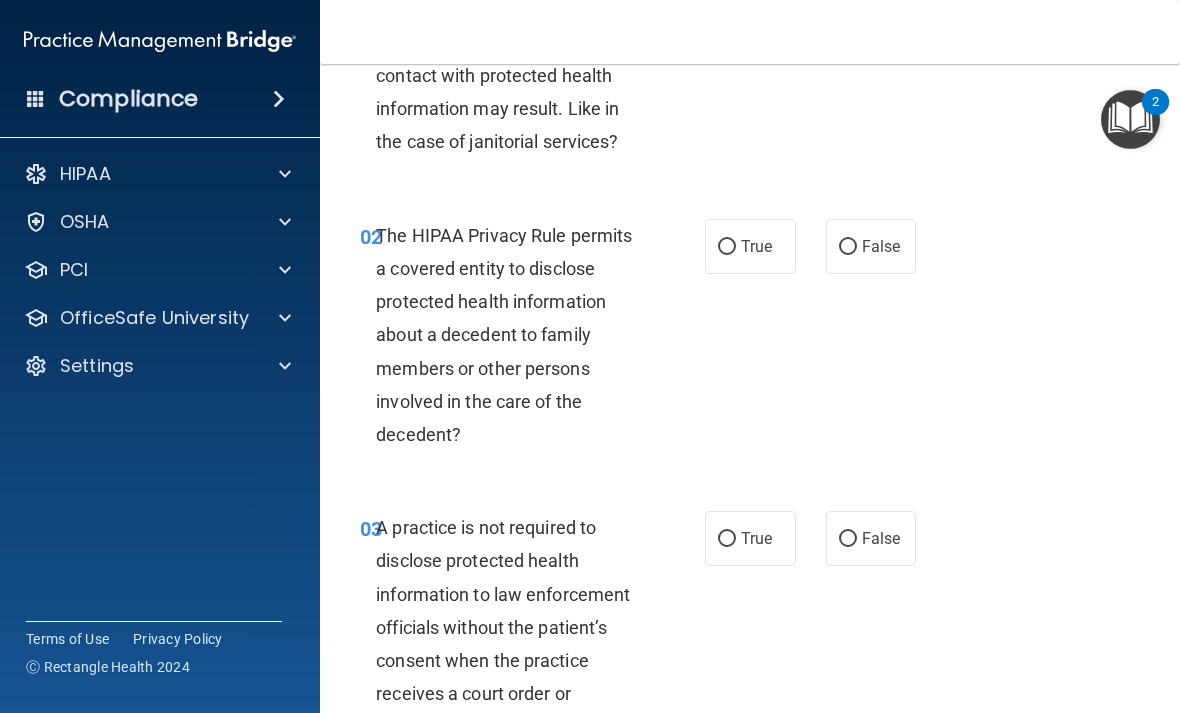 scroll, scrollTop: 200, scrollLeft: 0, axis: vertical 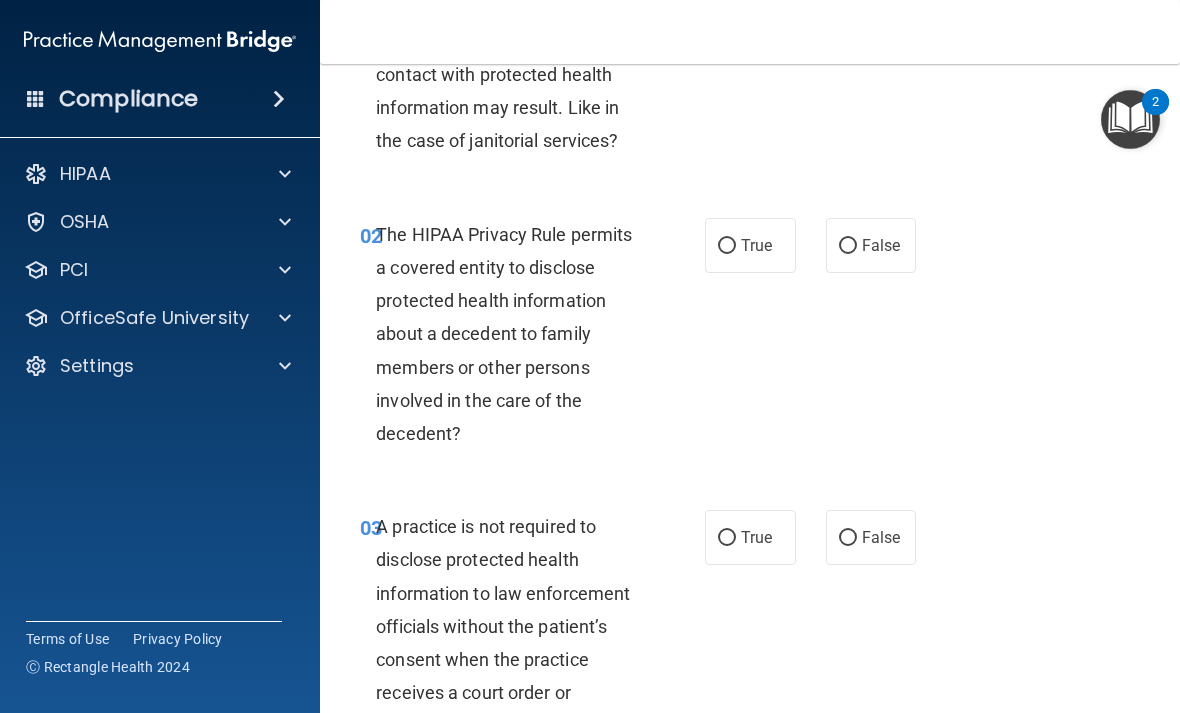 click on "False" at bounding box center (848, 246) 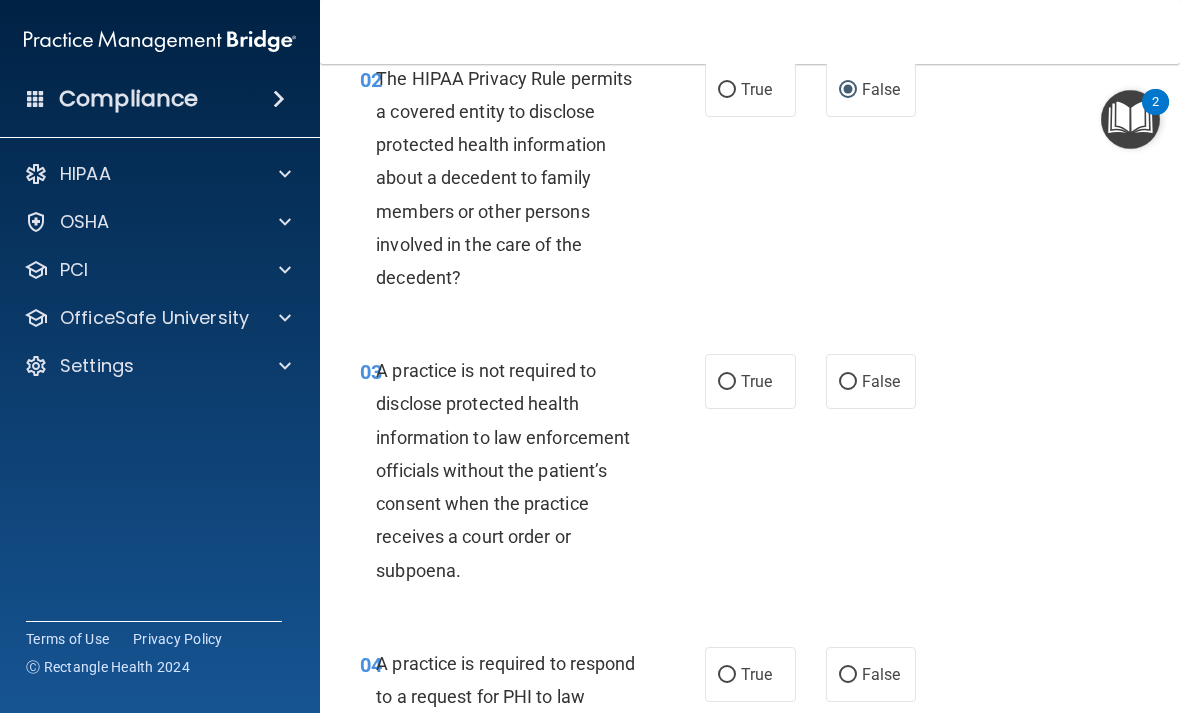 scroll, scrollTop: 359, scrollLeft: 0, axis: vertical 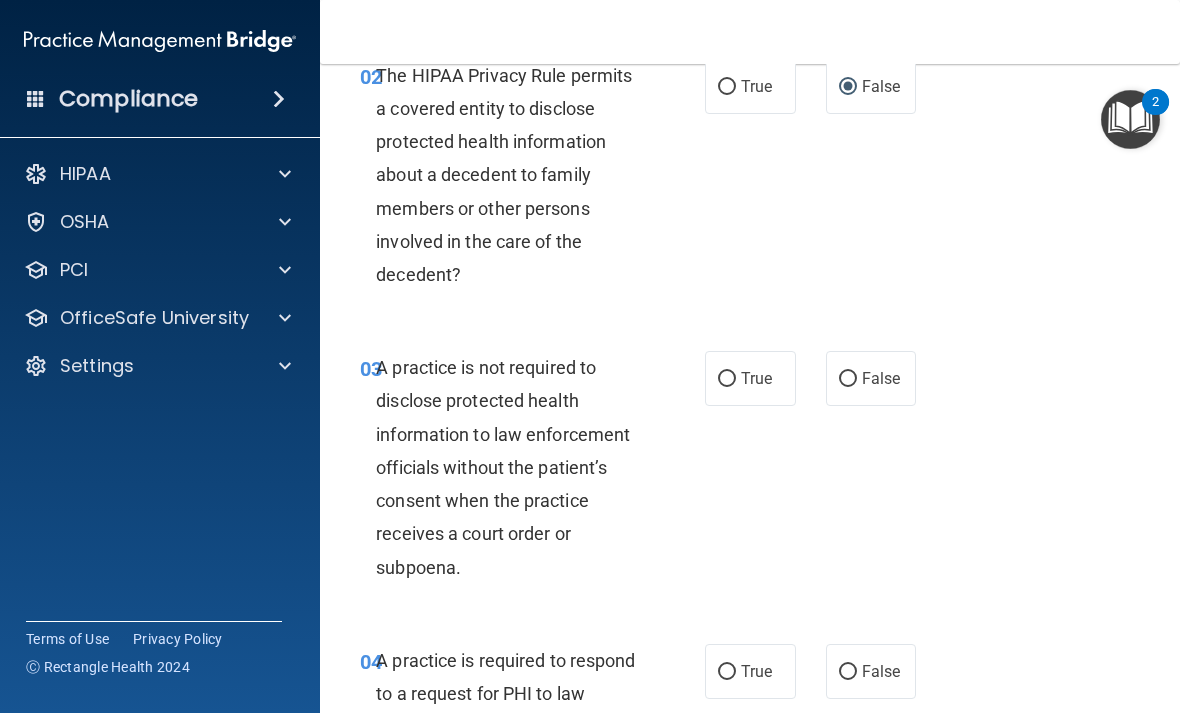 click on "True" at bounding box center [750, 378] 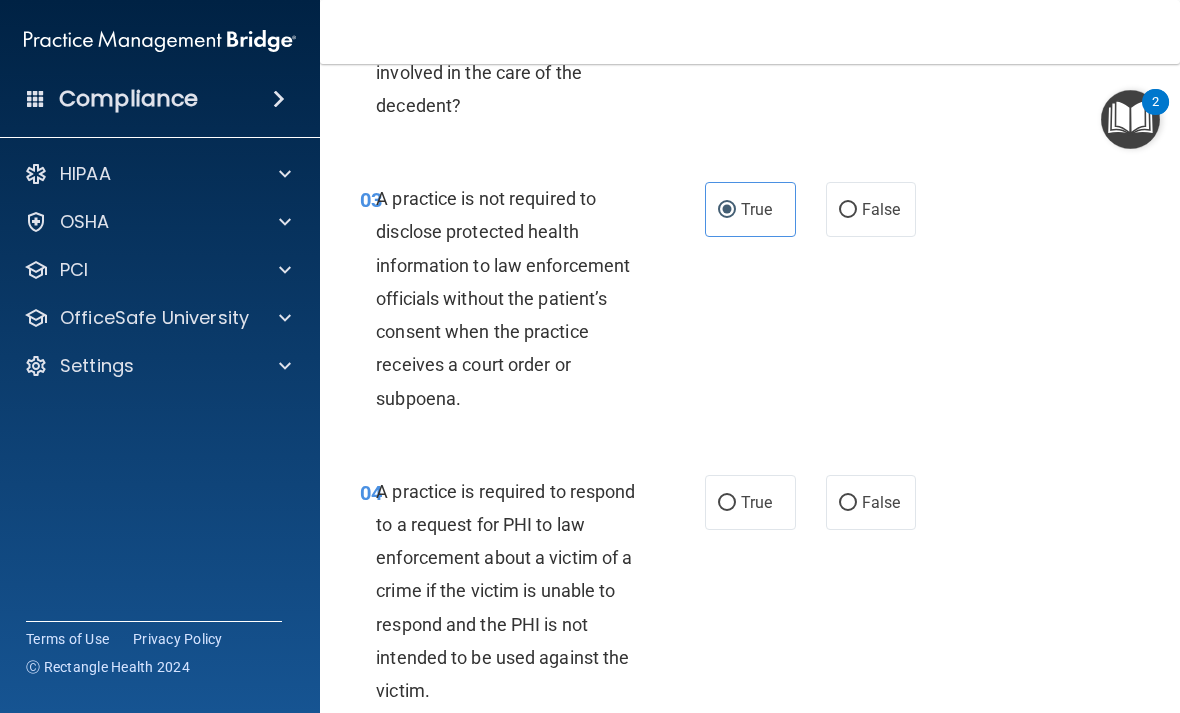 scroll, scrollTop: 537, scrollLeft: 0, axis: vertical 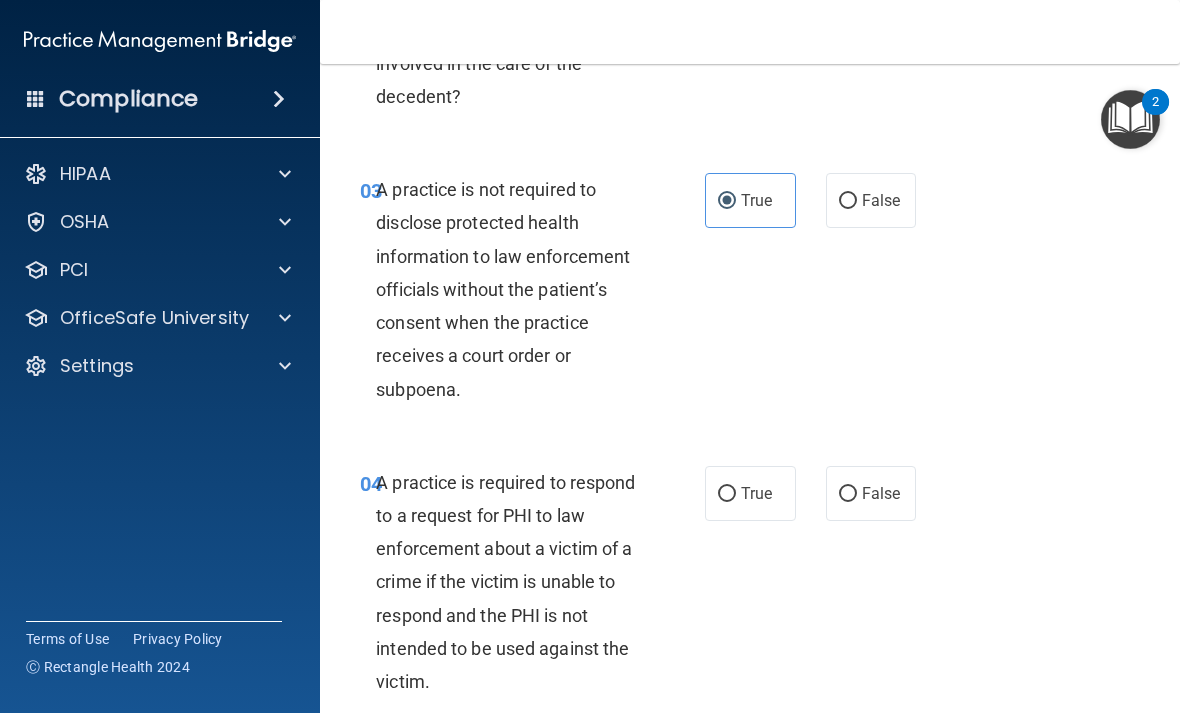 click on "False" at bounding box center [871, 200] 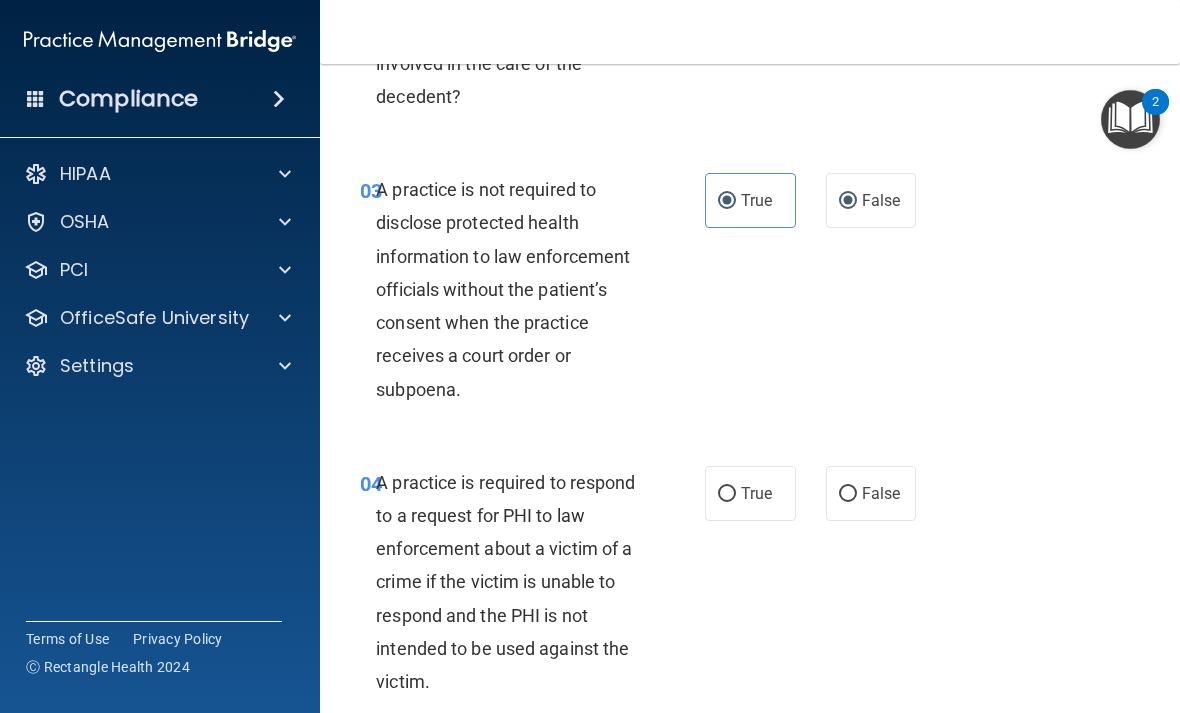 radio on "false" 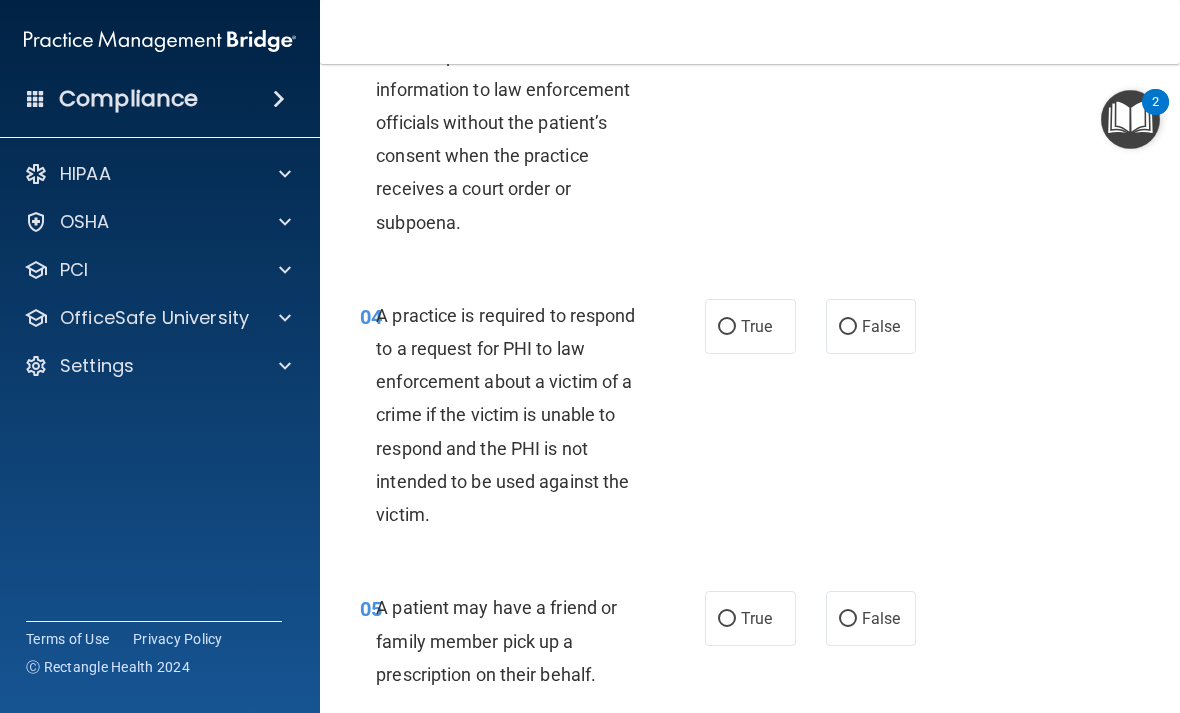 scroll, scrollTop: 707, scrollLeft: 0, axis: vertical 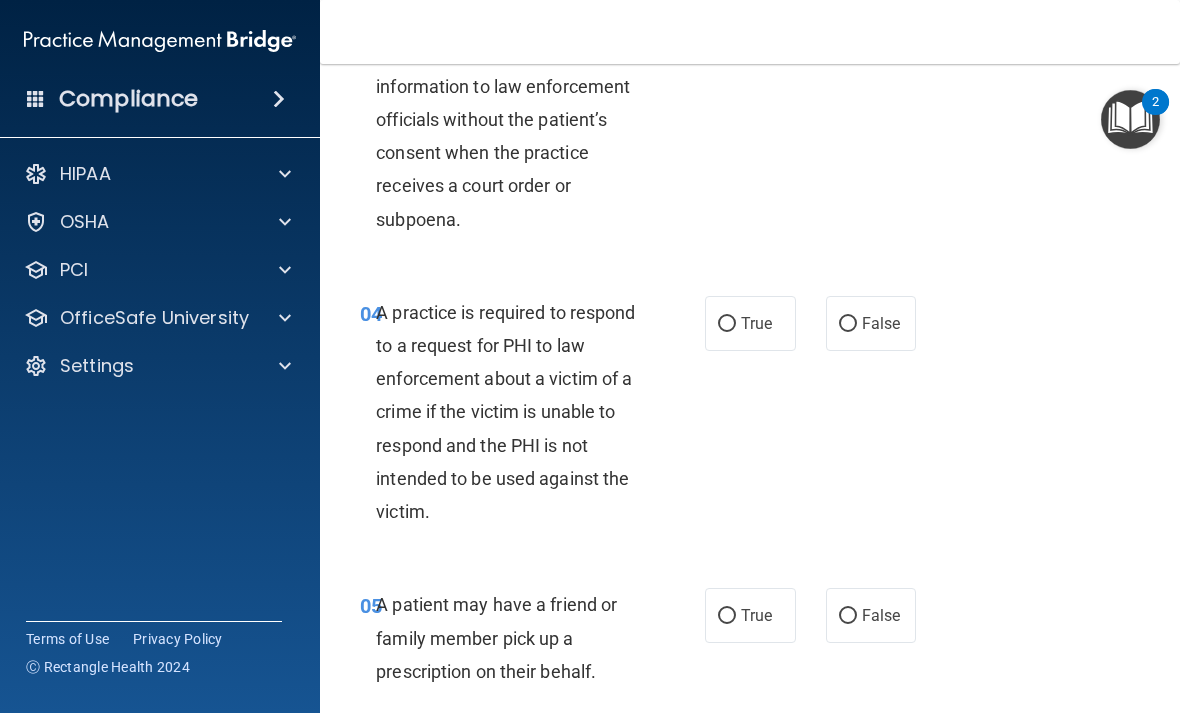 click on "True" at bounding box center (750, 323) 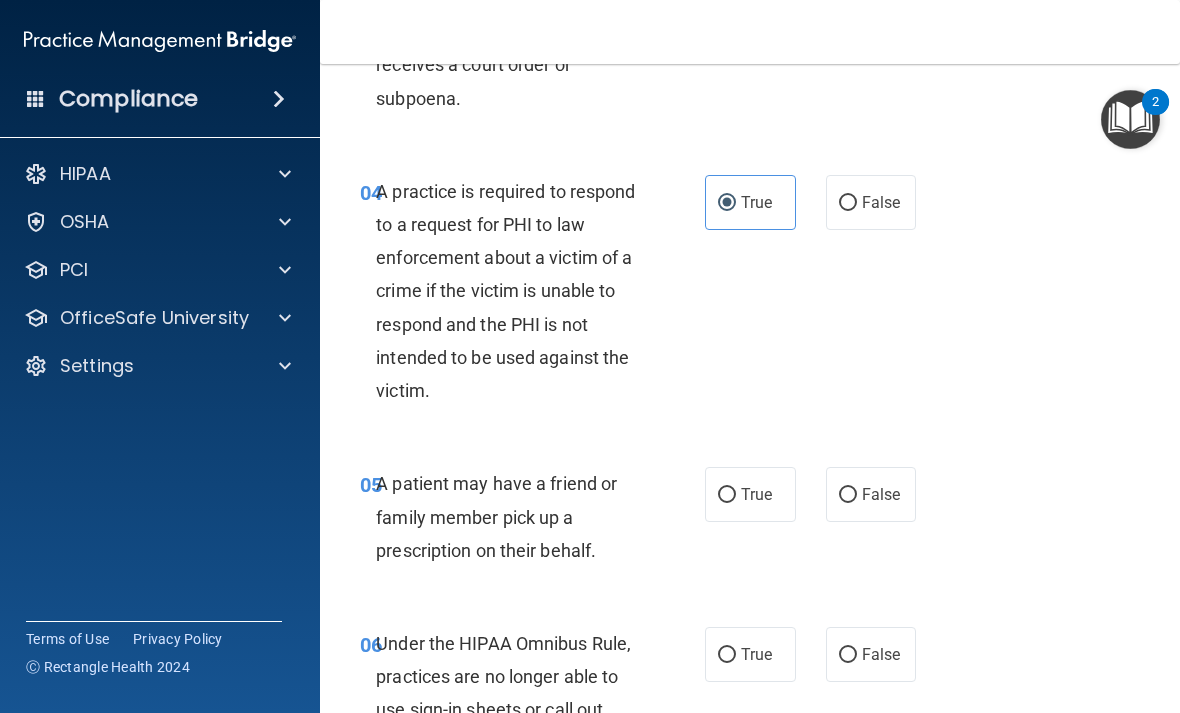 scroll, scrollTop: 831, scrollLeft: 0, axis: vertical 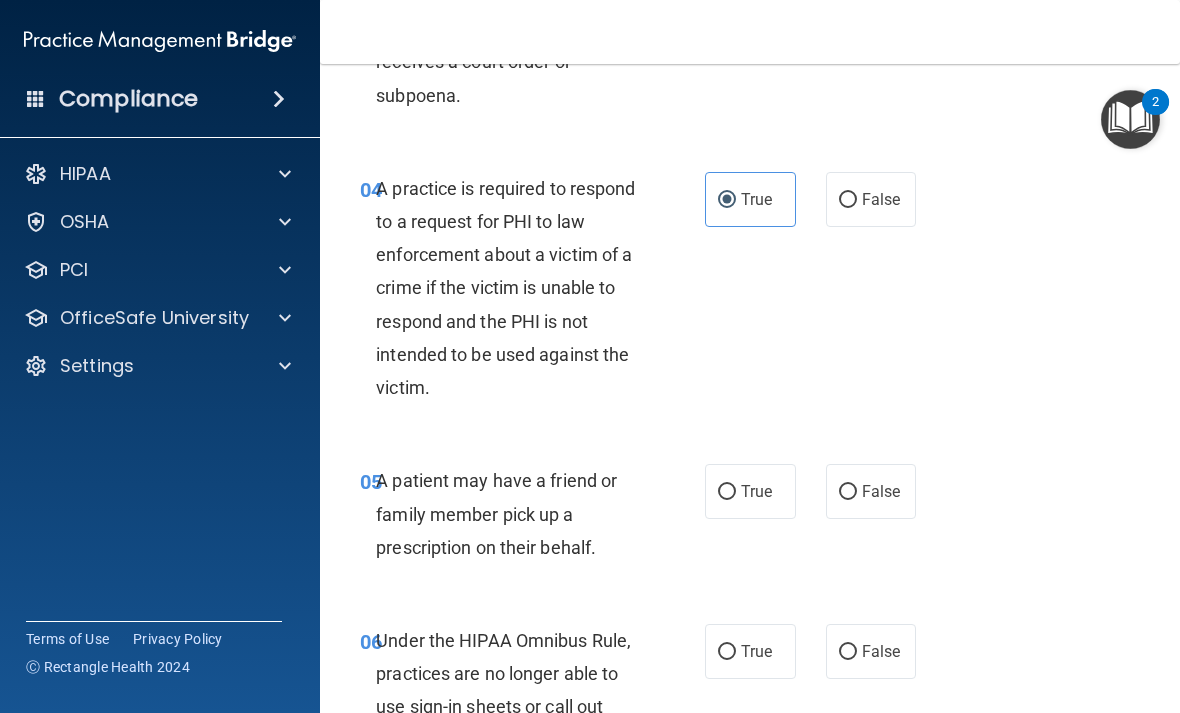click on "True" at bounding box center (727, 492) 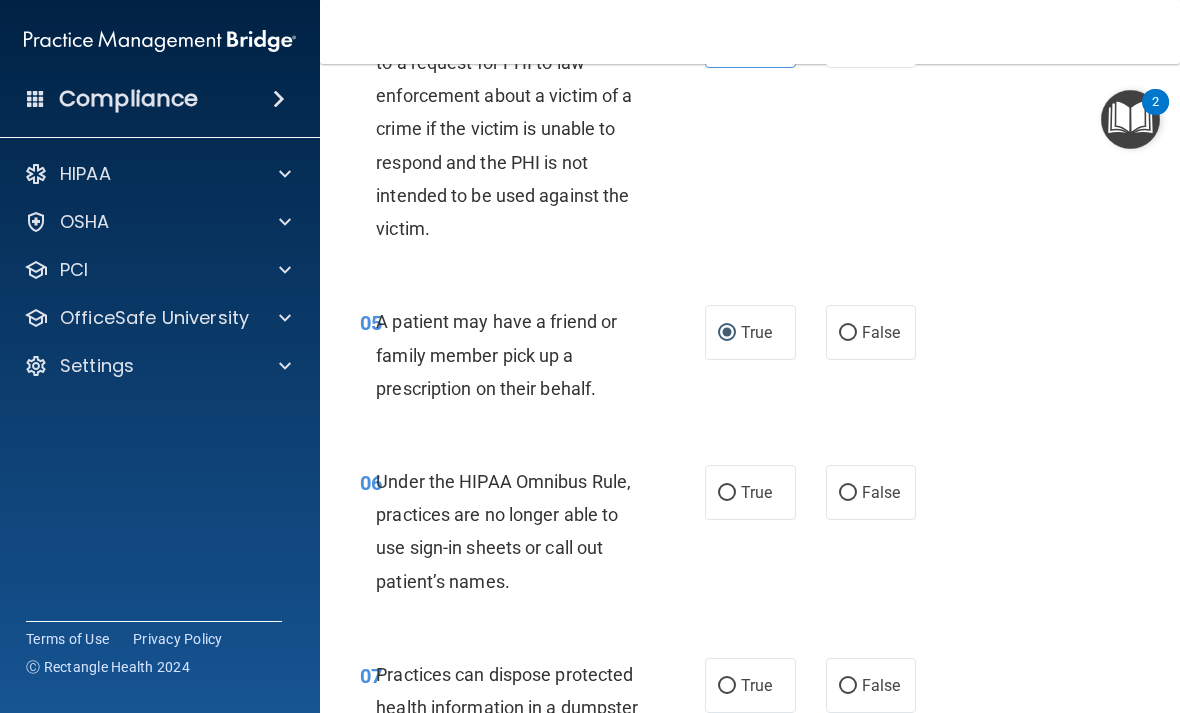 scroll, scrollTop: 989, scrollLeft: 0, axis: vertical 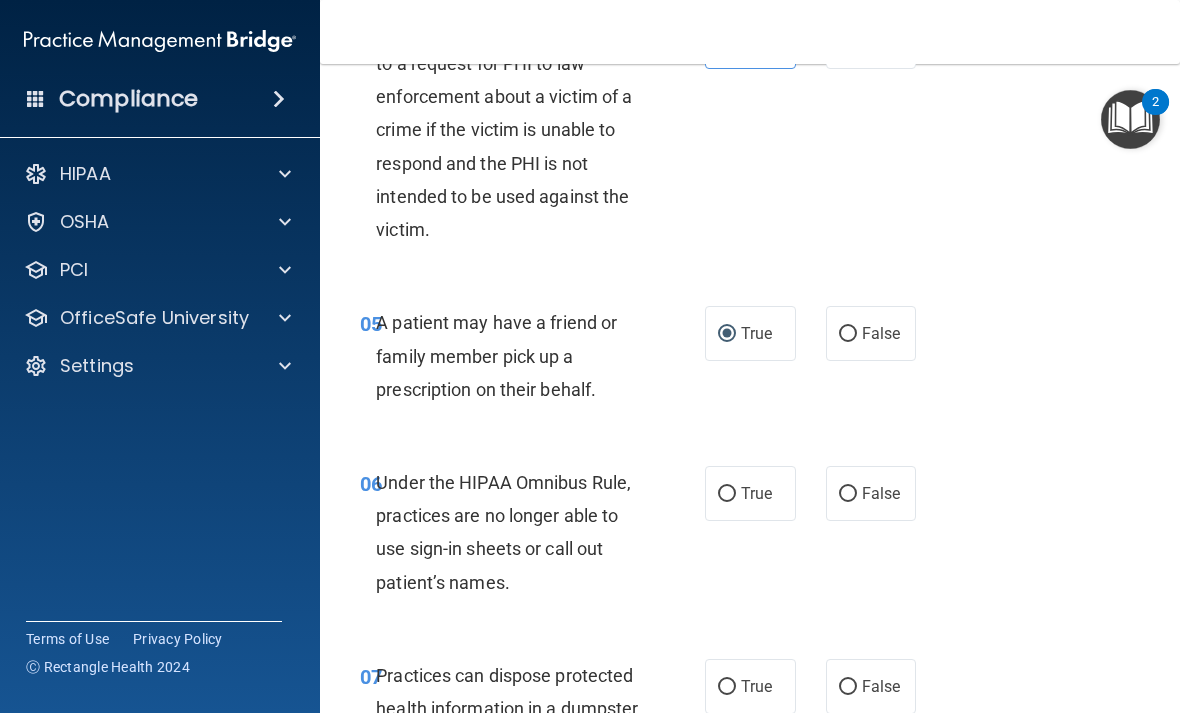 click on "True" at bounding box center [750, 493] 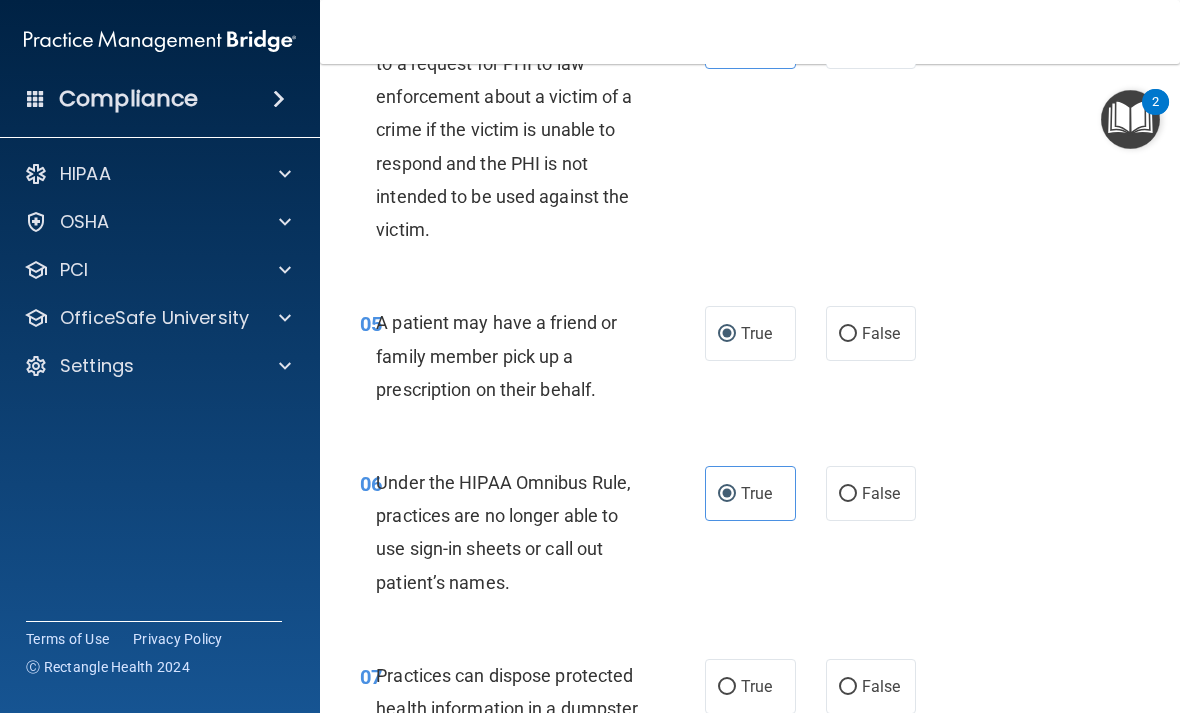 click on "True" at bounding box center (750, 493) 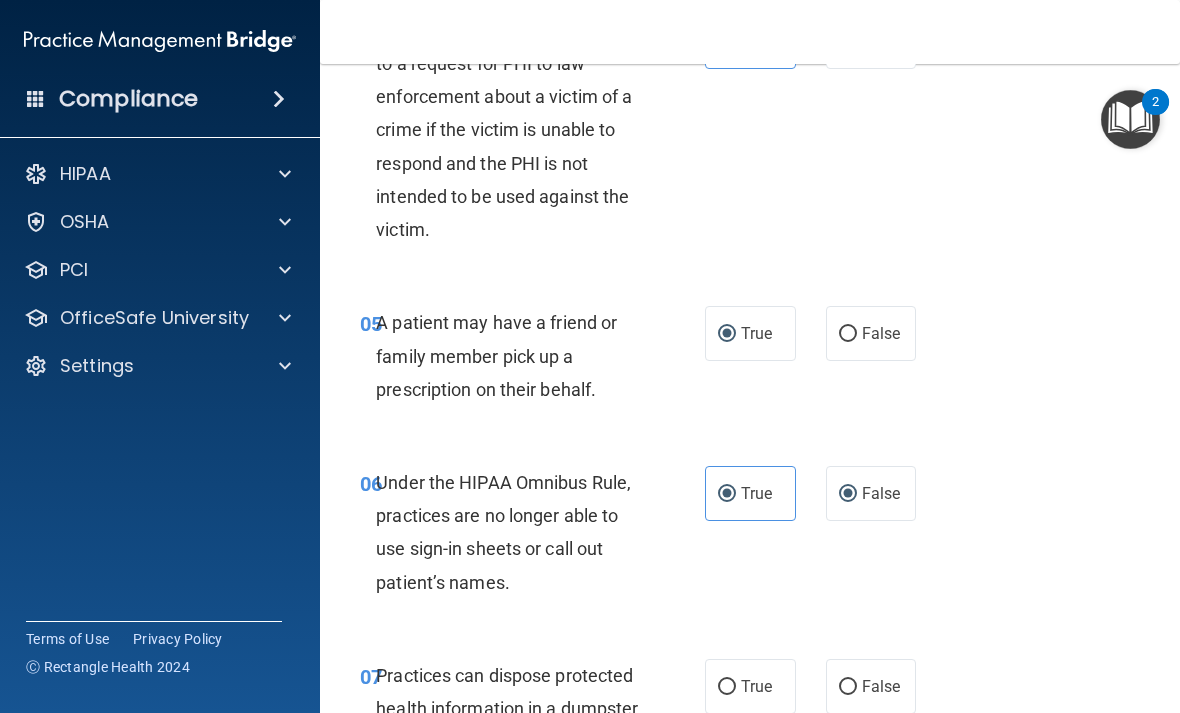 radio on "false" 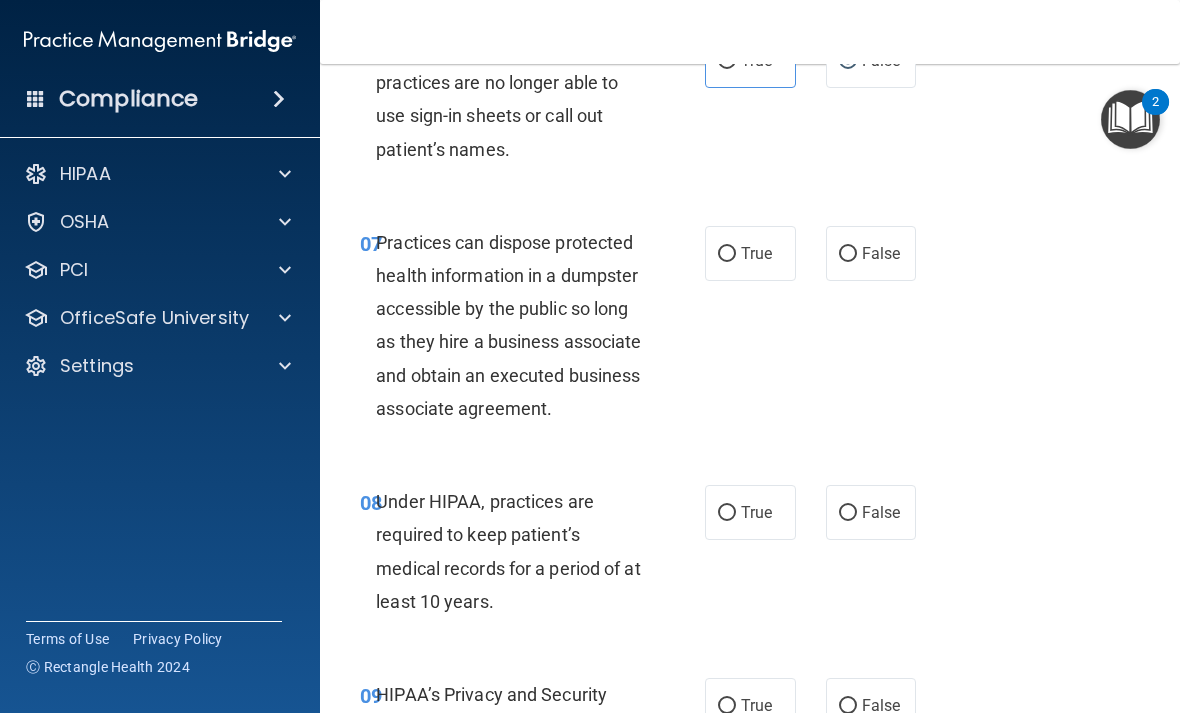 scroll, scrollTop: 1416, scrollLeft: 0, axis: vertical 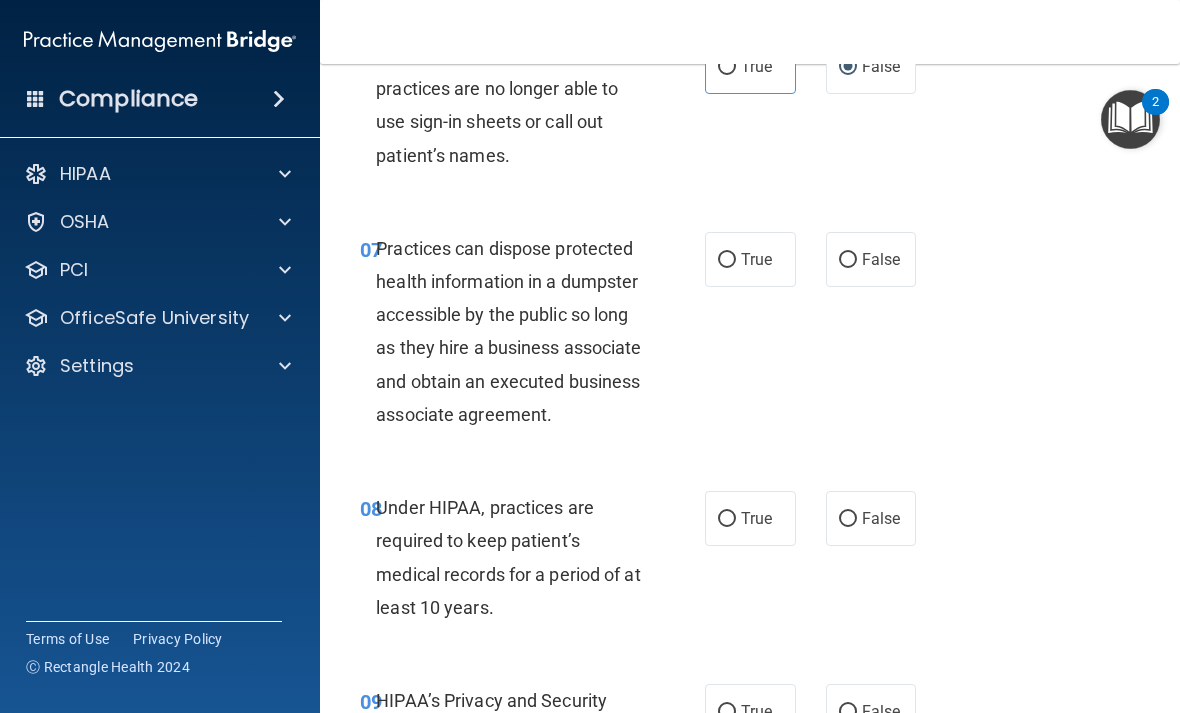 click on "False" at bounding box center (848, 260) 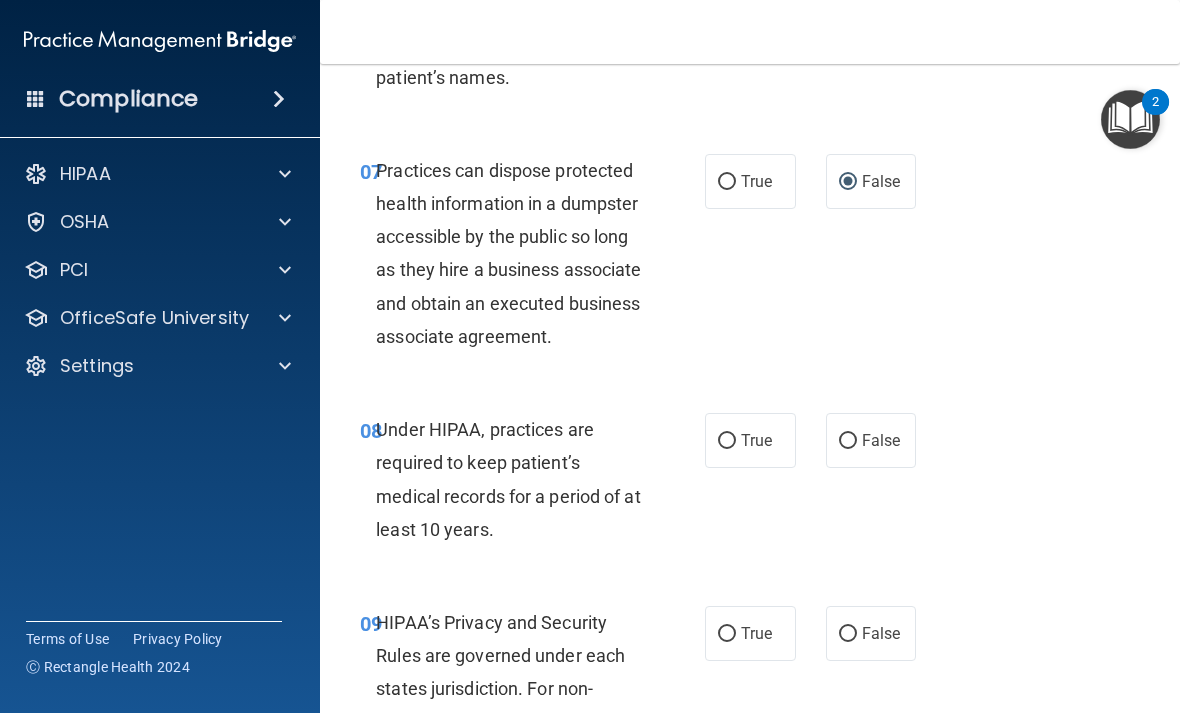 scroll, scrollTop: 1503, scrollLeft: 0, axis: vertical 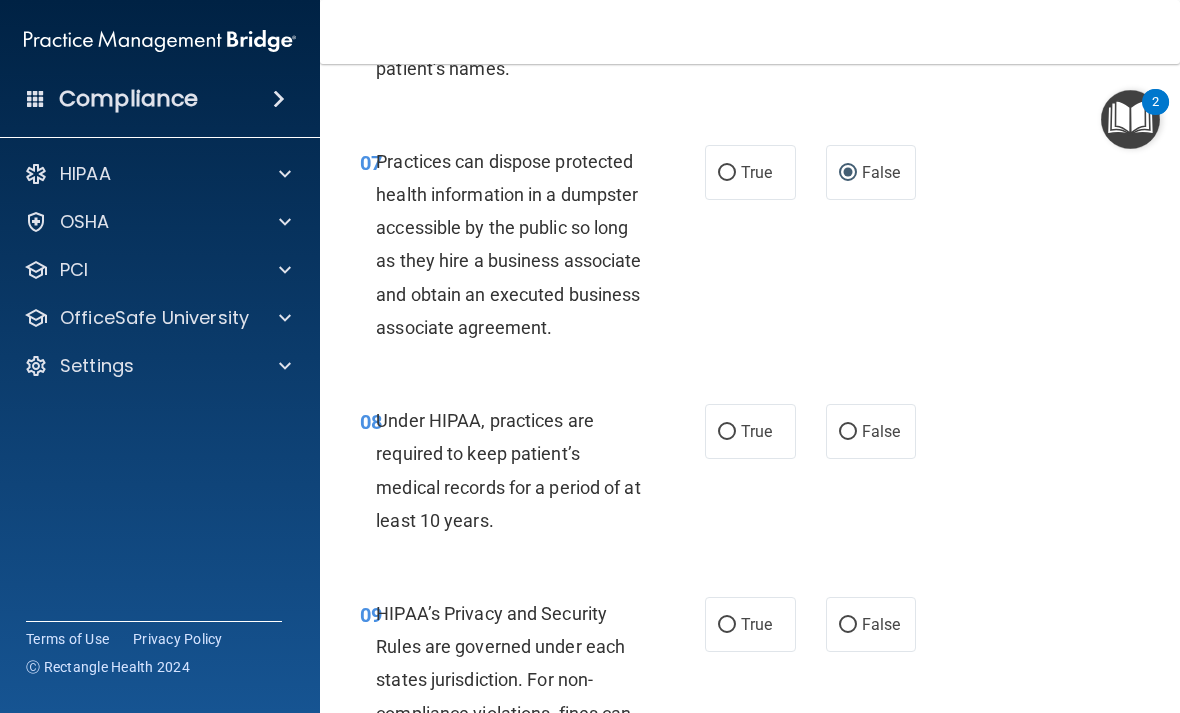 click on "False" at bounding box center (848, 432) 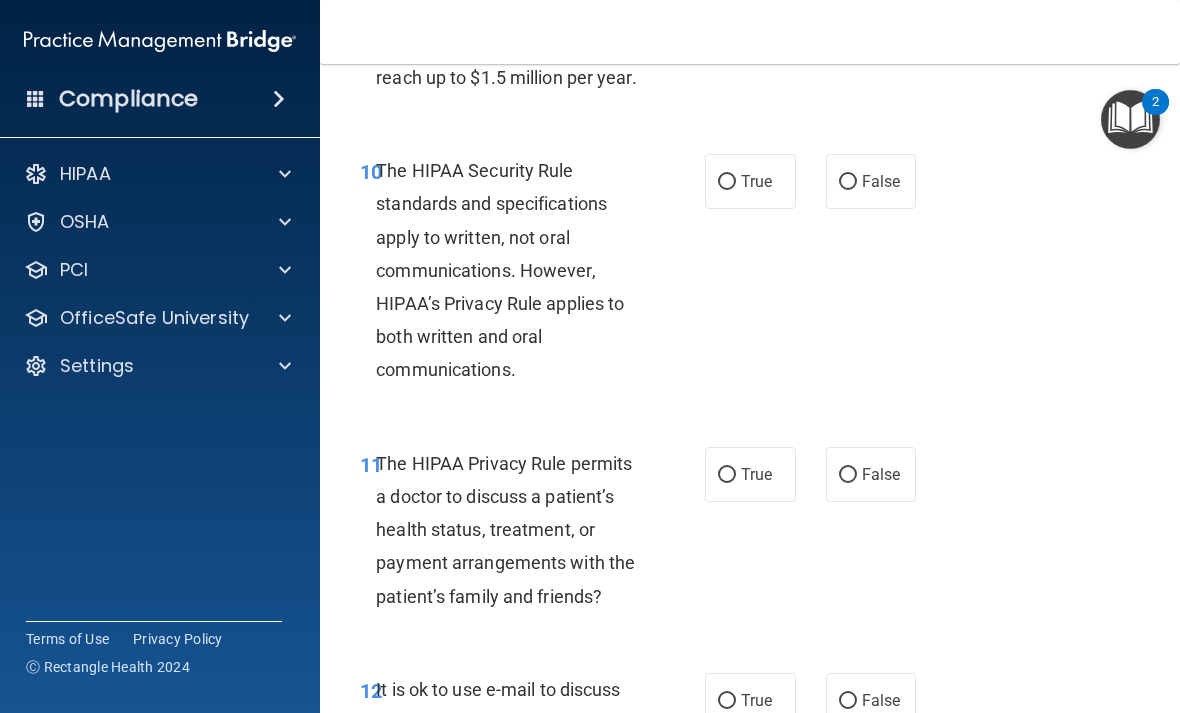 scroll, scrollTop: 2175, scrollLeft: 0, axis: vertical 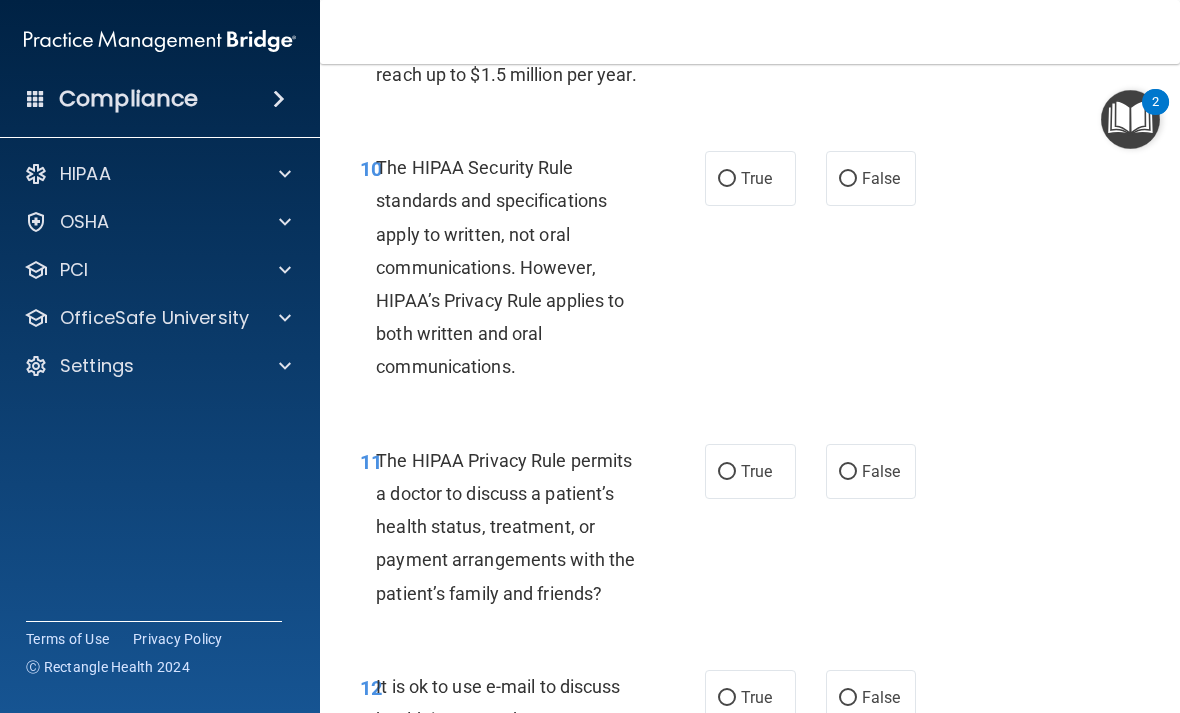 click at bounding box center [1130, 119] 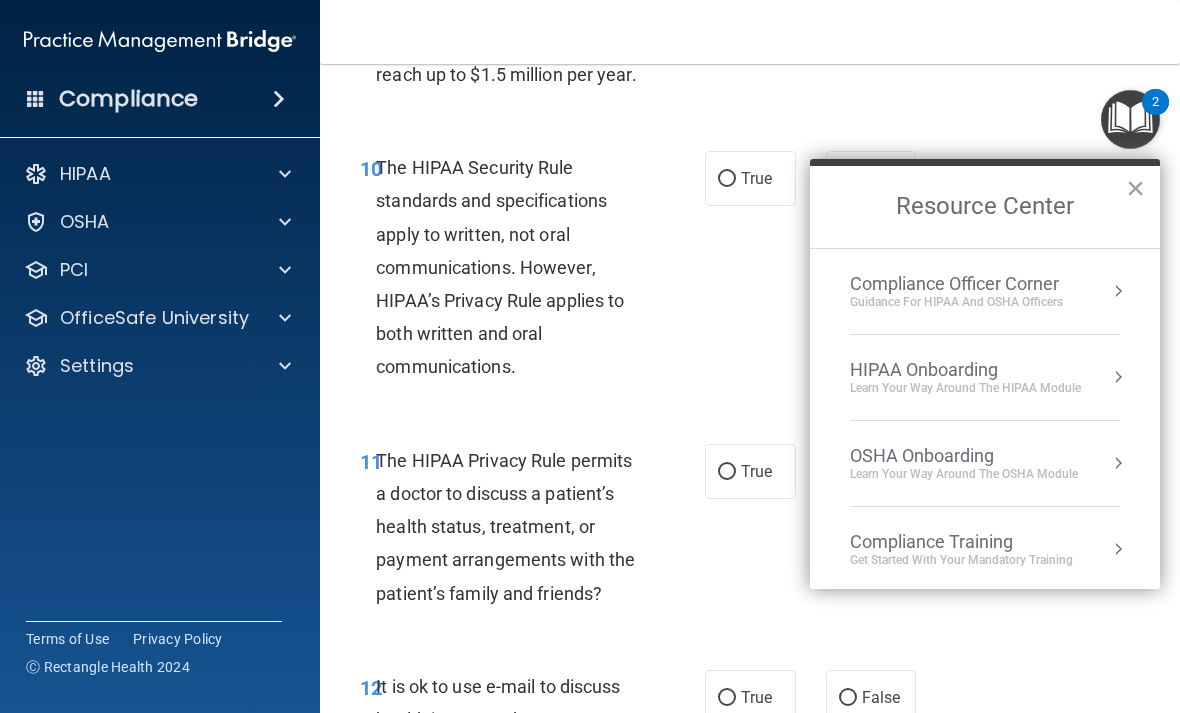 click on "True" at bounding box center (750, 471) 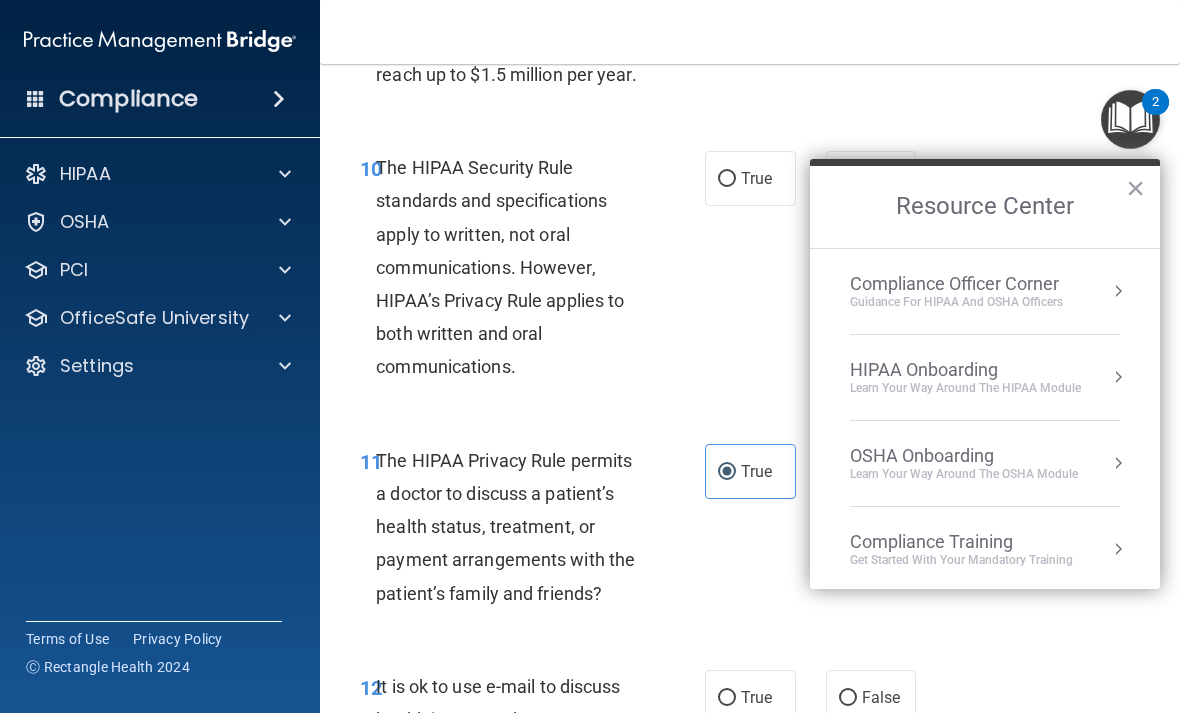 click on "10       The HIPAA Security Rule standards and specifications apply to written, not oral communications. However, HIPAA’s Privacy Rule applies to both written and oral communications." at bounding box center (532, 272) 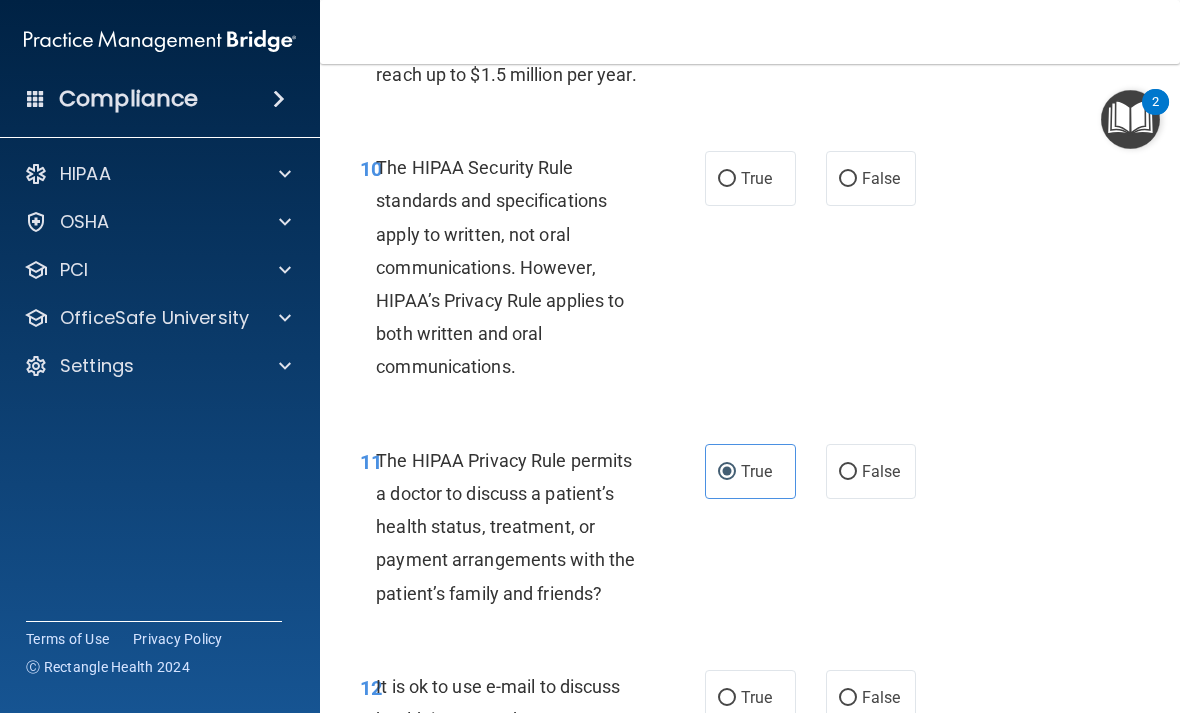 click on "False" at bounding box center (848, 472) 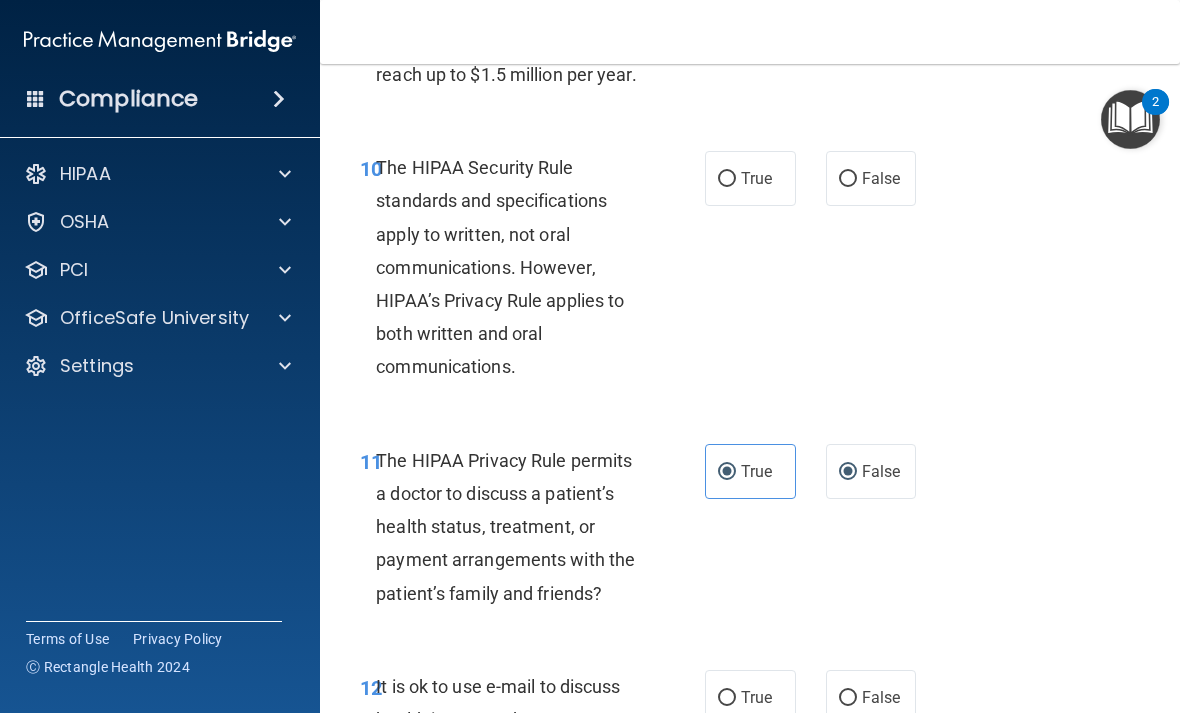 radio on "false" 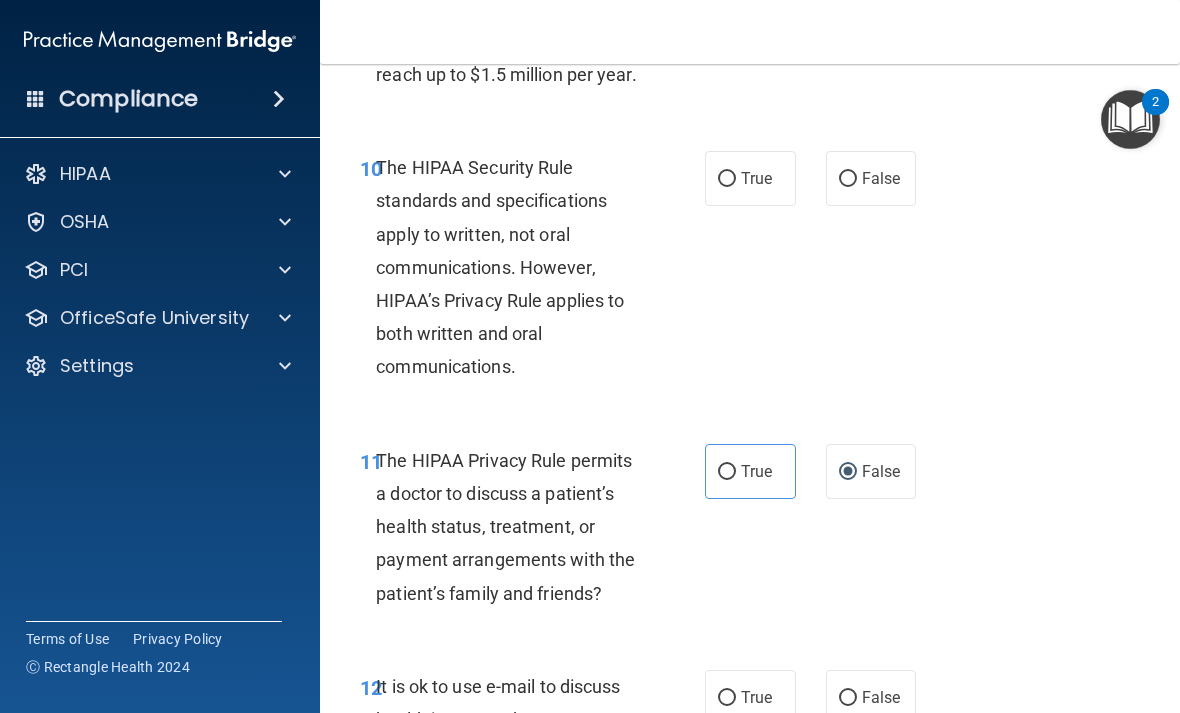 click on "True" at bounding box center (750, 178) 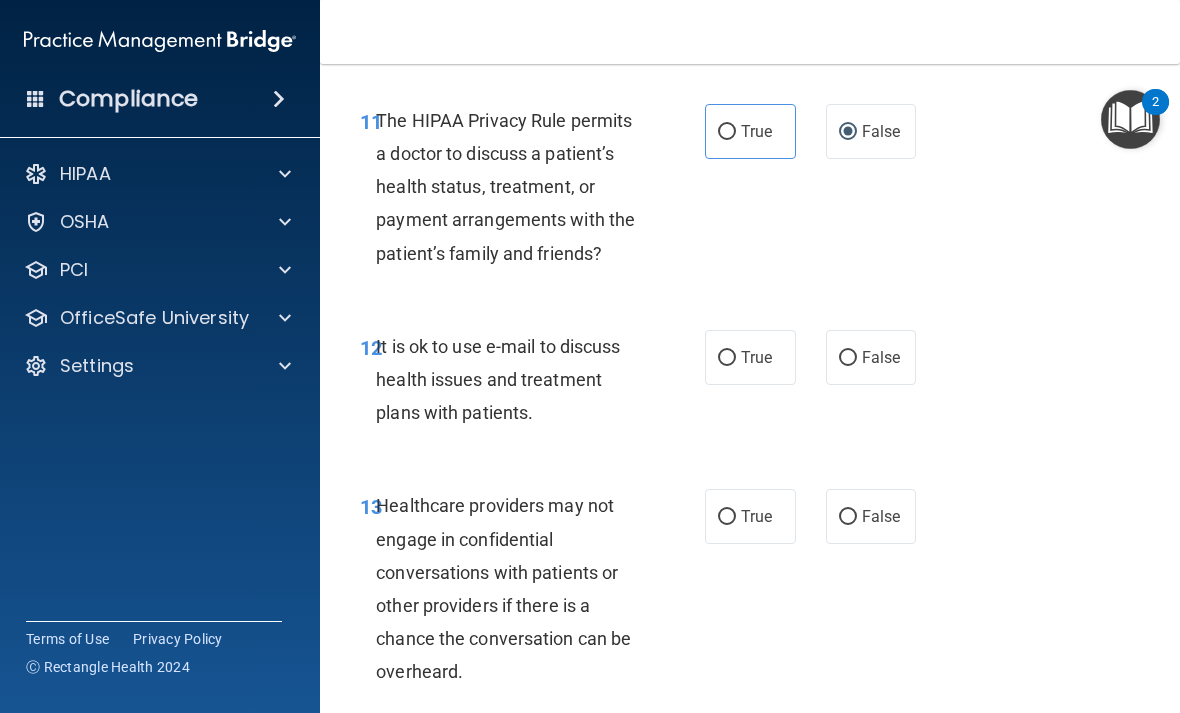 scroll, scrollTop: 2522, scrollLeft: 0, axis: vertical 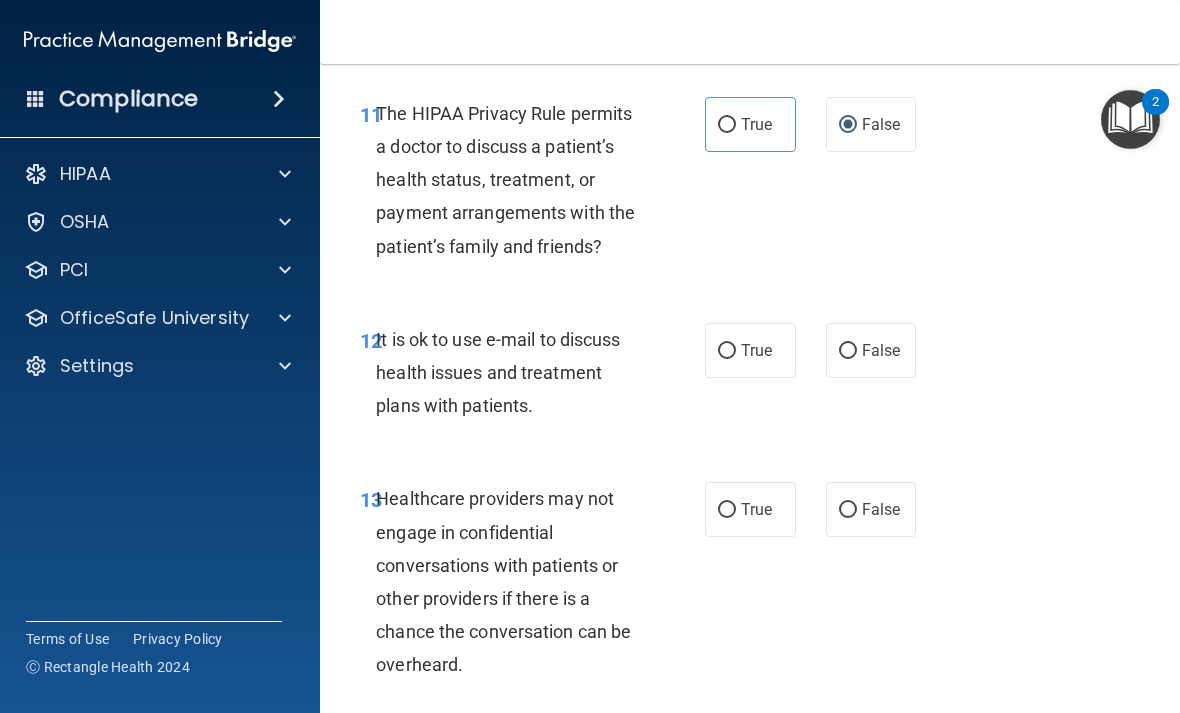 click on "True" at bounding box center [750, 350] 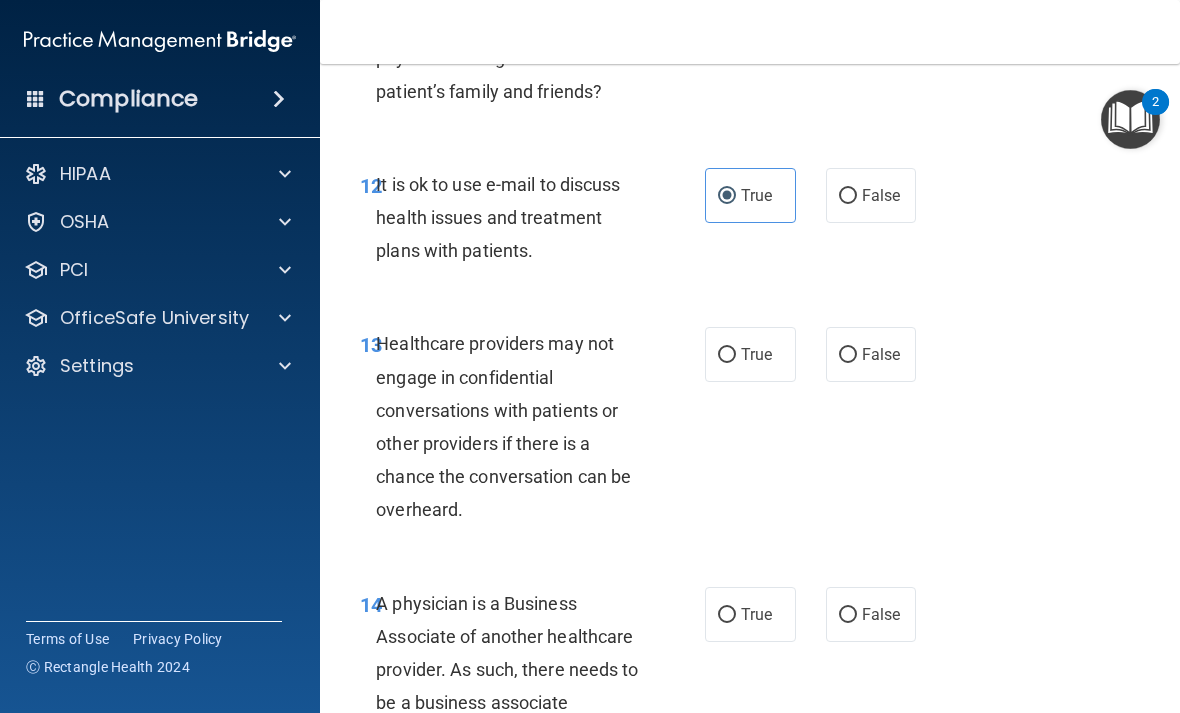 scroll, scrollTop: 2675, scrollLeft: 0, axis: vertical 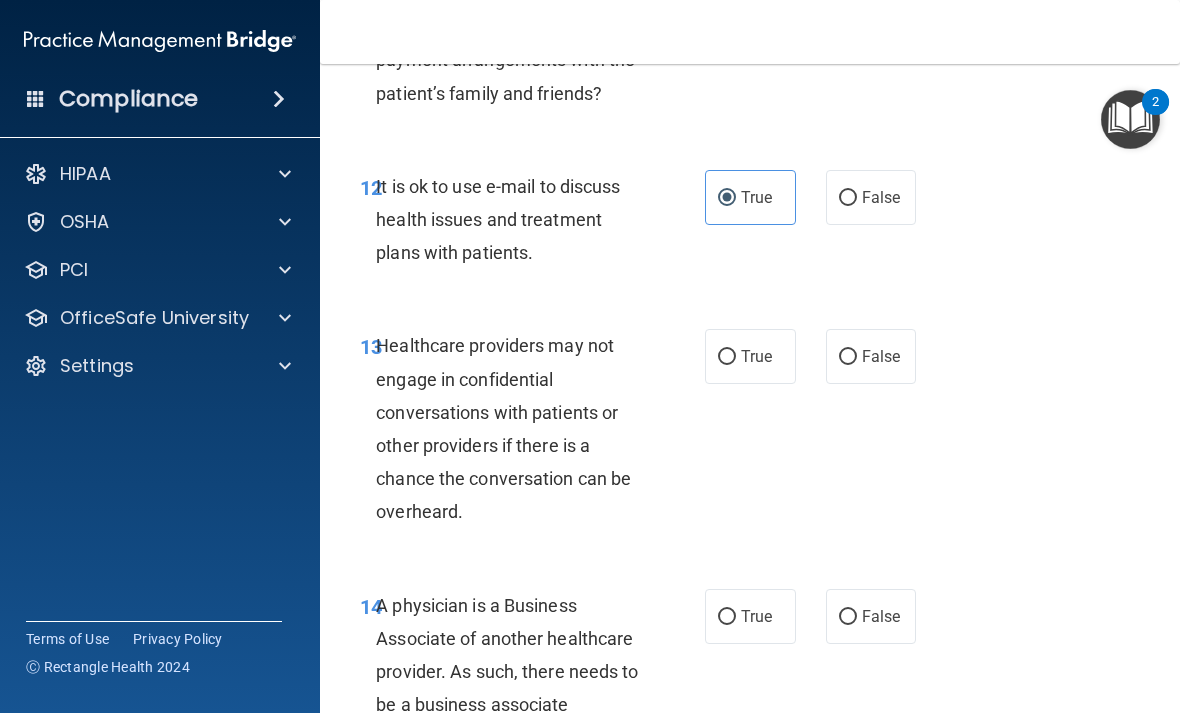 click on "True" at bounding box center (727, 357) 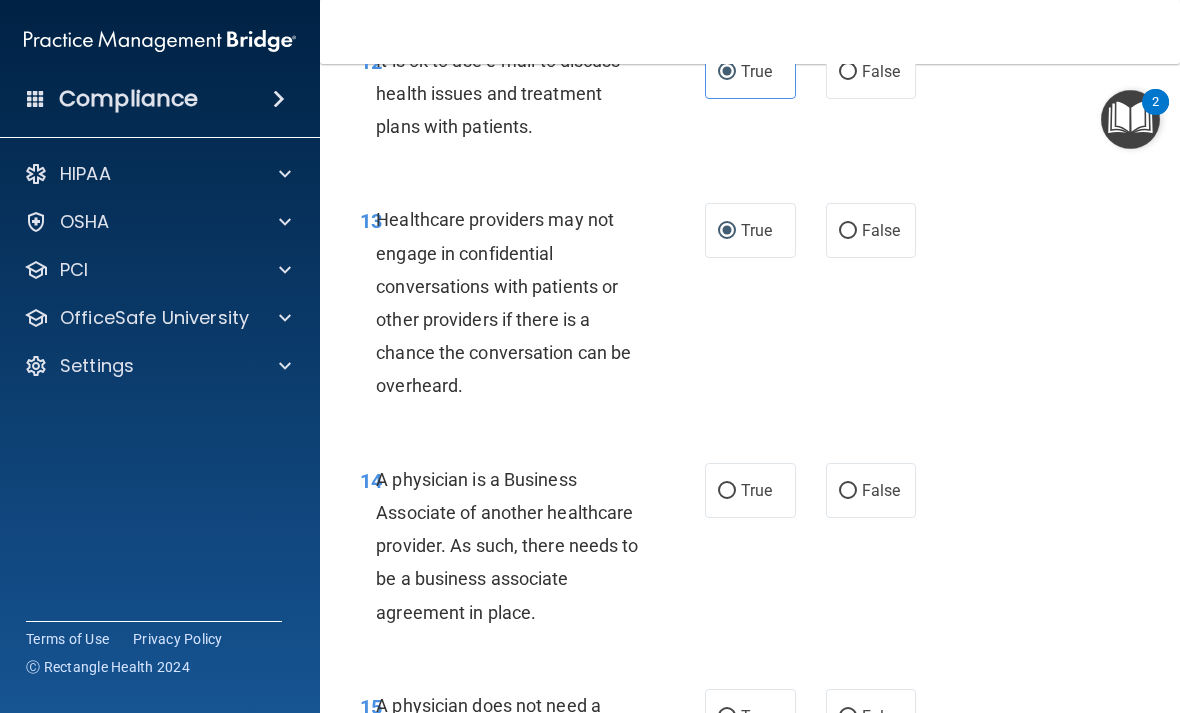 scroll, scrollTop: 2836, scrollLeft: 0, axis: vertical 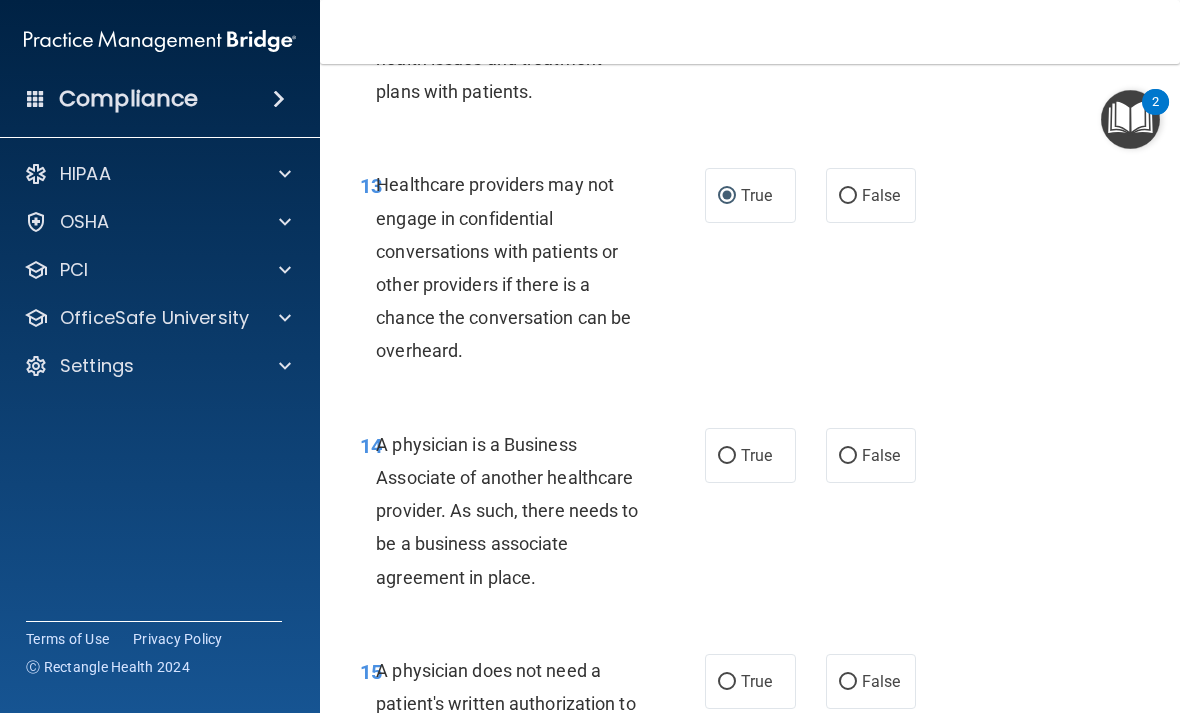 click on "True" at bounding box center (750, 455) 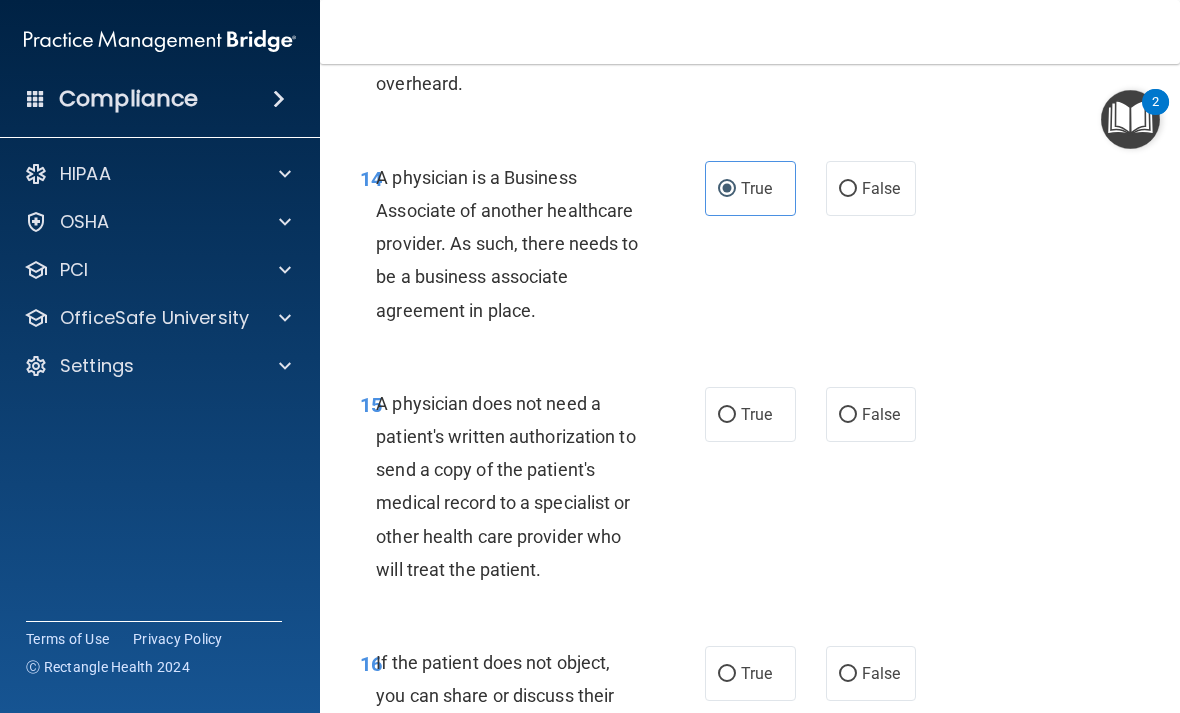 scroll, scrollTop: 3111, scrollLeft: 0, axis: vertical 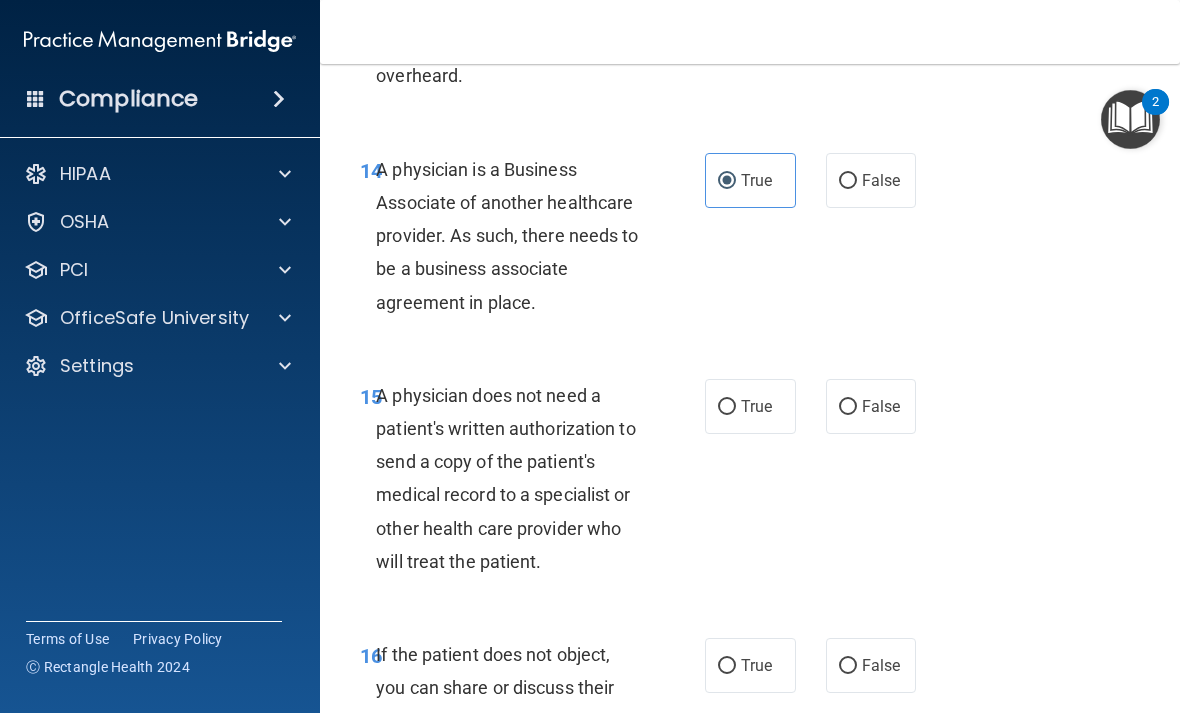 click on "True" at bounding box center (750, 406) 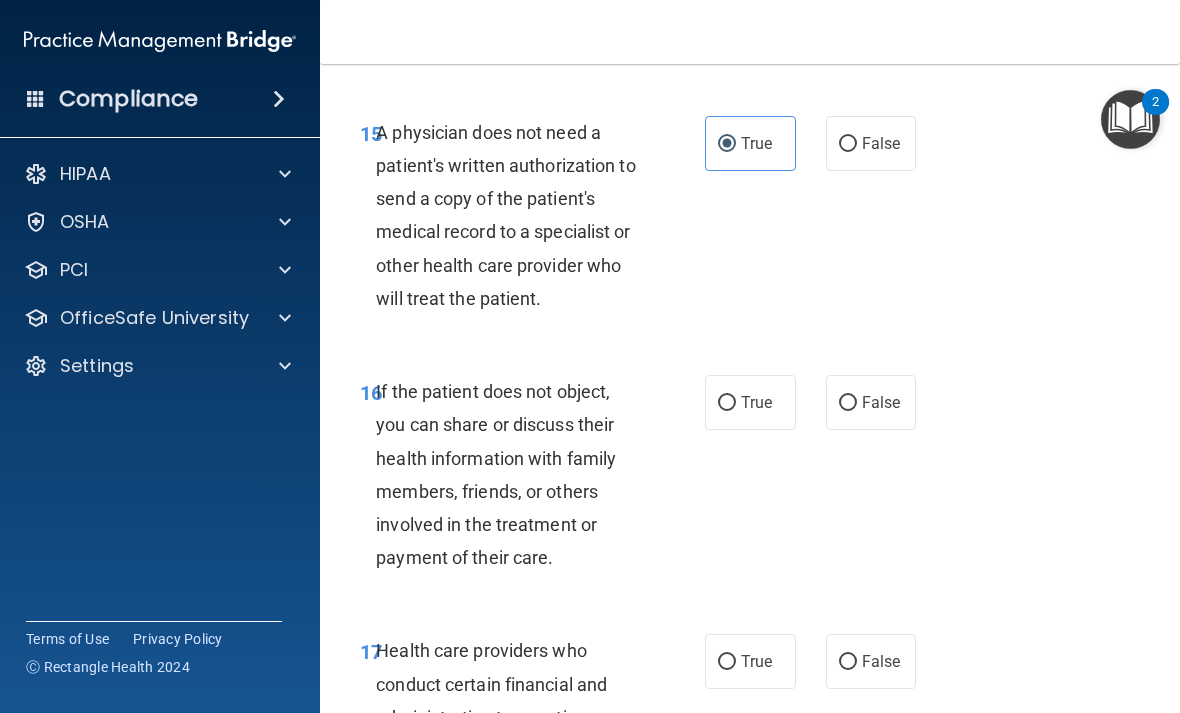 scroll, scrollTop: 3378, scrollLeft: 0, axis: vertical 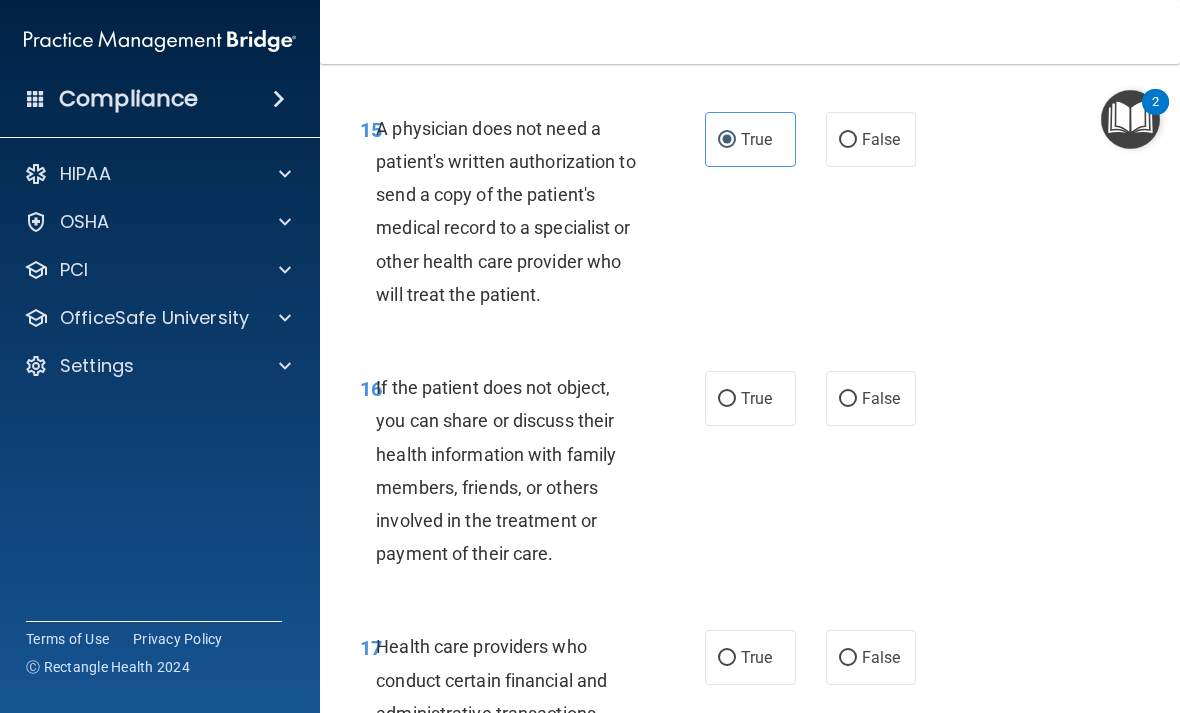 click on "False" at bounding box center (848, 399) 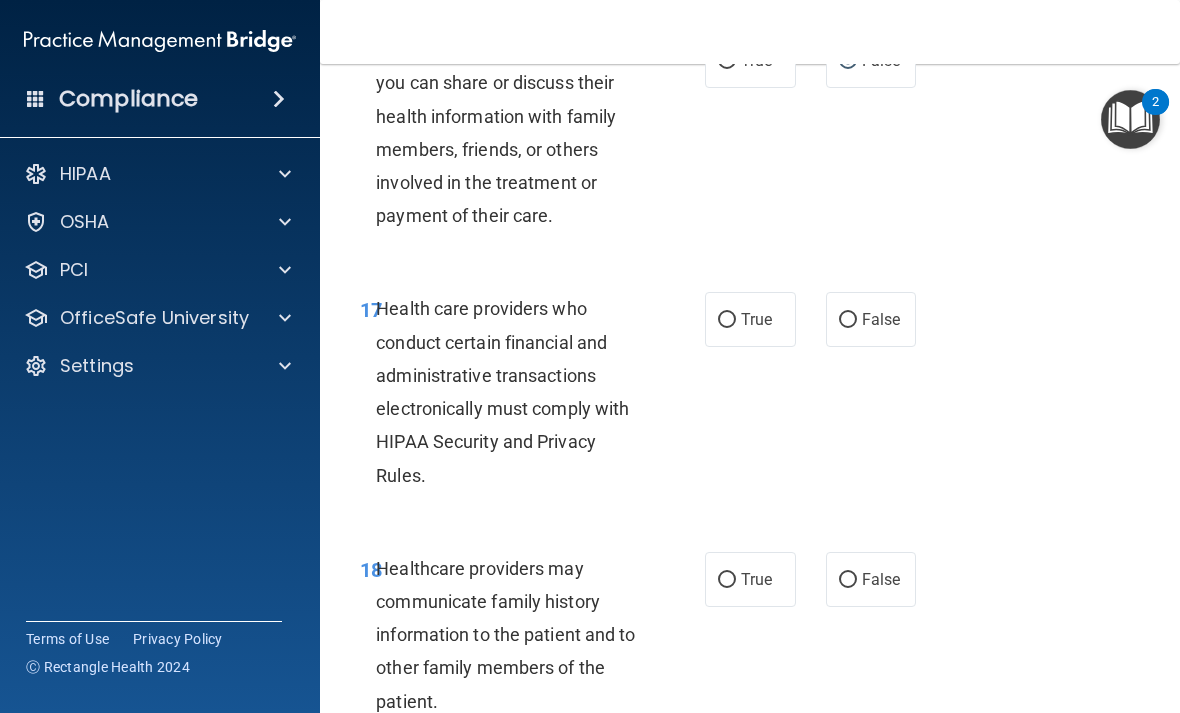 scroll, scrollTop: 3736, scrollLeft: 0, axis: vertical 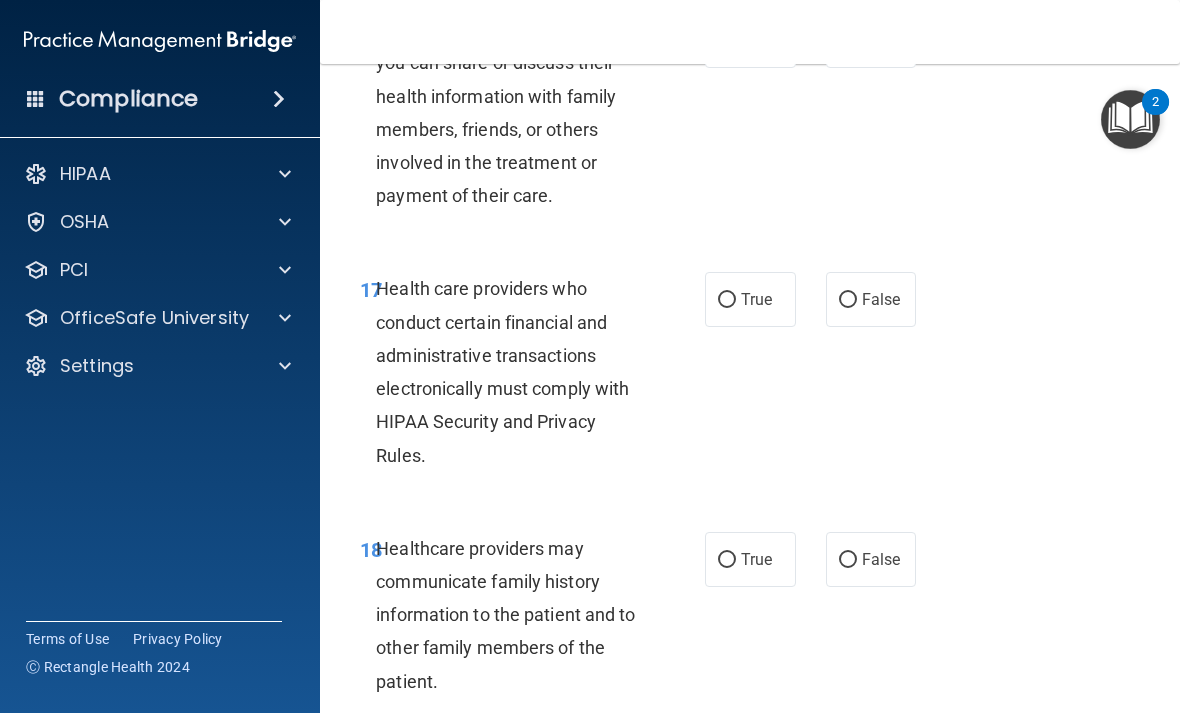 click on "True" at bounding box center (750, 299) 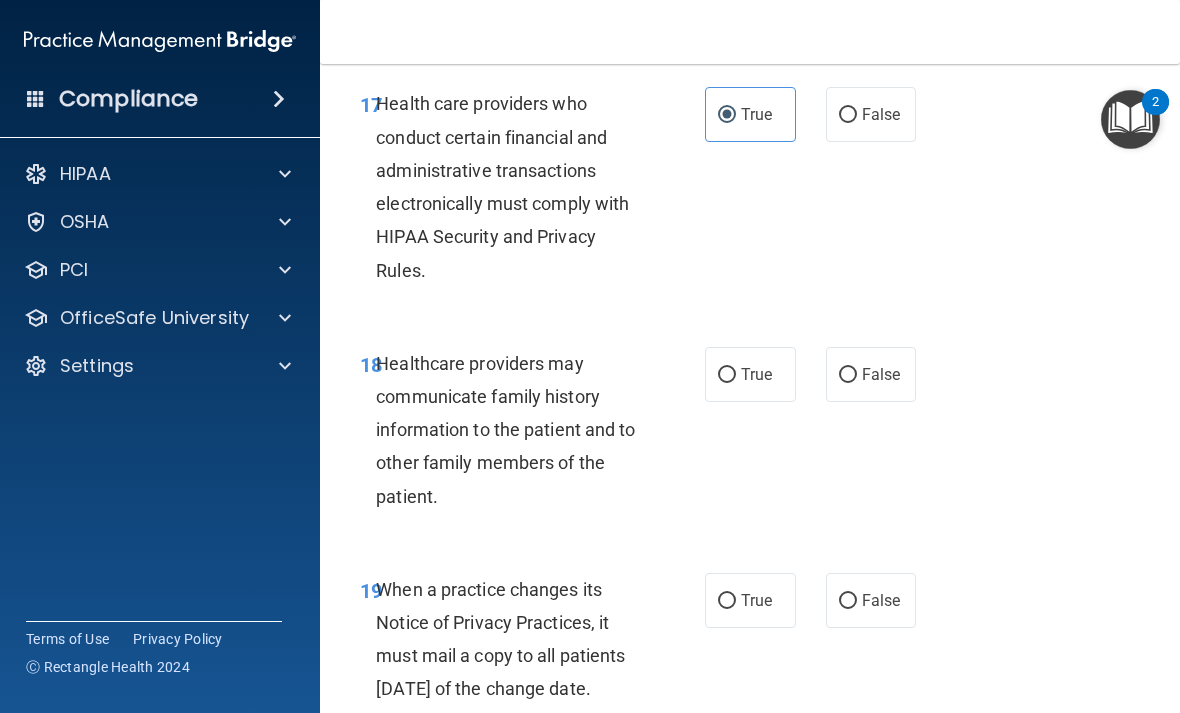 scroll, scrollTop: 3931, scrollLeft: 0, axis: vertical 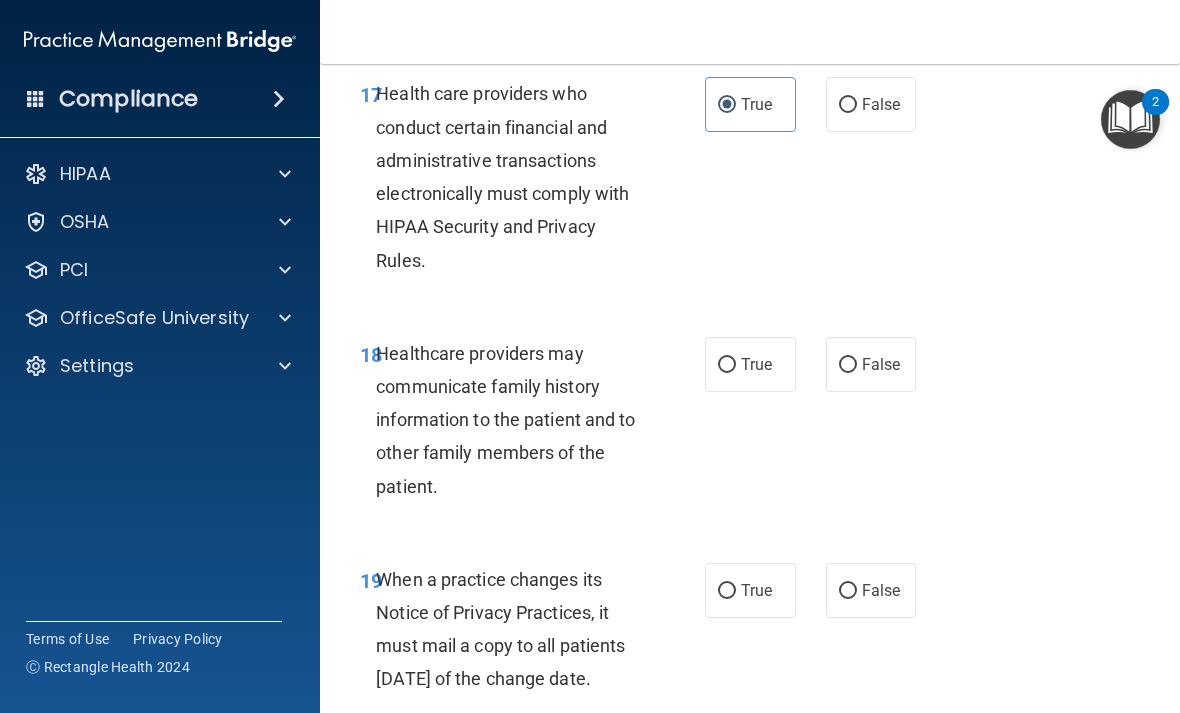 click on "False" at bounding box center [848, 365] 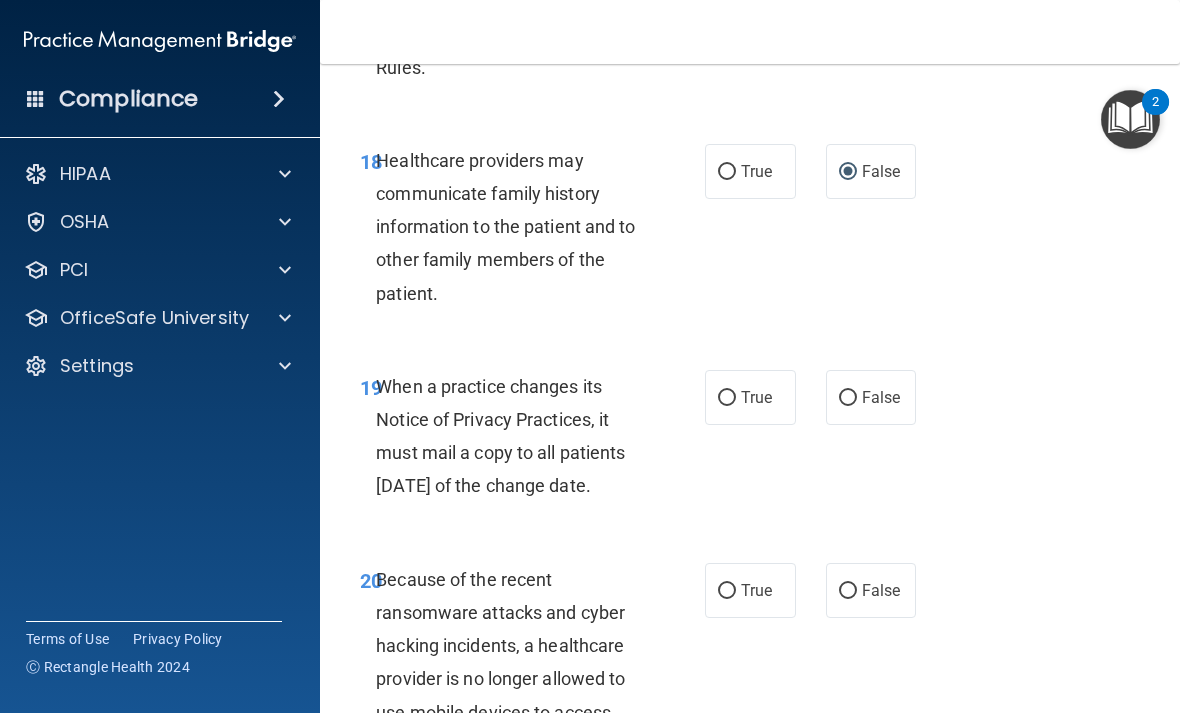 scroll, scrollTop: 4135, scrollLeft: 0, axis: vertical 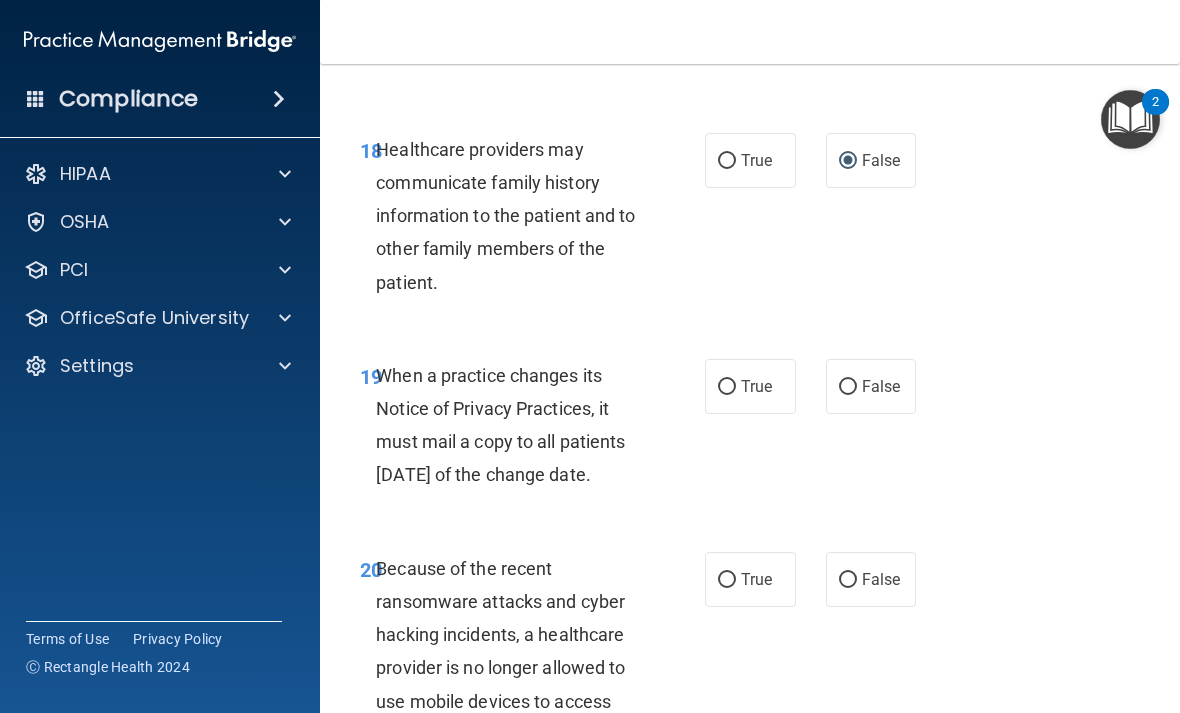 click on "True" at bounding box center [727, 387] 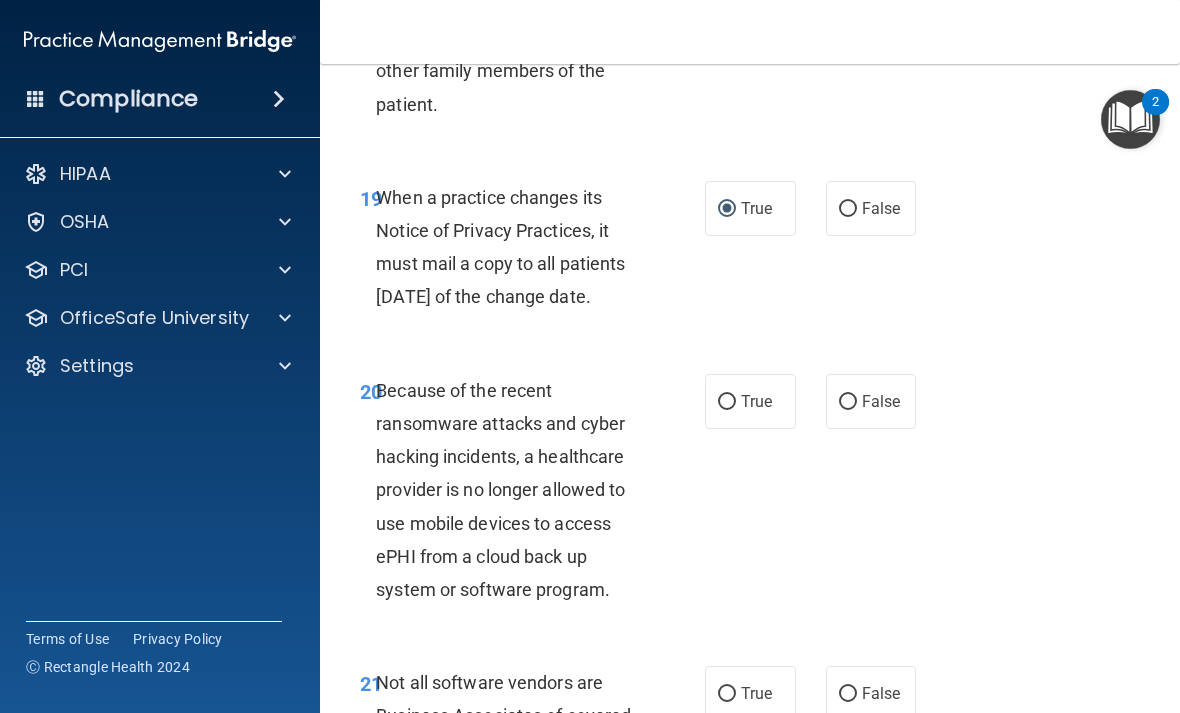 scroll, scrollTop: 4318, scrollLeft: 0, axis: vertical 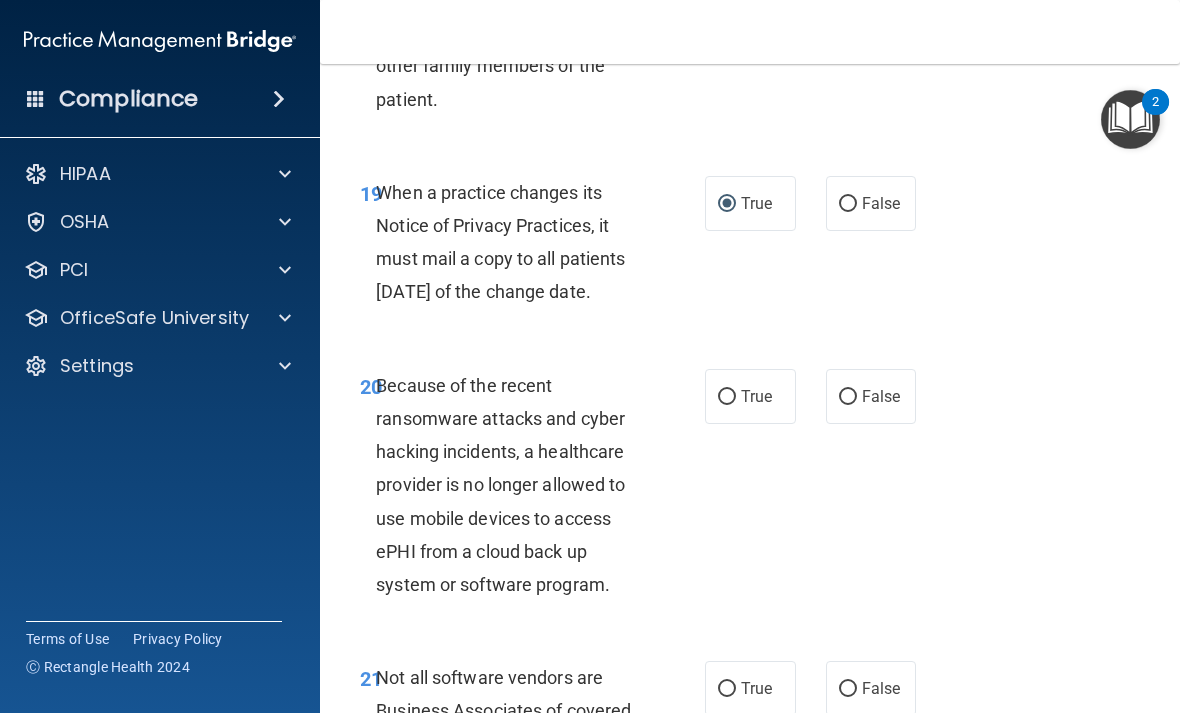 click on "False" at bounding box center (848, 397) 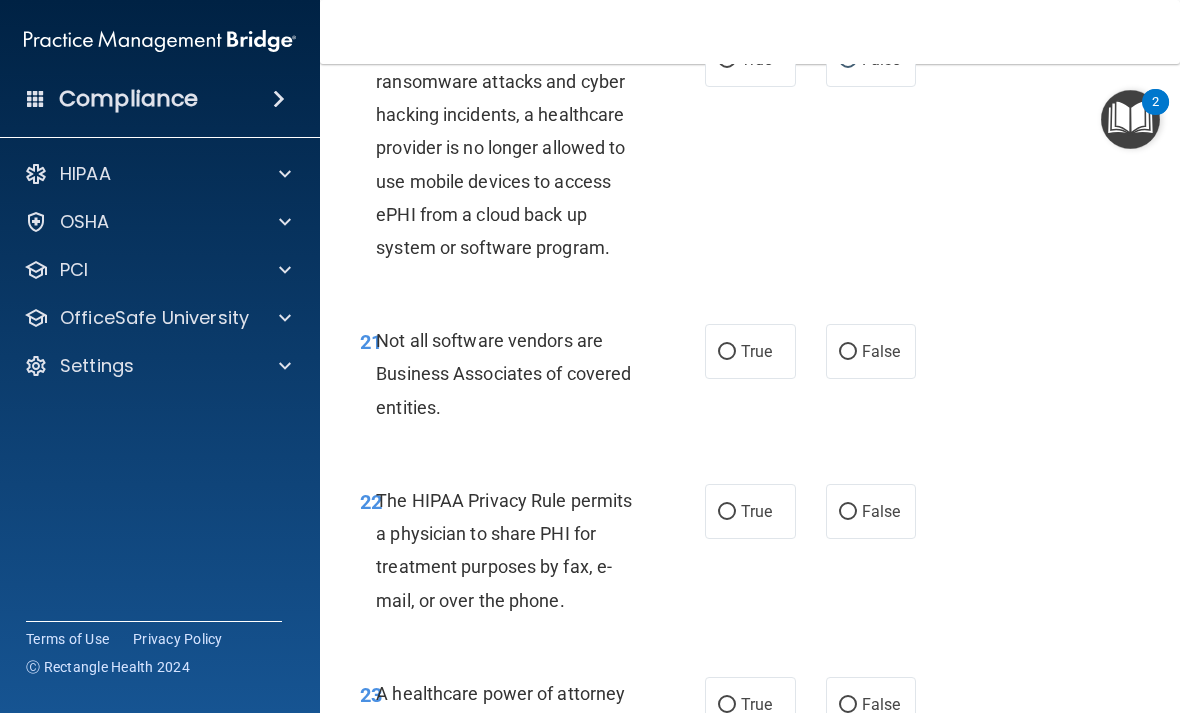 scroll, scrollTop: 4656, scrollLeft: 0, axis: vertical 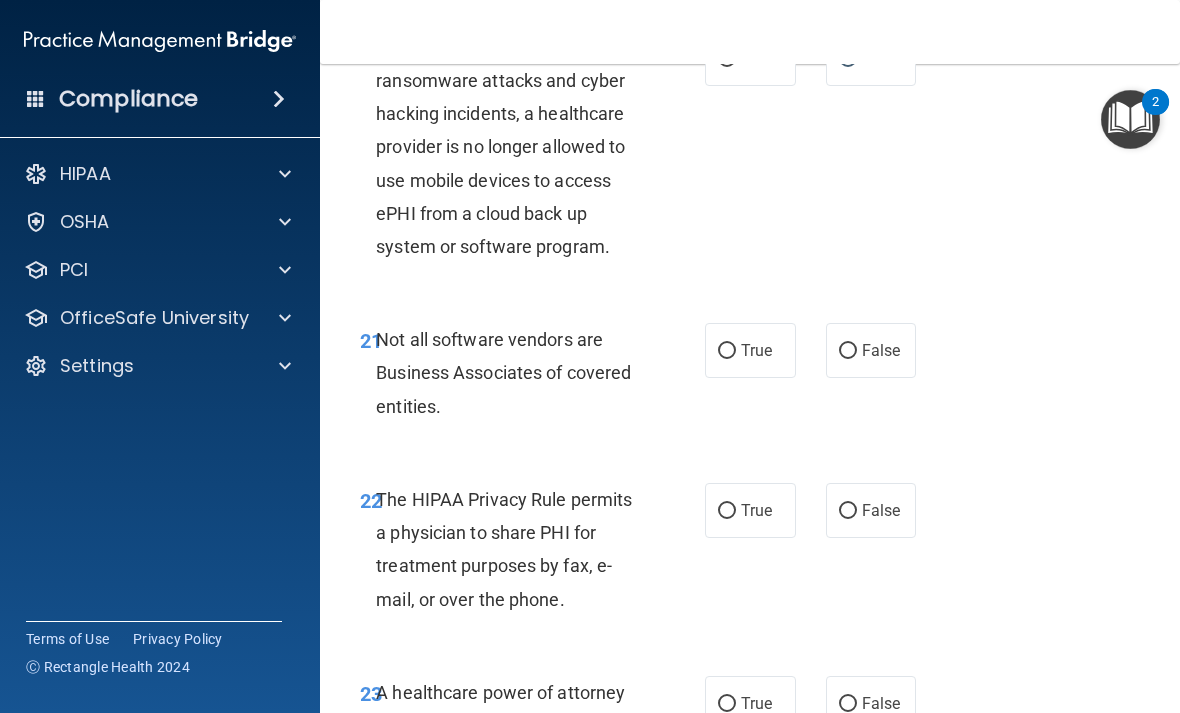 click on "True" at bounding box center (756, 350) 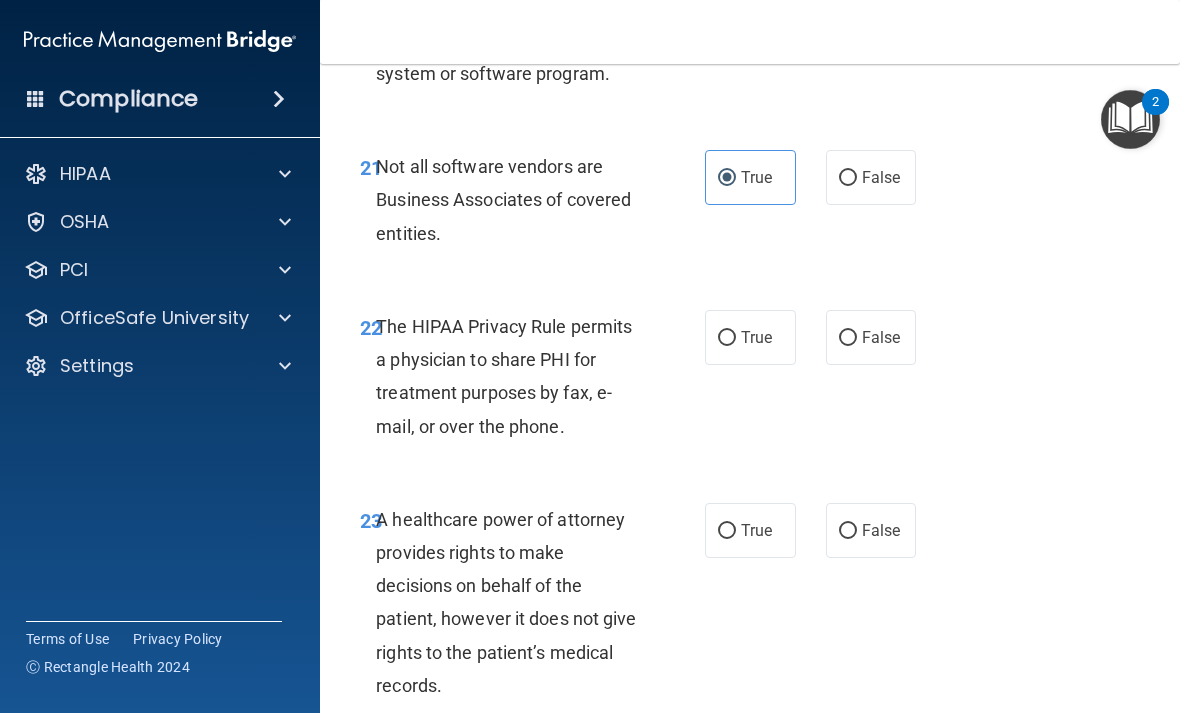 scroll, scrollTop: 4826, scrollLeft: 0, axis: vertical 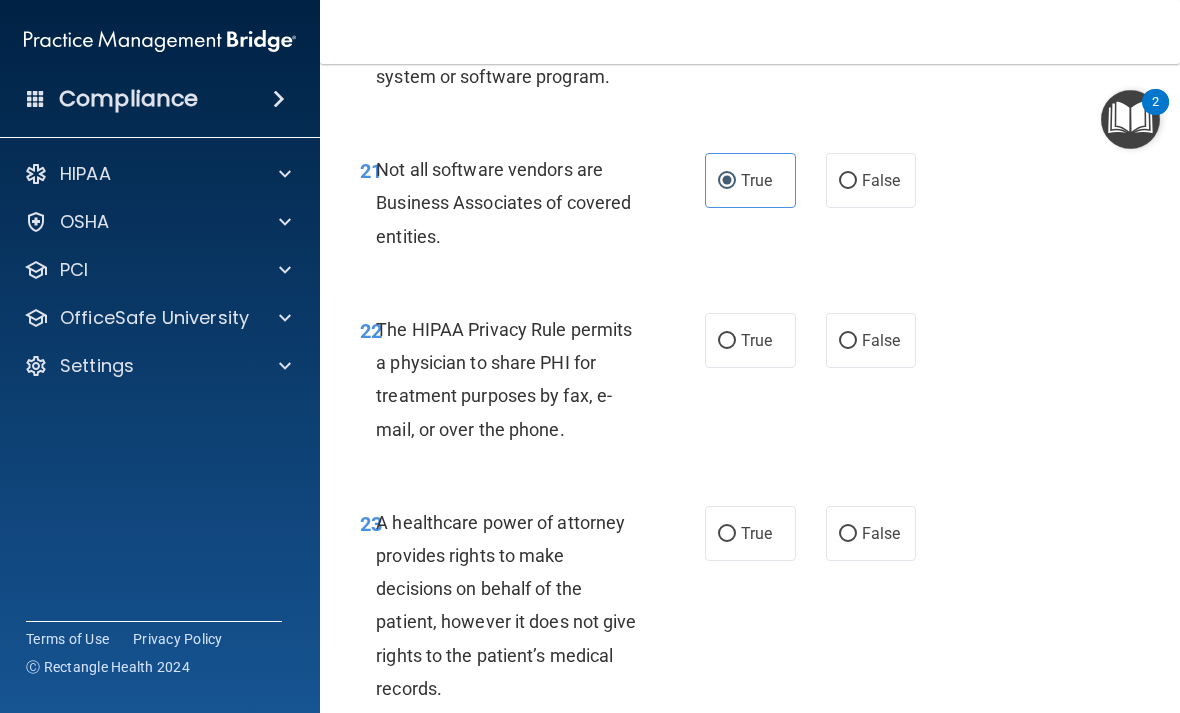 click on "True" at bounding box center [756, 340] 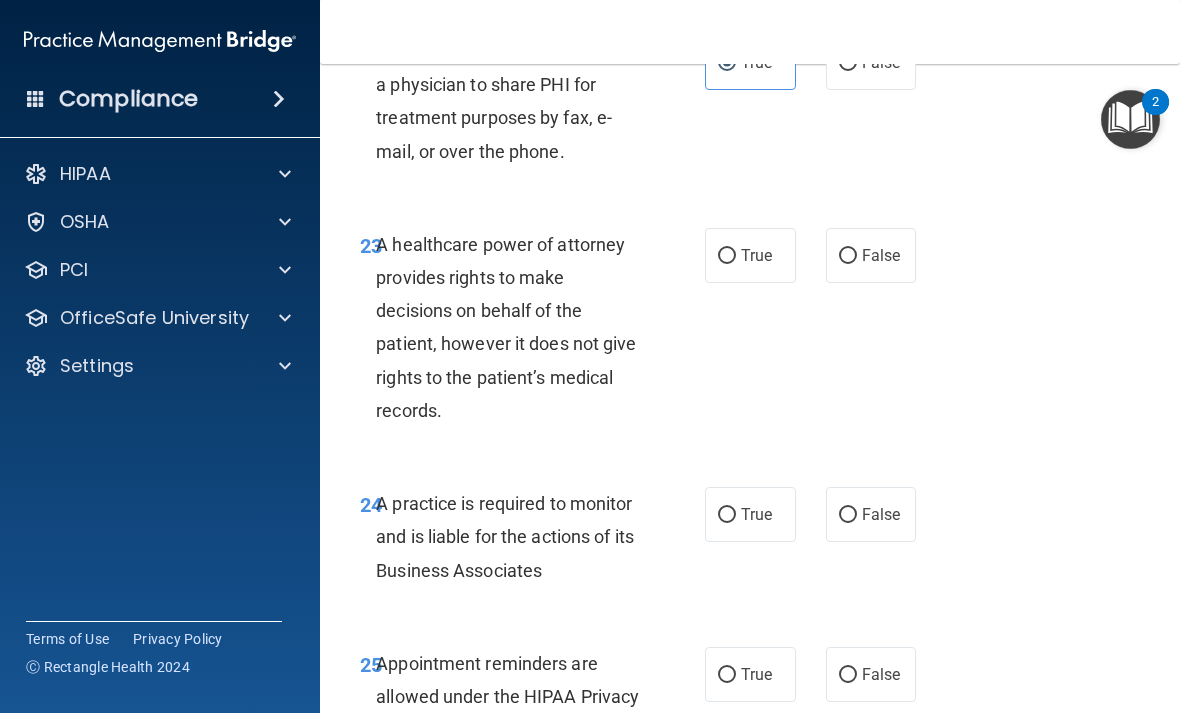 scroll, scrollTop: 5105, scrollLeft: 0, axis: vertical 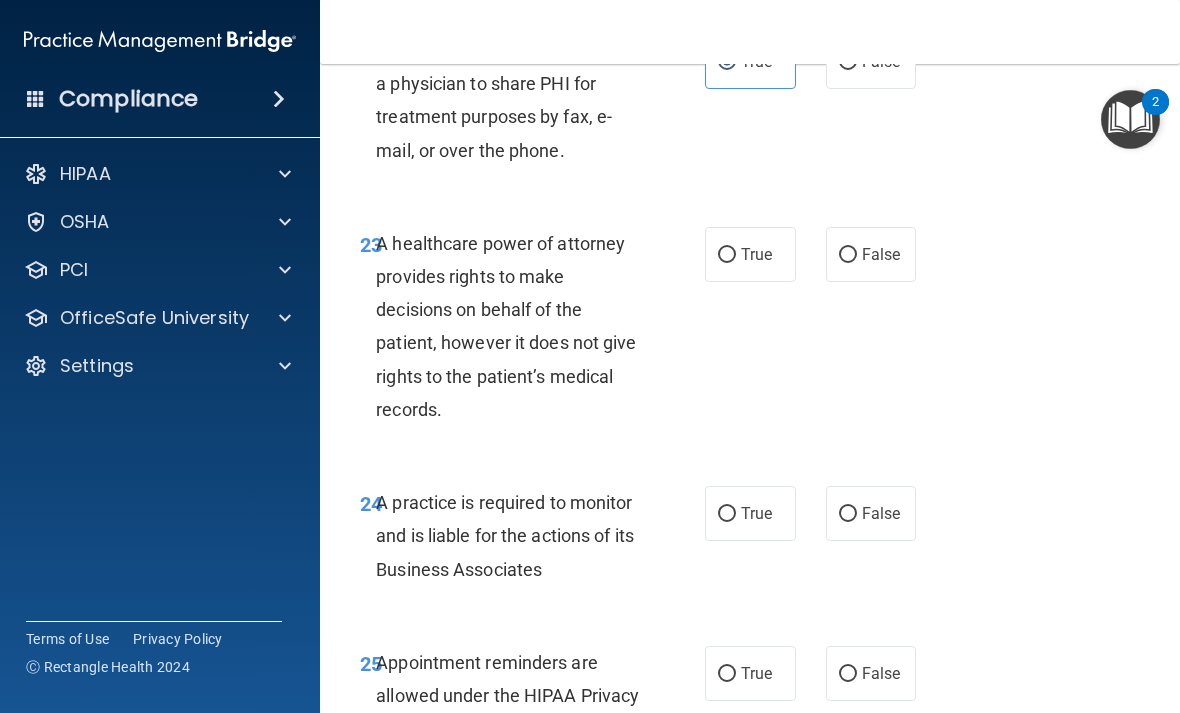click on "False" at bounding box center (848, 255) 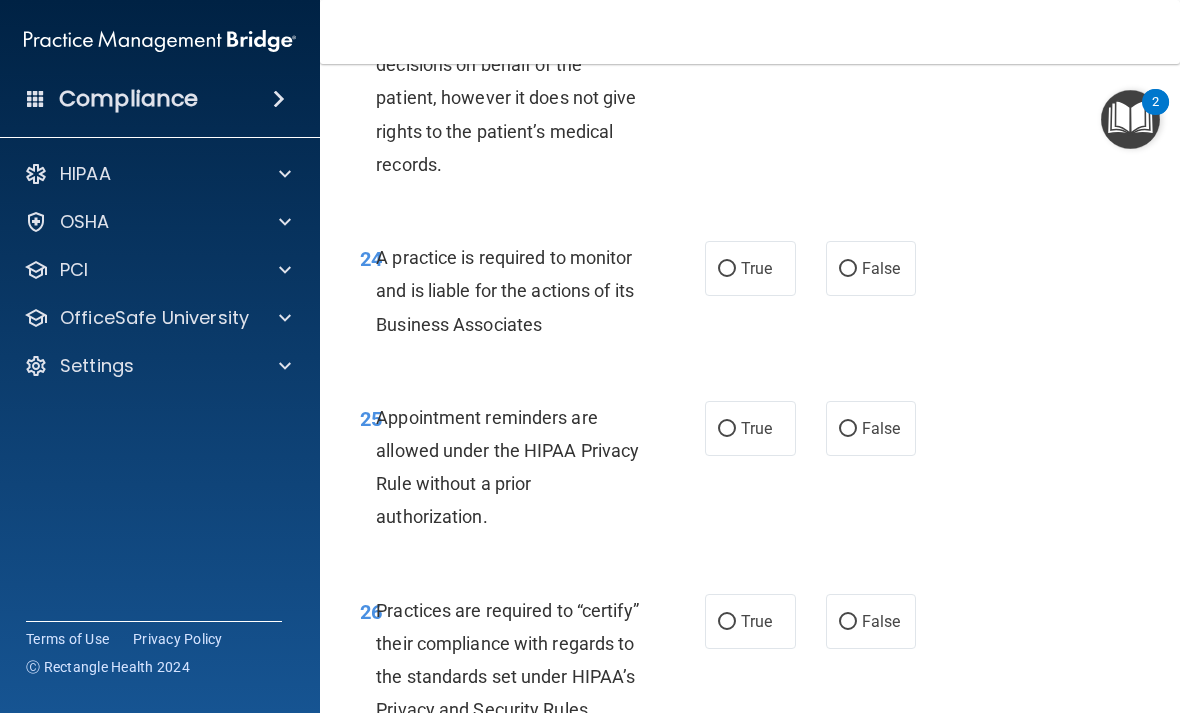 scroll, scrollTop: 5351, scrollLeft: 0, axis: vertical 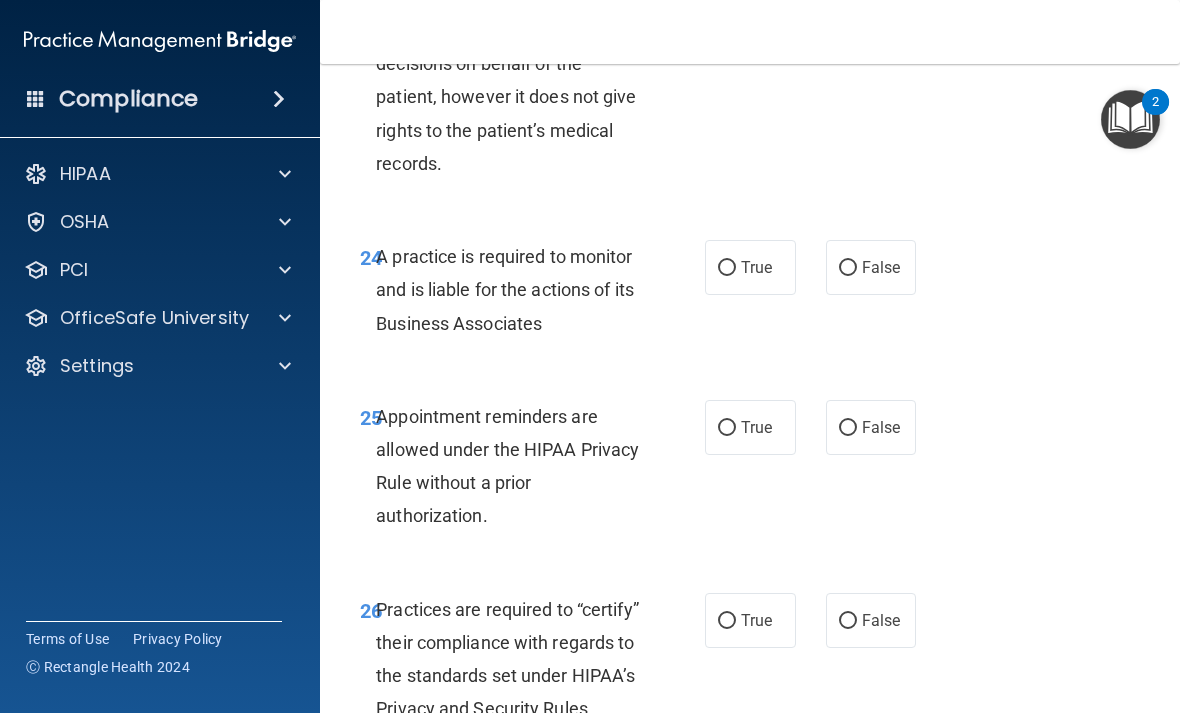 click on "True" at bounding box center (727, 268) 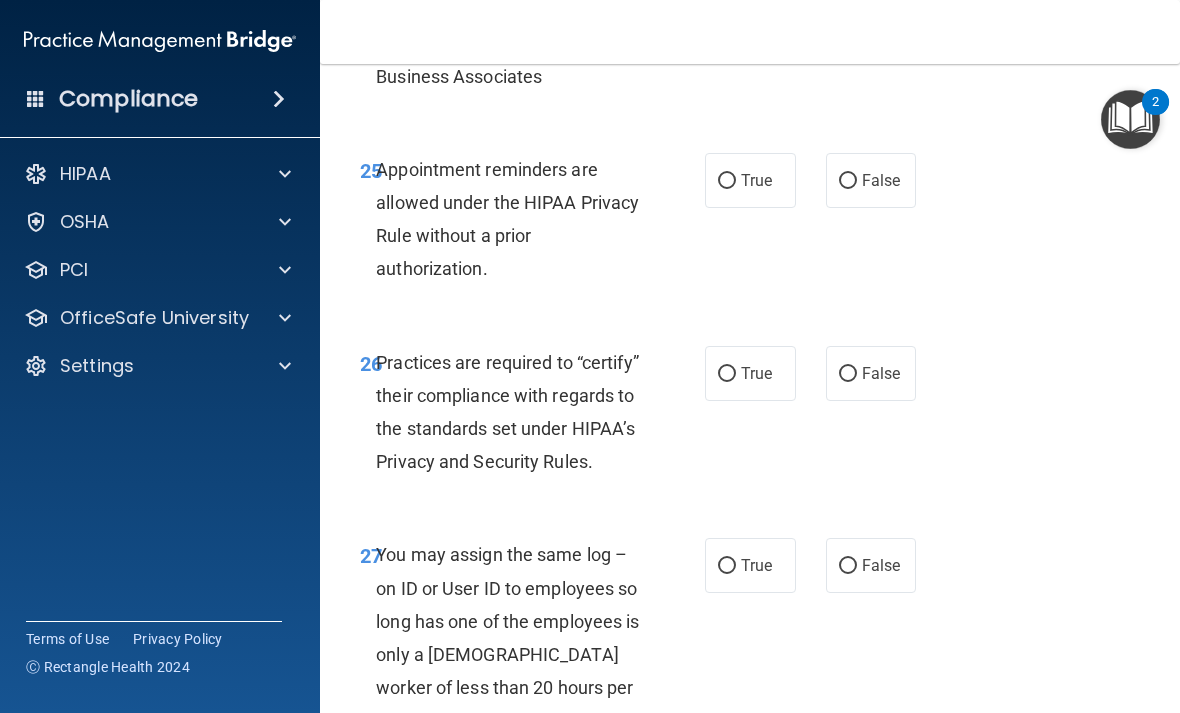 scroll, scrollTop: 5599, scrollLeft: 0, axis: vertical 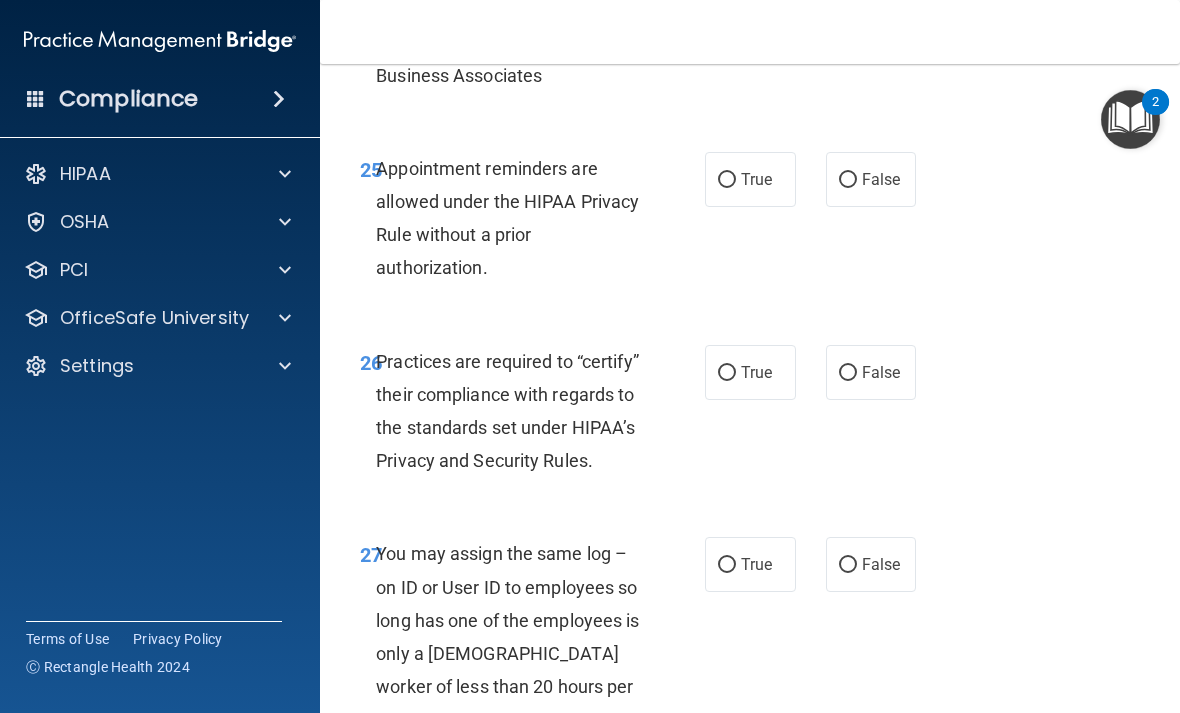 click on "True" at bounding box center (727, 180) 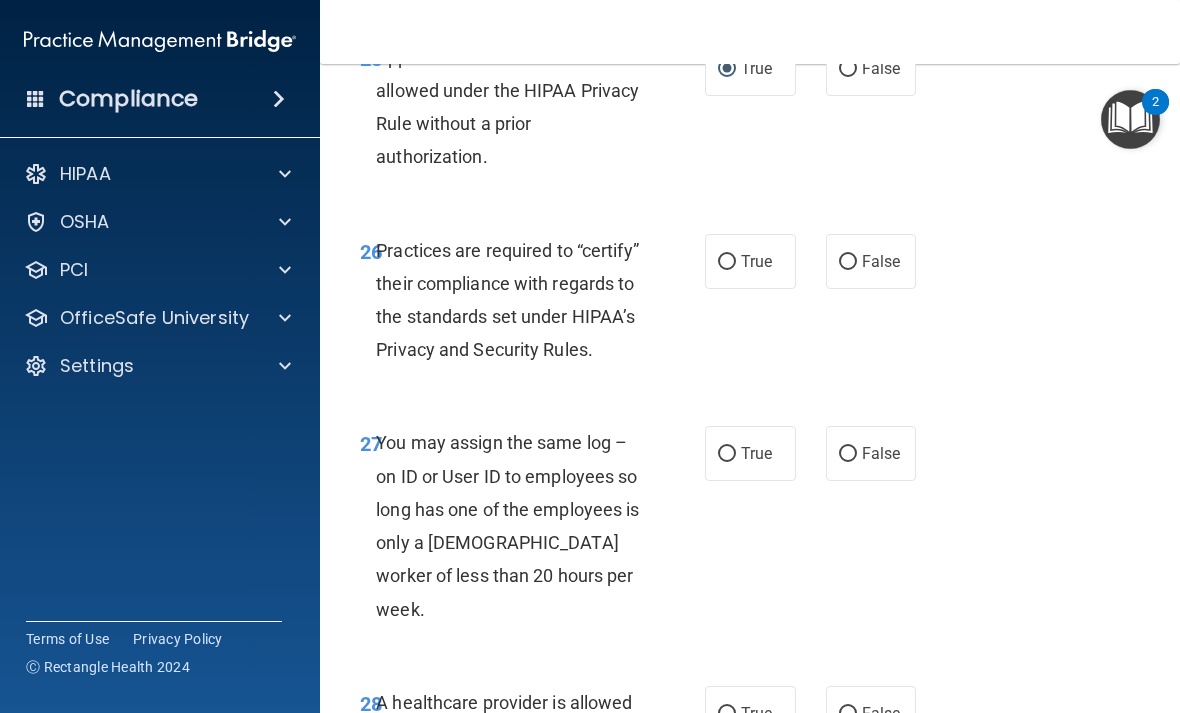 scroll, scrollTop: 5744, scrollLeft: 0, axis: vertical 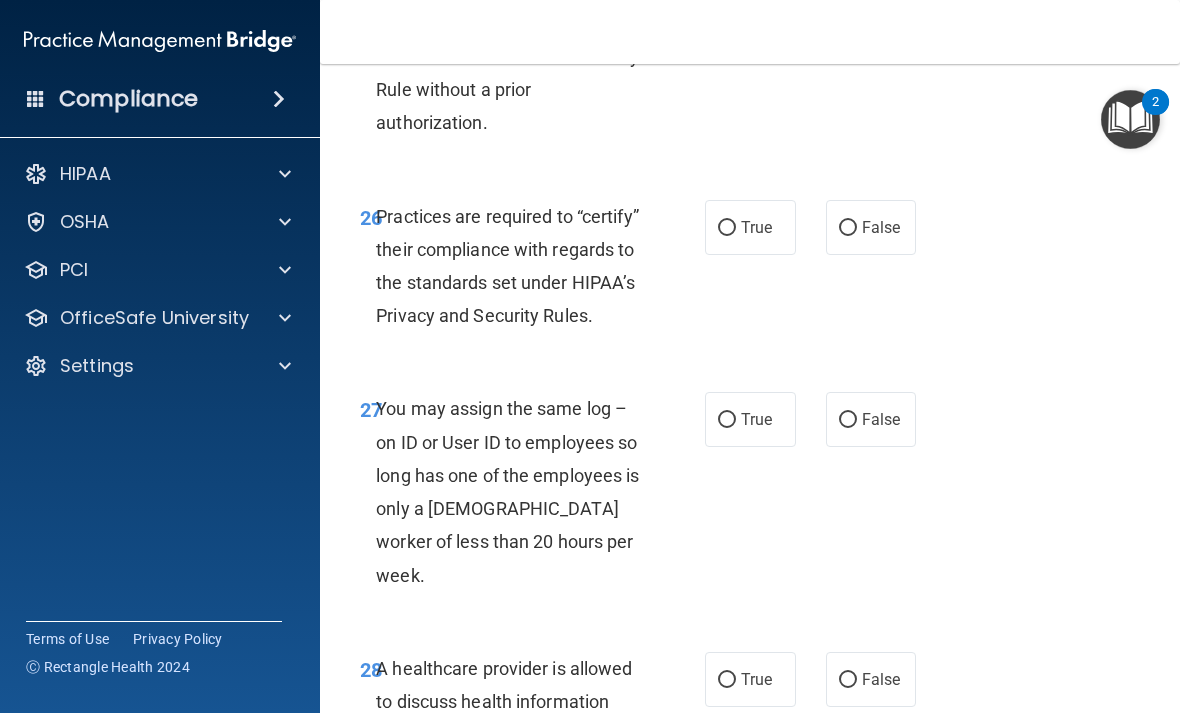 click on "True" at bounding box center [750, 227] 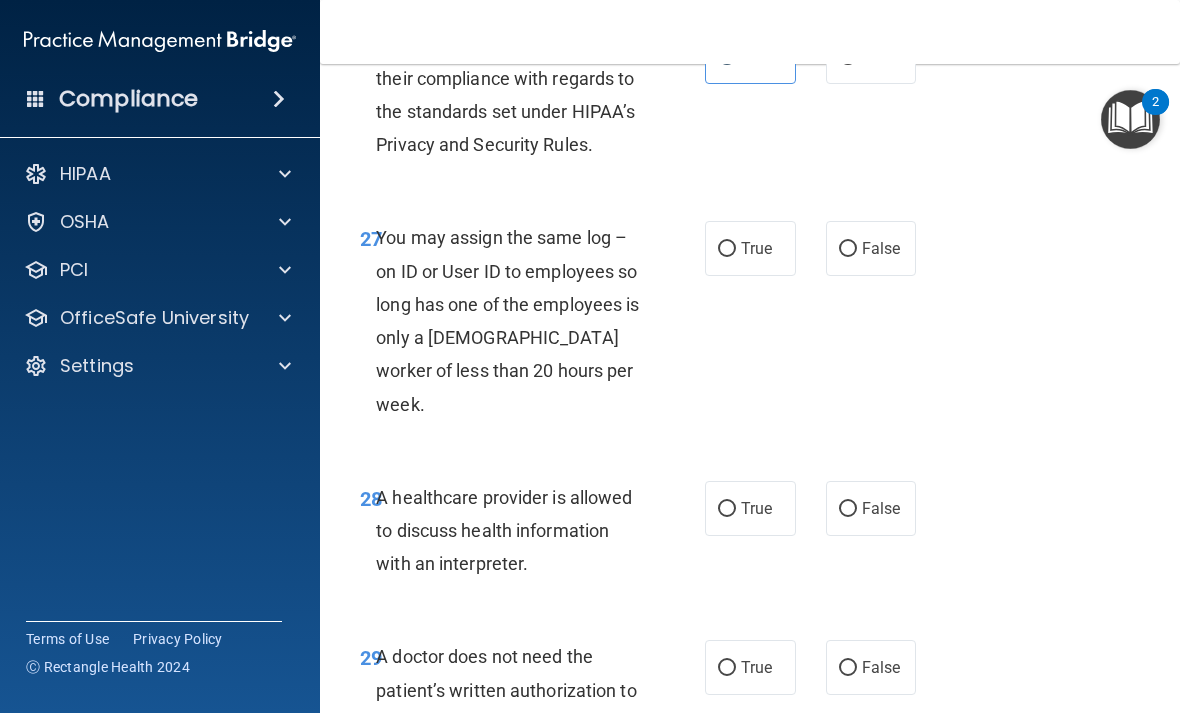 scroll, scrollTop: 5918, scrollLeft: 0, axis: vertical 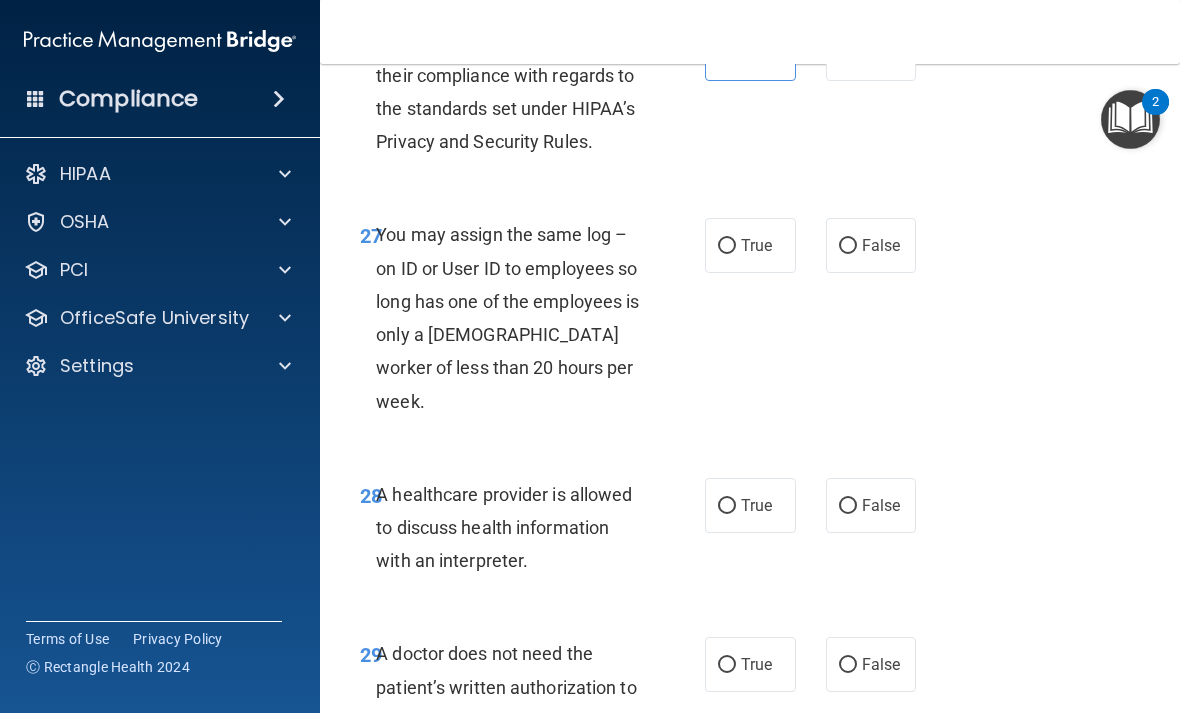 click on "False" at bounding box center (848, 246) 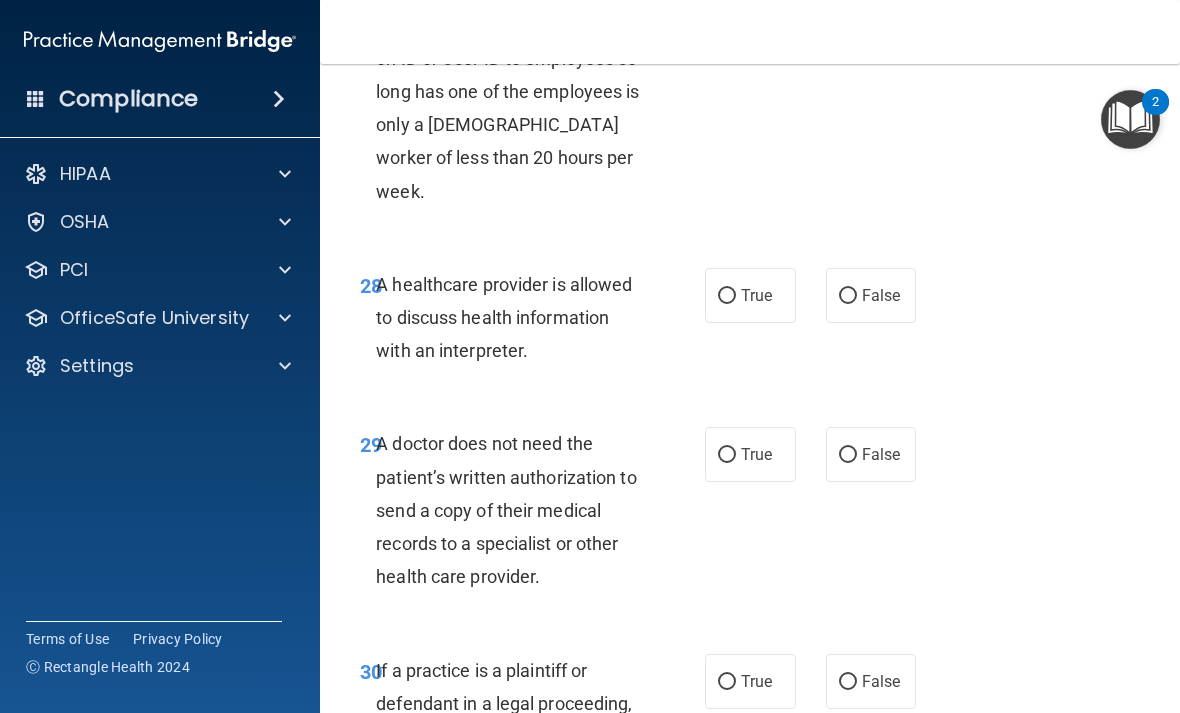 scroll, scrollTop: 6130, scrollLeft: 0, axis: vertical 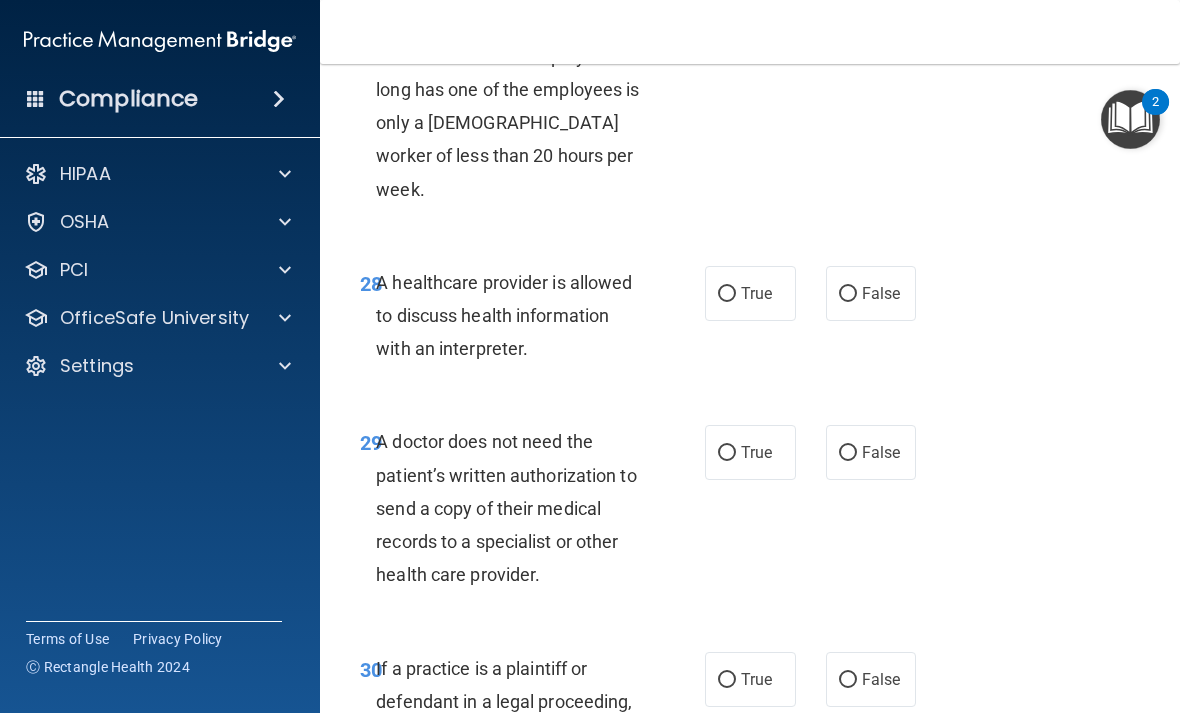 click on "True" at bounding box center [727, 294] 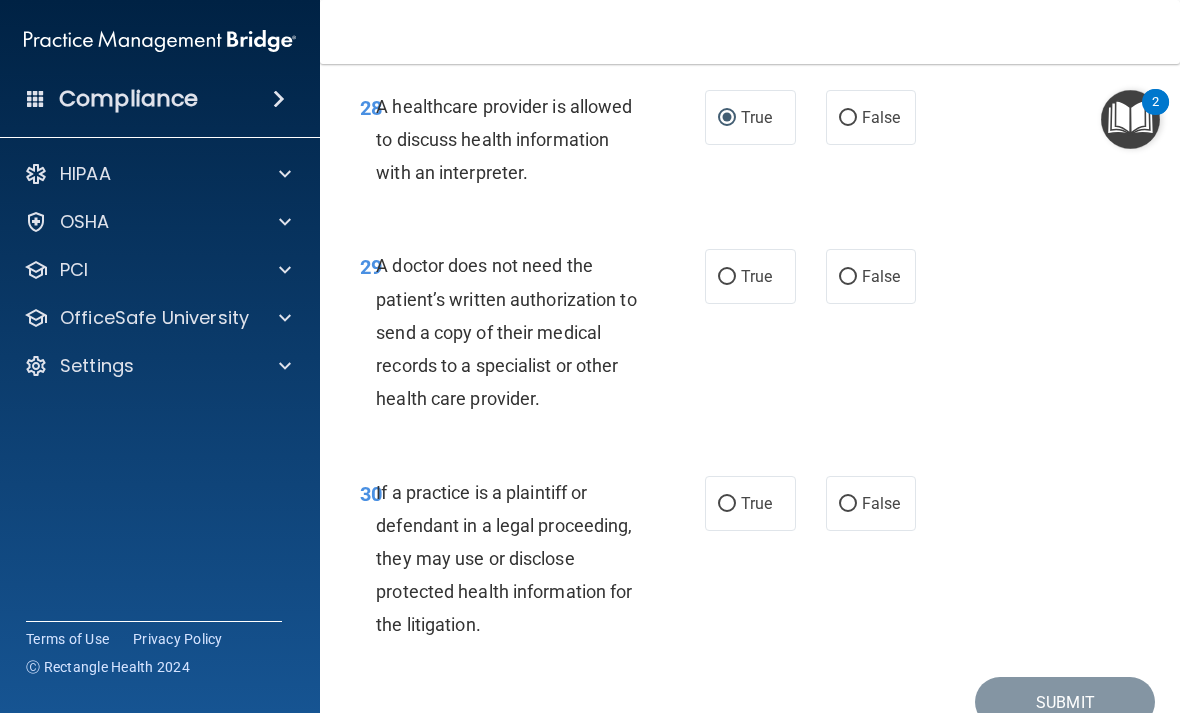 scroll, scrollTop: 6312, scrollLeft: 0, axis: vertical 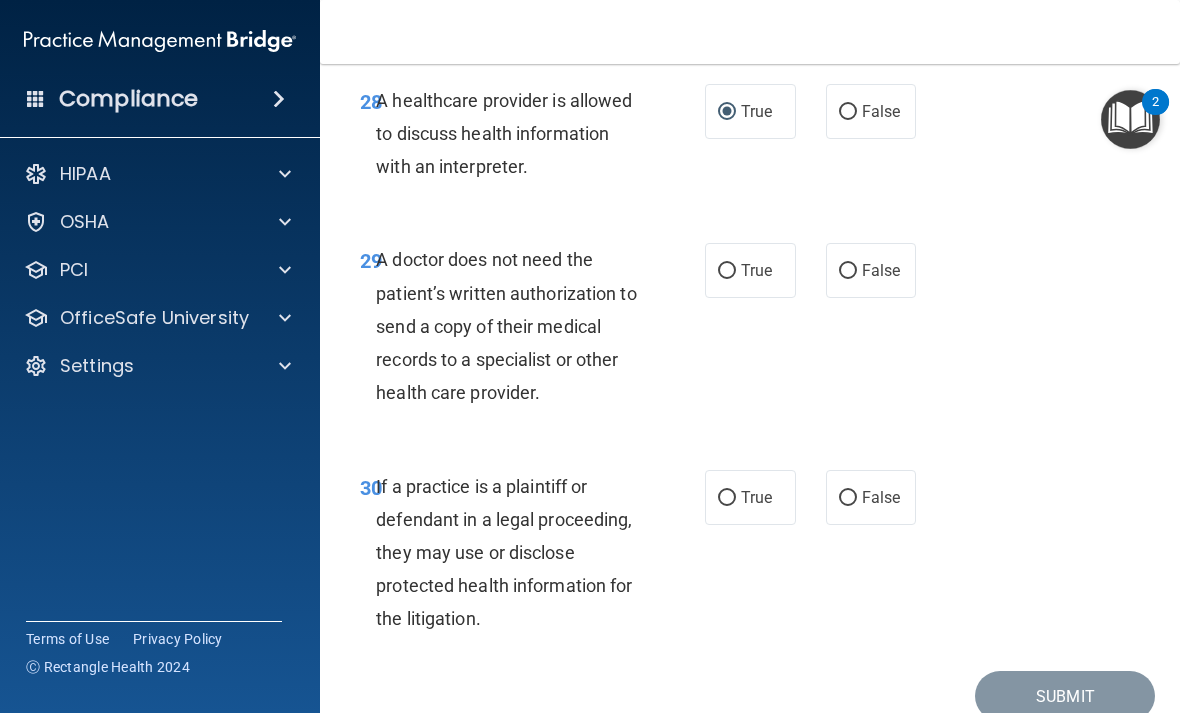click on "True" at bounding box center [750, 270] 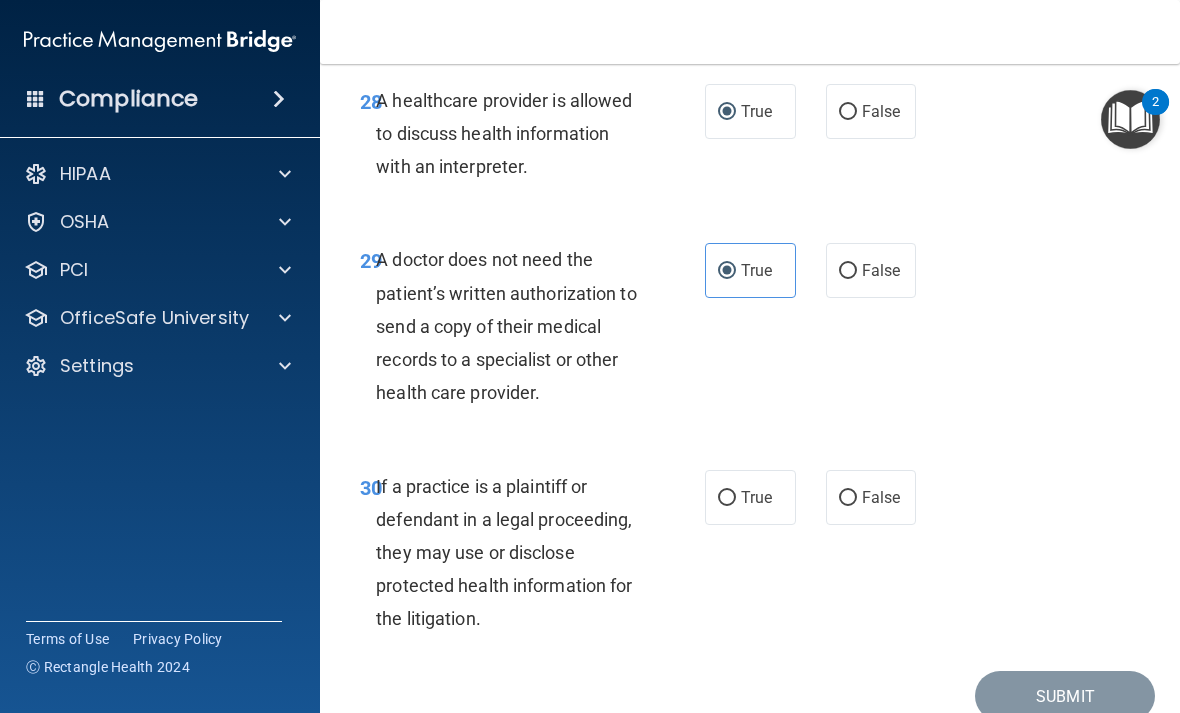 click on "True" at bounding box center (750, 497) 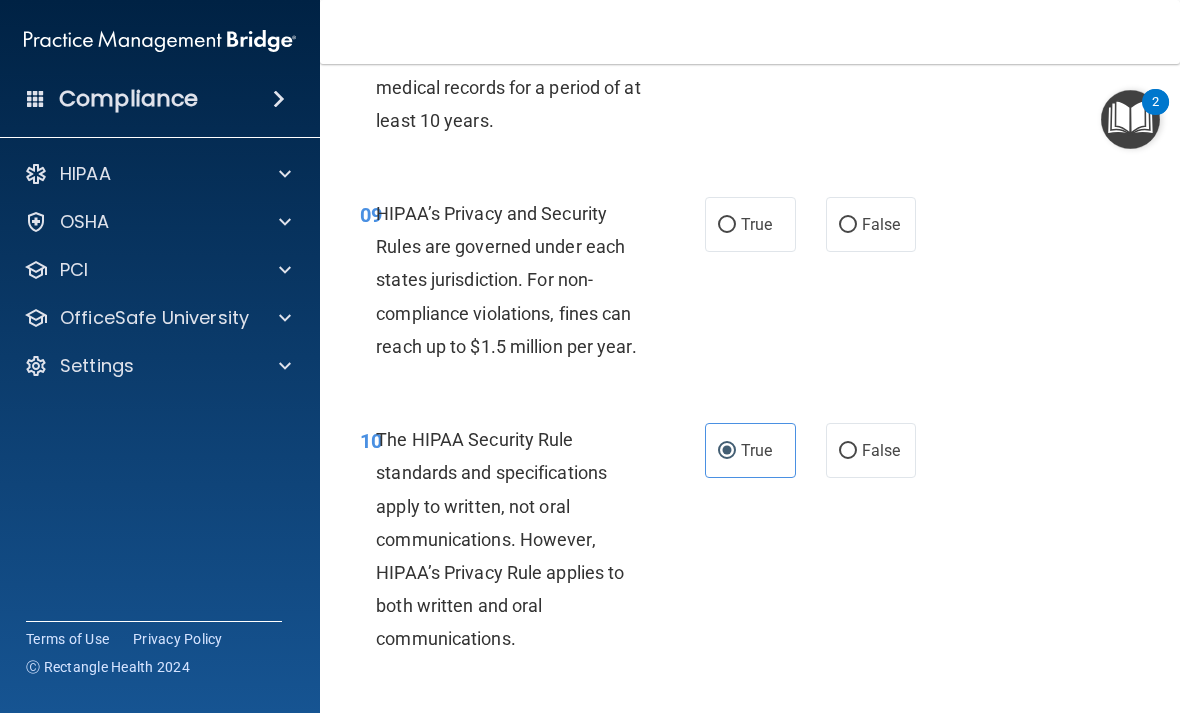 scroll, scrollTop: 1901, scrollLeft: 0, axis: vertical 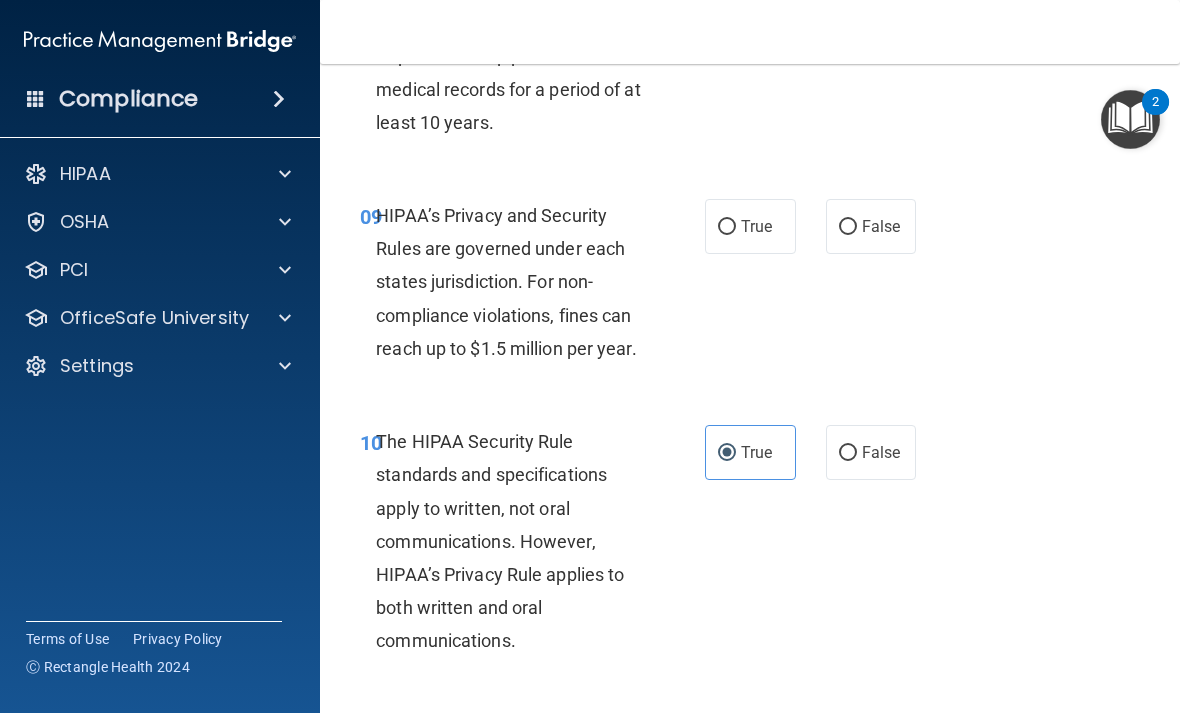 click on "False" at bounding box center [848, 227] 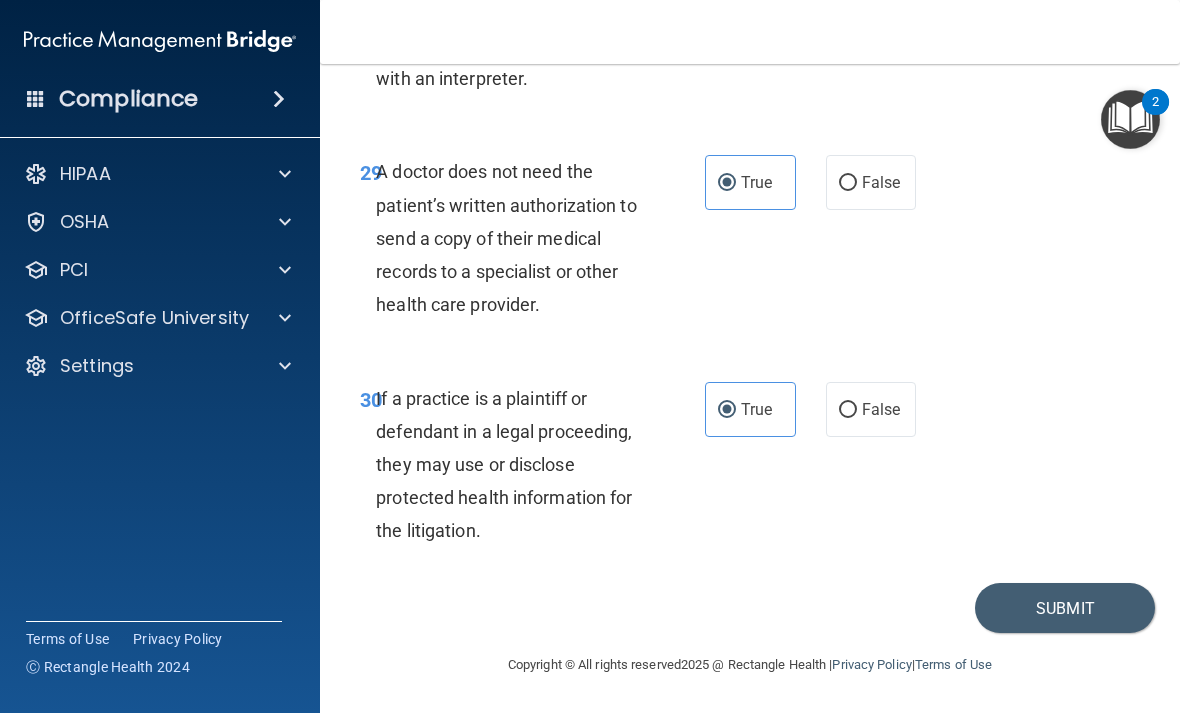 scroll, scrollTop: 6399, scrollLeft: 0, axis: vertical 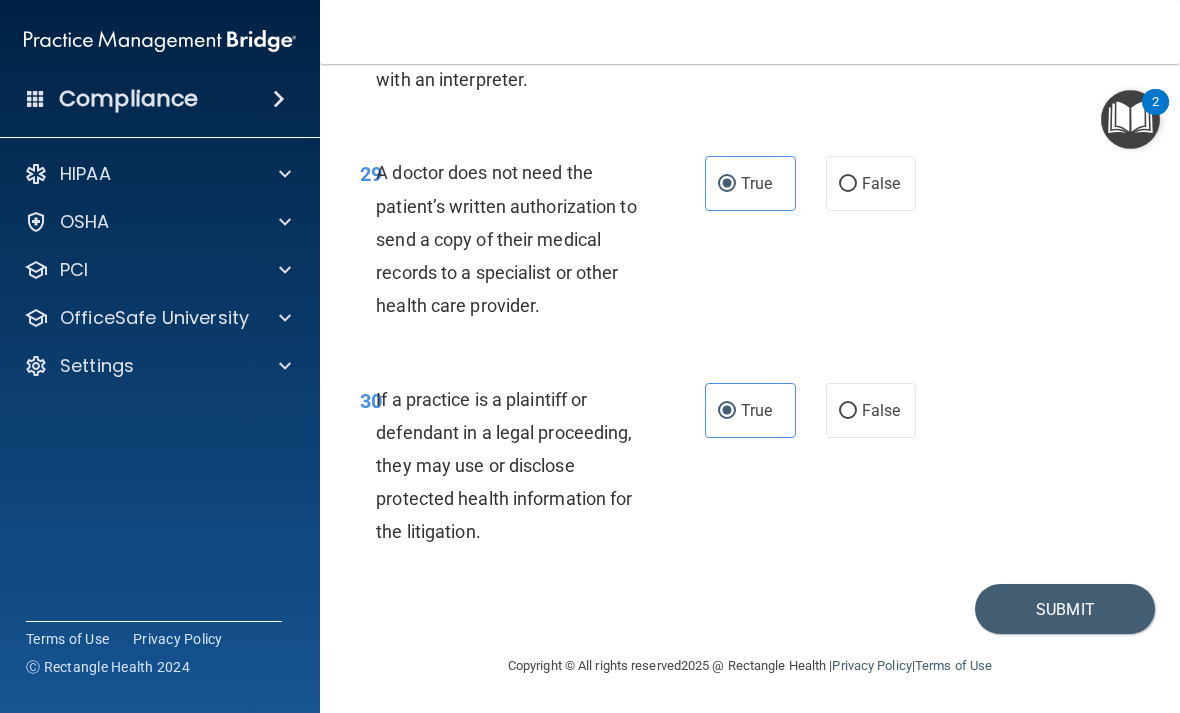click on "Submit" at bounding box center (1065, 609) 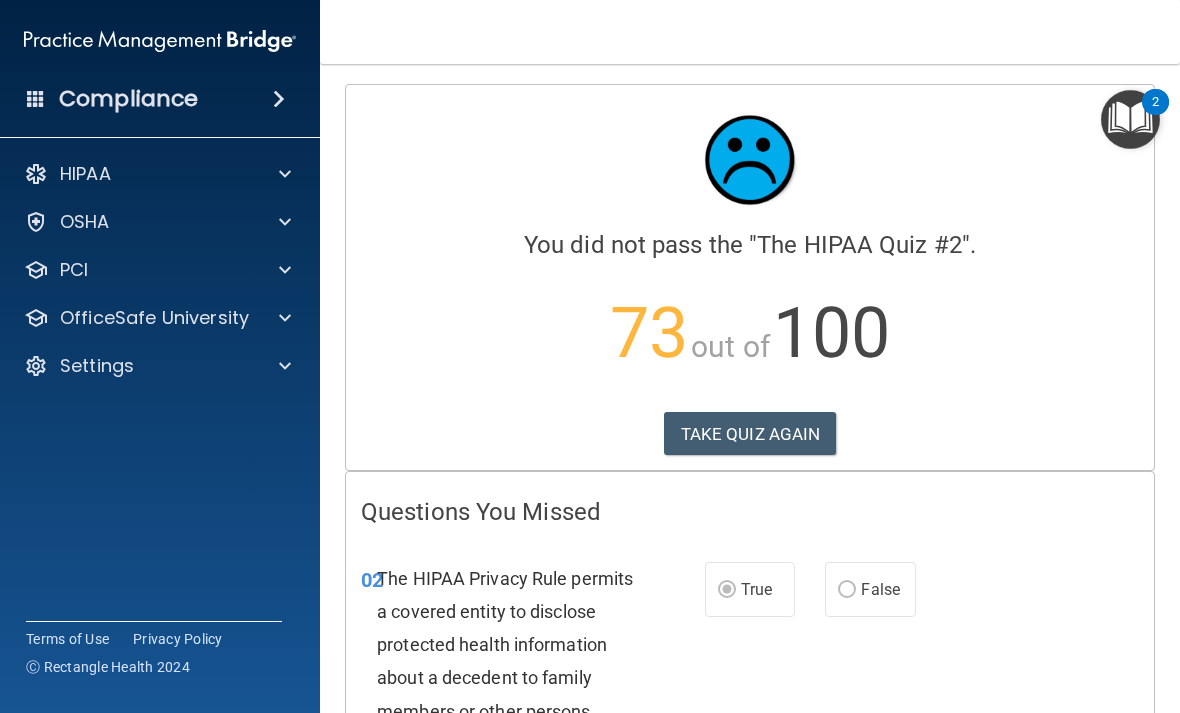 scroll, scrollTop: 0, scrollLeft: 0, axis: both 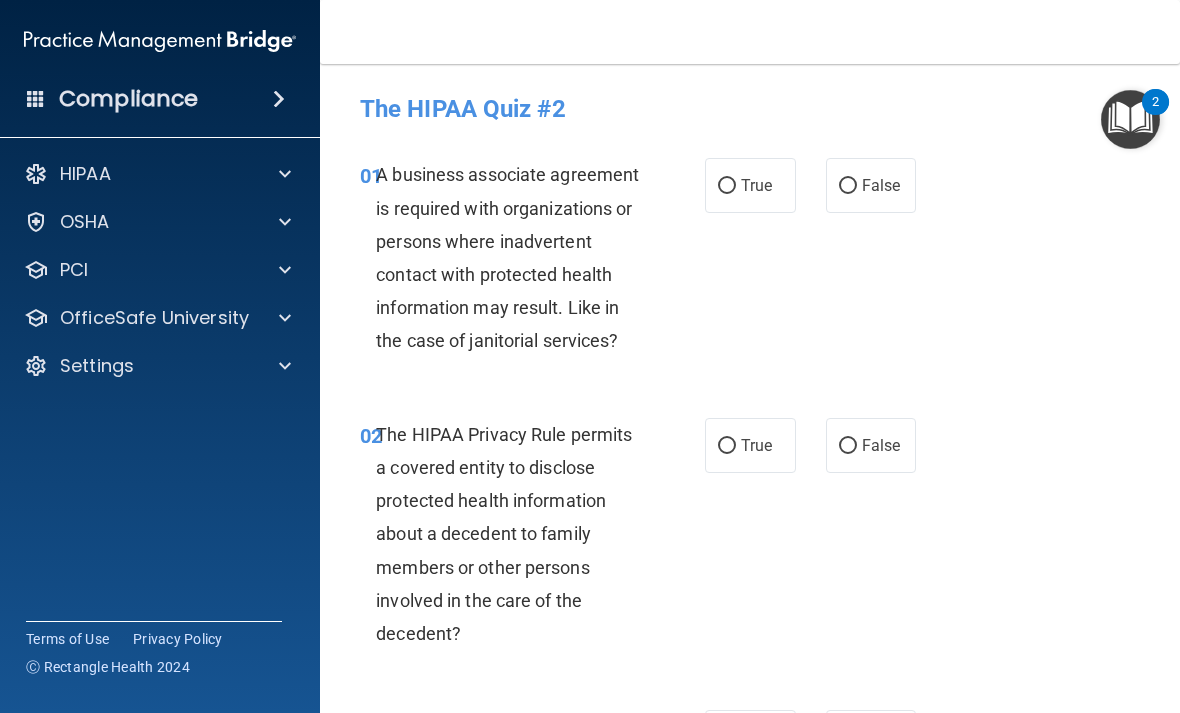 click on "True" at bounding box center [727, 186] 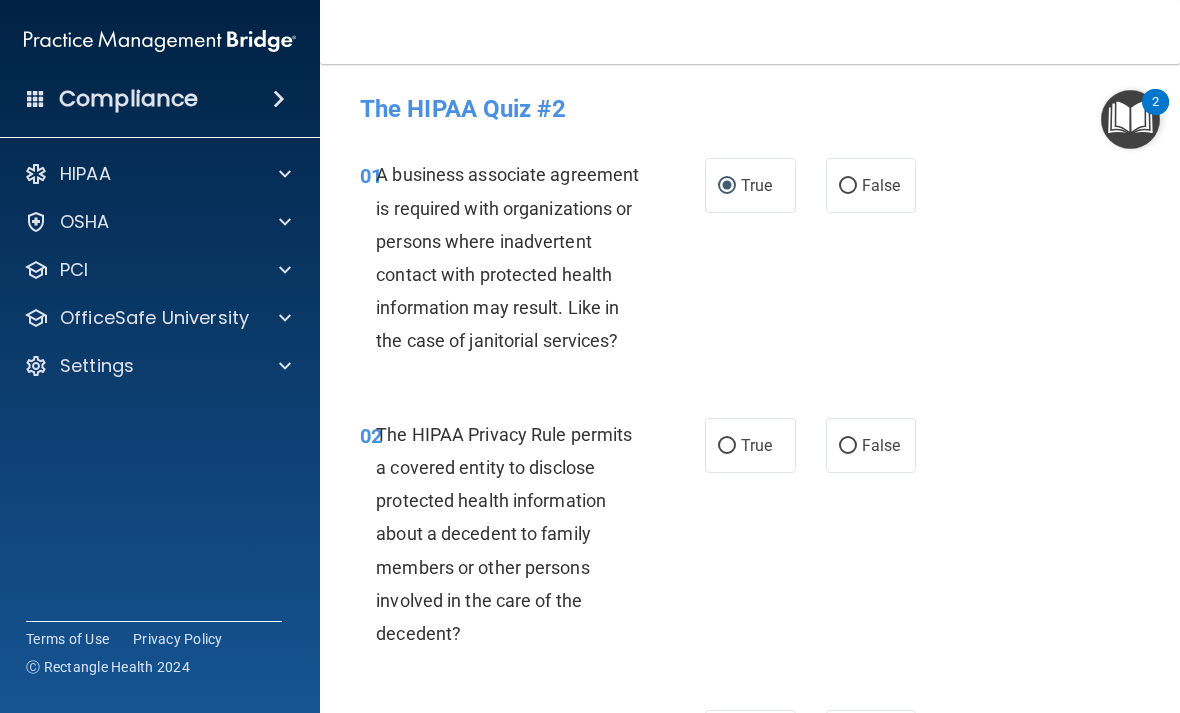 click on "False" at bounding box center [848, 446] 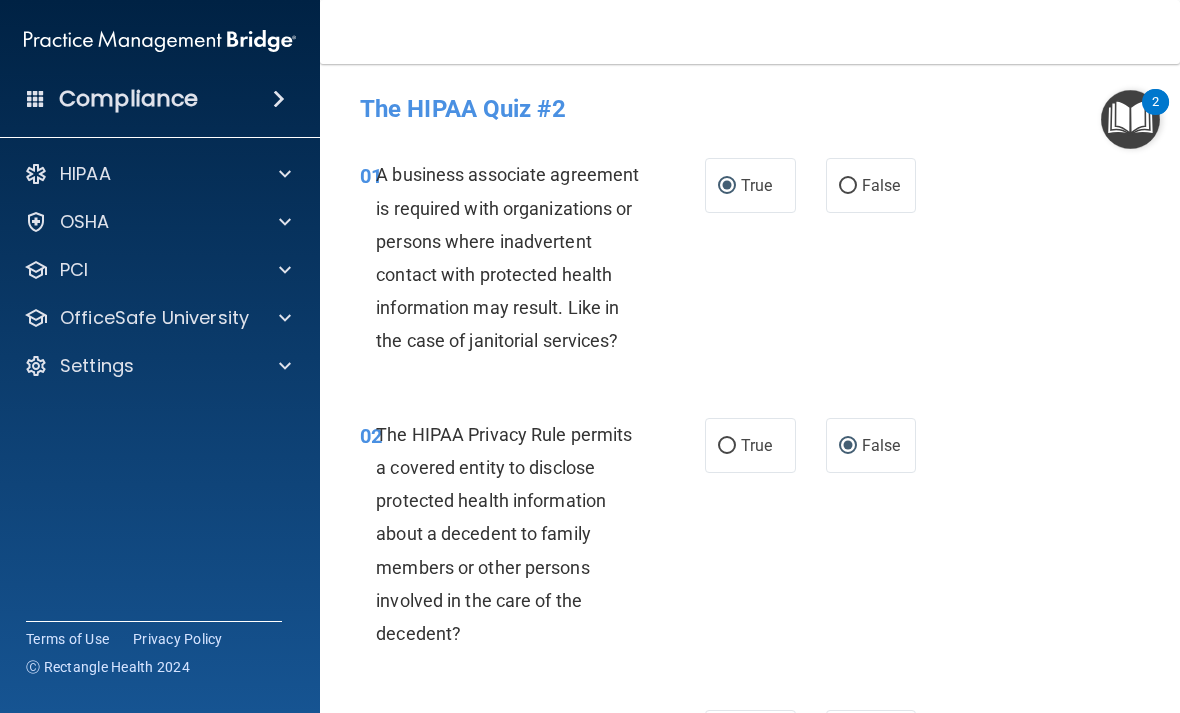 click on "True" at bounding box center (727, 446) 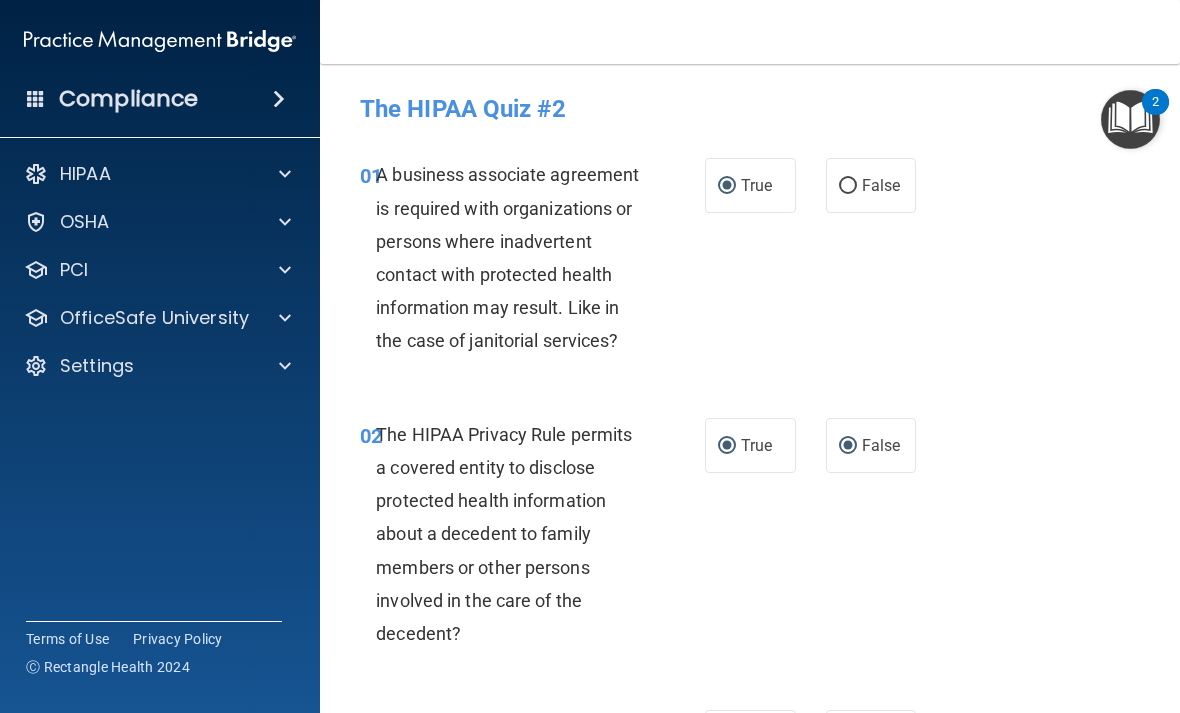radio on "false" 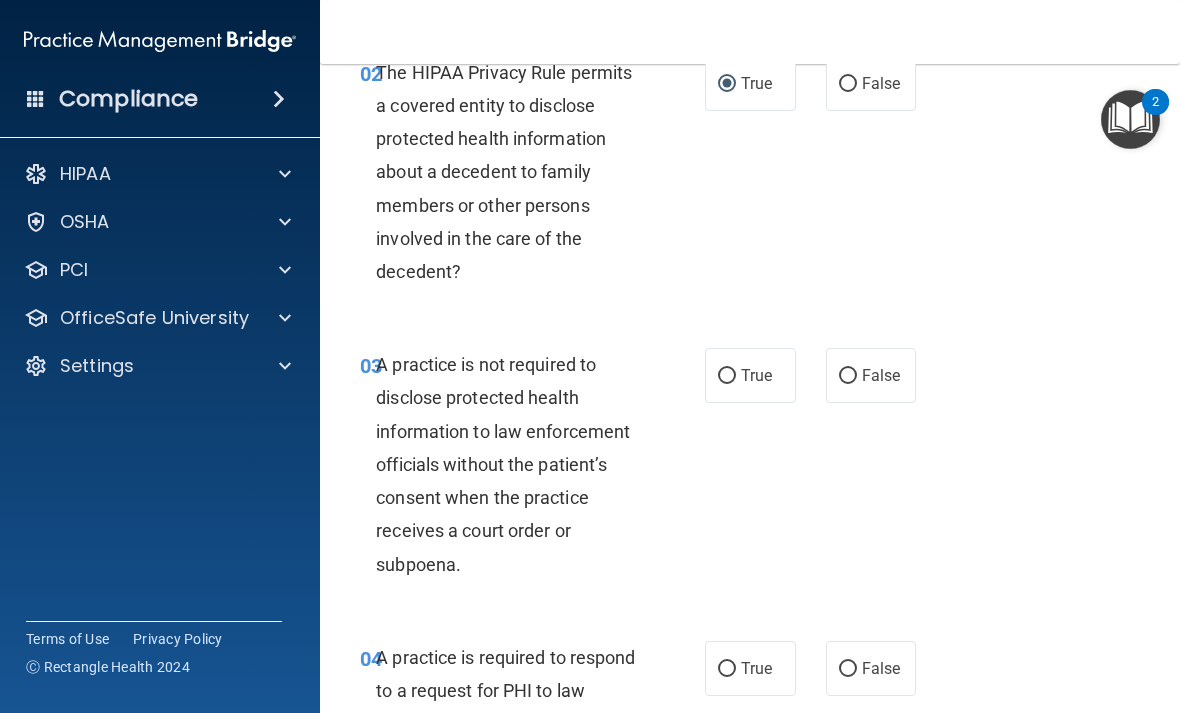 scroll, scrollTop: 364, scrollLeft: 0, axis: vertical 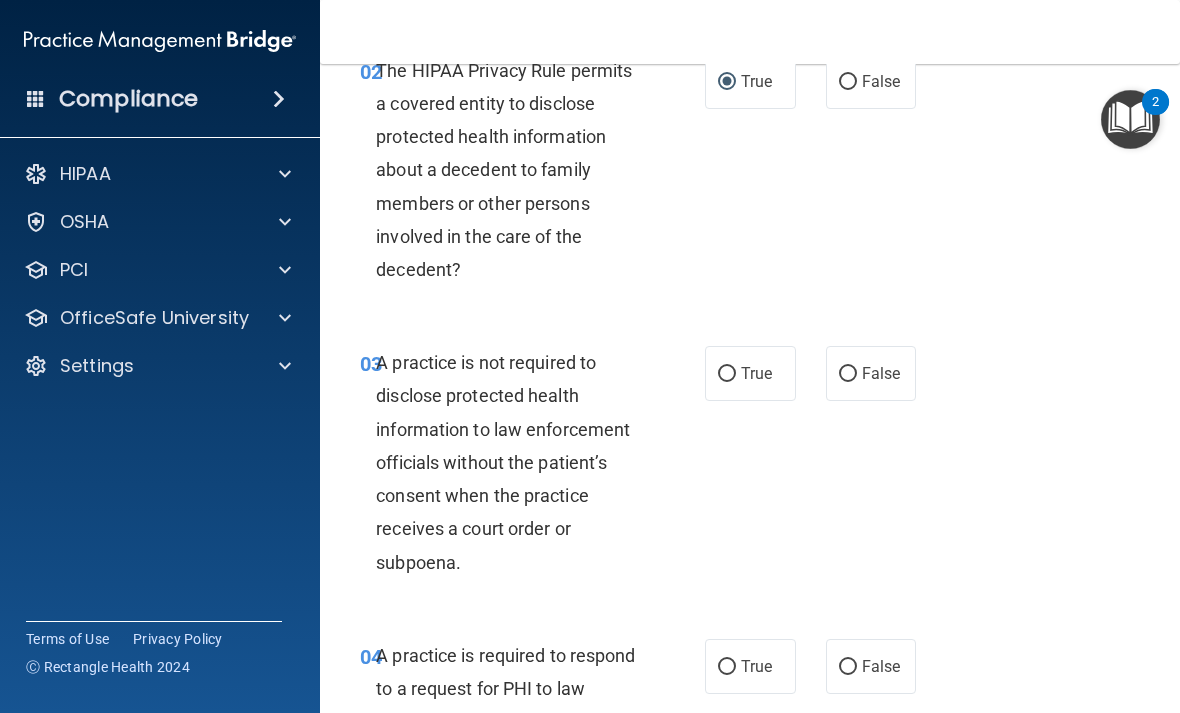 click on "False" at bounding box center [871, 373] 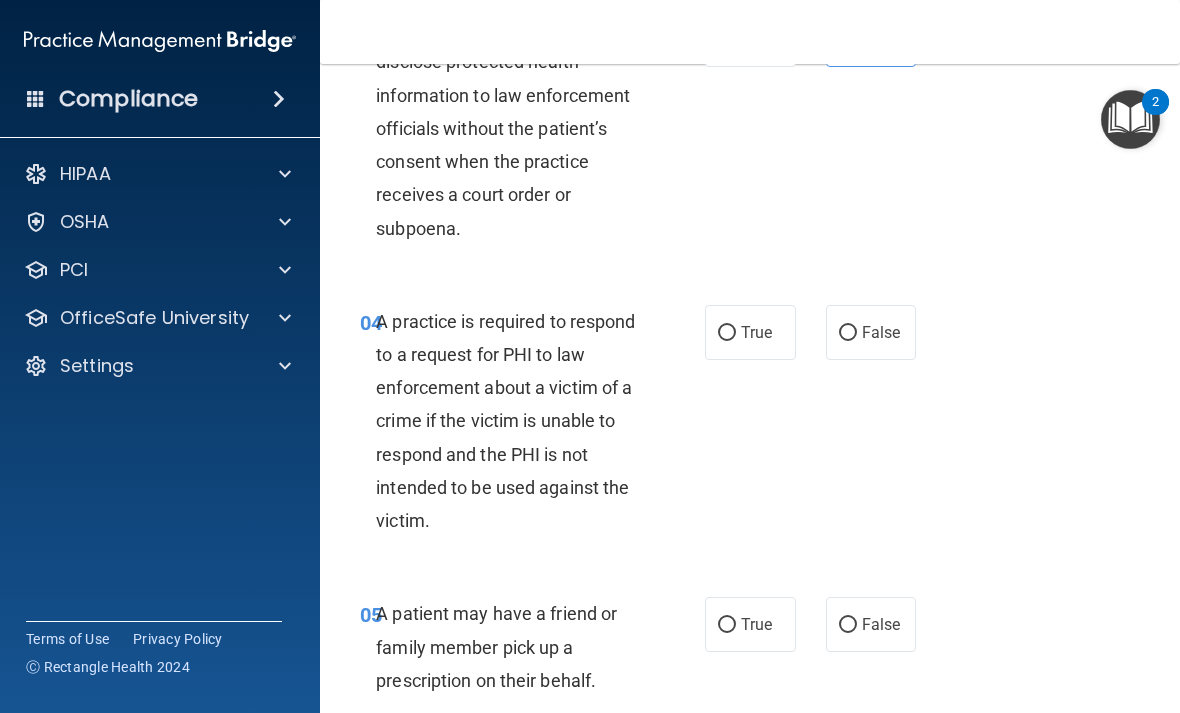 scroll, scrollTop: 699, scrollLeft: 0, axis: vertical 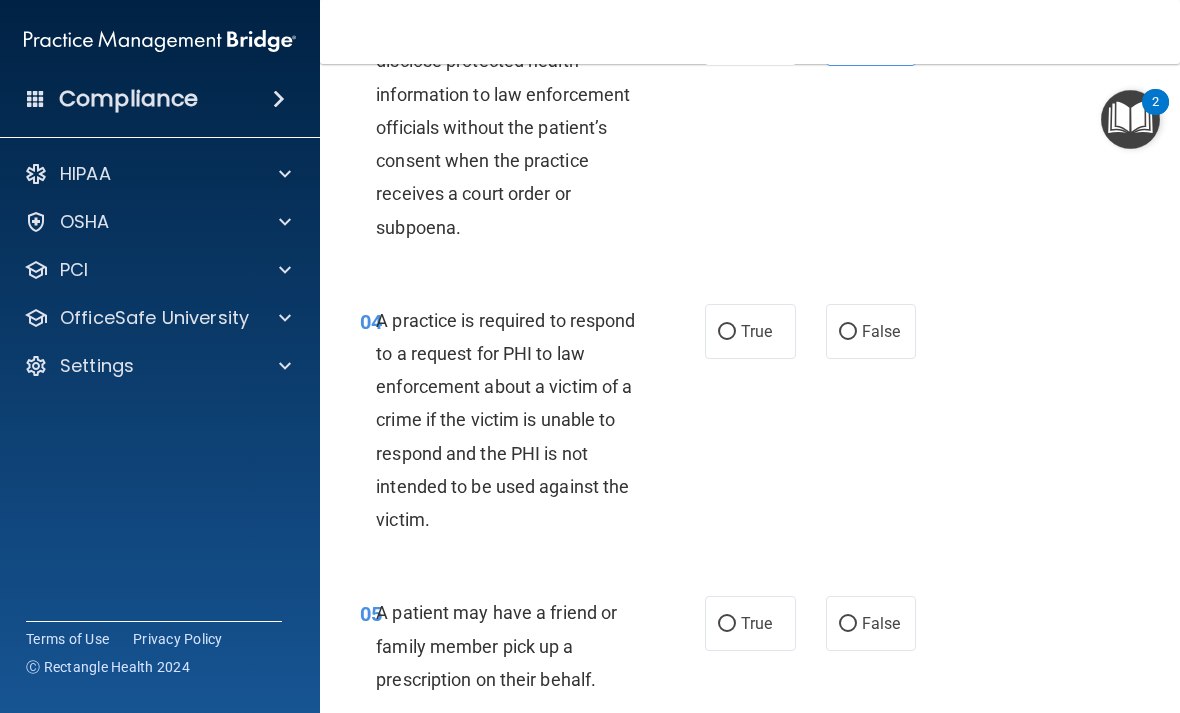 click on "True" at bounding box center [727, 332] 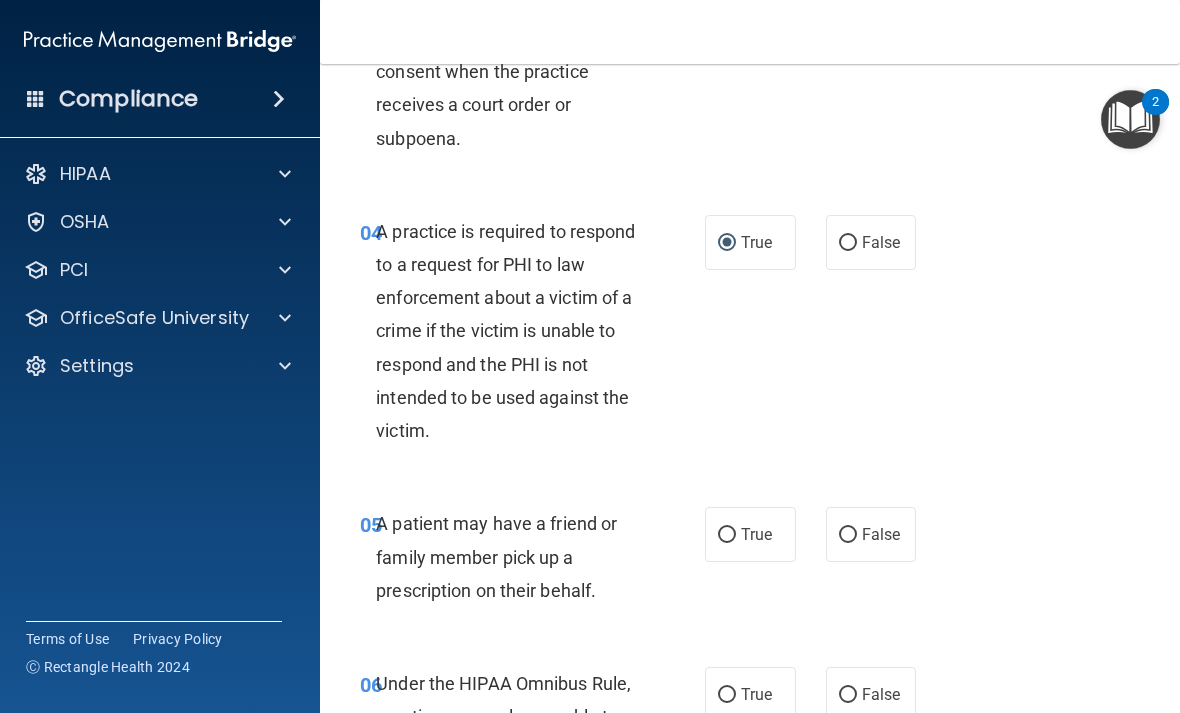 scroll, scrollTop: 807, scrollLeft: 0, axis: vertical 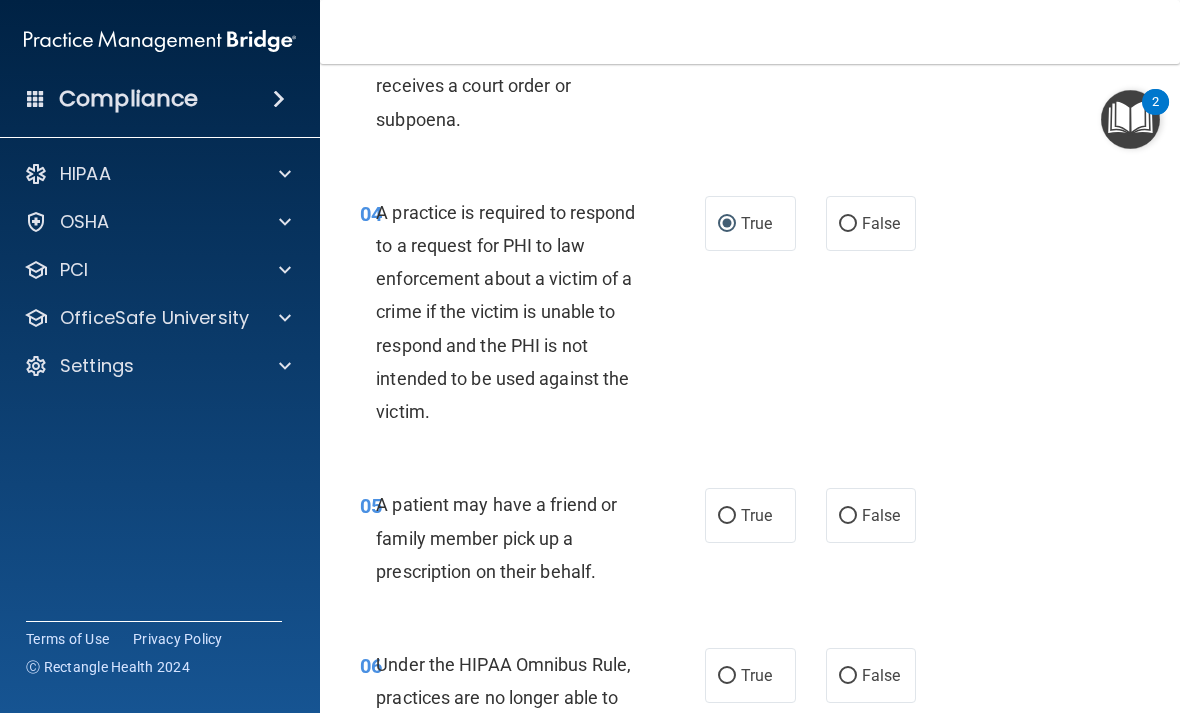 click on "True" at bounding box center [727, 516] 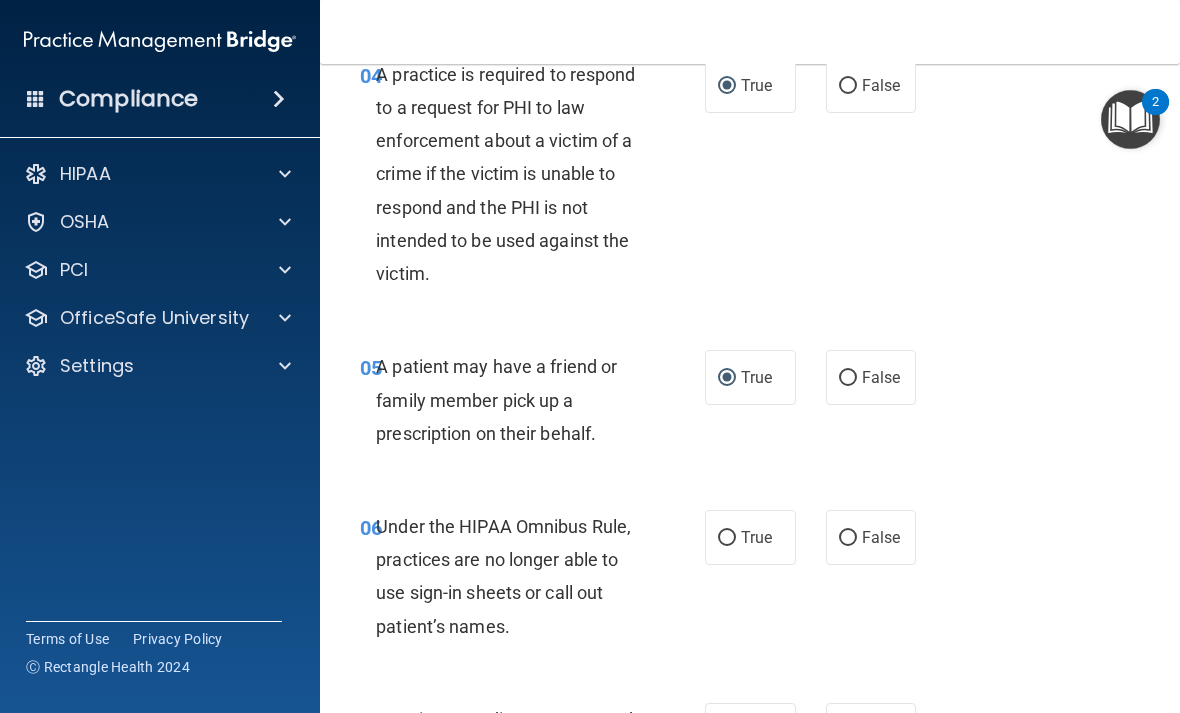 scroll, scrollTop: 947, scrollLeft: 0, axis: vertical 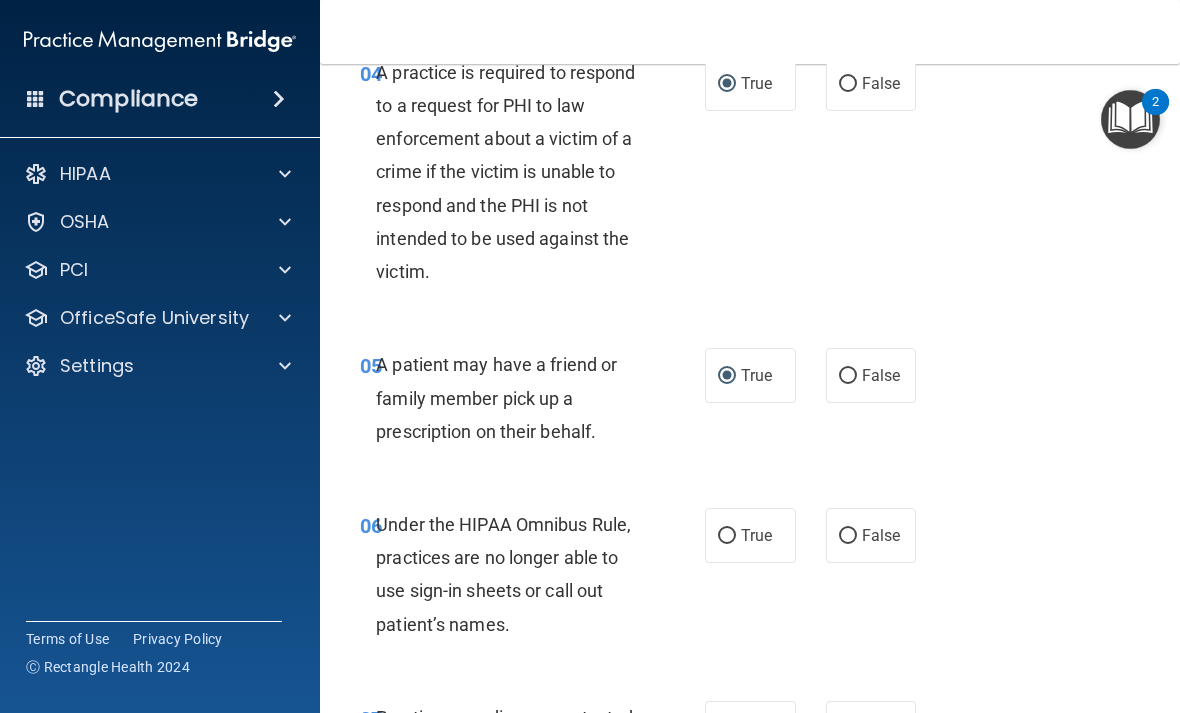 click on "False" at bounding box center (848, 536) 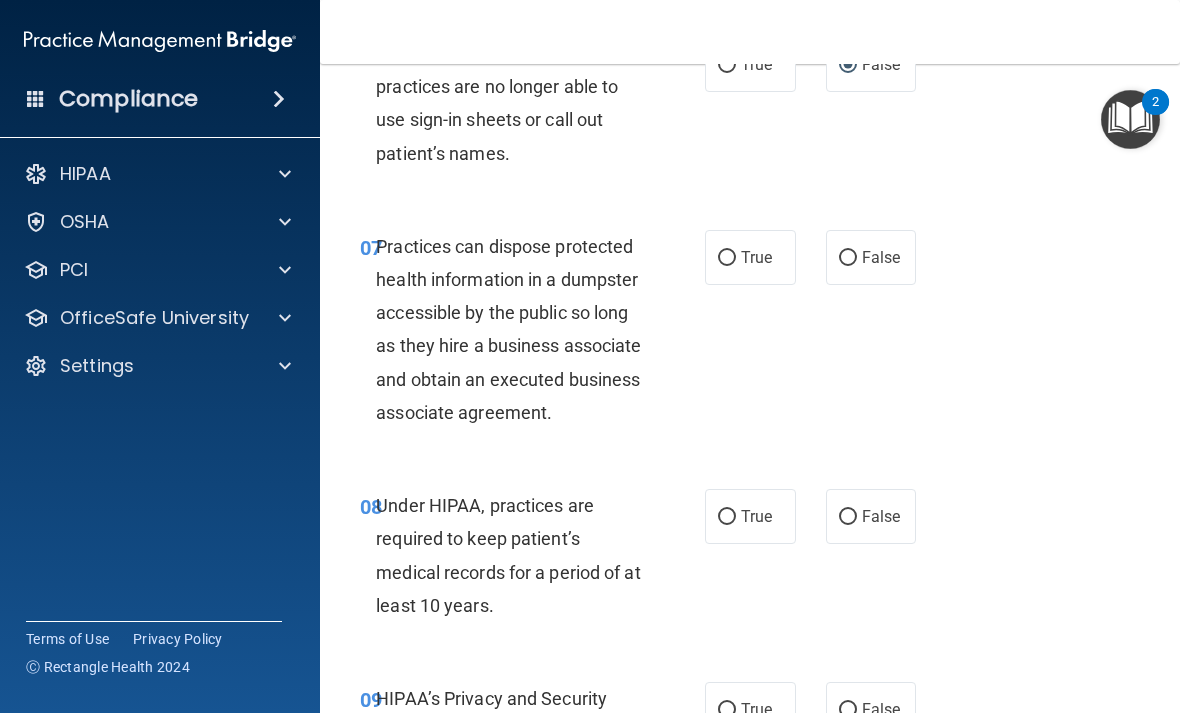 scroll, scrollTop: 1420, scrollLeft: 0, axis: vertical 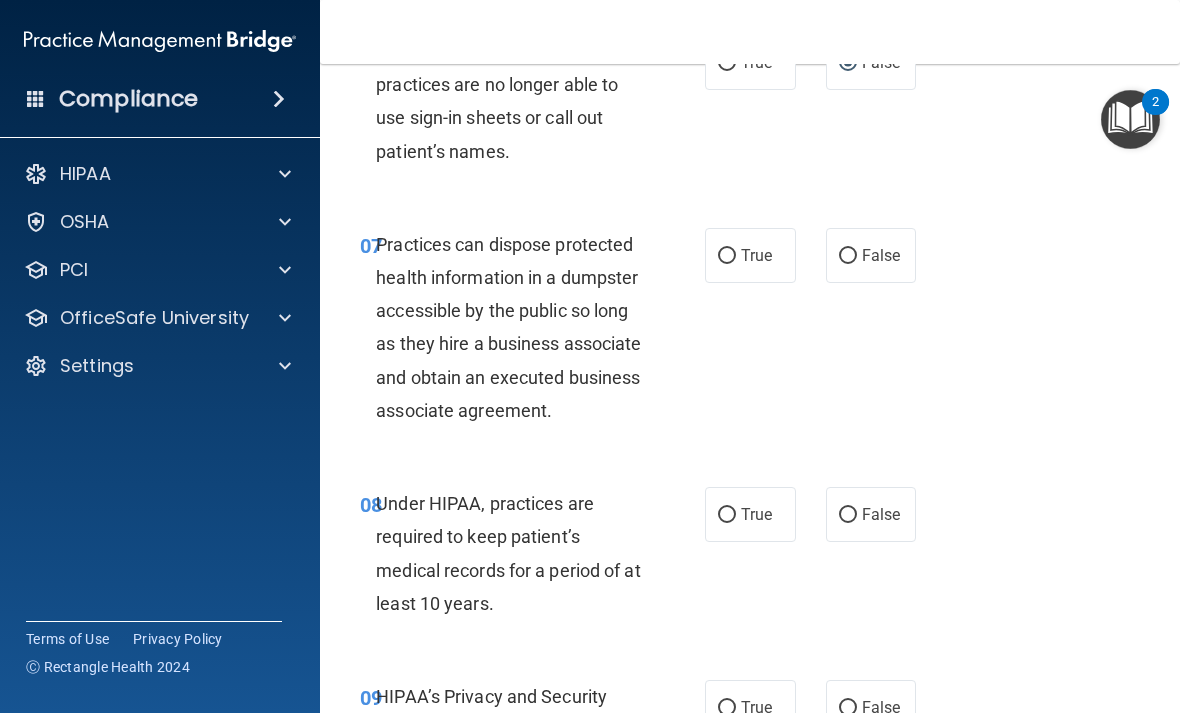 click on "False" at bounding box center (848, 256) 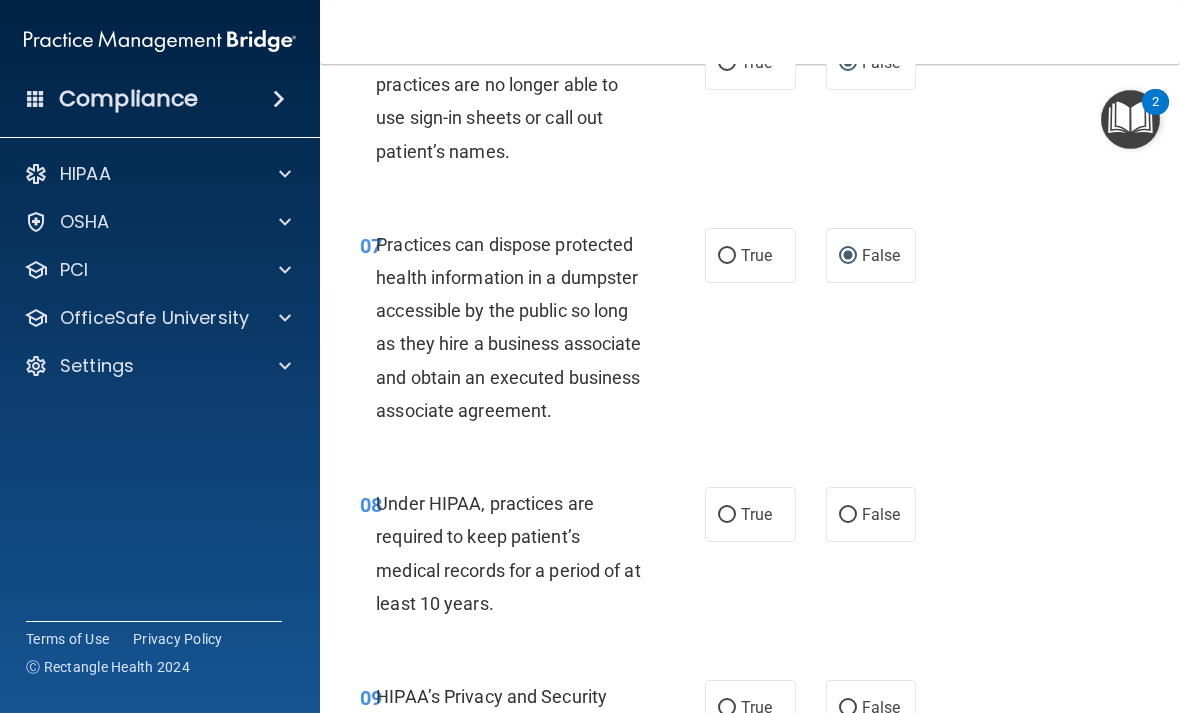 click on "False" at bounding box center [848, 515] 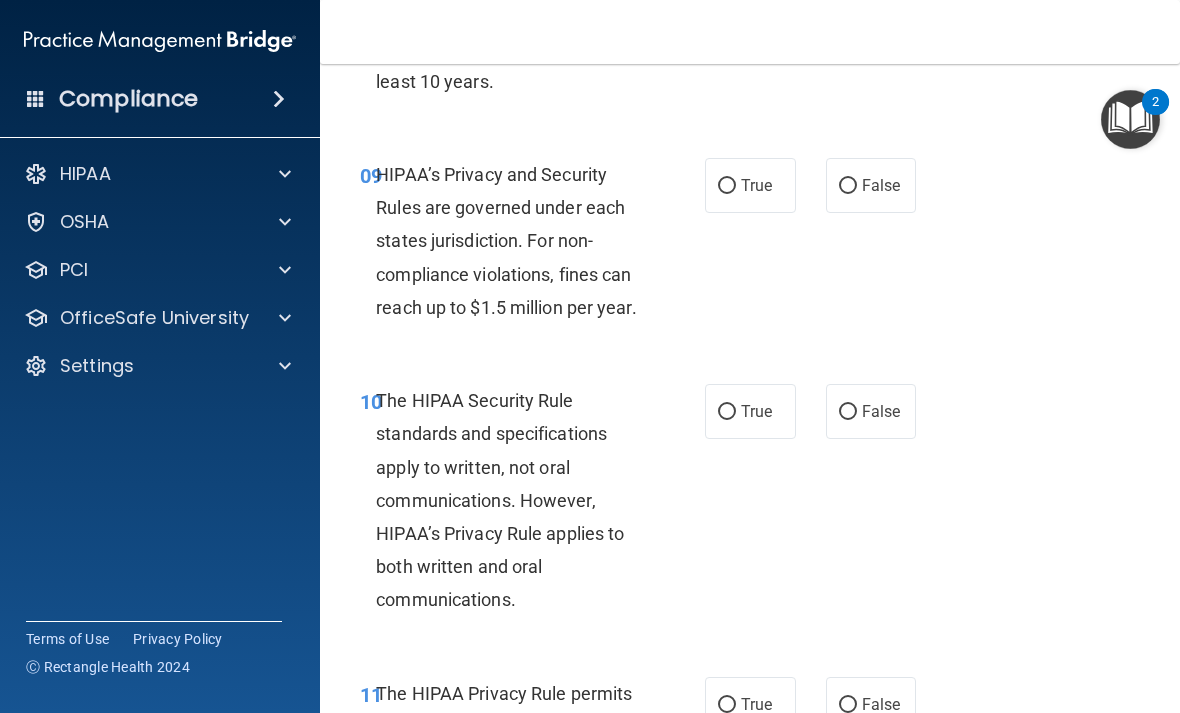 scroll, scrollTop: 1944, scrollLeft: 0, axis: vertical 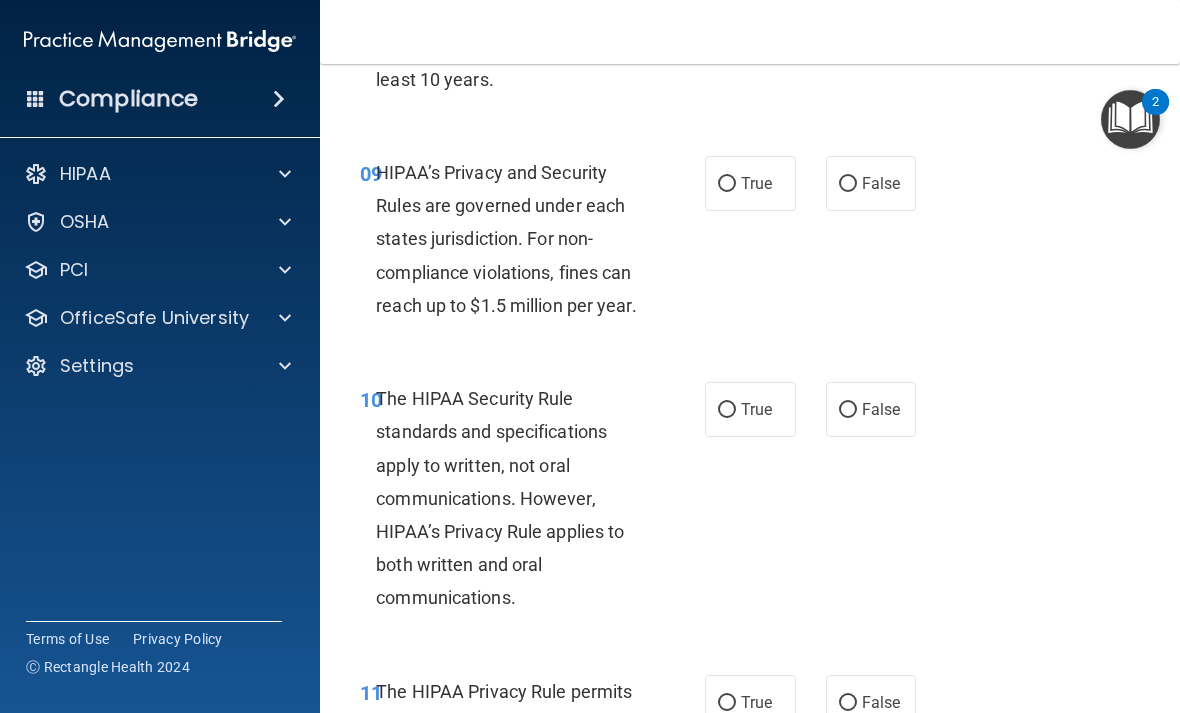click on "False" at bounding box center [848, 184] 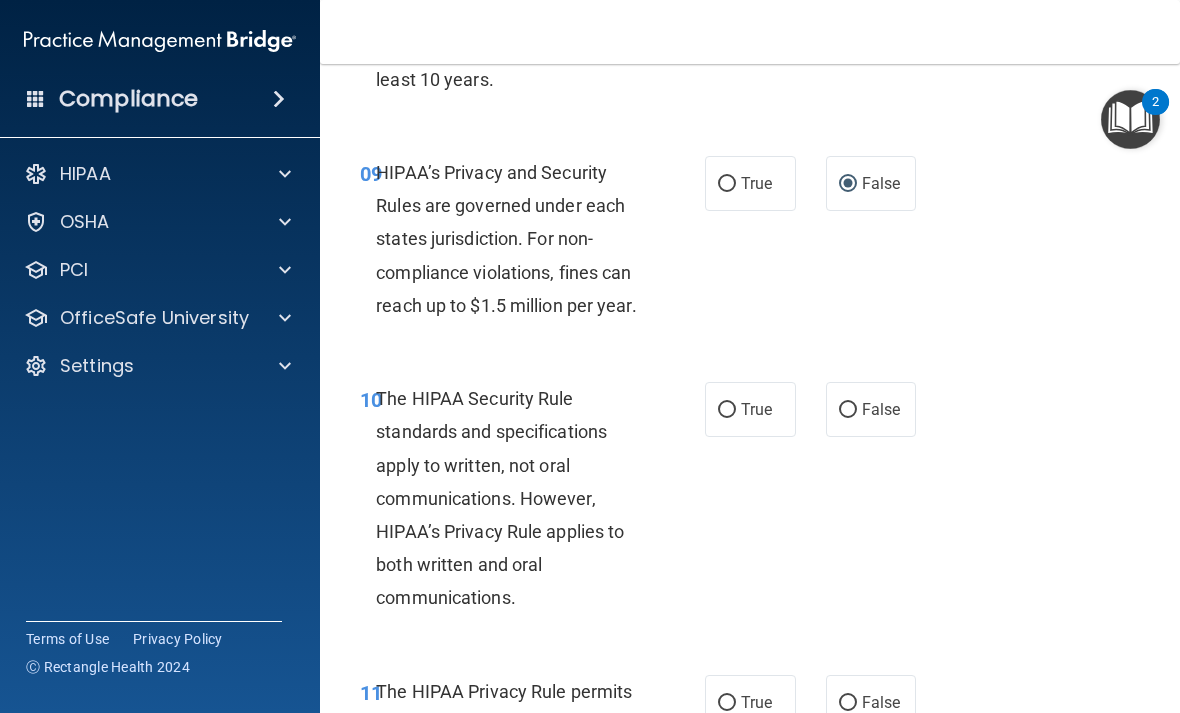 click on "True" at bounding box center [727, 410] 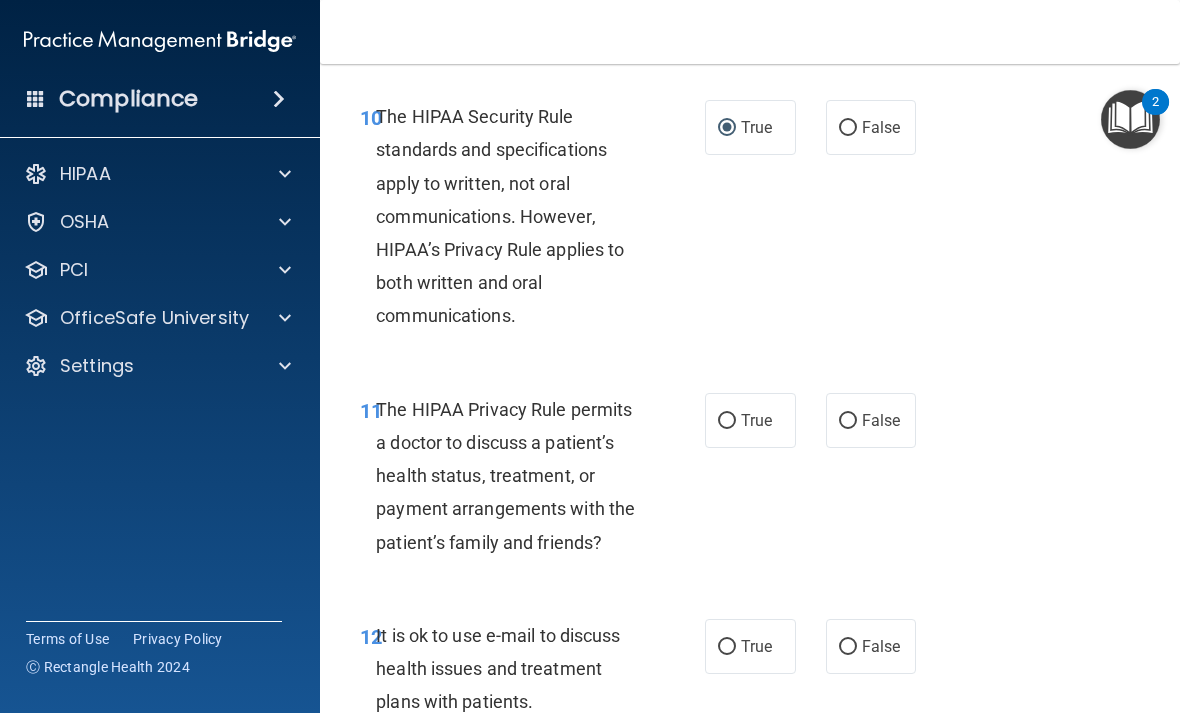 scroll, scrollTop: 2227, scrollLeft: 0, axis: vertical 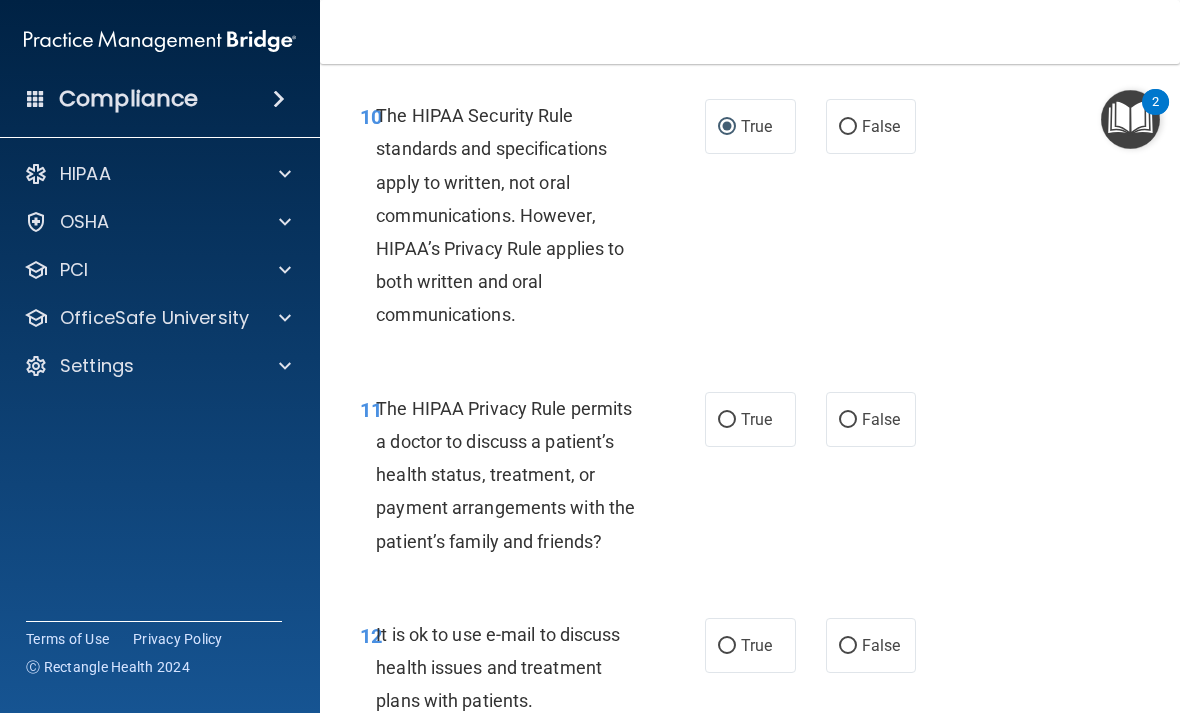 click on "True" at bounding box center [727, 420] 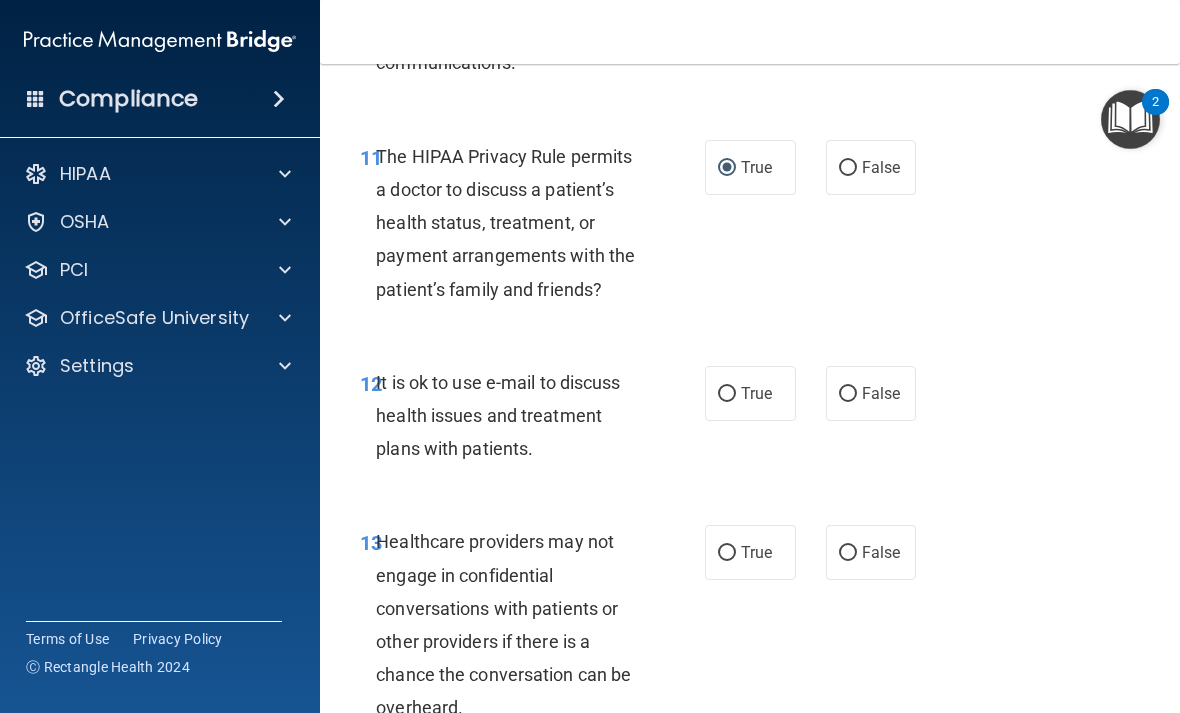scroll, scrollTop: 2480, scrollLeft: 0, axis: vertical 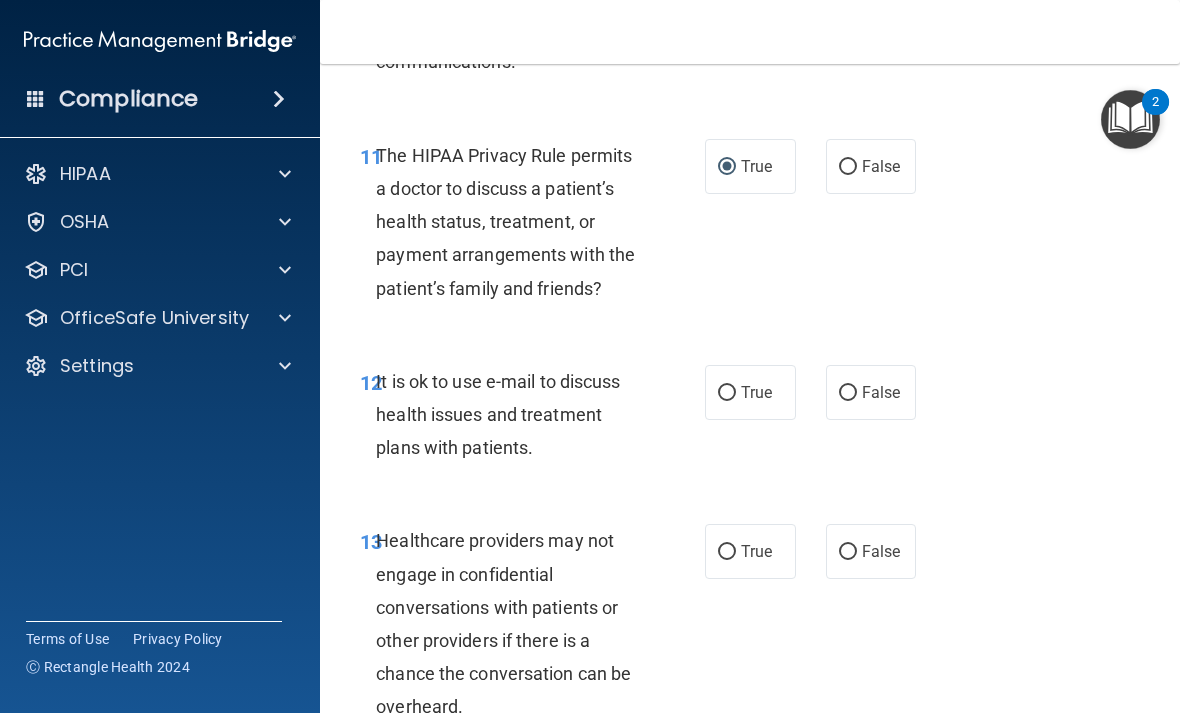click on "True" at bounding box center [750, 392] 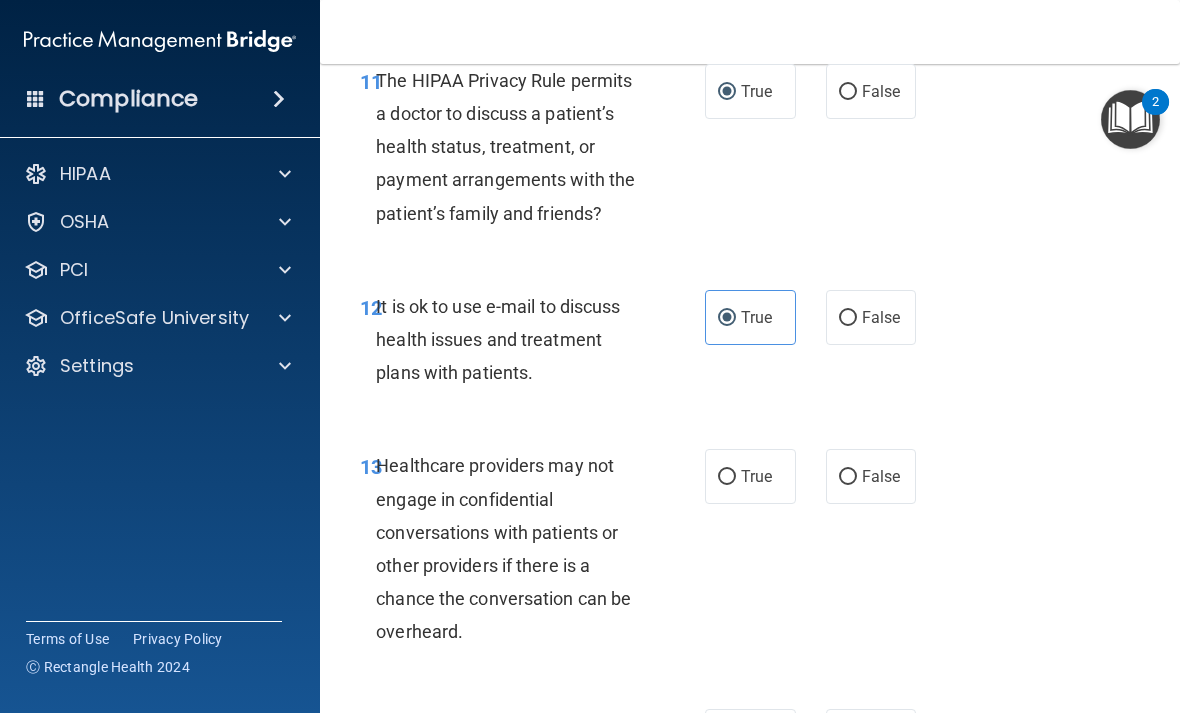 scroll, scrollTop: 2556, scrollLeft: 0, axis: vertical 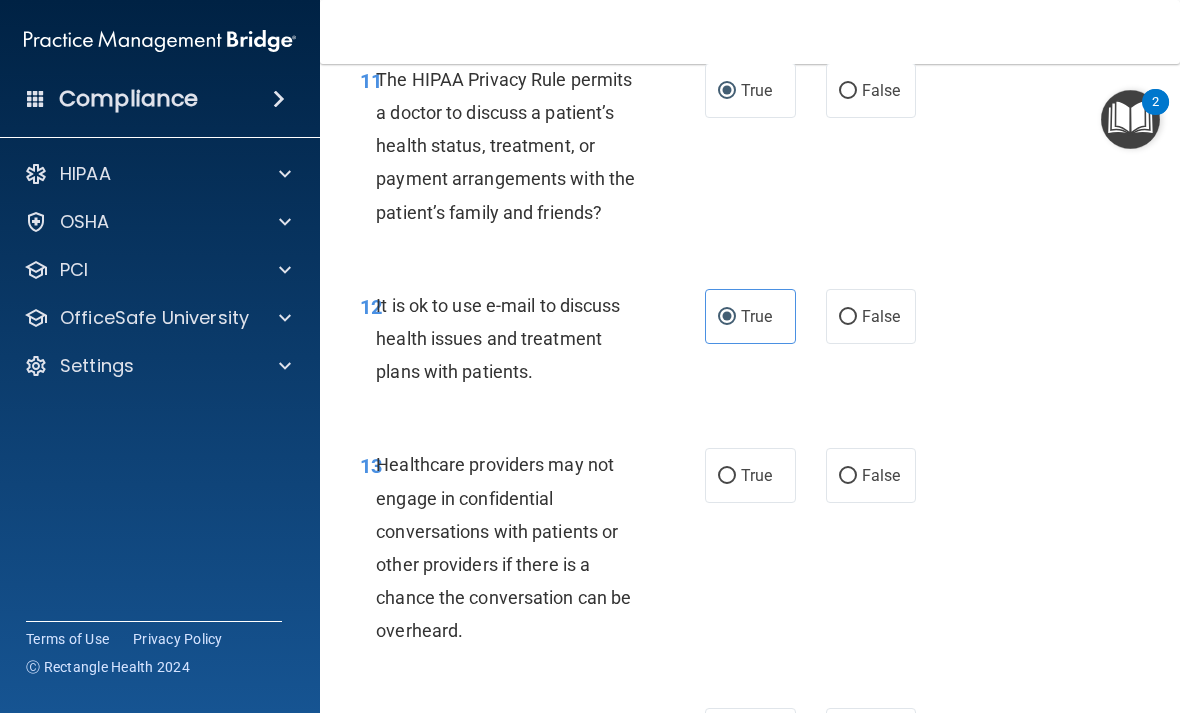 click on "True" at bounding box center [750, 475] 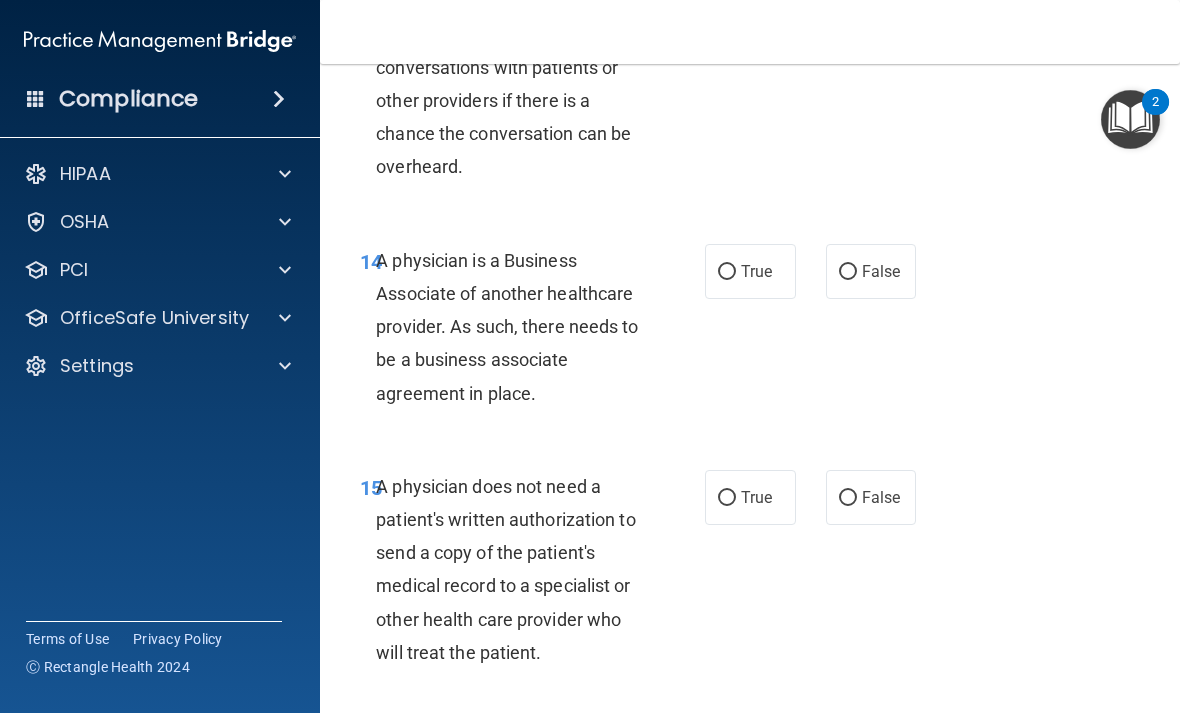scroll, scrollTop: 3022, scrollLeft: 0, axis: vertical 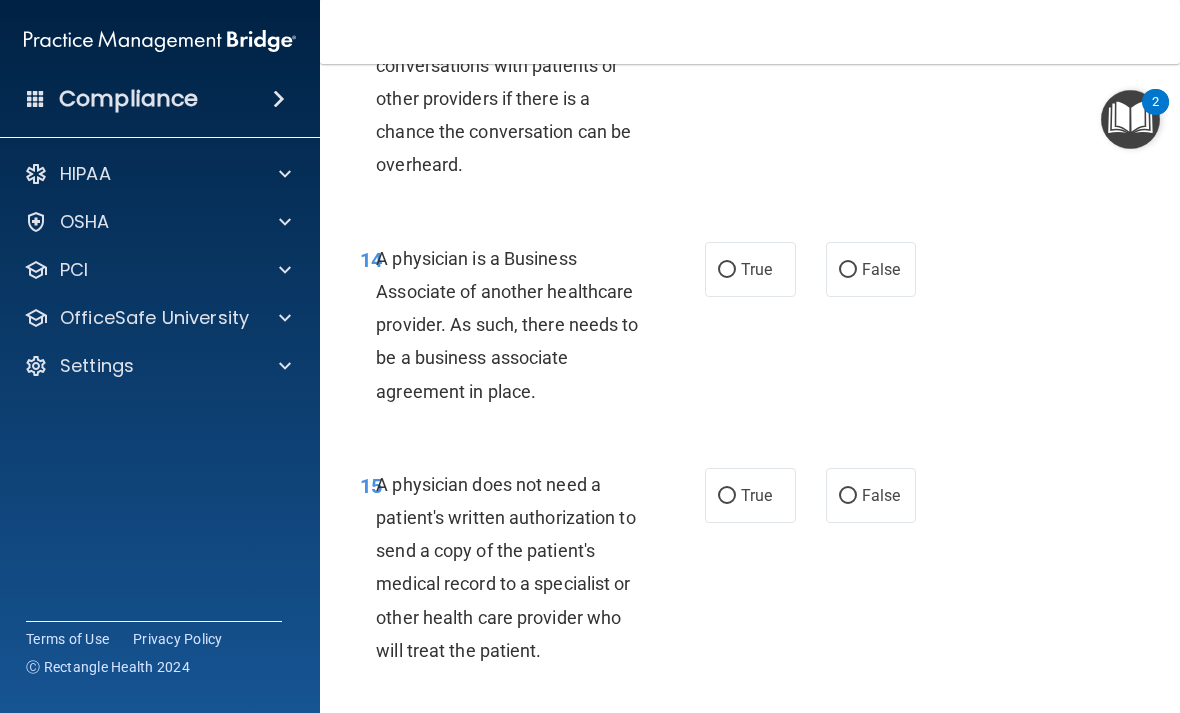 click on "False" at bounding box center (871, 269) 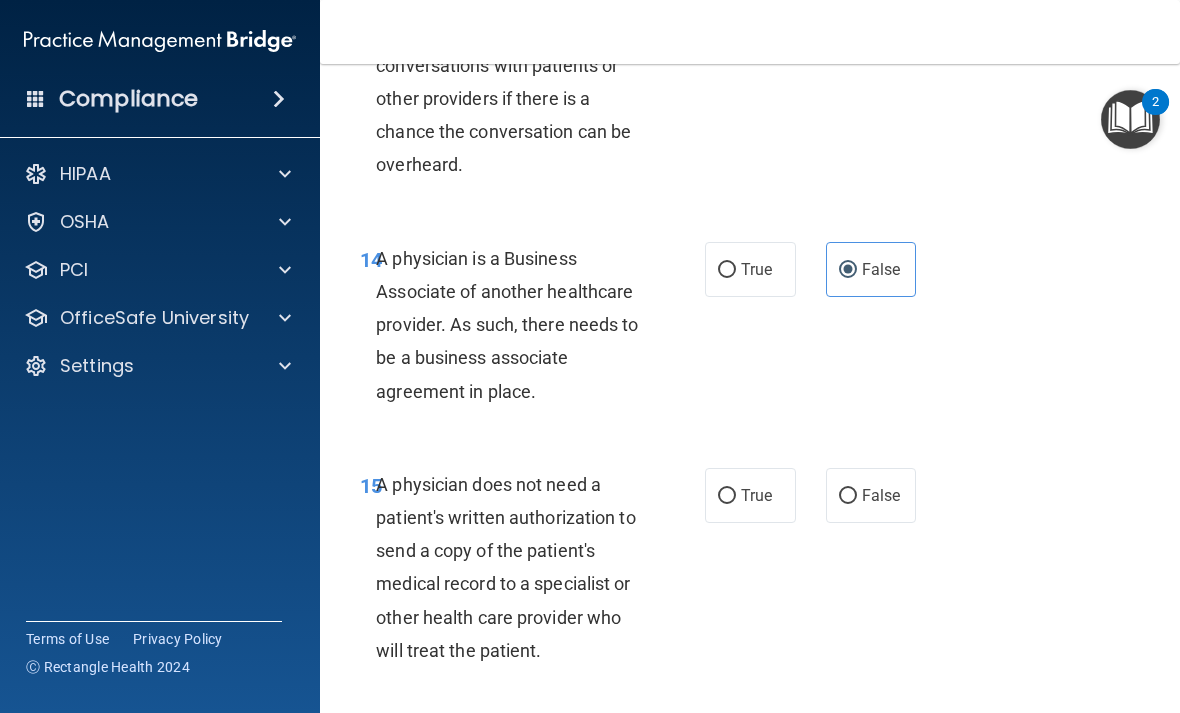 click on "True" at bounding box center (727, 496) 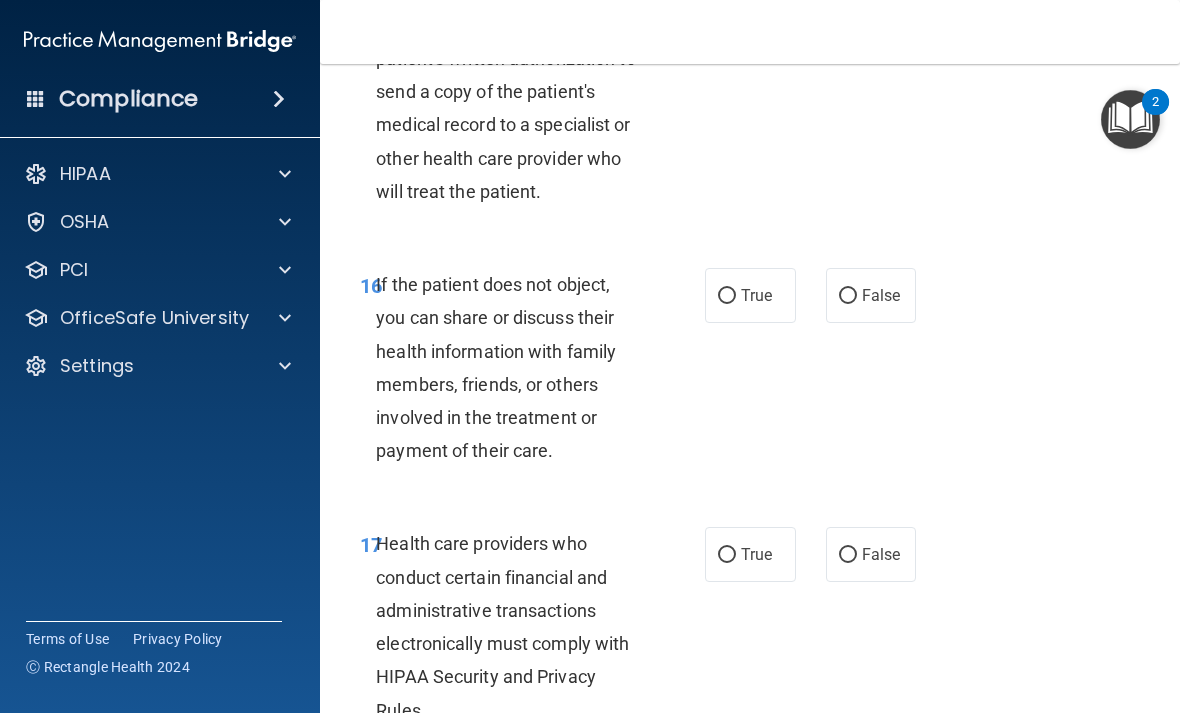 scroll, scrollTop: 3482, scrollLeft: 0, axis: vertical 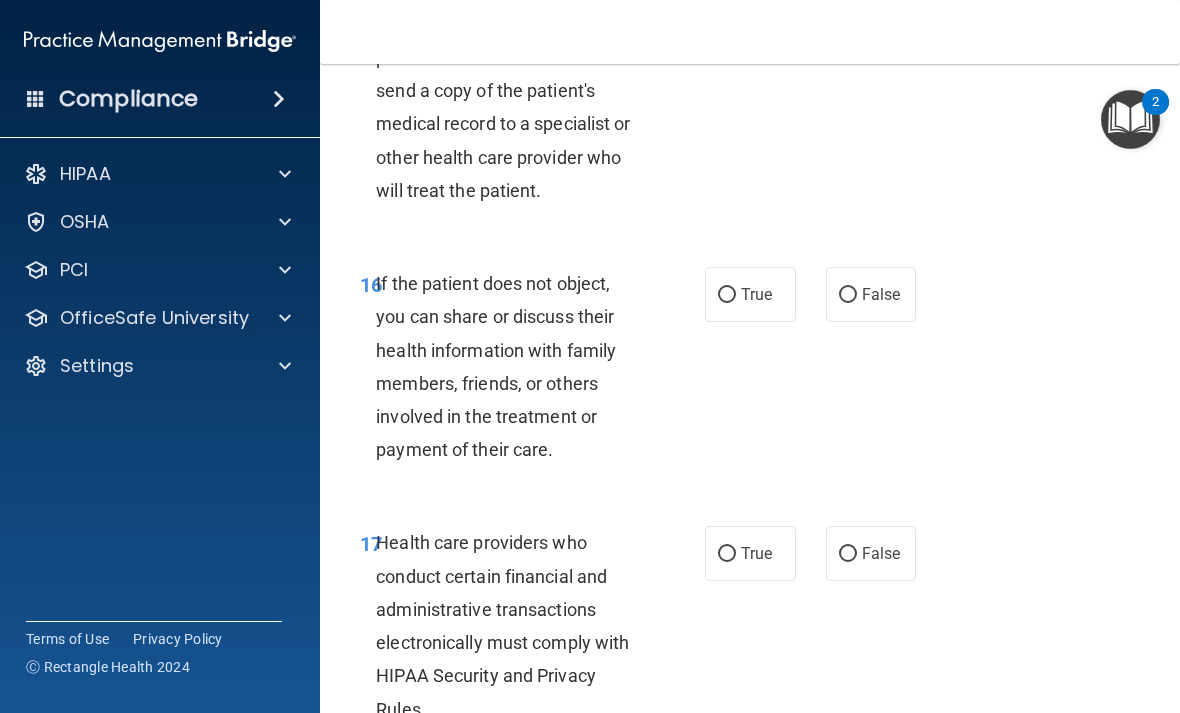 click on "True" at bounding box center (727, 295) 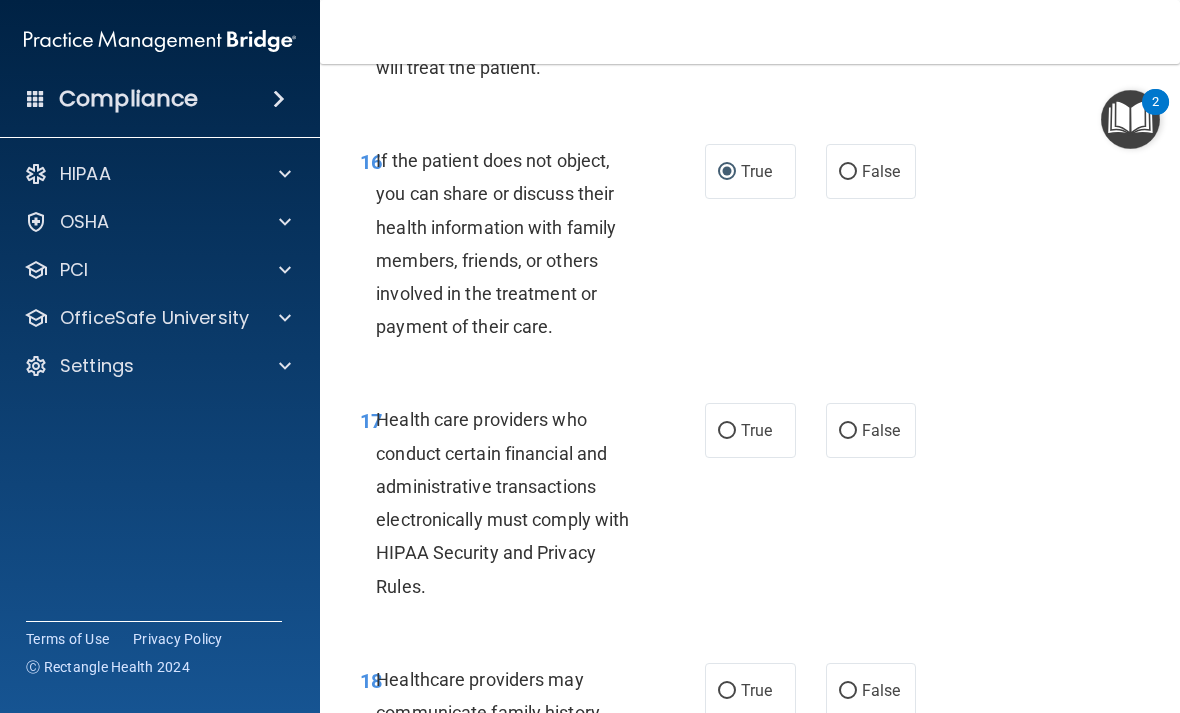 scroll, scrollTop: 3613, scrollLeft: 0, axis: vertical 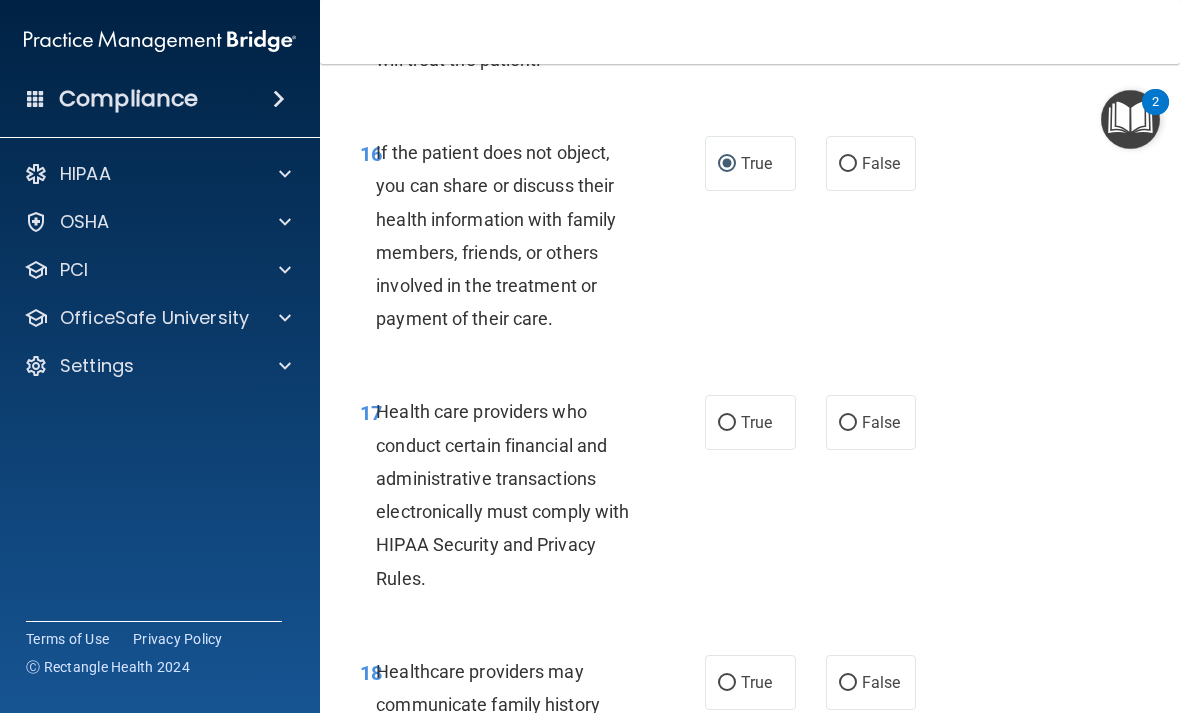 click on "True" at bounding box center [750, 422] 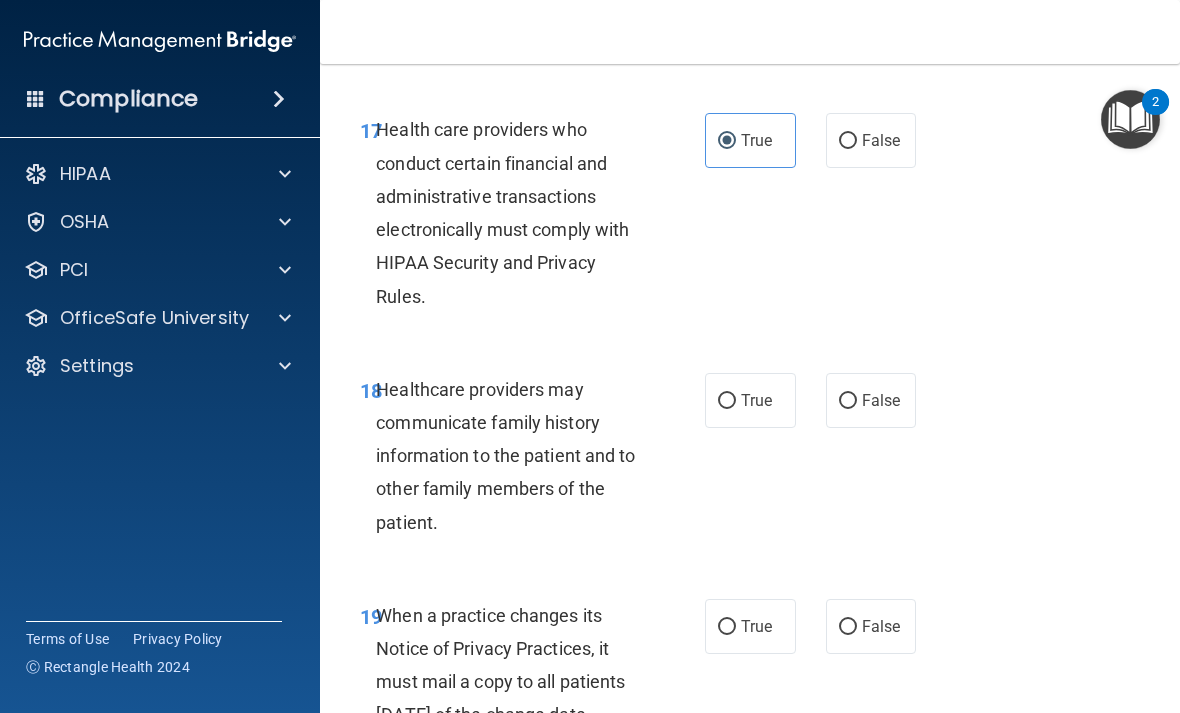 scroll, scrollTop: 3905, scrollLeft: 0, axis: vertical 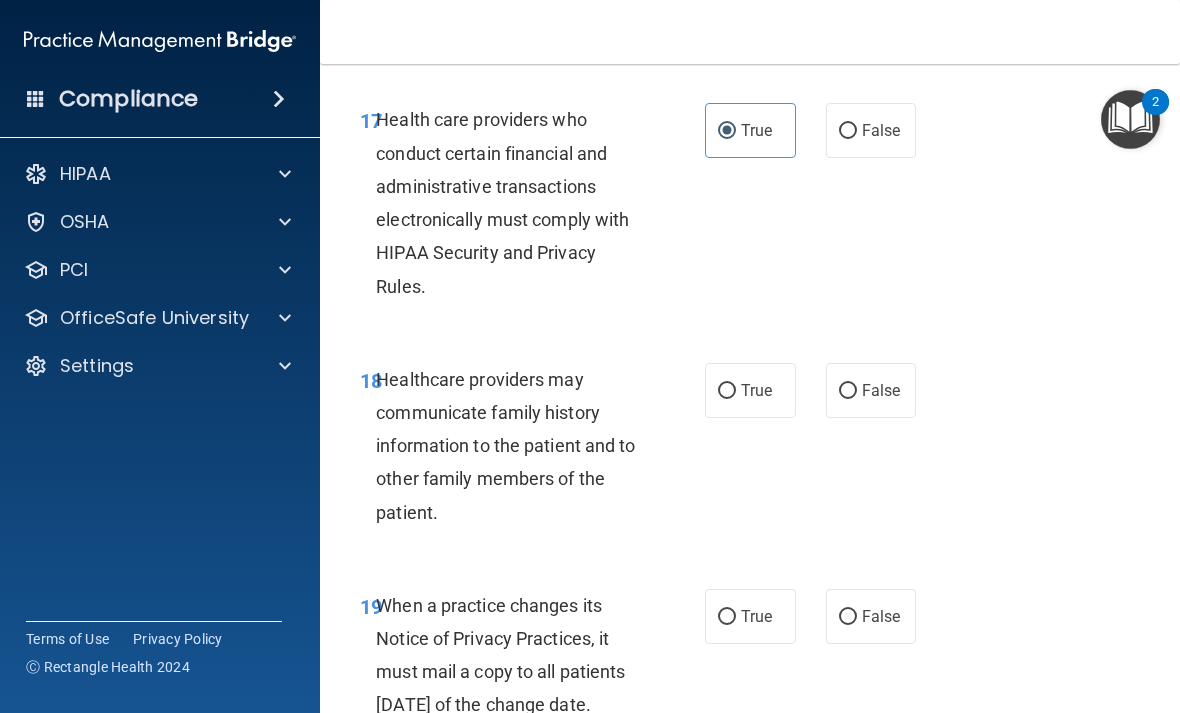 click on "True" at bounding box center (727, 391) 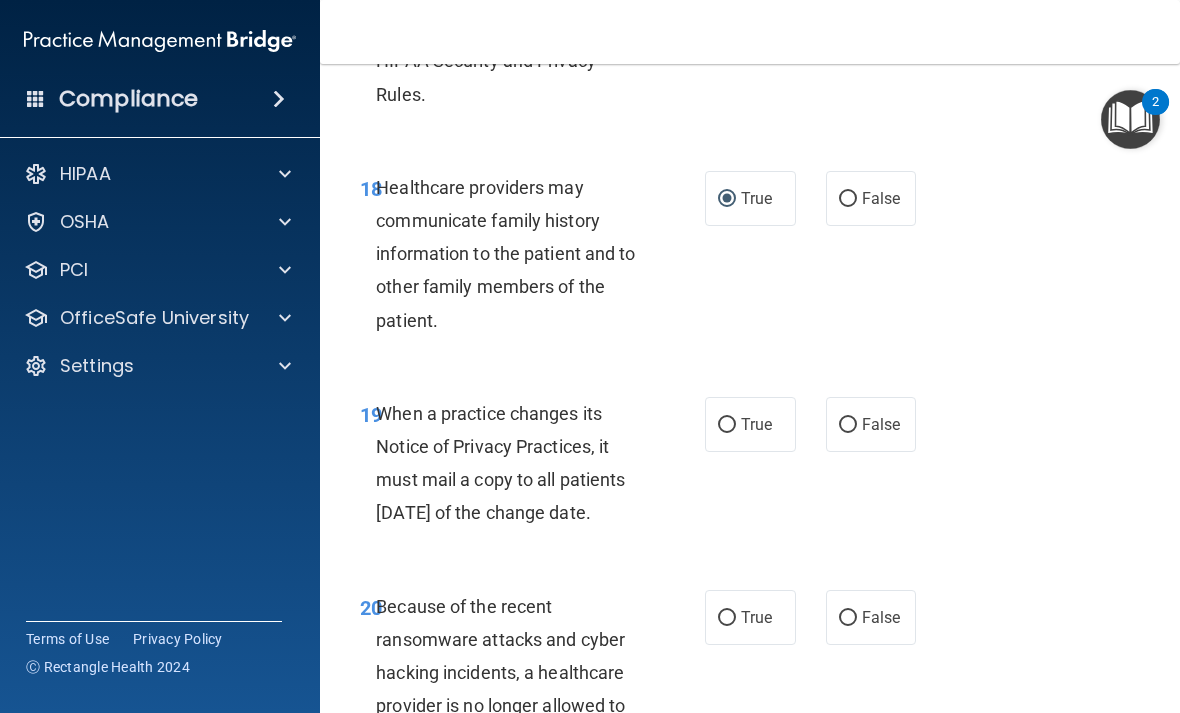 scroll, scrollTop: 4099, scrollLeft: 0, axis: vertical 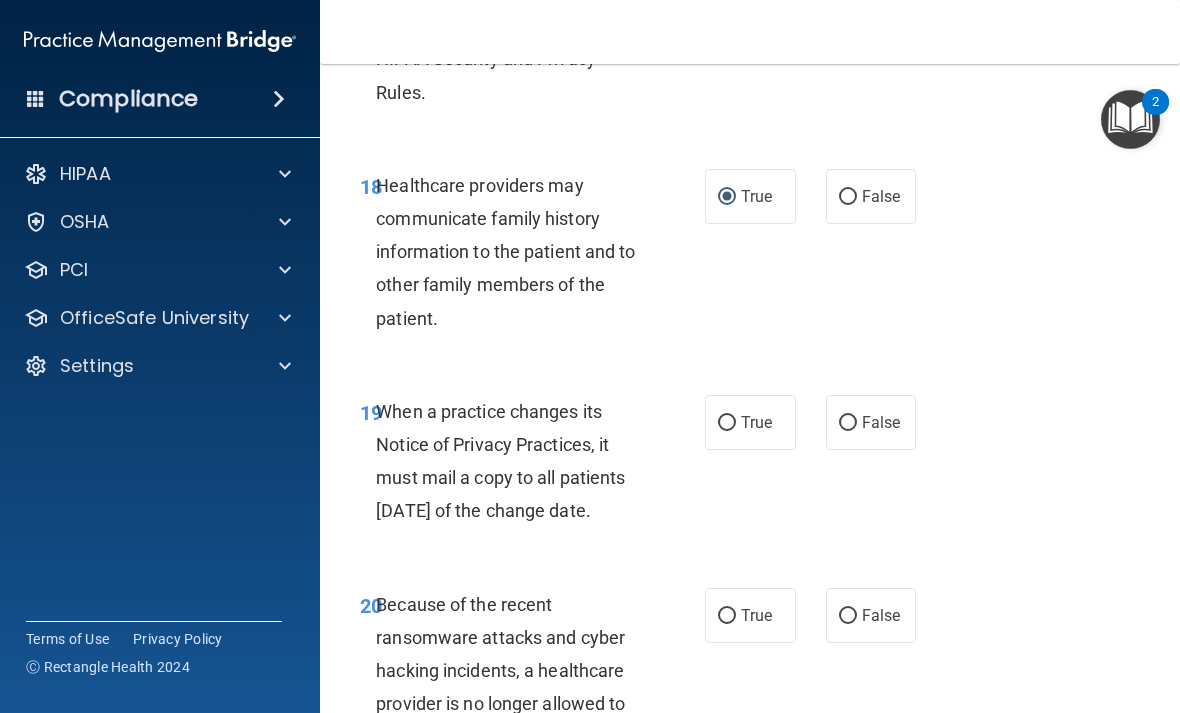 click on "True" at bounding box center (750, 422) 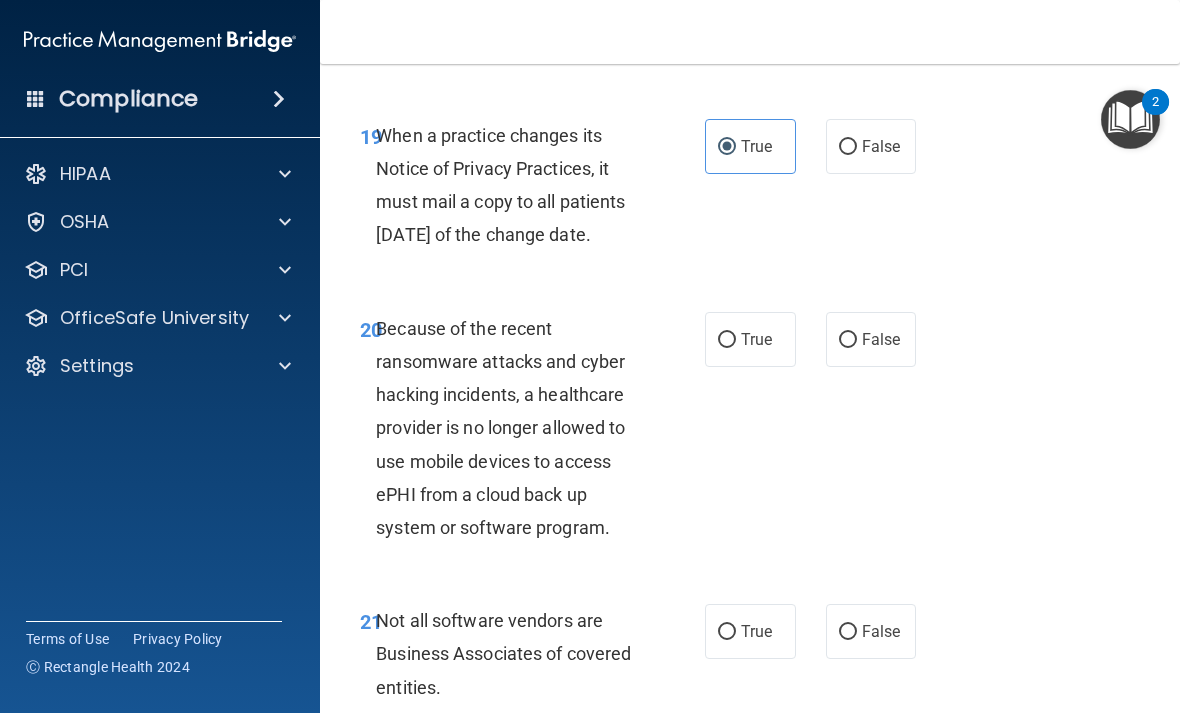 scroll, scrollTop: 4369, scrollLeft: 0, axis: vertical 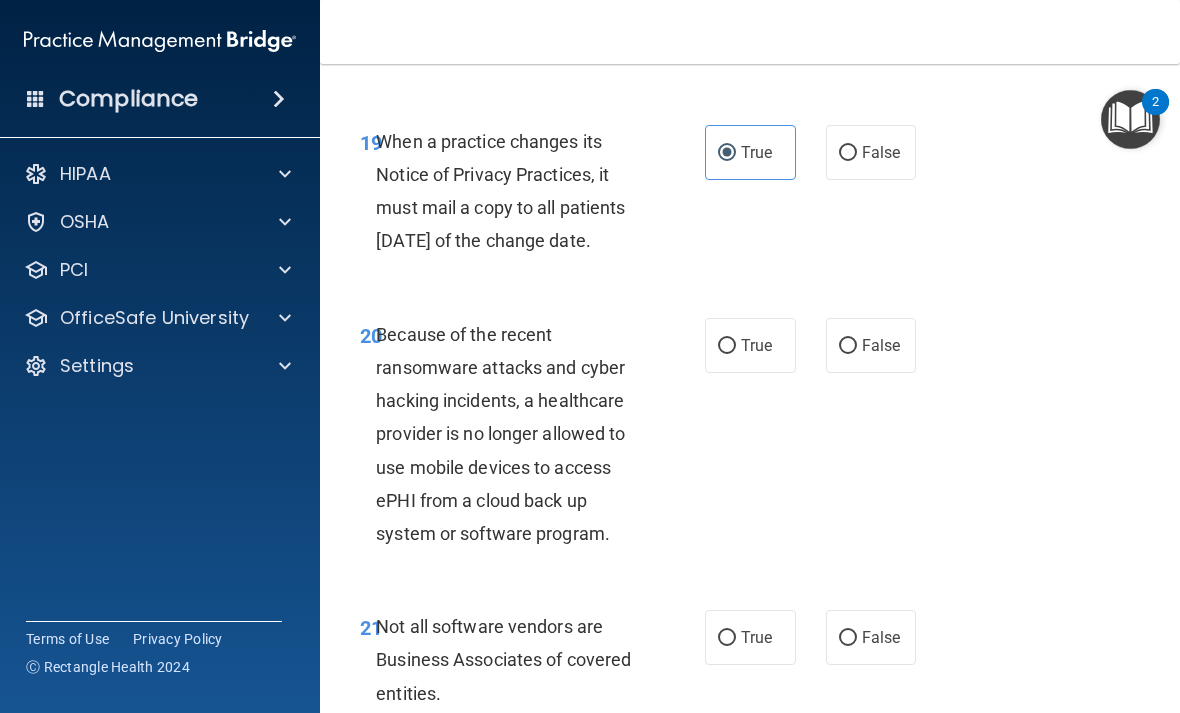 click on "False" at bounding box center [848, 346] 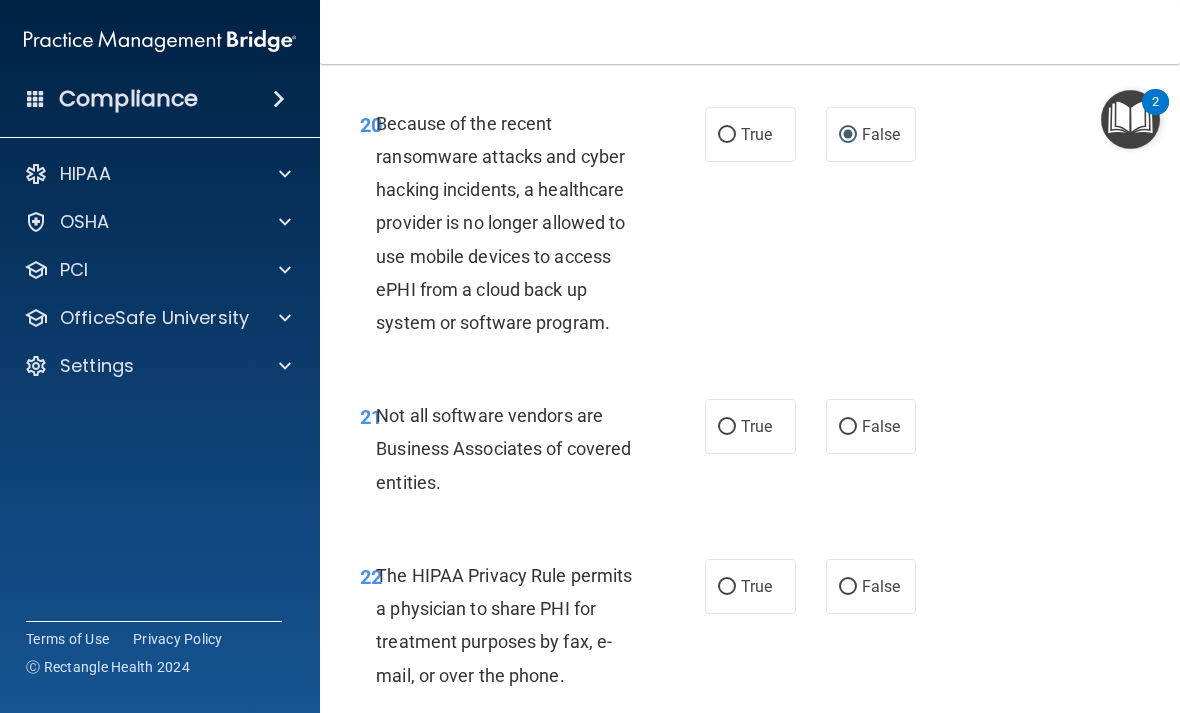 scroll, scrollTop: 4581, scrollLeft: 0, axis: vertical 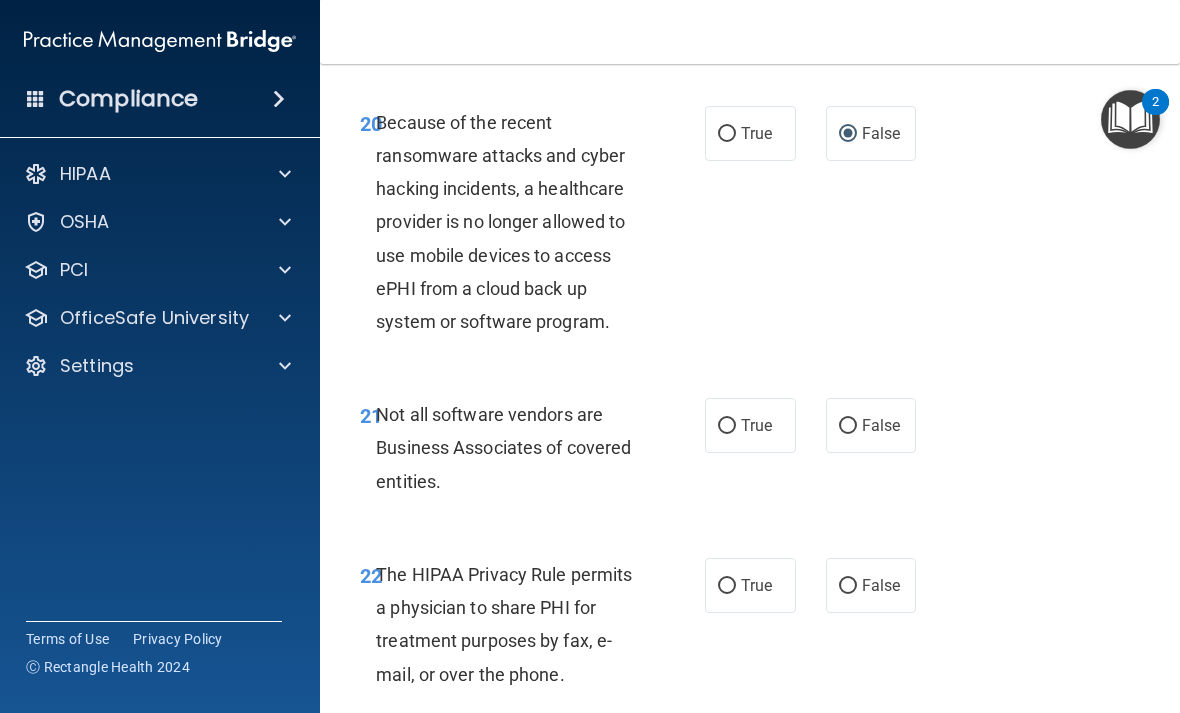 click on "True" at bounding box center (750, 425) 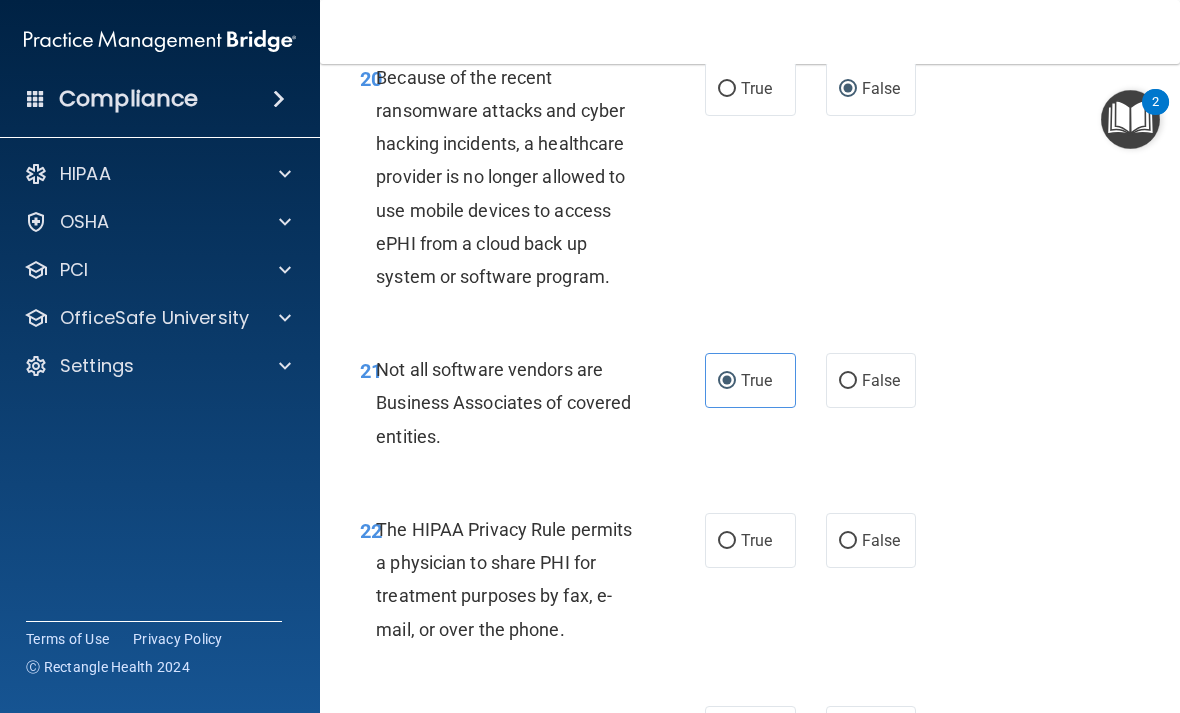 scroll, scrollTop: 4649, scrollLeft: 0, axis: vertical 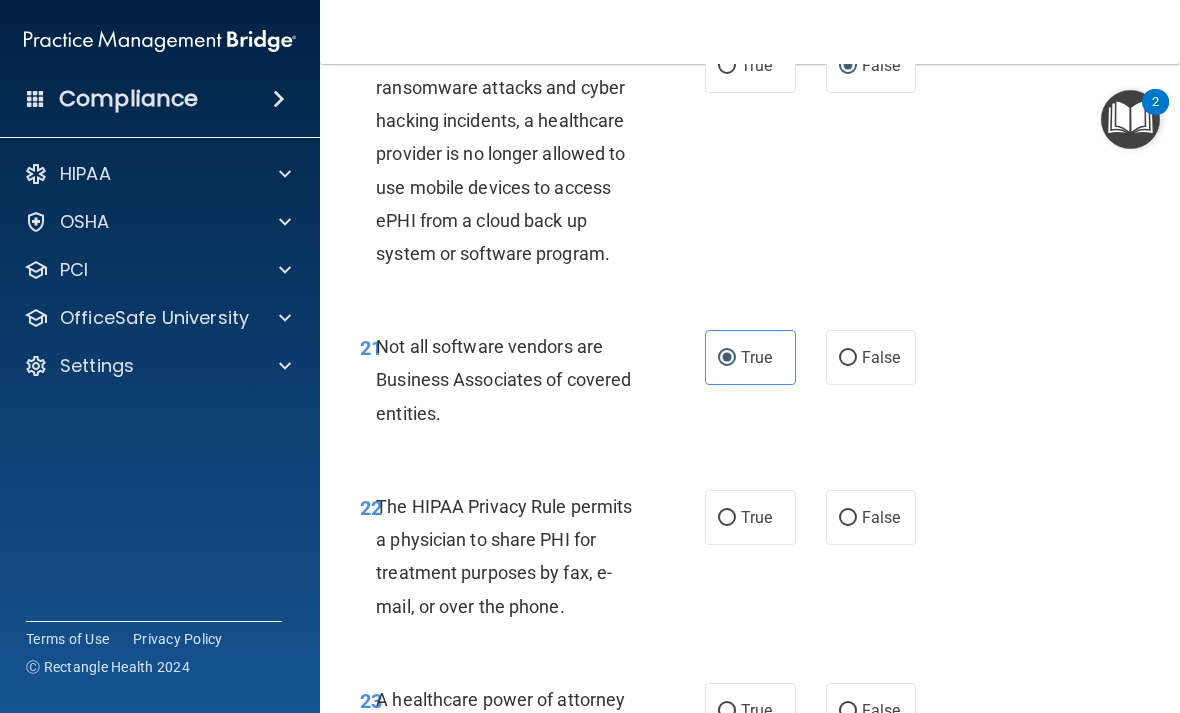 click on "True" at bounding box center (756, 517) 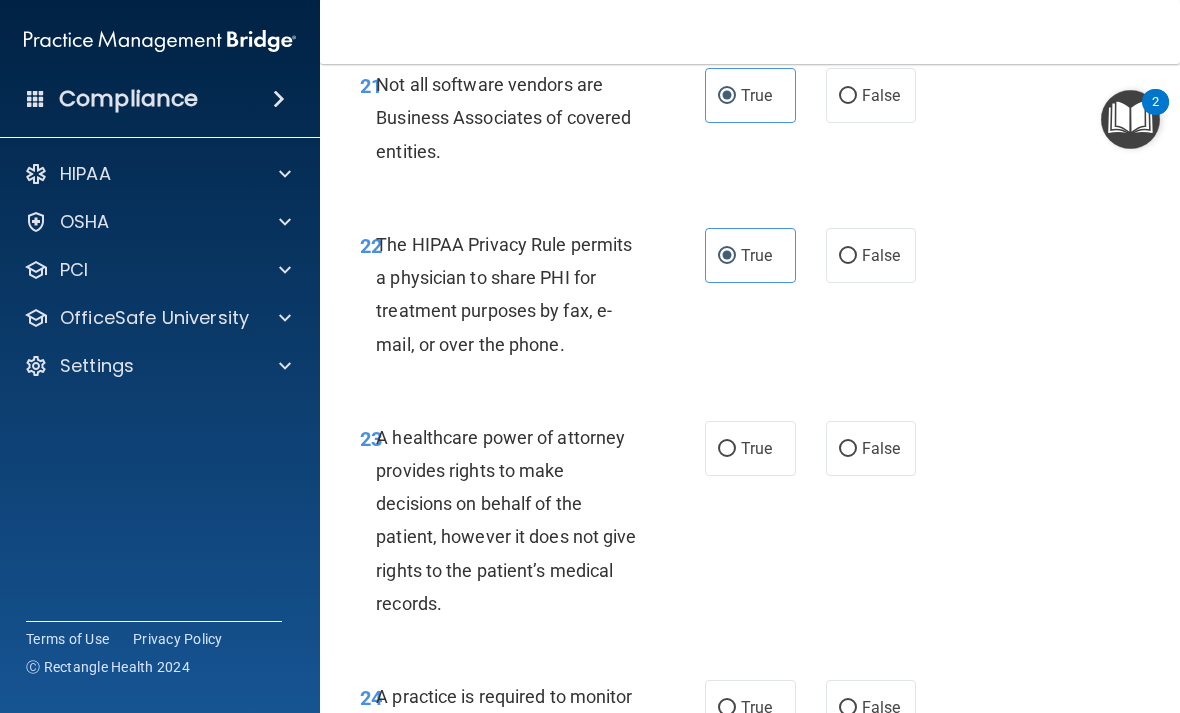 scroll, scrollTop: 4936, scrollLeft: 0, axis: vertical 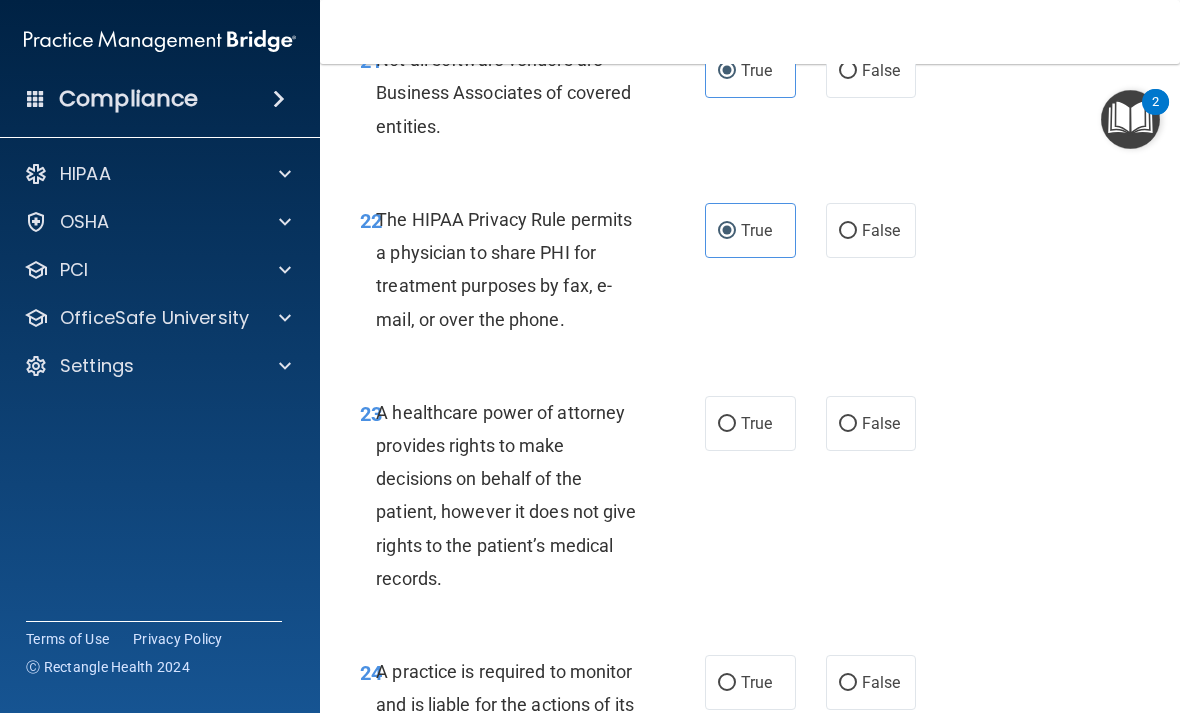click on "True" at bounding box center [750, 423] 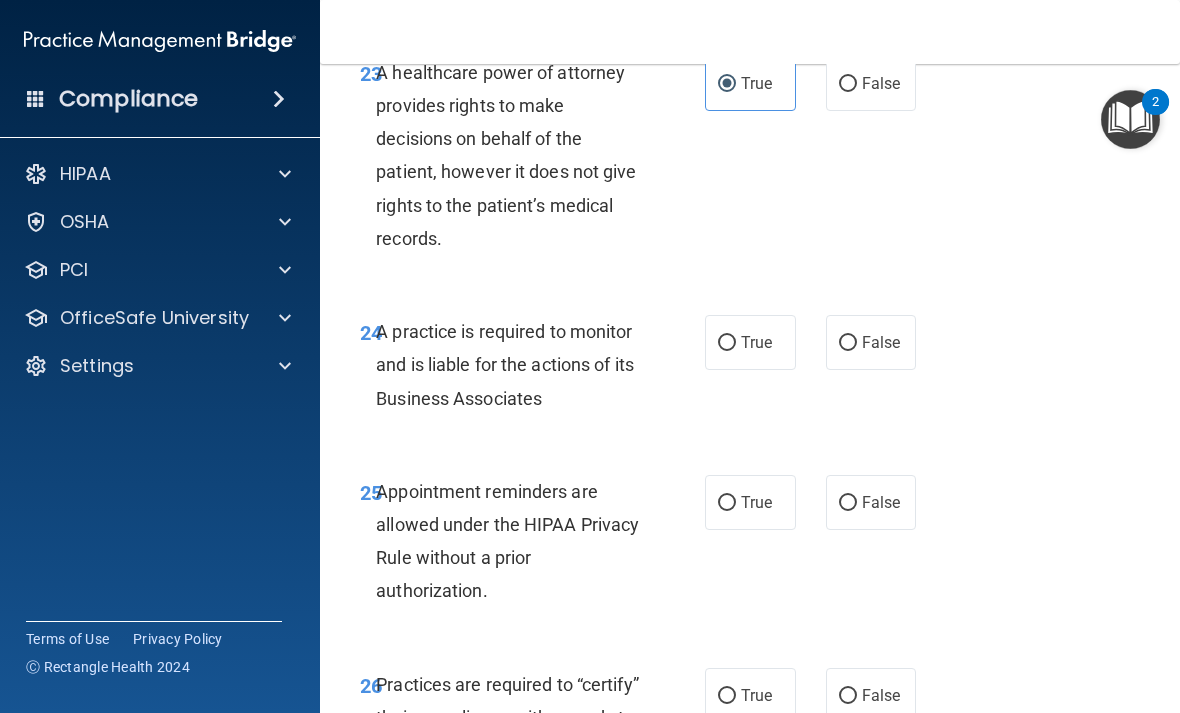 scroll, scrollTop: 5279, scrollLeft: 0, axis: vertical 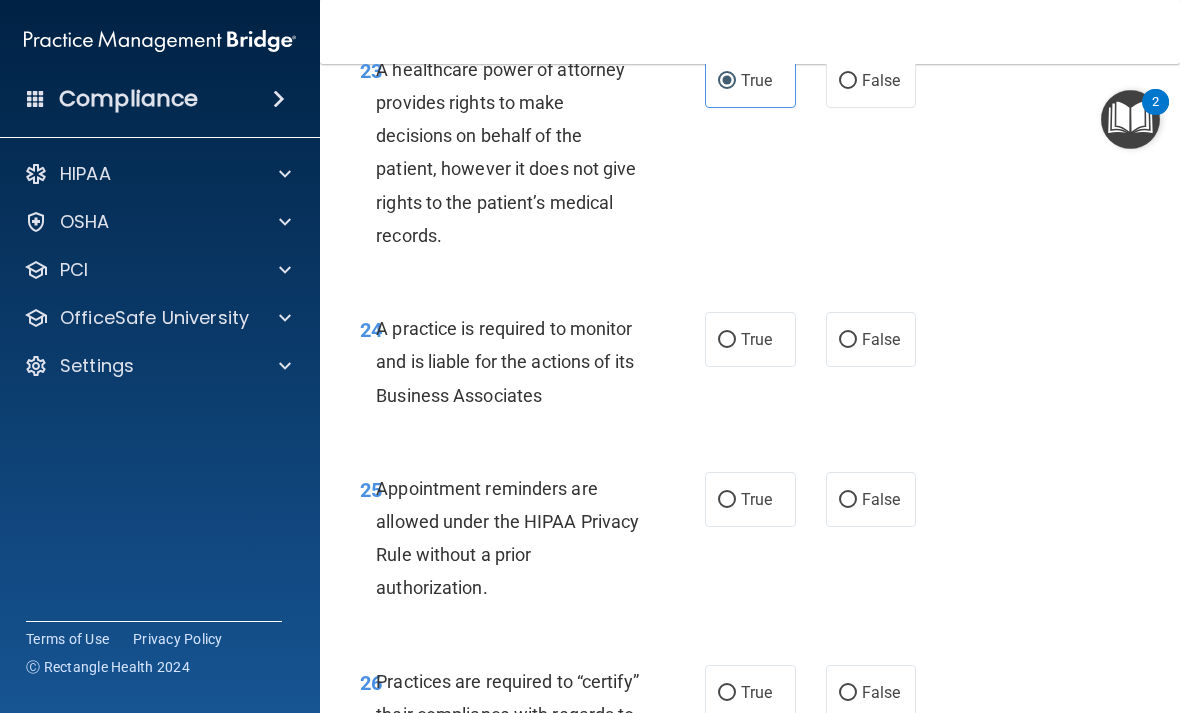 click on "True" at bounding box center (750, 339) 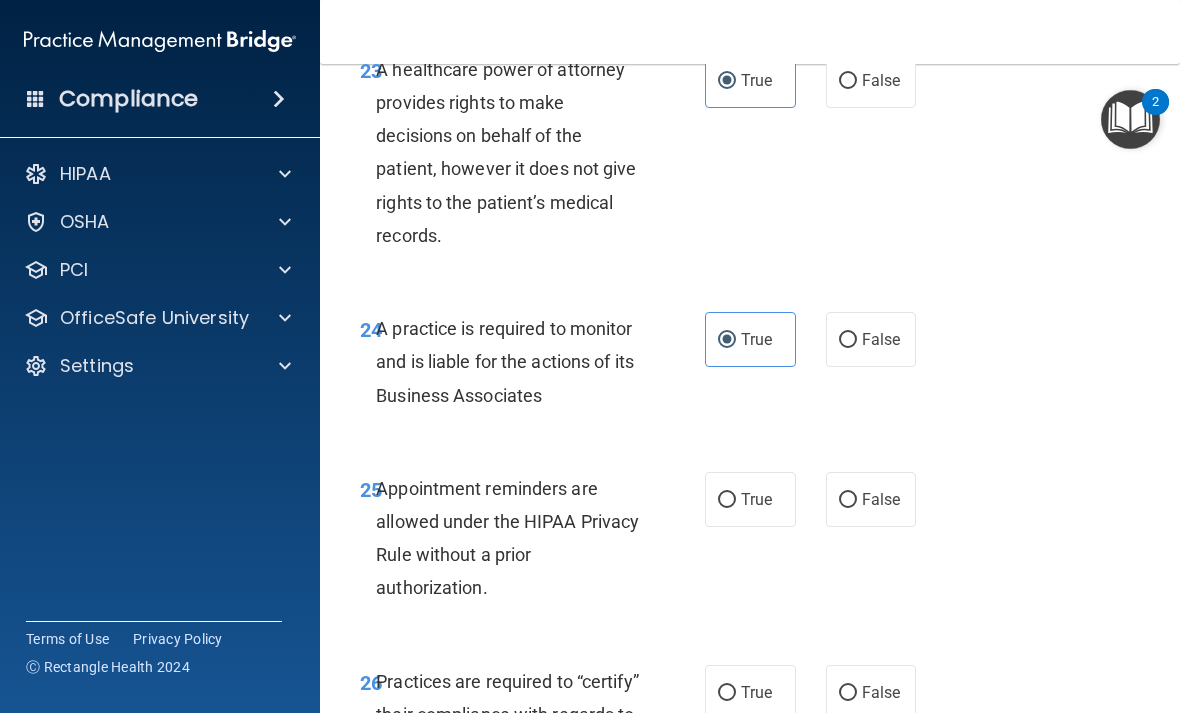 click on "True" at bounding box center (750, 499) 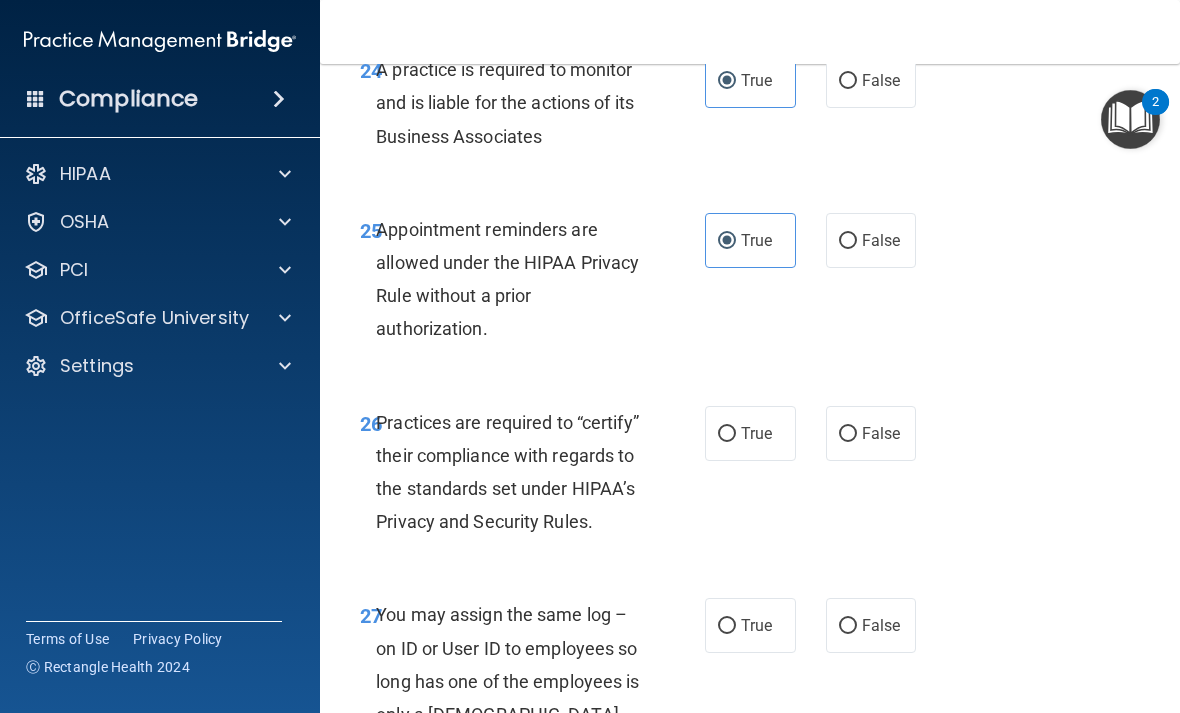 scroll, scrollTop: 5549, scrollLeft: 0, axis: vertical 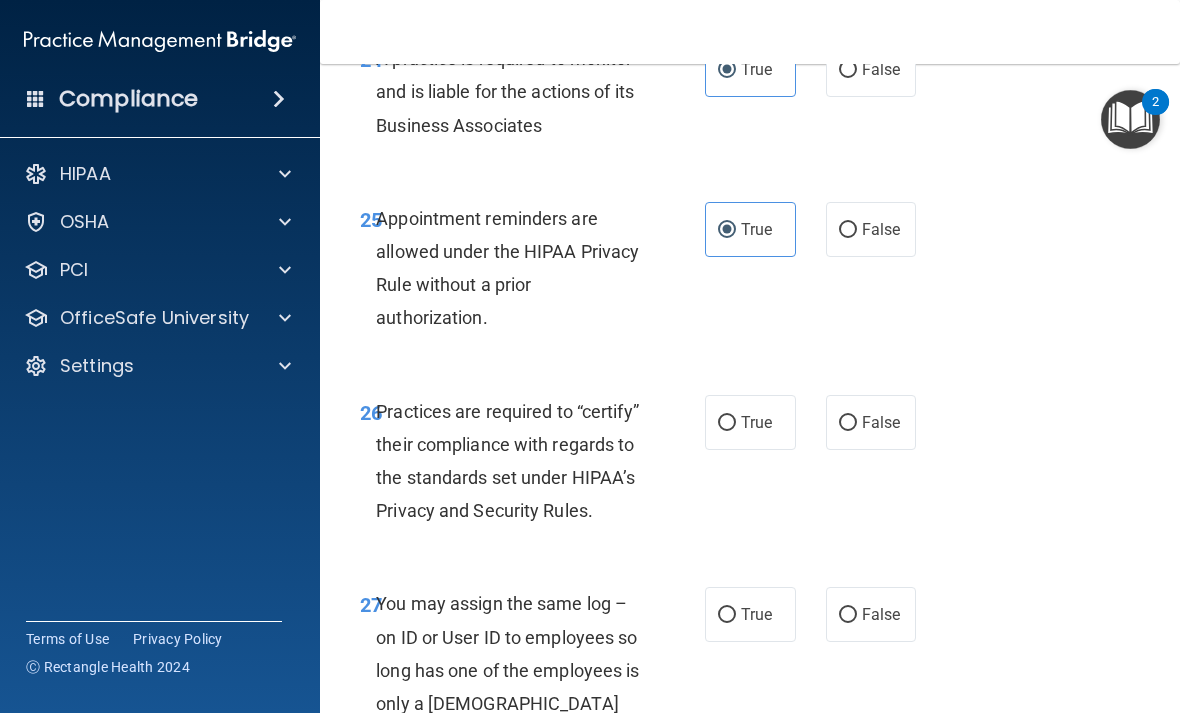 click on "False" at bounding box center [848, 423] 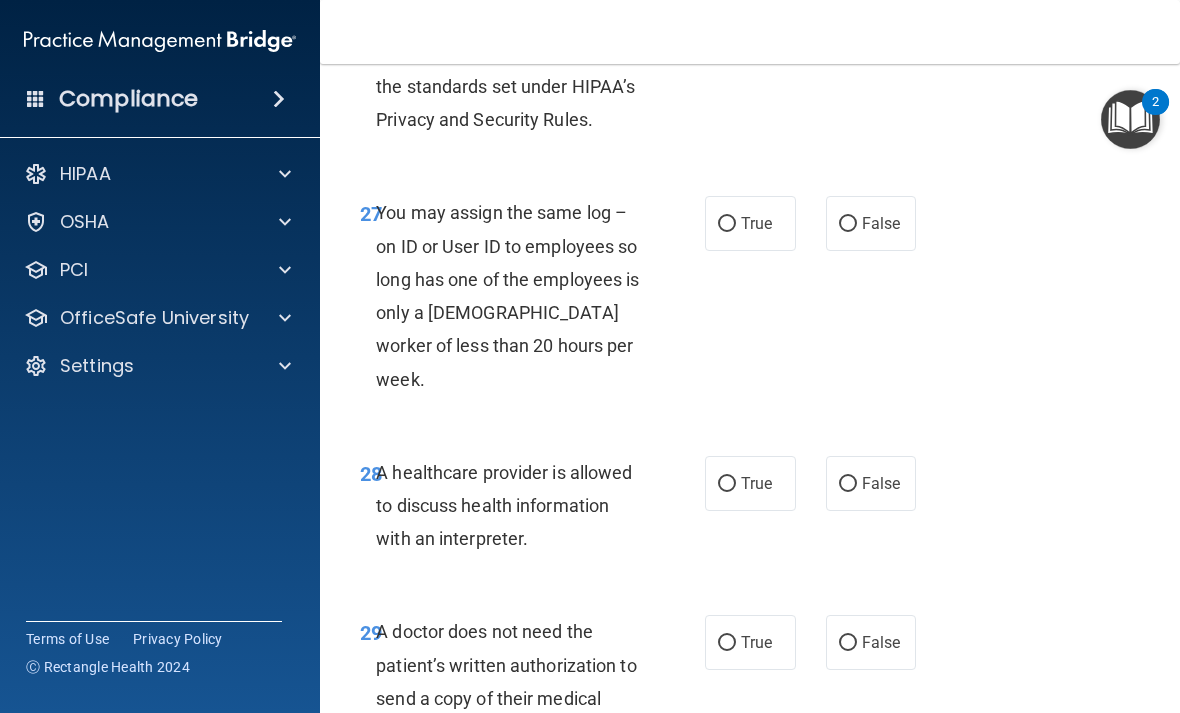 scroll, scrollTop: 5942, scrollLeft: 0, axis: vertical 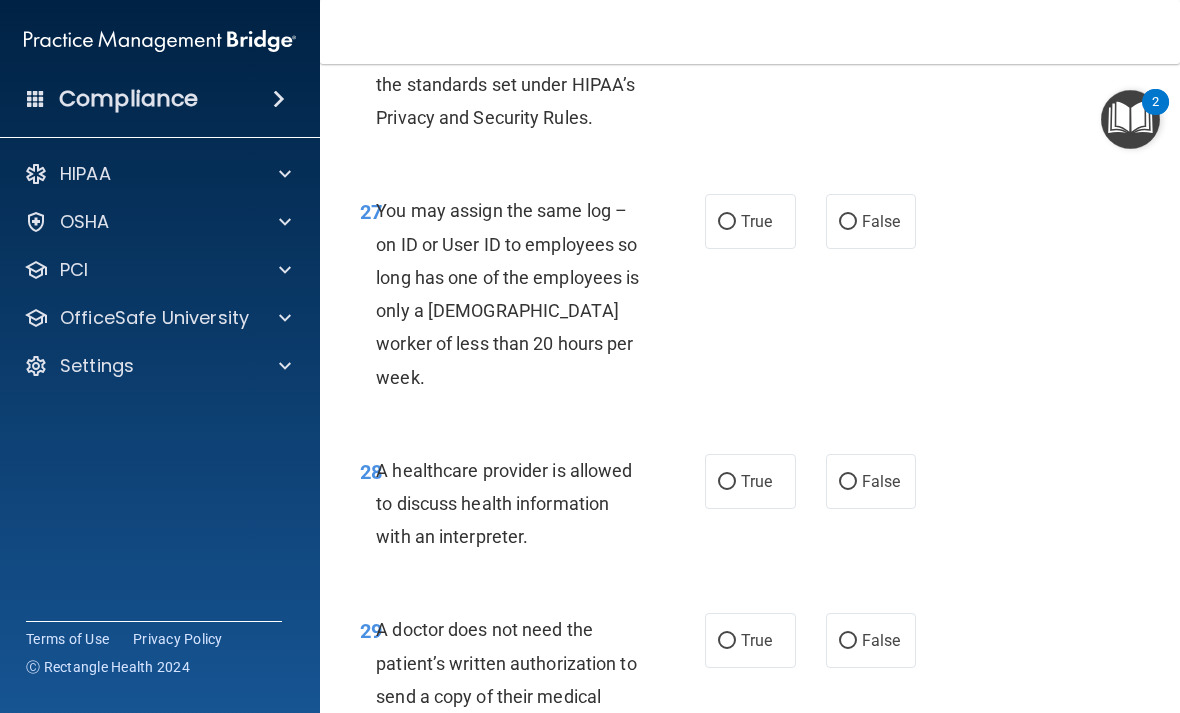 click on "False" at bounding box center (848, 222) 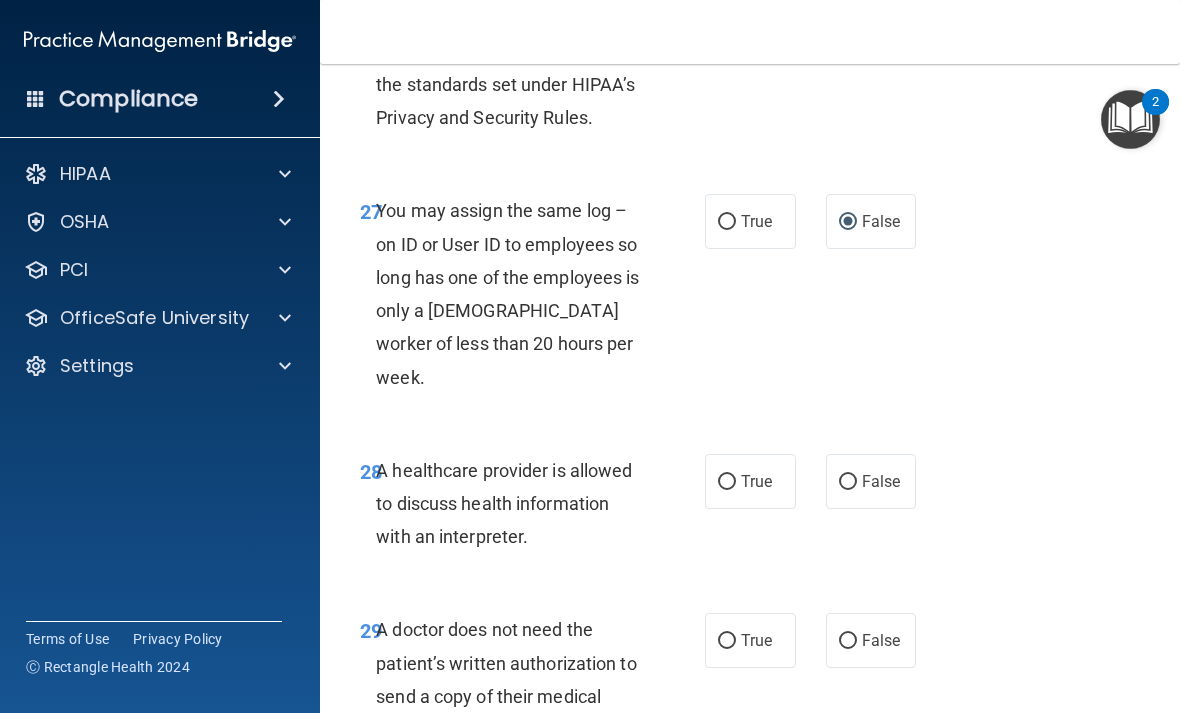 click on "True" at bounding box center (750, 481) 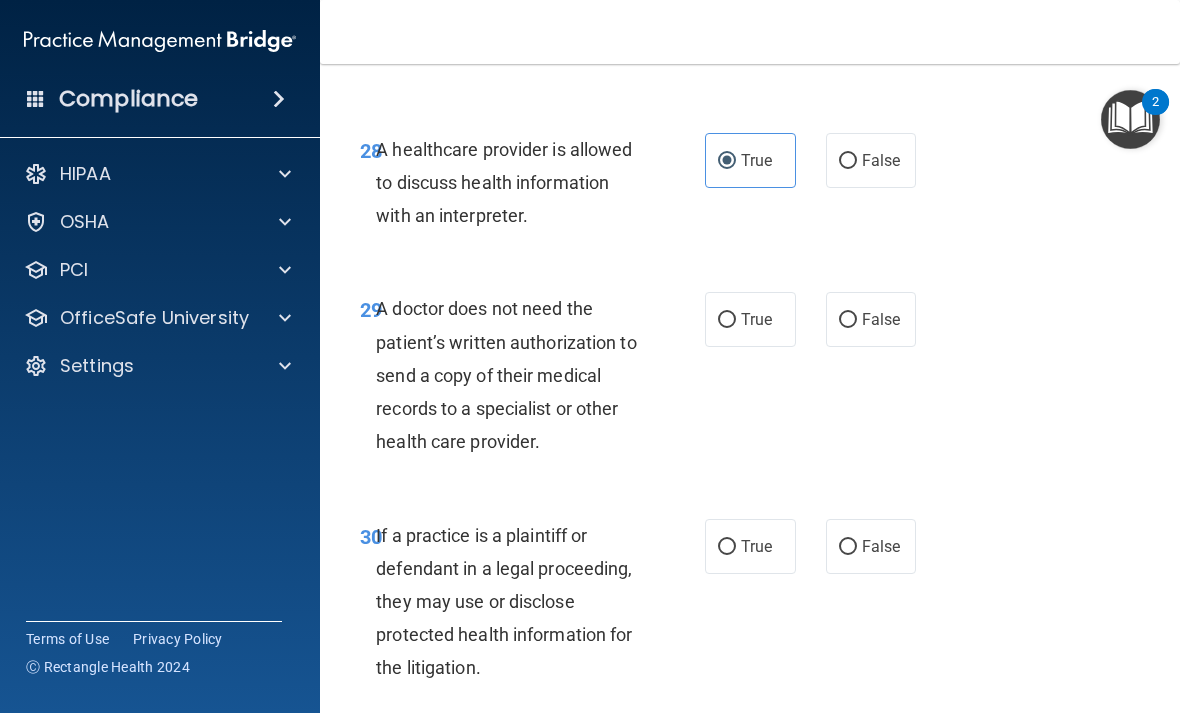 scroll, scrollTop: 6265, scrollLeft: 0, axis: vertical 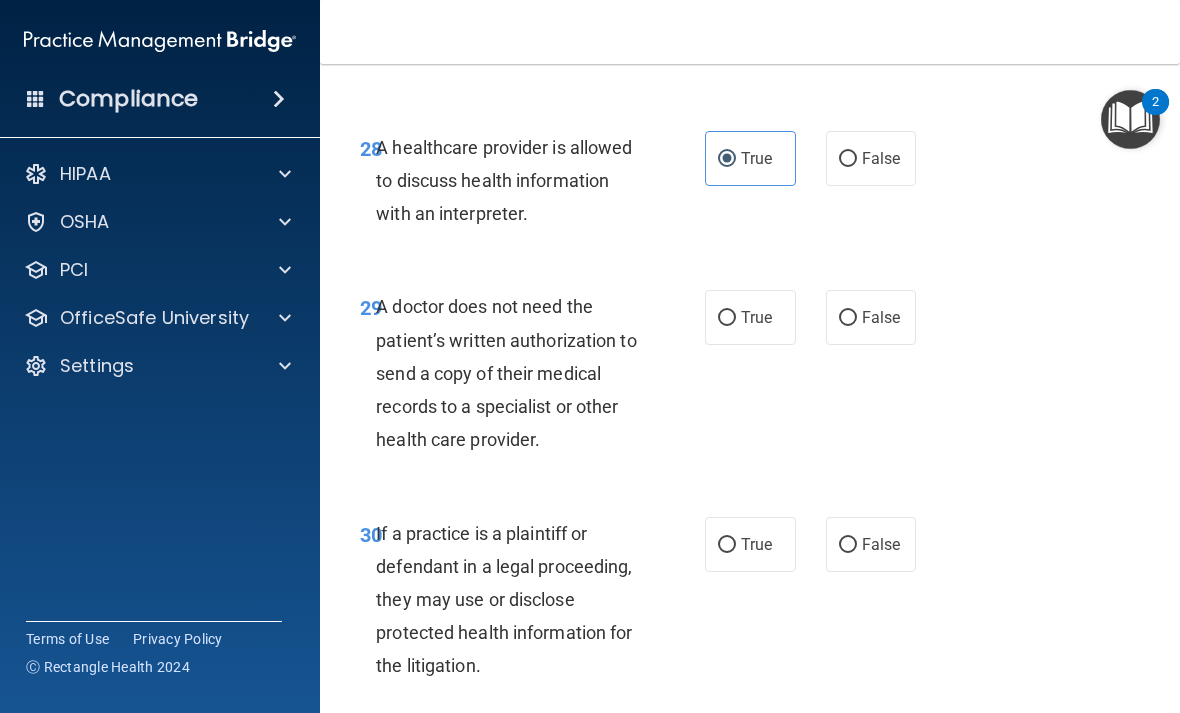 click on "True" at bounding box center [727, 318] 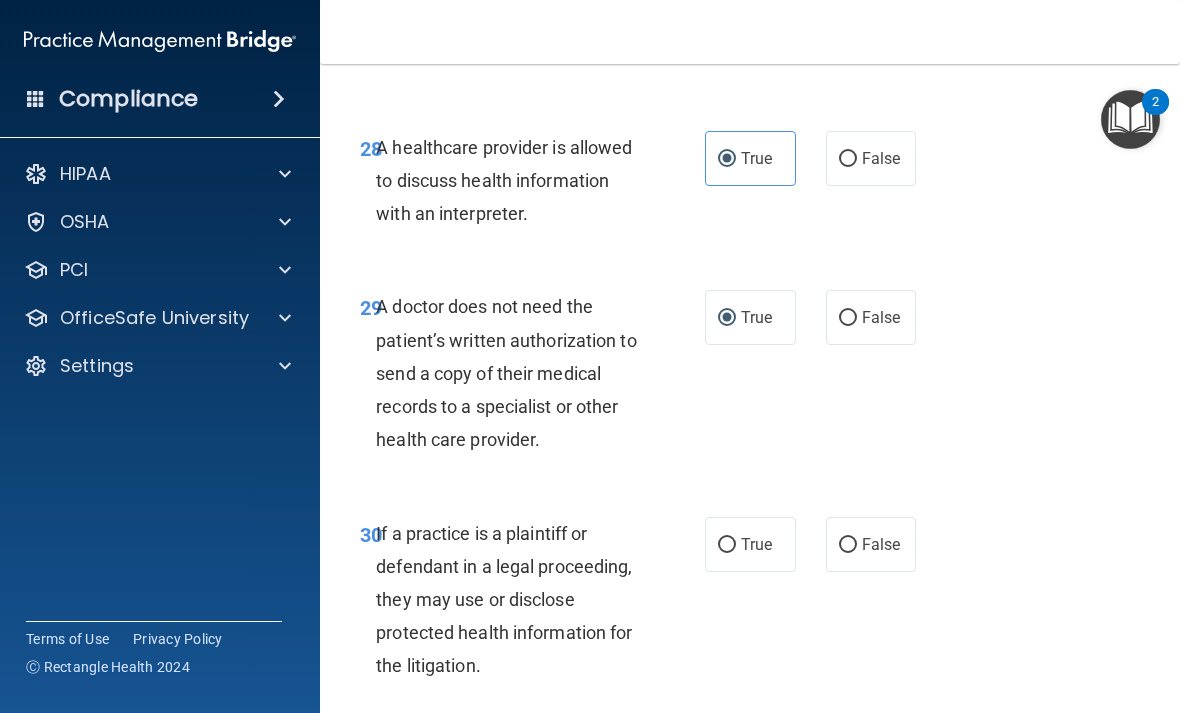 click on "True" at bounding box center (727, 545) 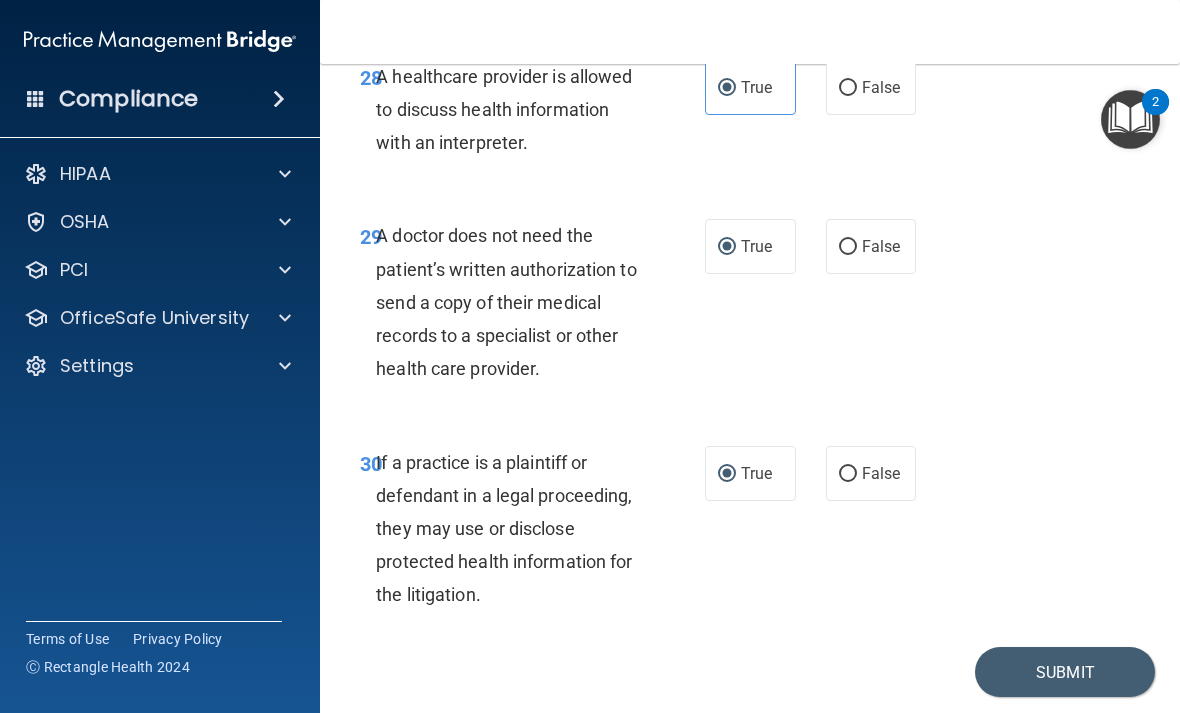 scroll, scrollTop: 6346, scrollLeft: 0, axis: vertical 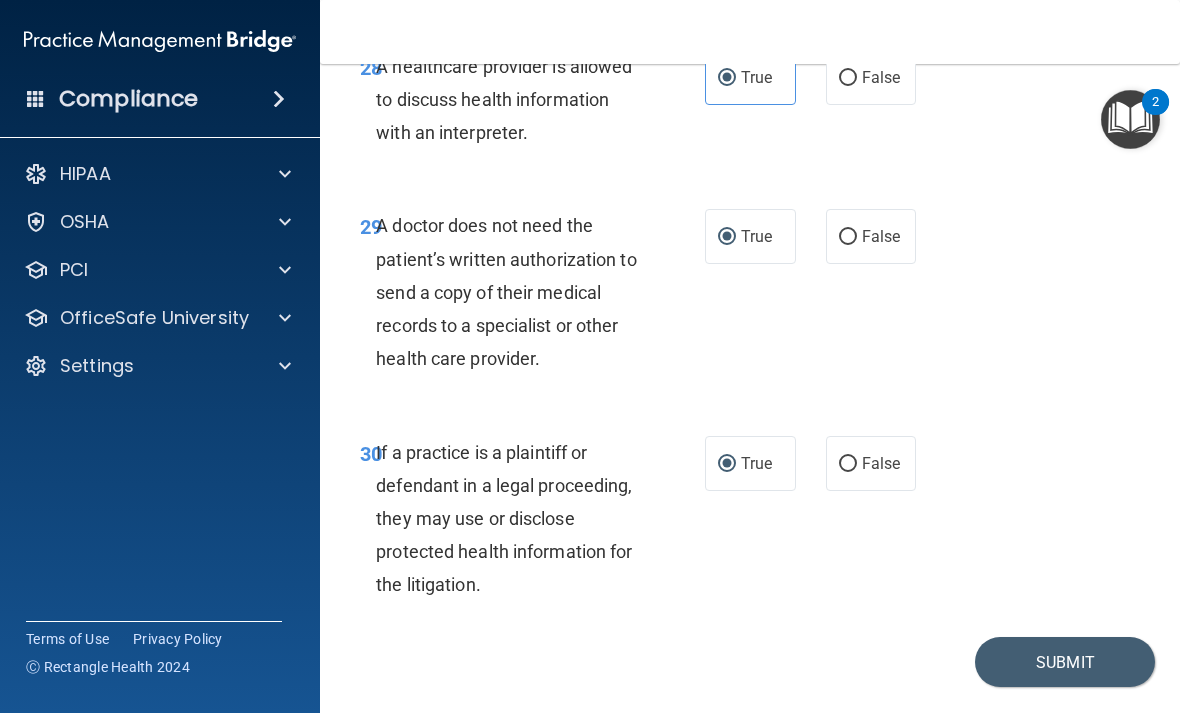 click on "Submit" at bounding box center (1065, 662) 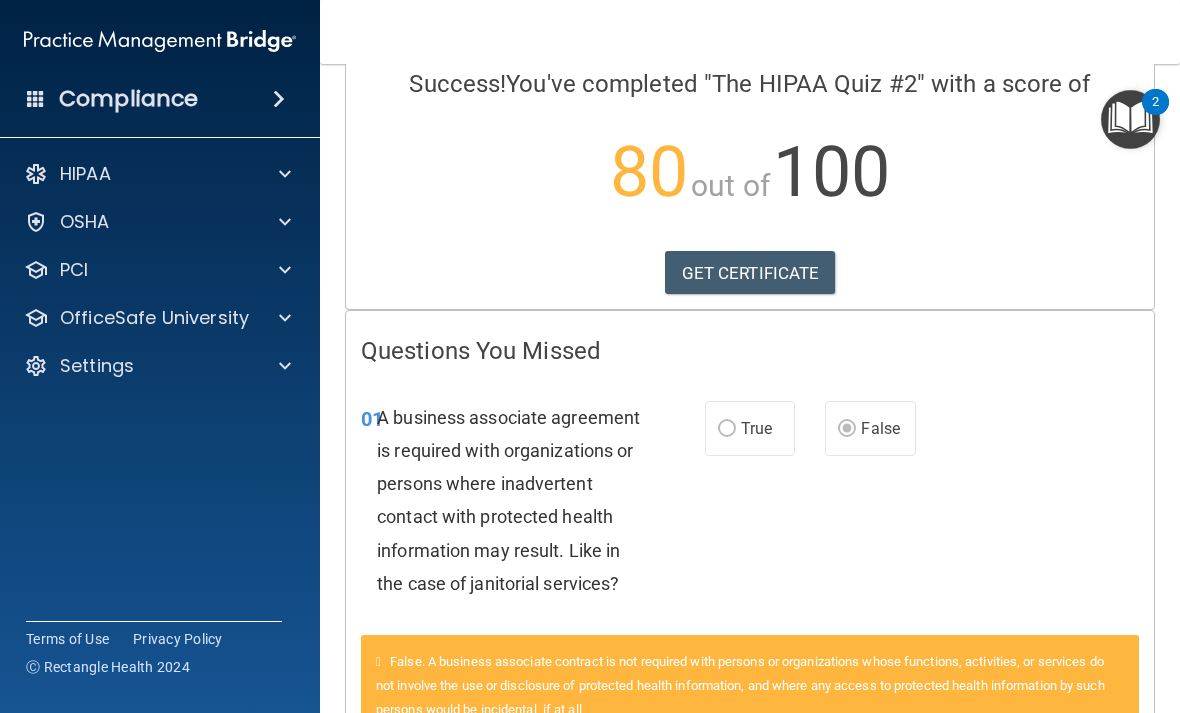 scroll, scrollTop: 163, scrollLeft: 0, axis: vertical 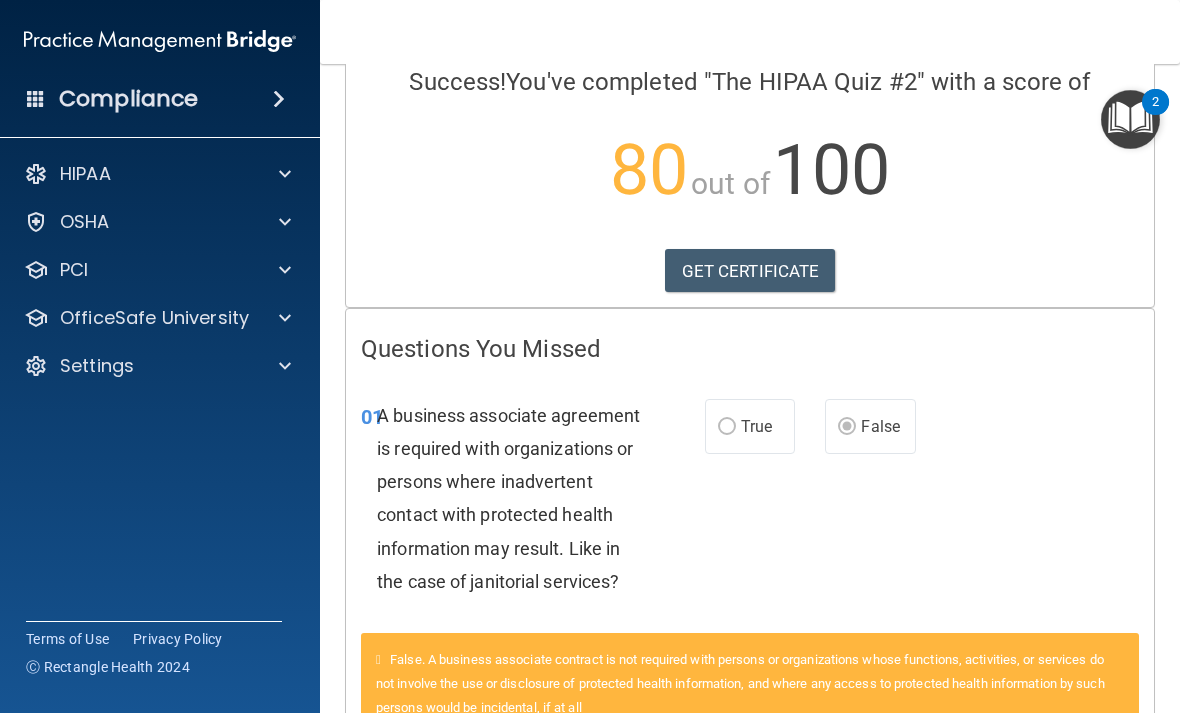 click on "GET CERTIFICATE" at bounding box center [750, 271] 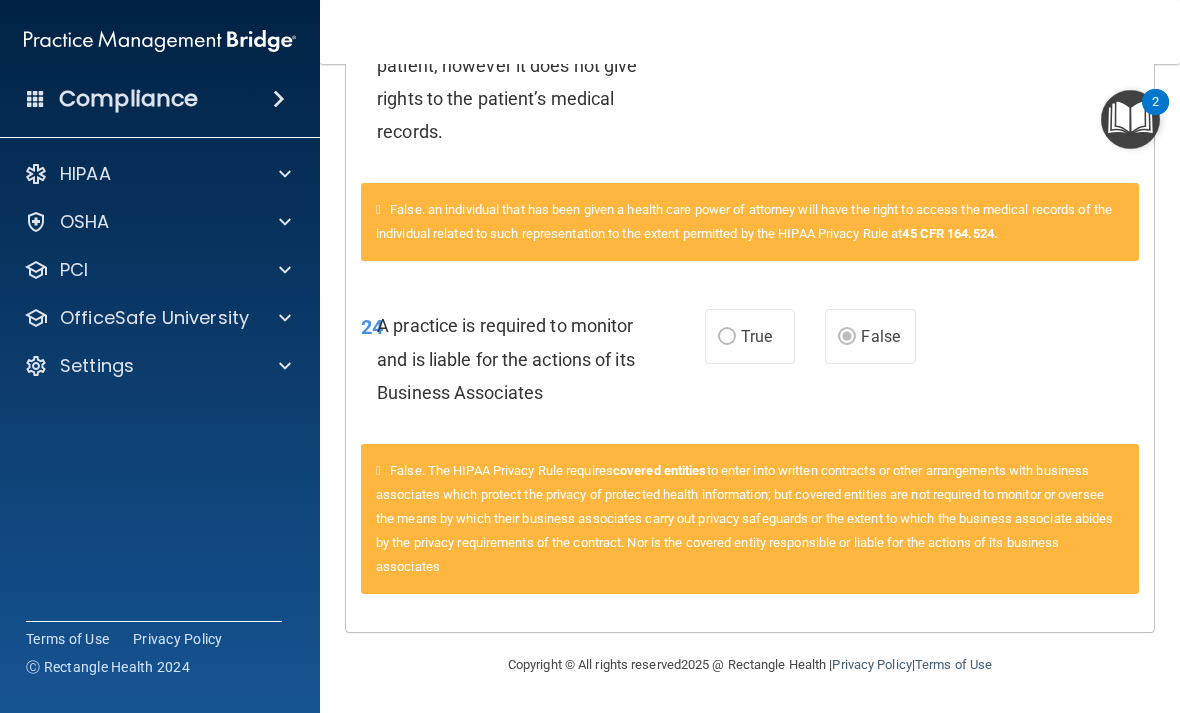 click on "HIPAA
Documents and Policies                 Report an Incident               Business Associates               Emergency Planning               Resources               HIPAA Checklist               HIPAA Risk Assessment
OSHA
Documents               Safety Data Sheets               Self-Assessment                Injury and Illness Report                Resources
PCI
PCI Compliance                Merchant Savings Calculator
OfficeSafe University
HIPAA Training                   OSHA Training                   Continuing Education
Settings
My Account               My Users               Services" at bounding box center (160, 274) 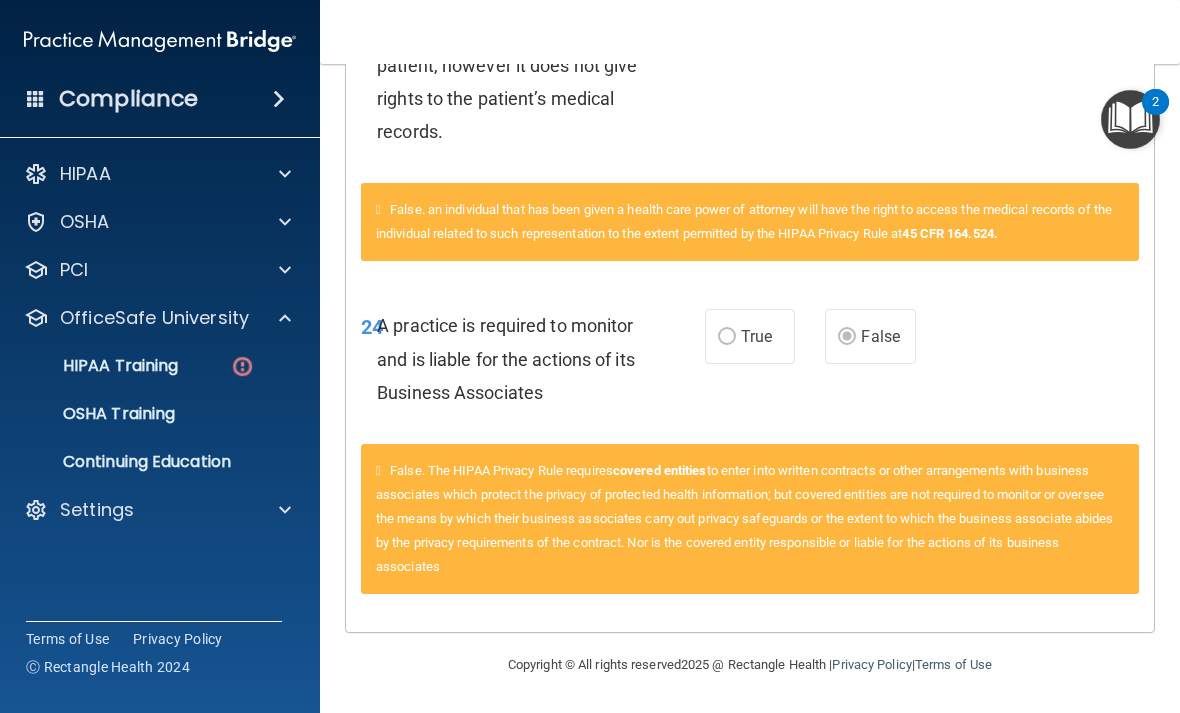 click on "HIPAA Training" at bounding box center [137, 366] 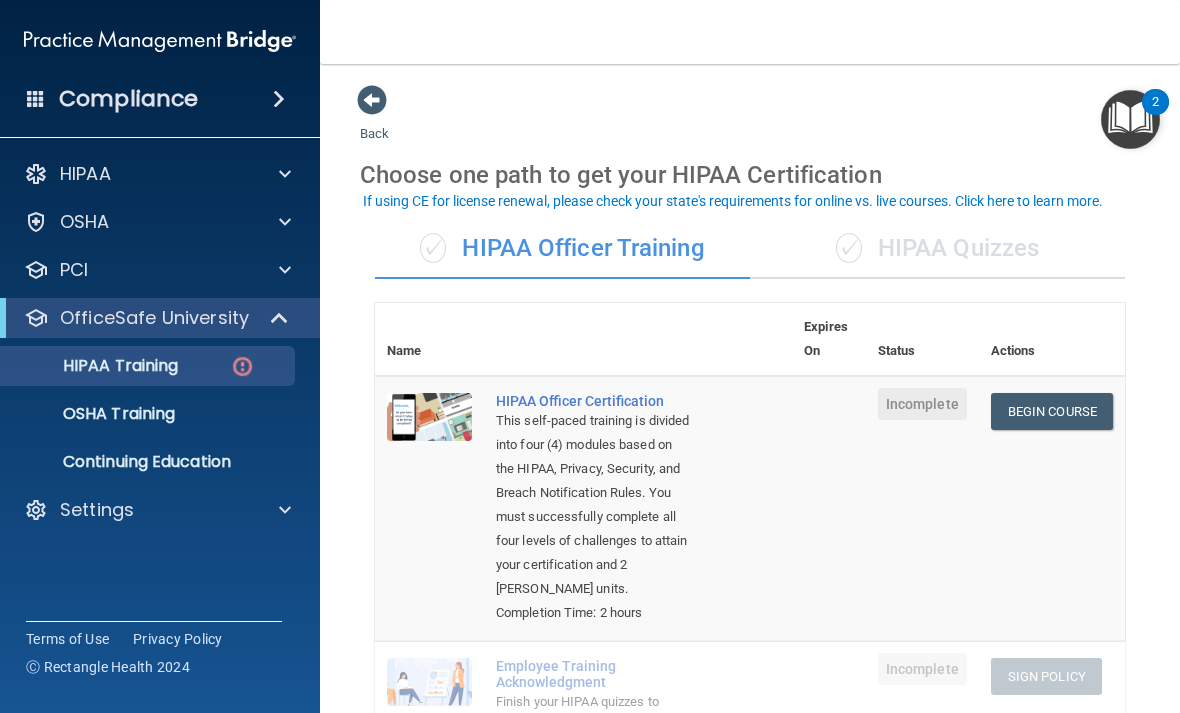 scroll, scrollTop: 0, scrollLeft: 0, axis: both 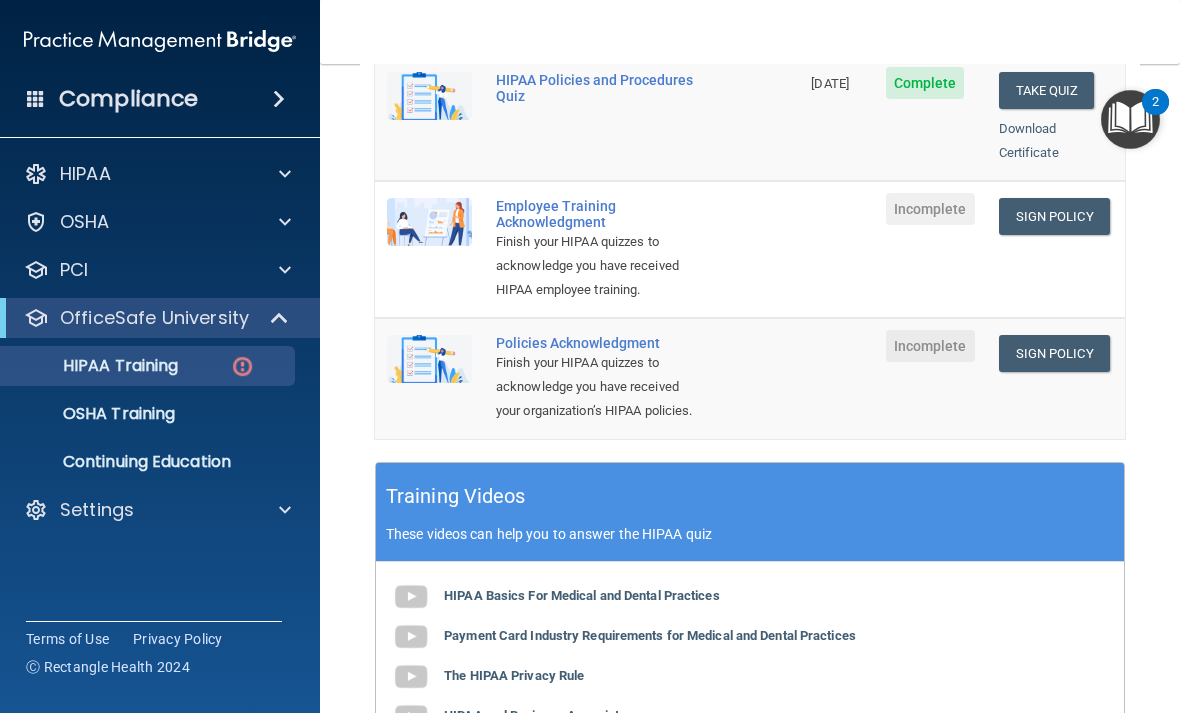 click on "Sign Policy" at bounding box center (1054, 216) 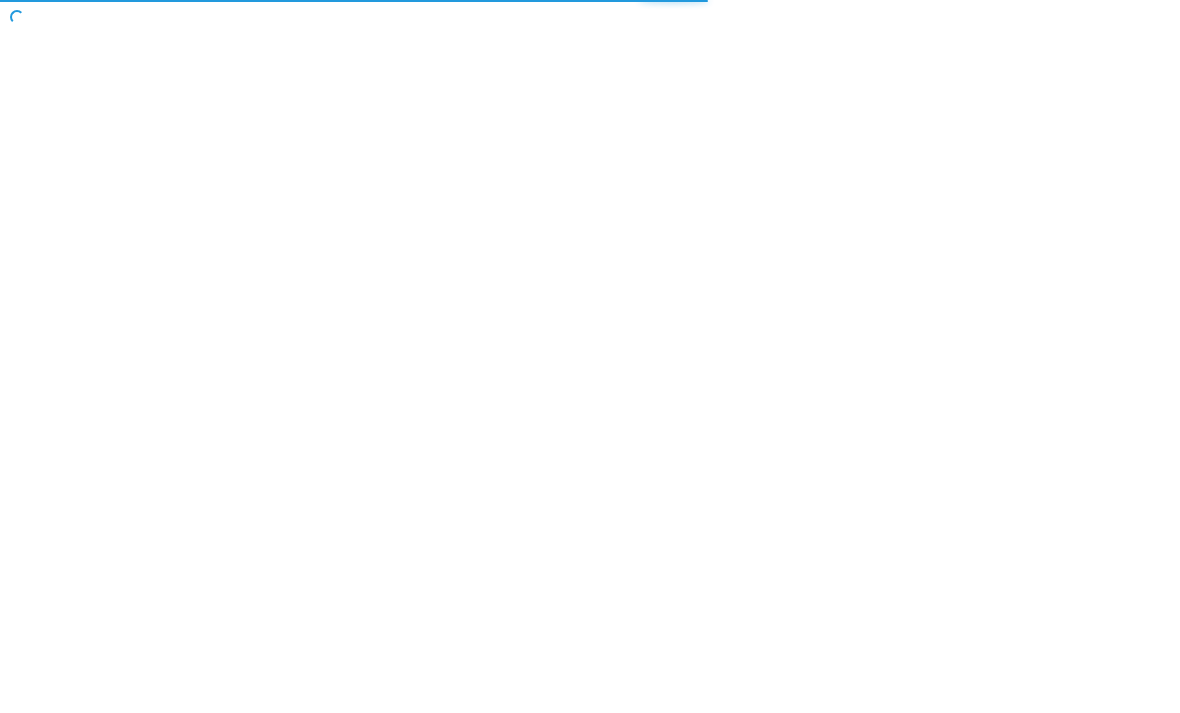 scroll, scrollTop: 0, scrollLeft: 0, axis: both 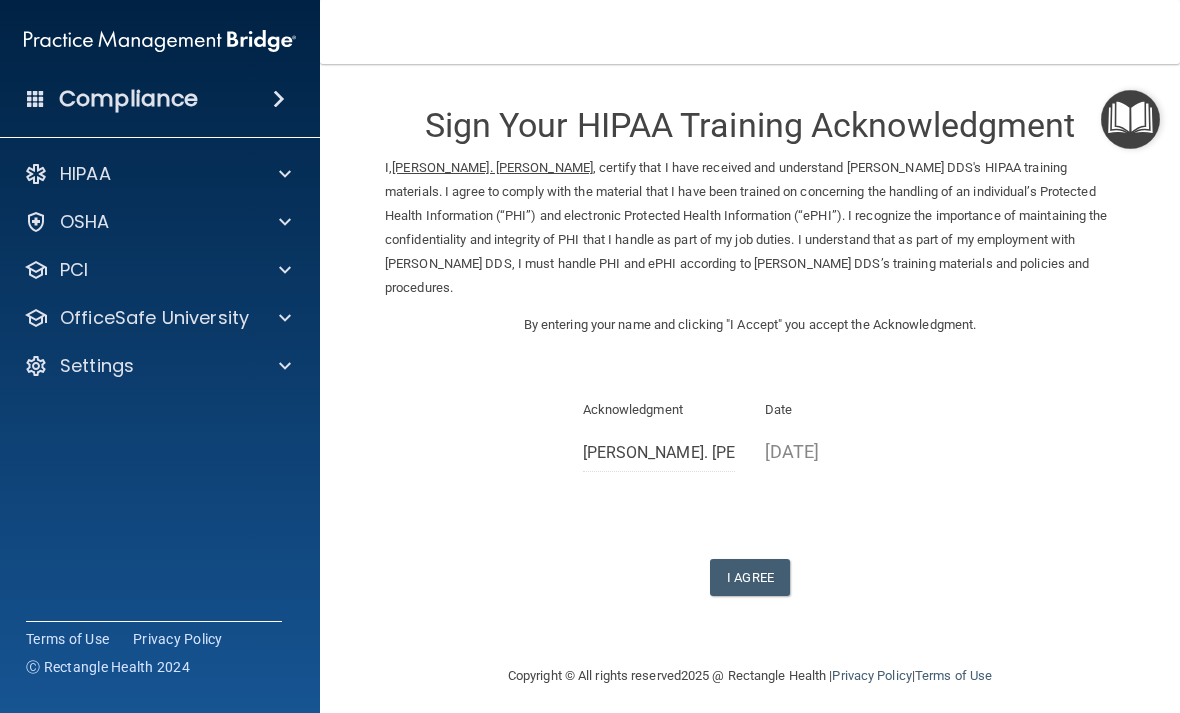 click on "I Agree" at bounding box center (750, 577) 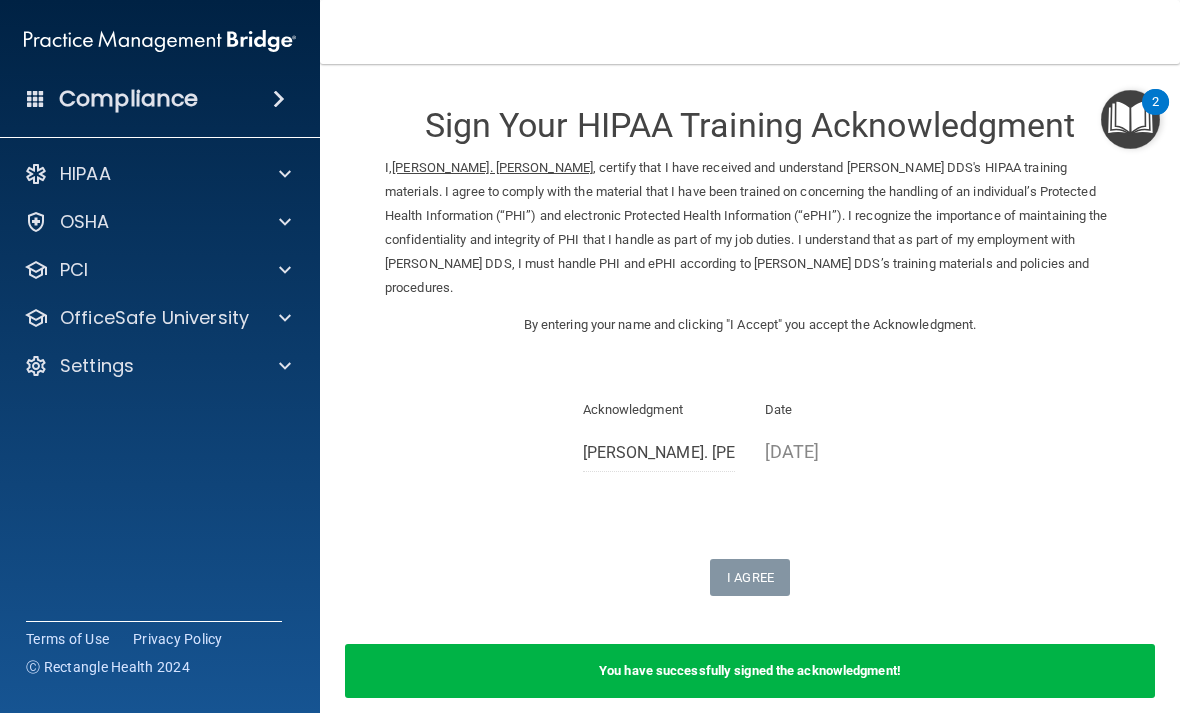 click at bounding box center [285, 318] 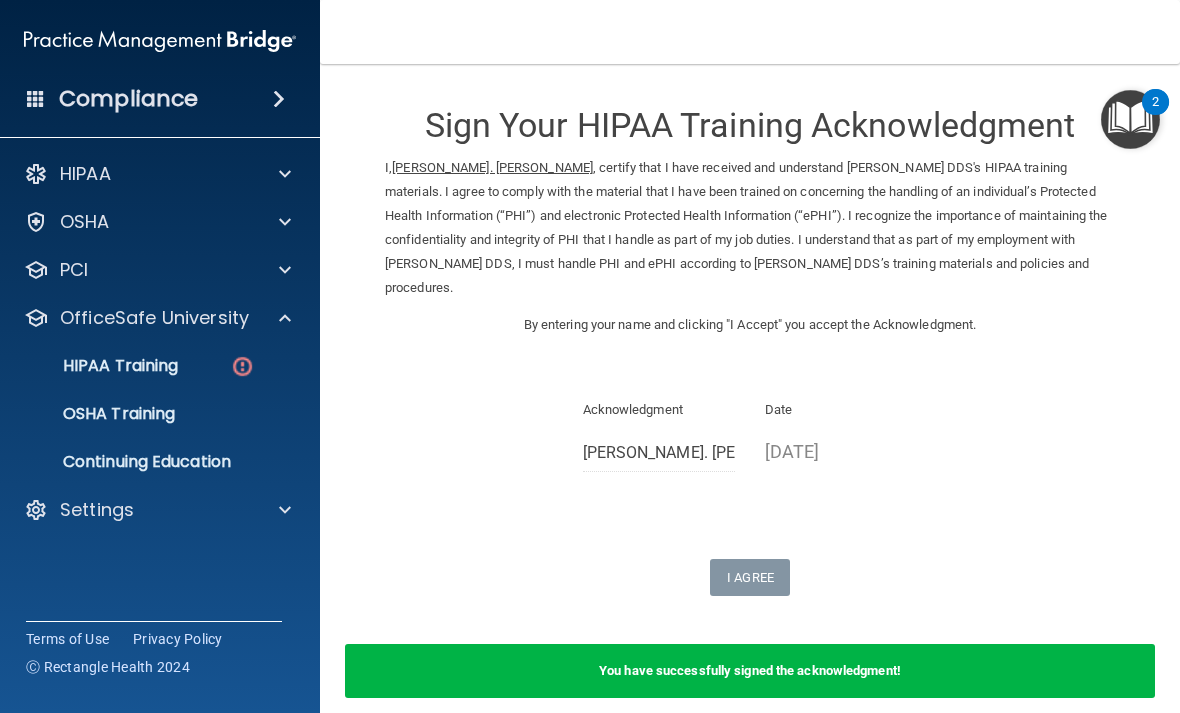 click at bounding box center (242, 366) 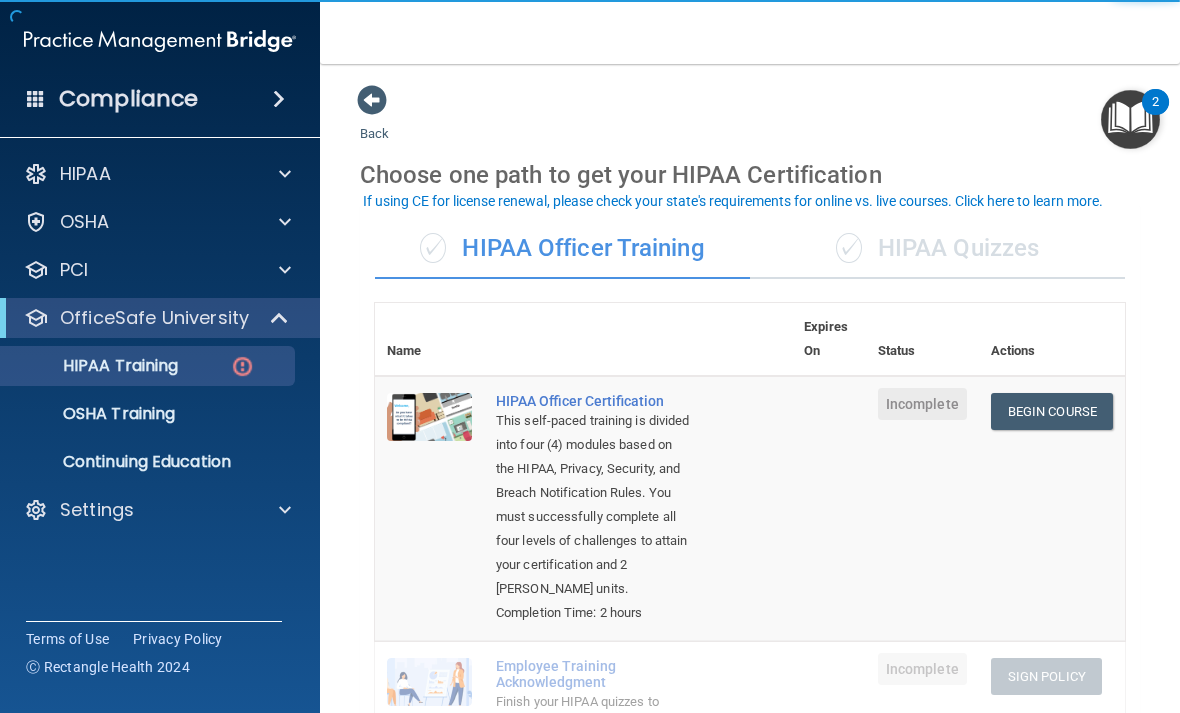 click on "✓   HIPAA Quizzes" at bounding box center (937, 249) 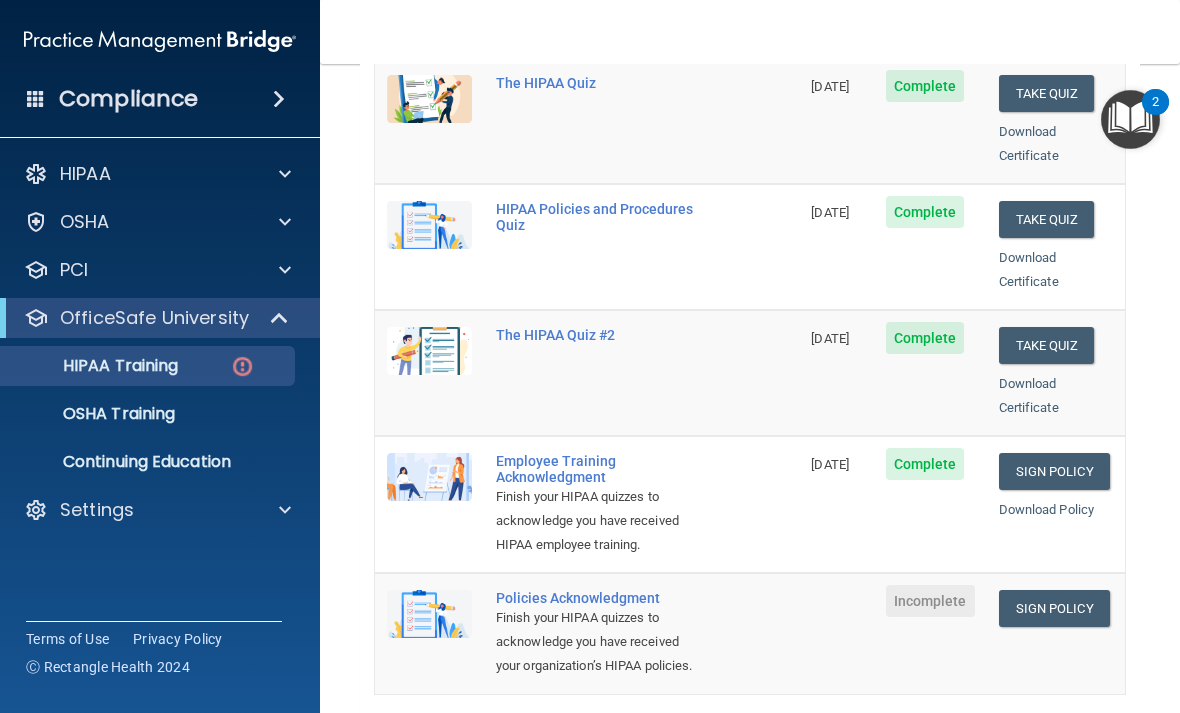 scroll, scrollTop: 400, scrollLeft: 0, axis: vertical 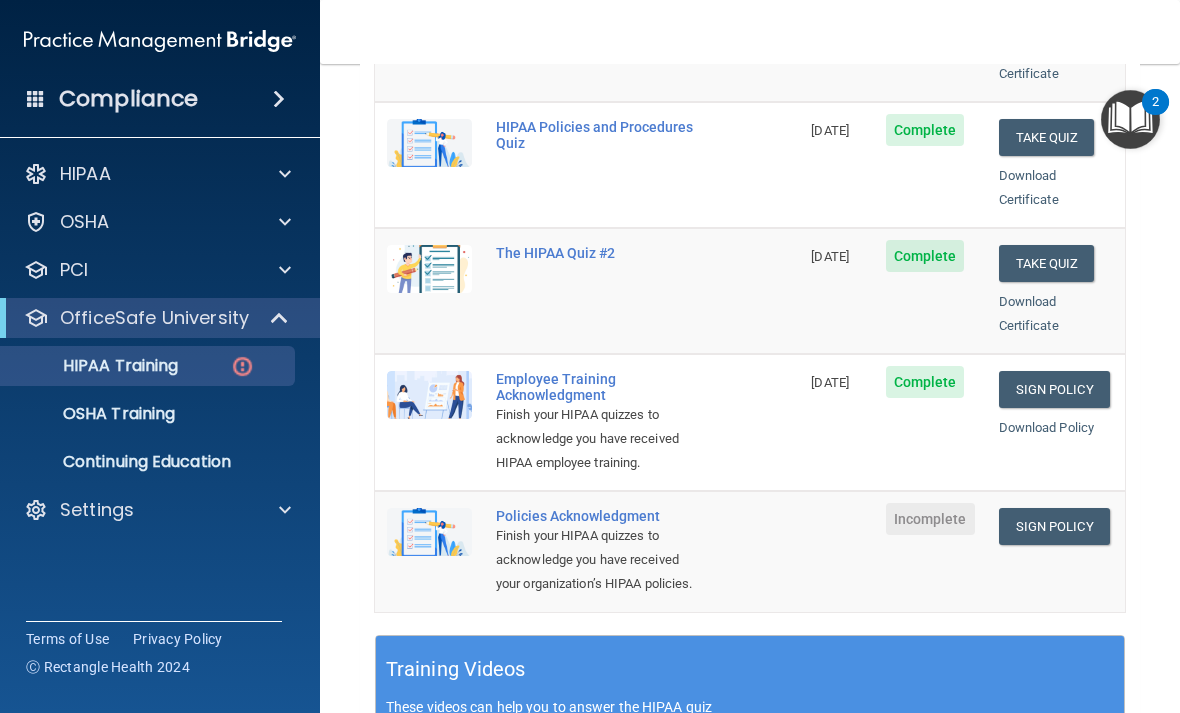 click on "Sign Policy" at bounding box center (1054, 526) 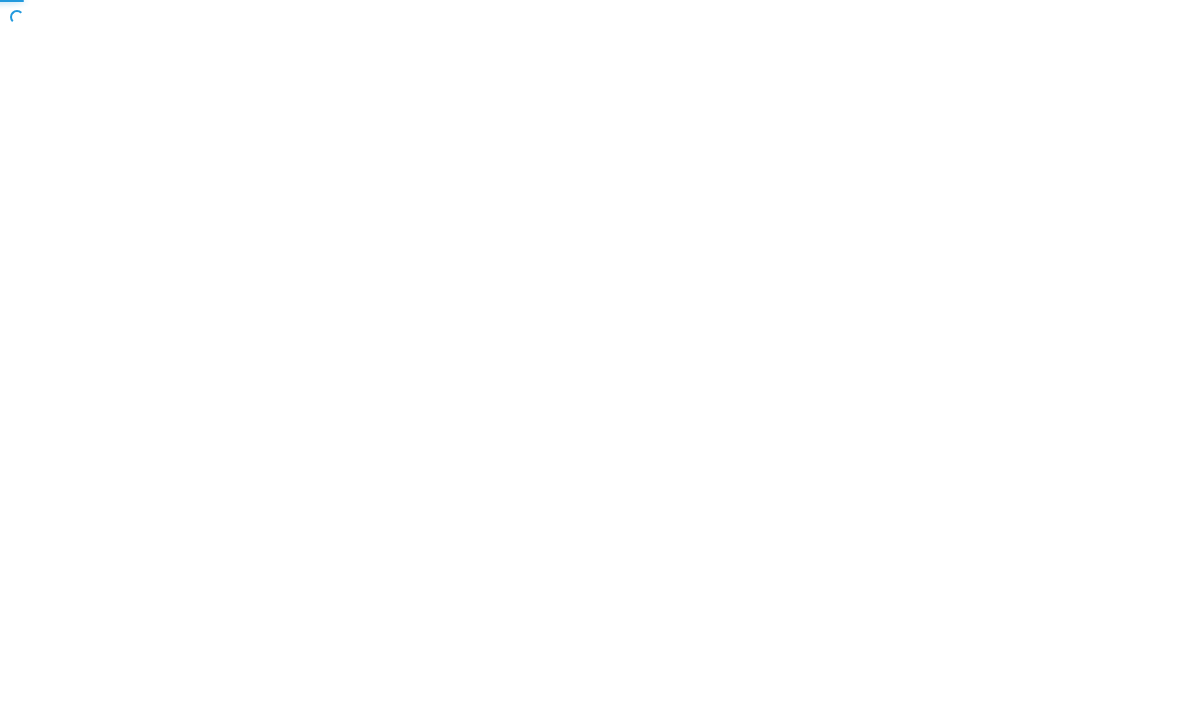 scroll, scrollTop: 0, scrollLeft: 0, axis: both 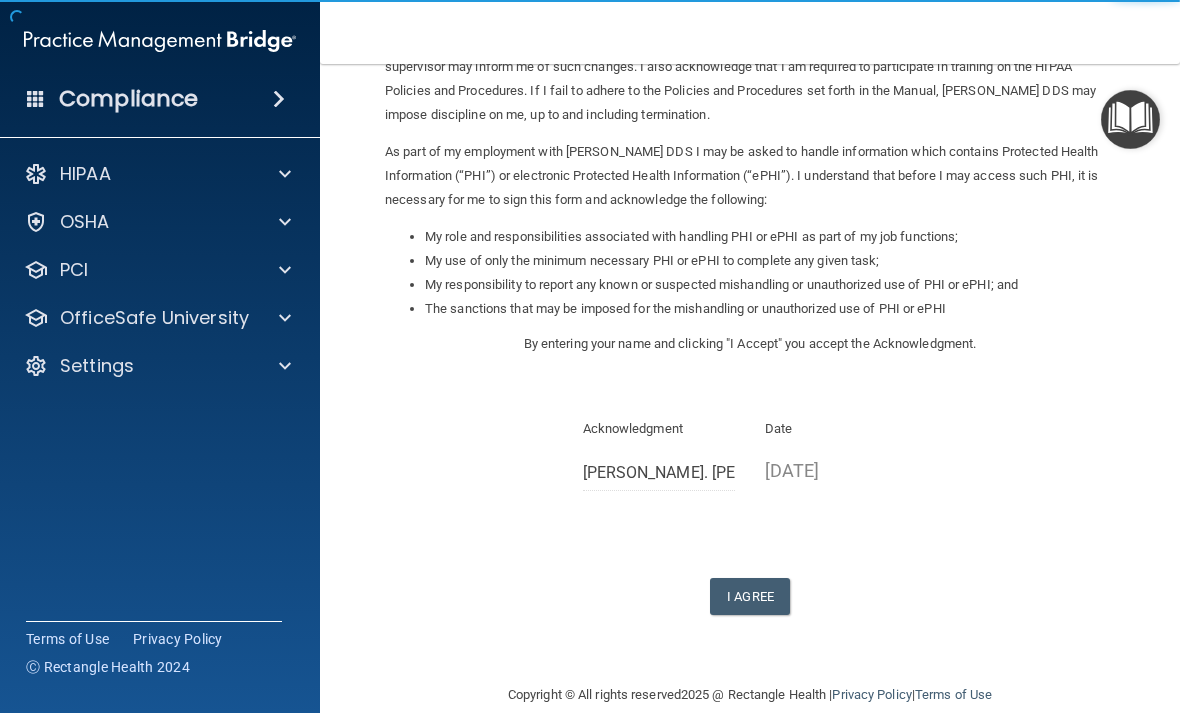 click on "I Agree" at bounding box center [750, 596] 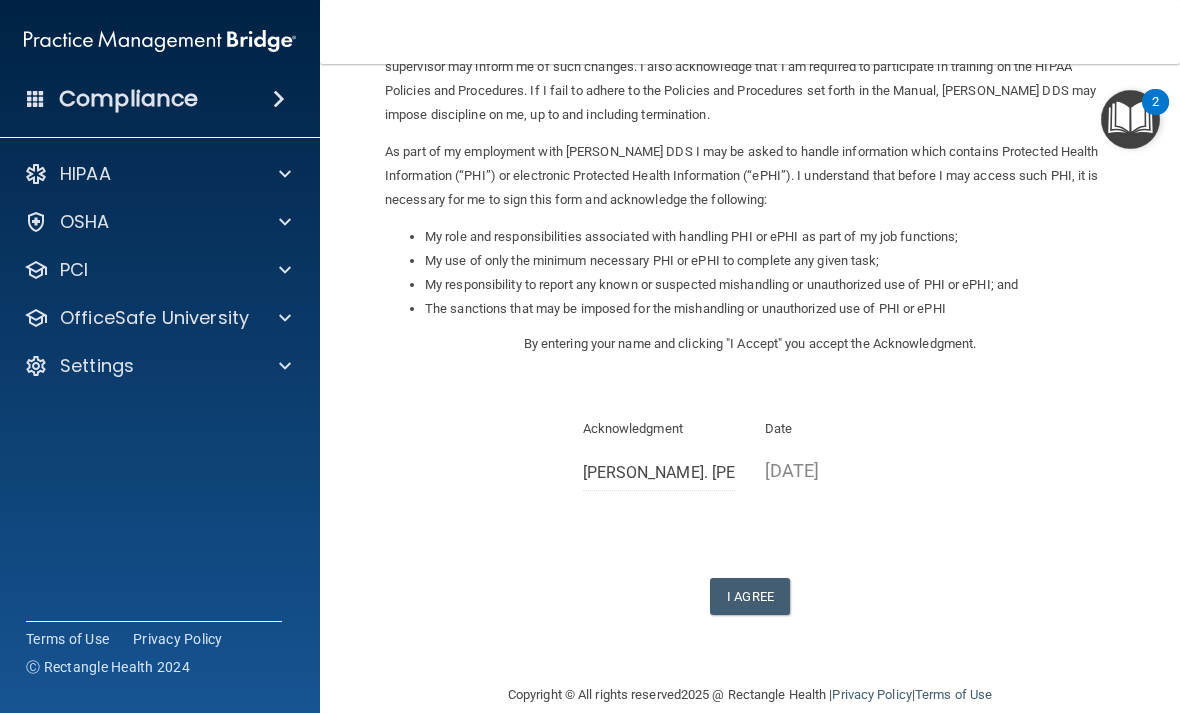 click on "I Agree" at bounding box center (750, 596) 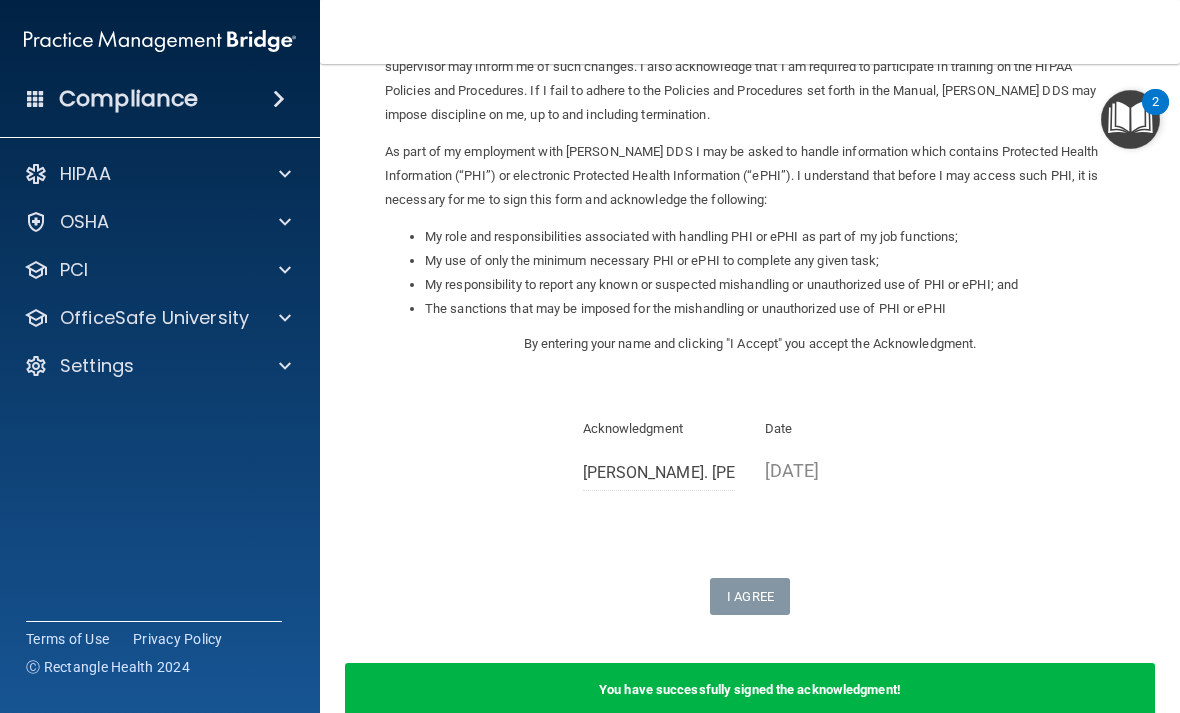 click at bounding box center [282, 318] 